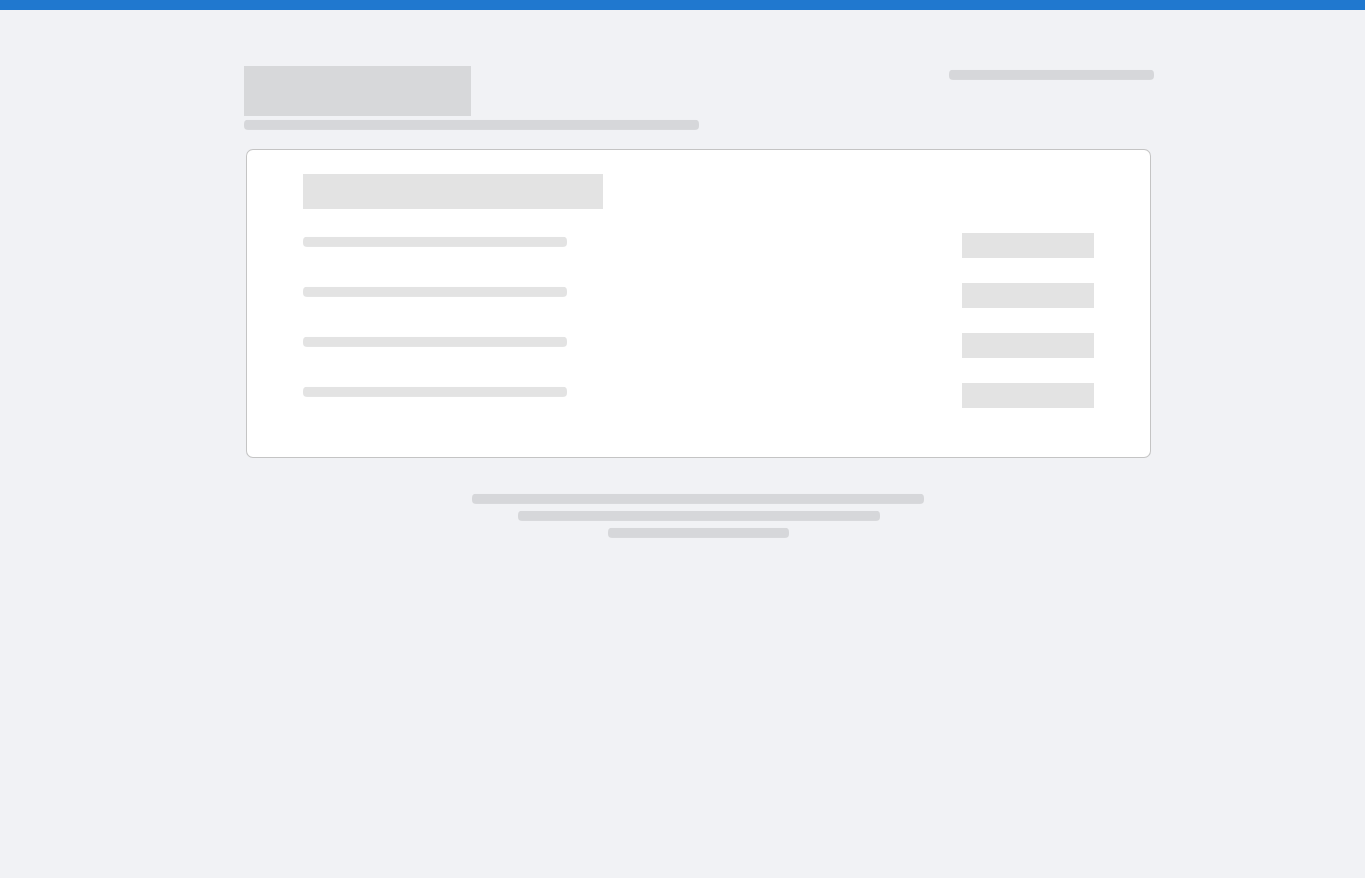 scroll, scrollTop: 0, scrollLeft: 0, axis: both 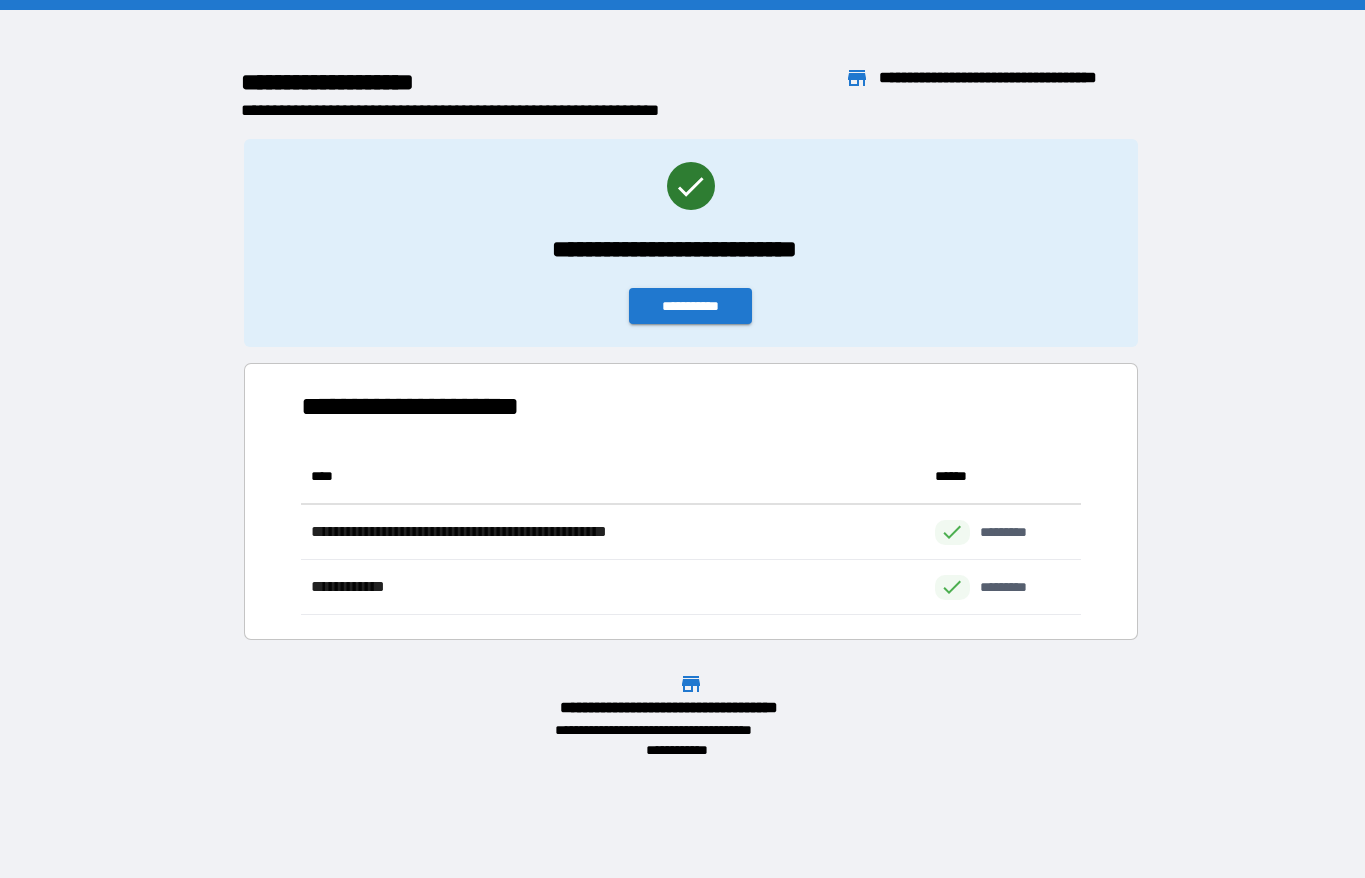 click on "**********" at bounding box center [691, 306] 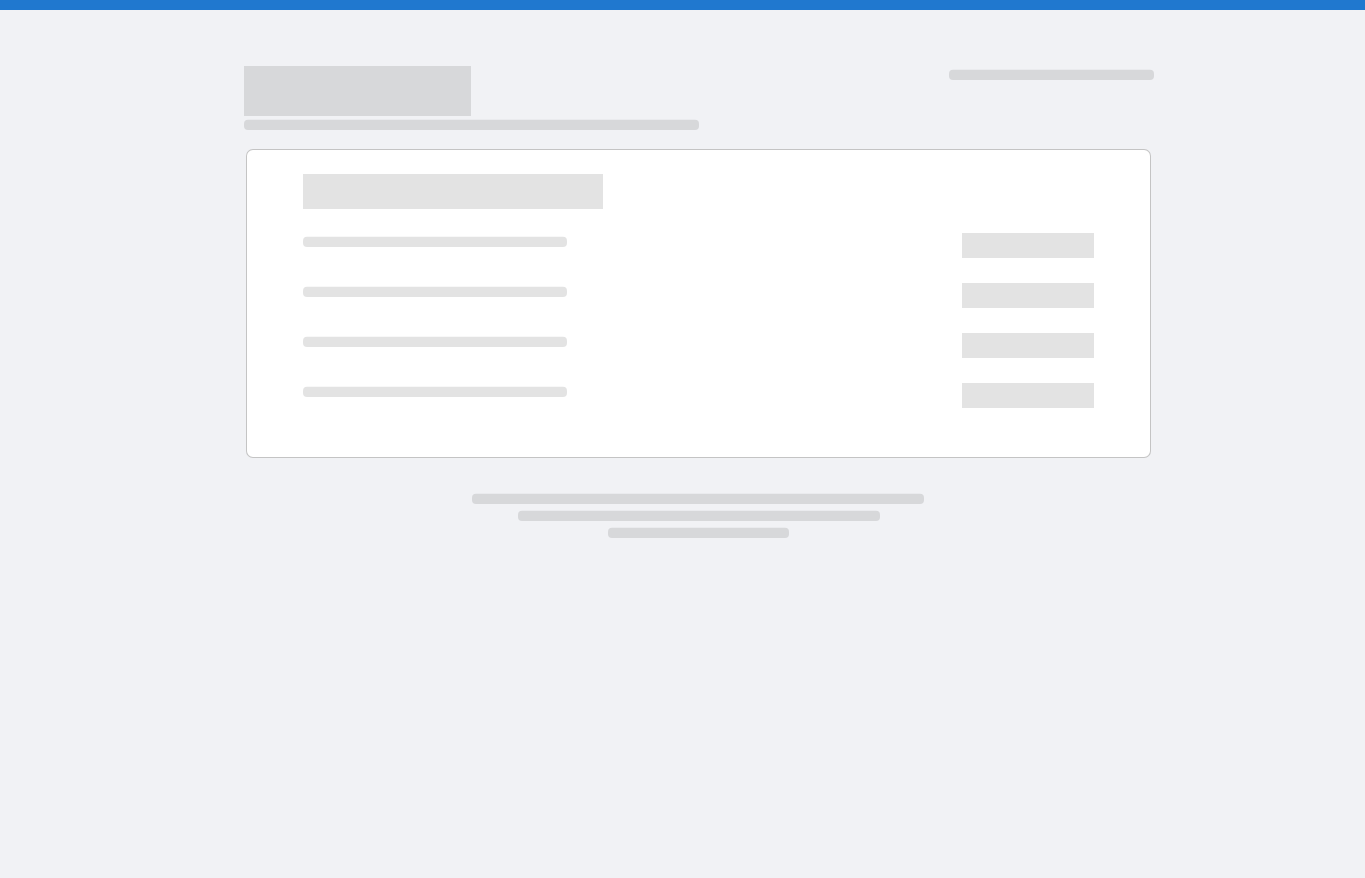 scroll, scrollTop: 0, scrollLeft: 0, axis: both 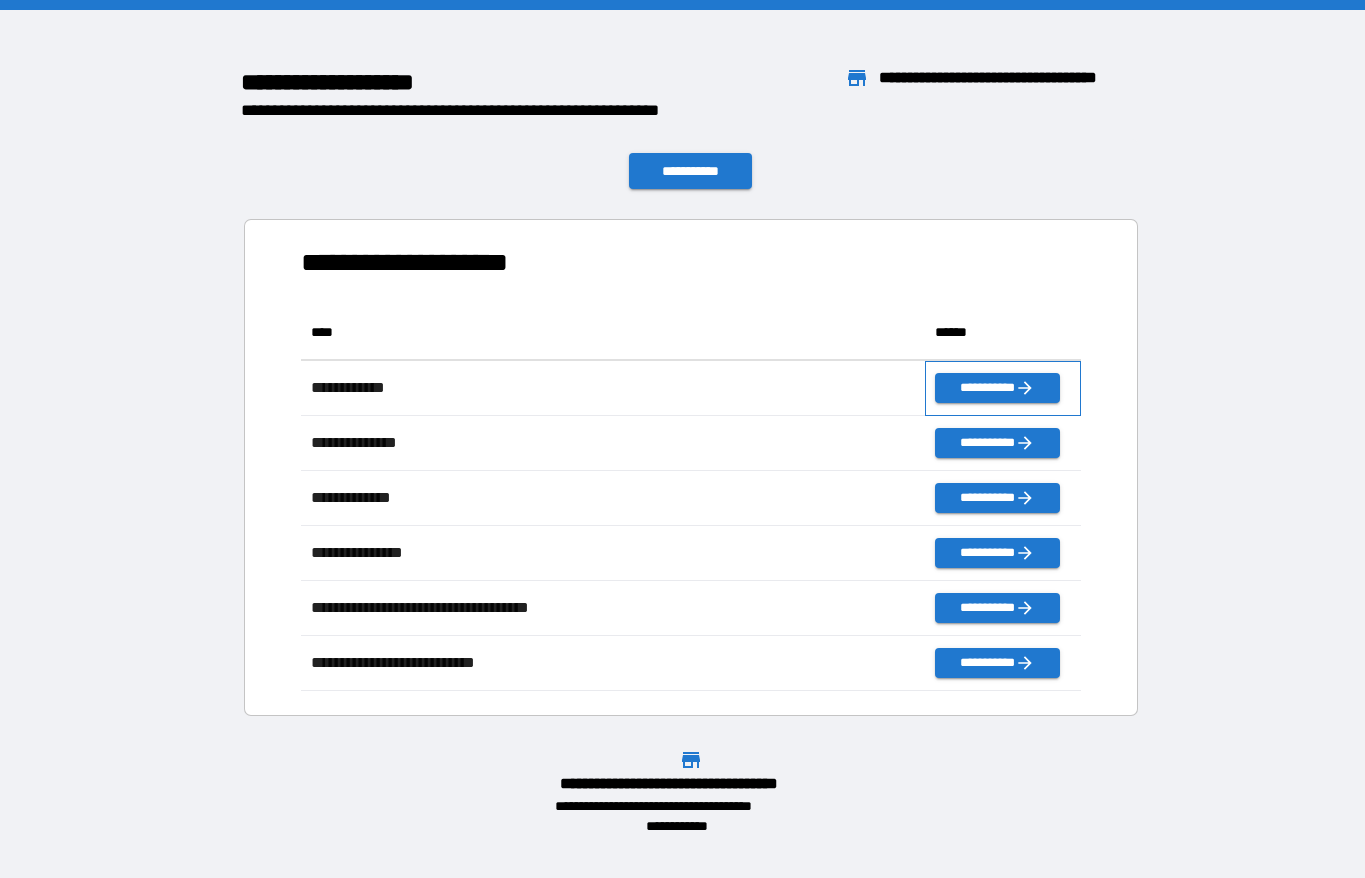 click on "**********" at bounding box center [1003, 388] 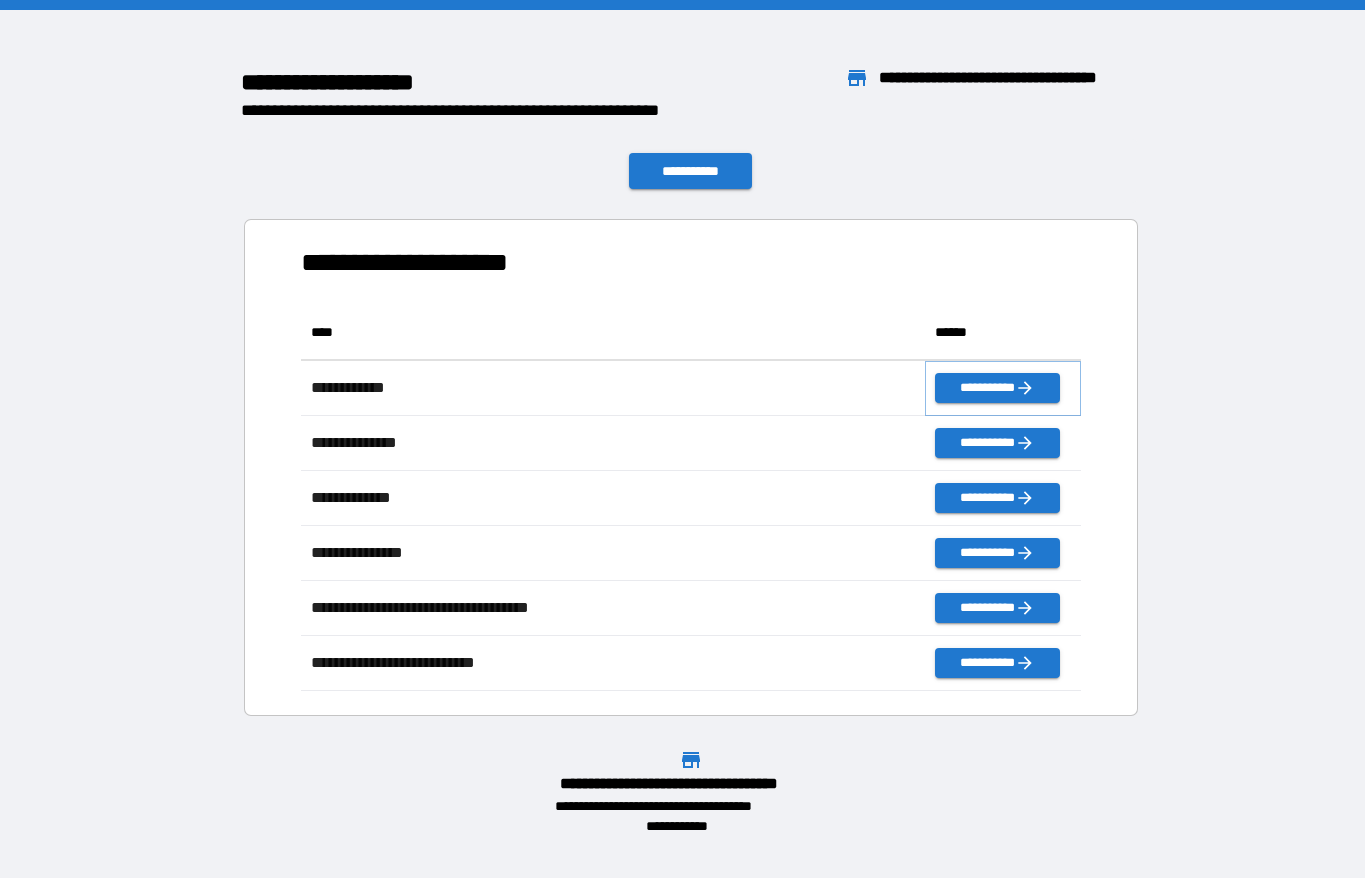 click on "**********" at bounding box center [997, 388] 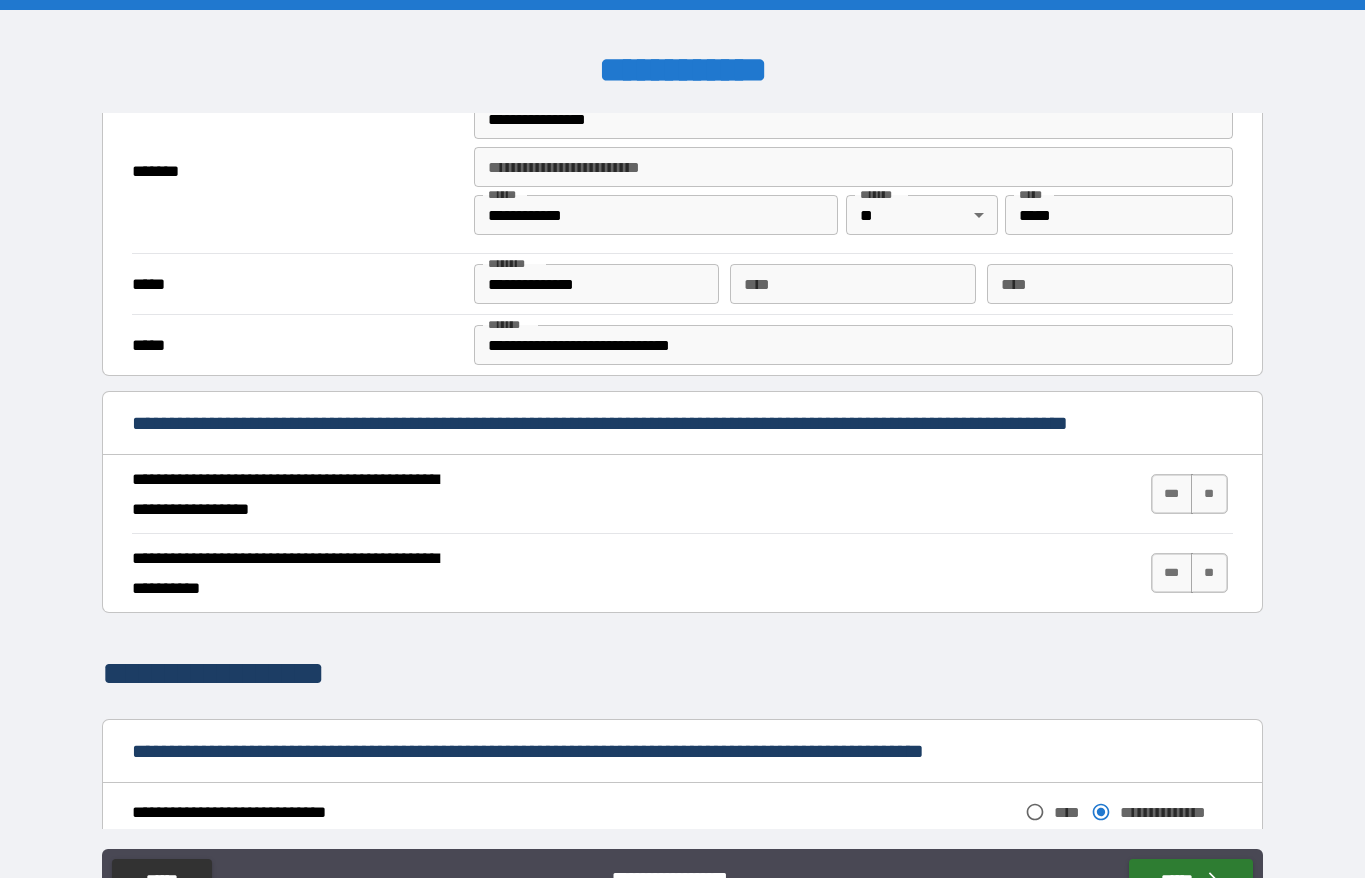 scroll, scrollTop: 525, scrollLeft: 0, axis: vertical 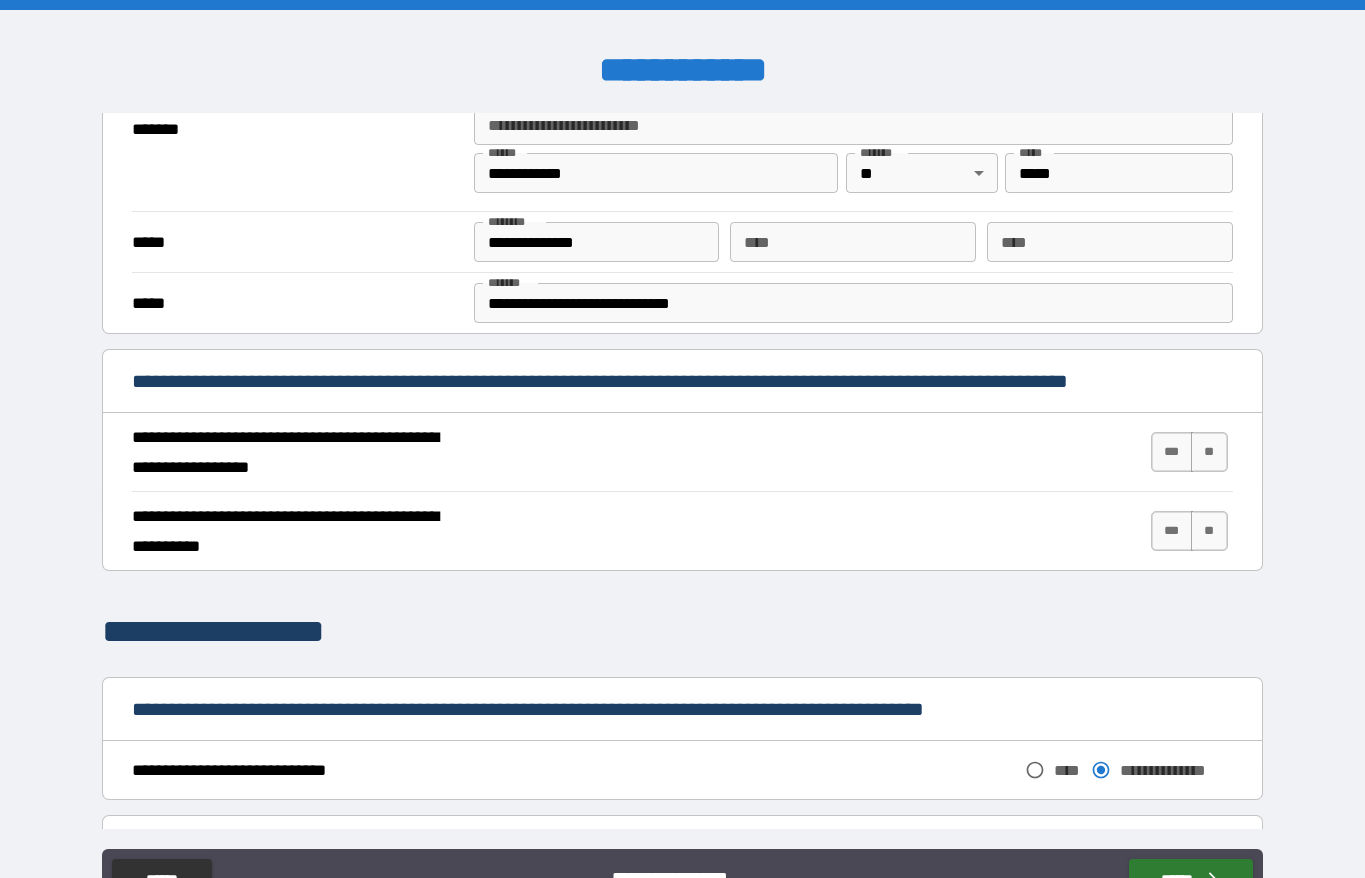 click on "***" at bounding box center [1172, 452] 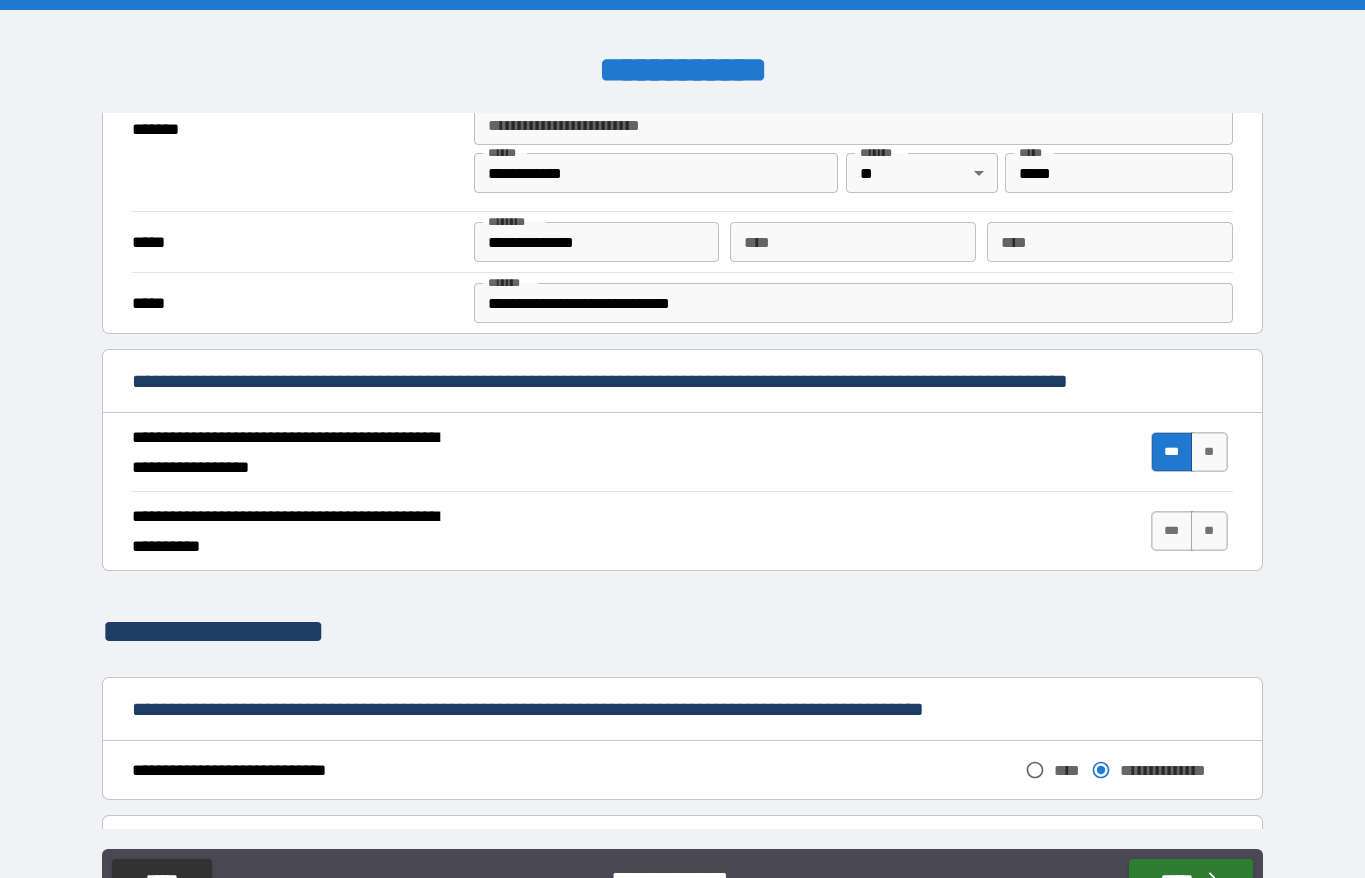 click on "***" at bounding box center [1172, 531] 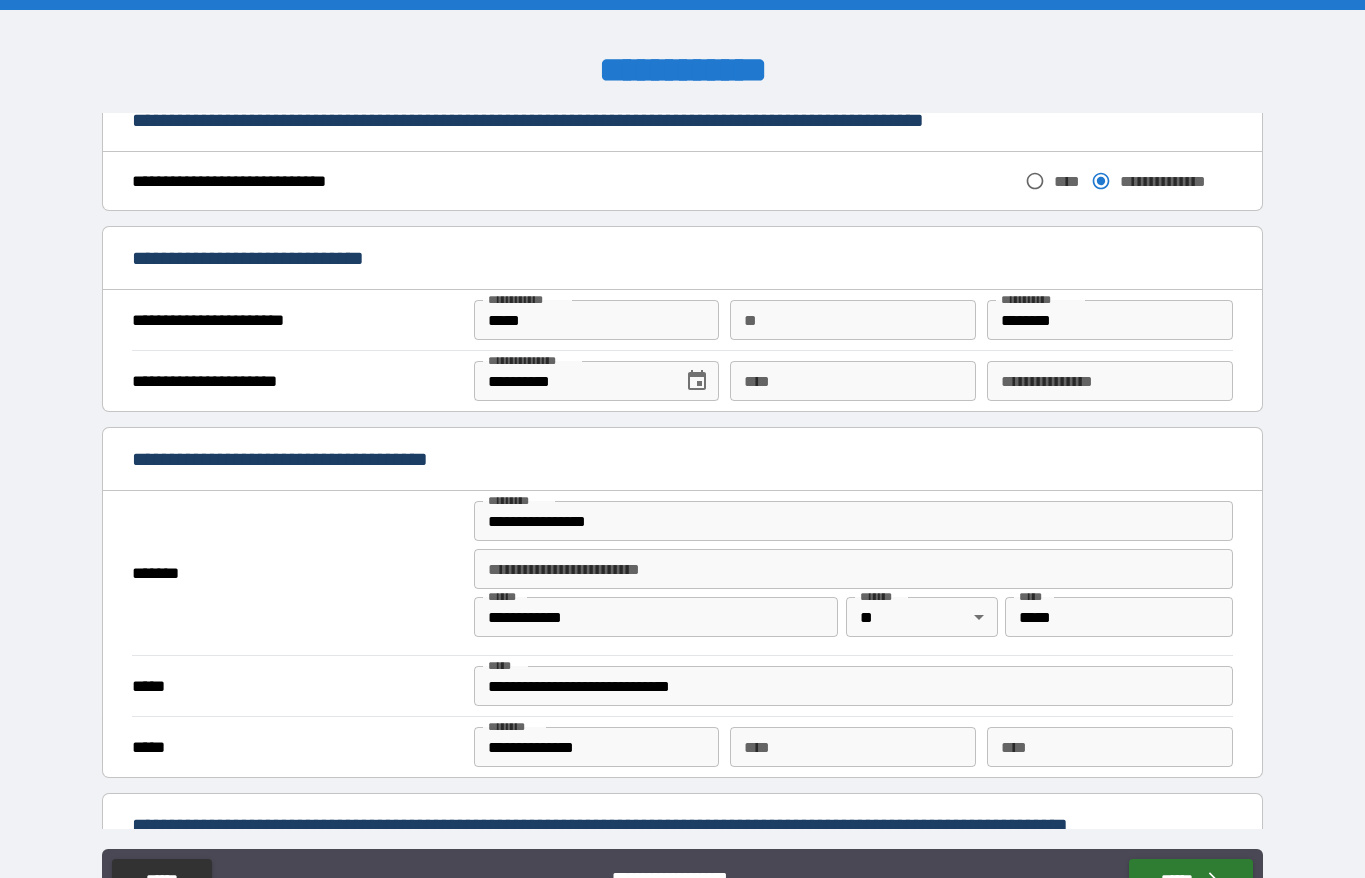 scroll, scrollTop: 1146, scrollLeft: 0, axis: vertical 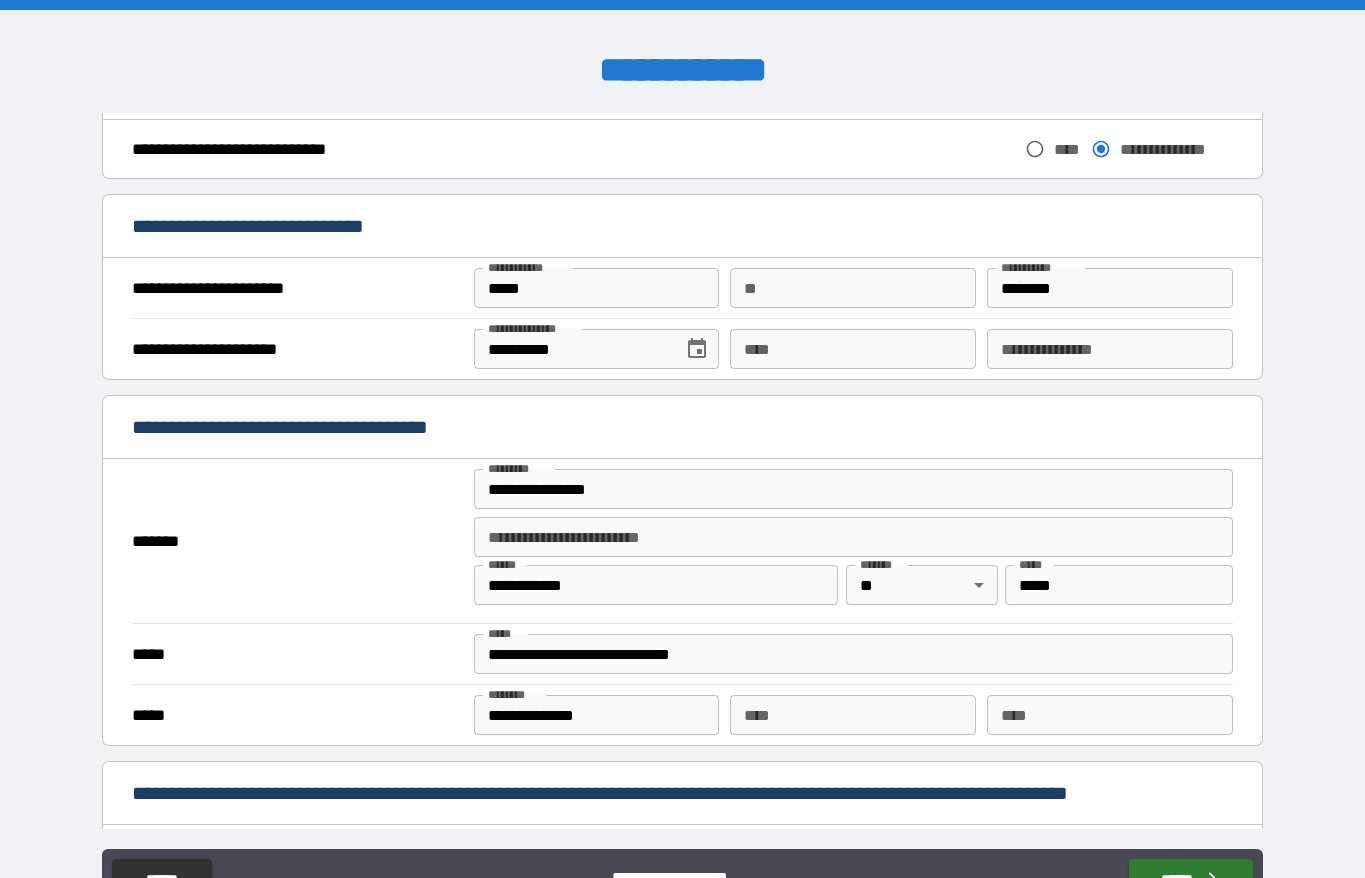 click on "****" at bounding box center (853, 349) 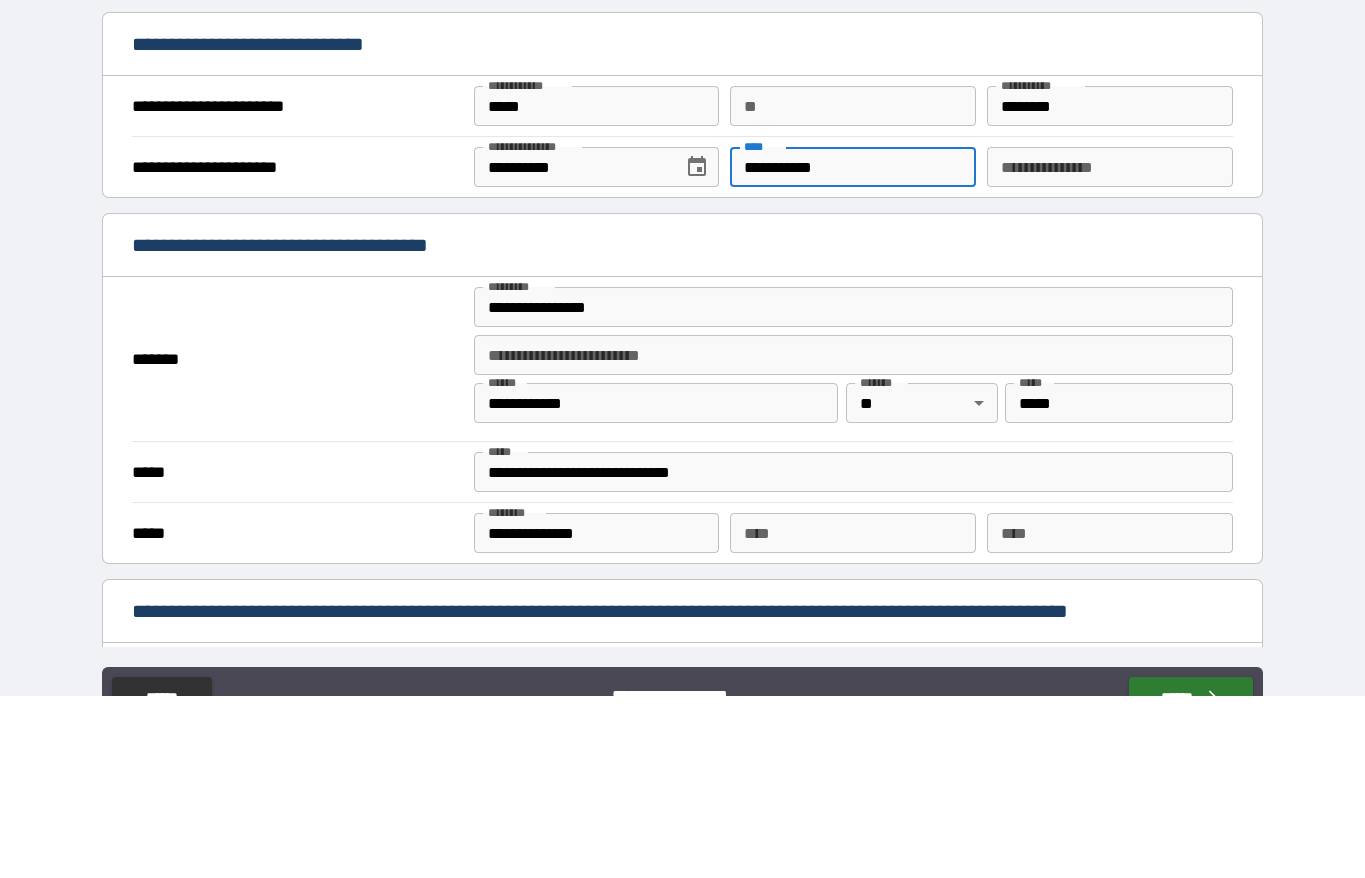 scroll, scrollTop: 88, scrollLeft: 0, axis: vertical 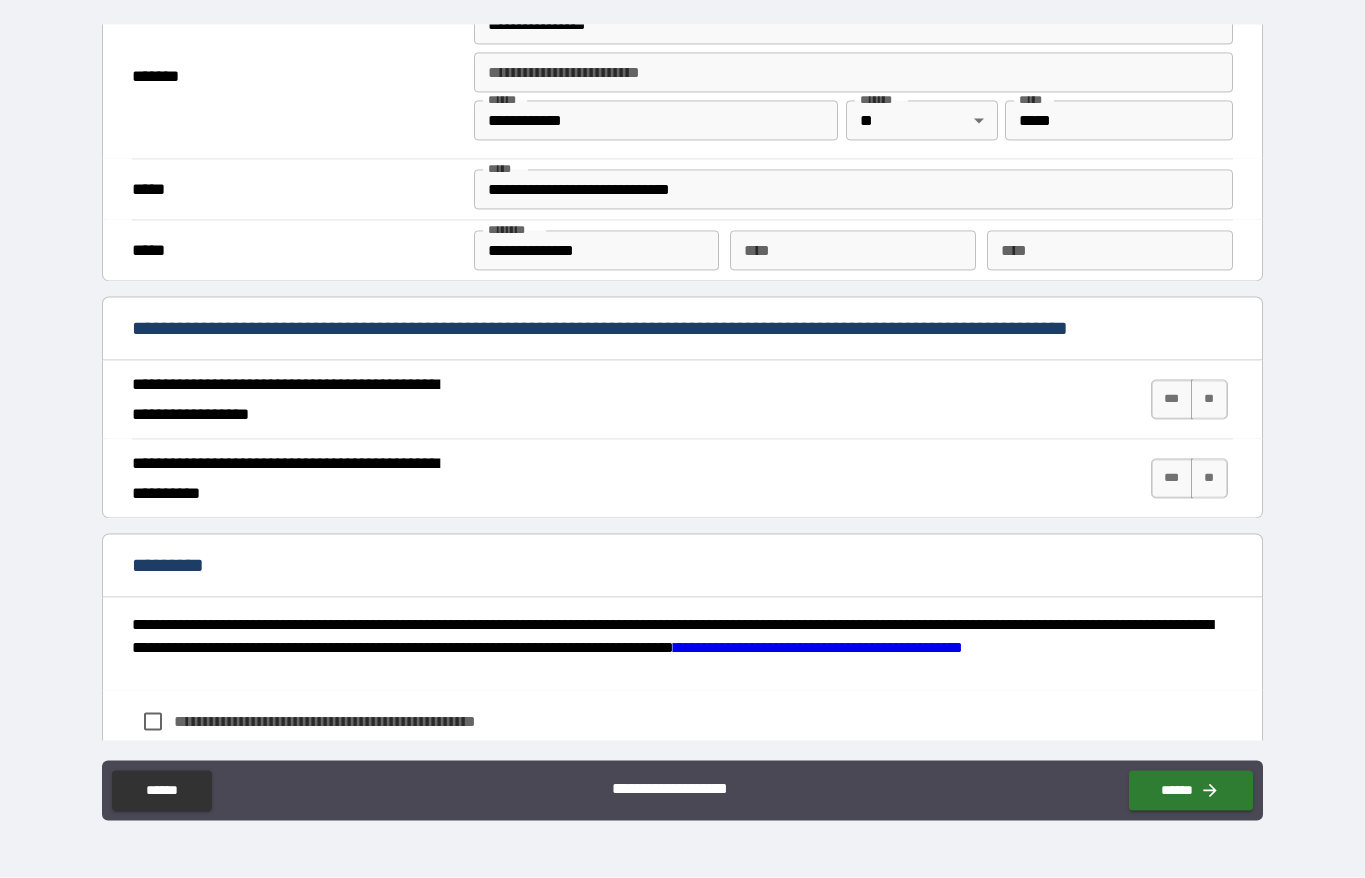 type on "**********" 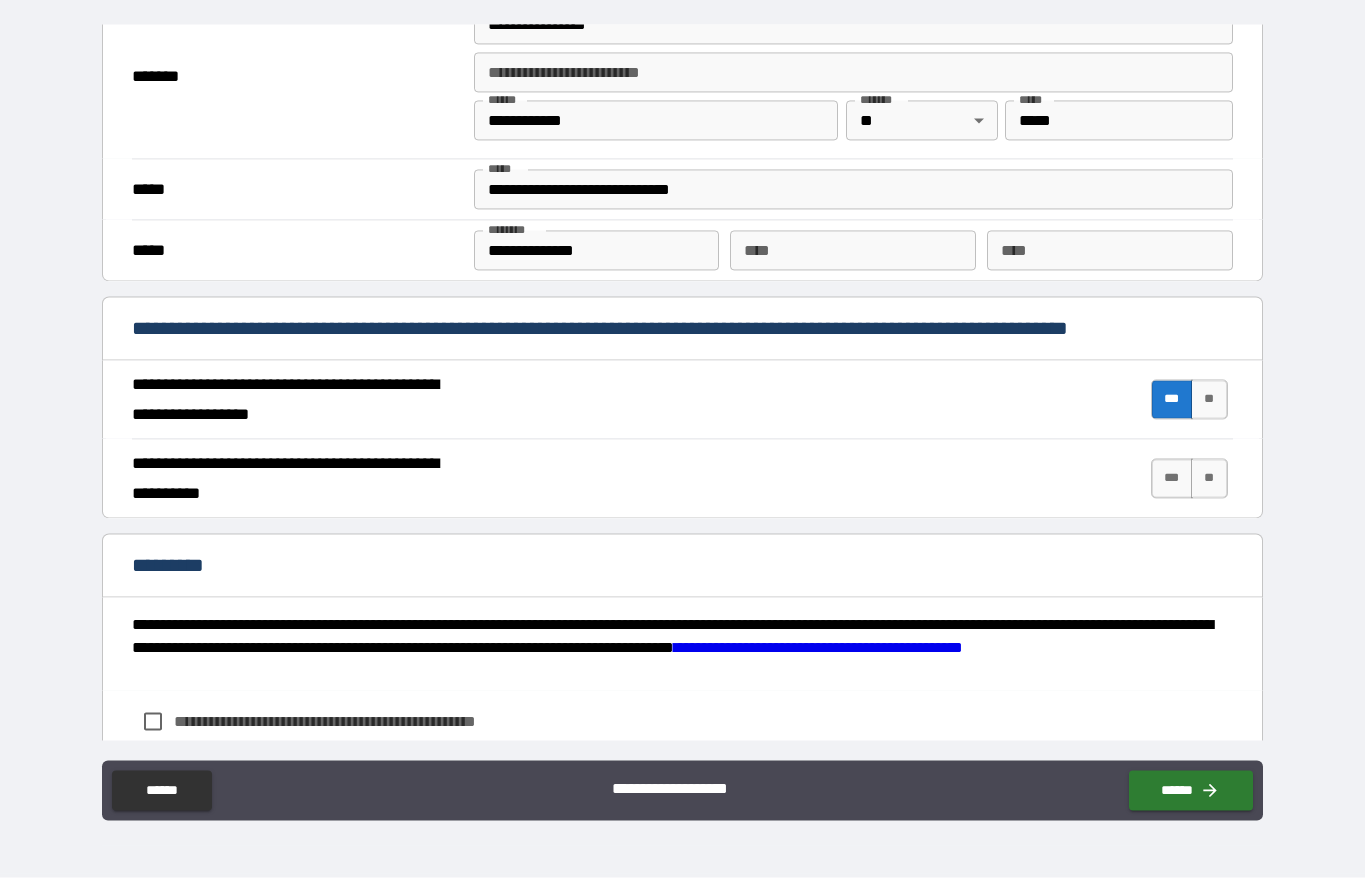 scroll, scrollTop: 89, scrollLeft: 0, axis: vertical 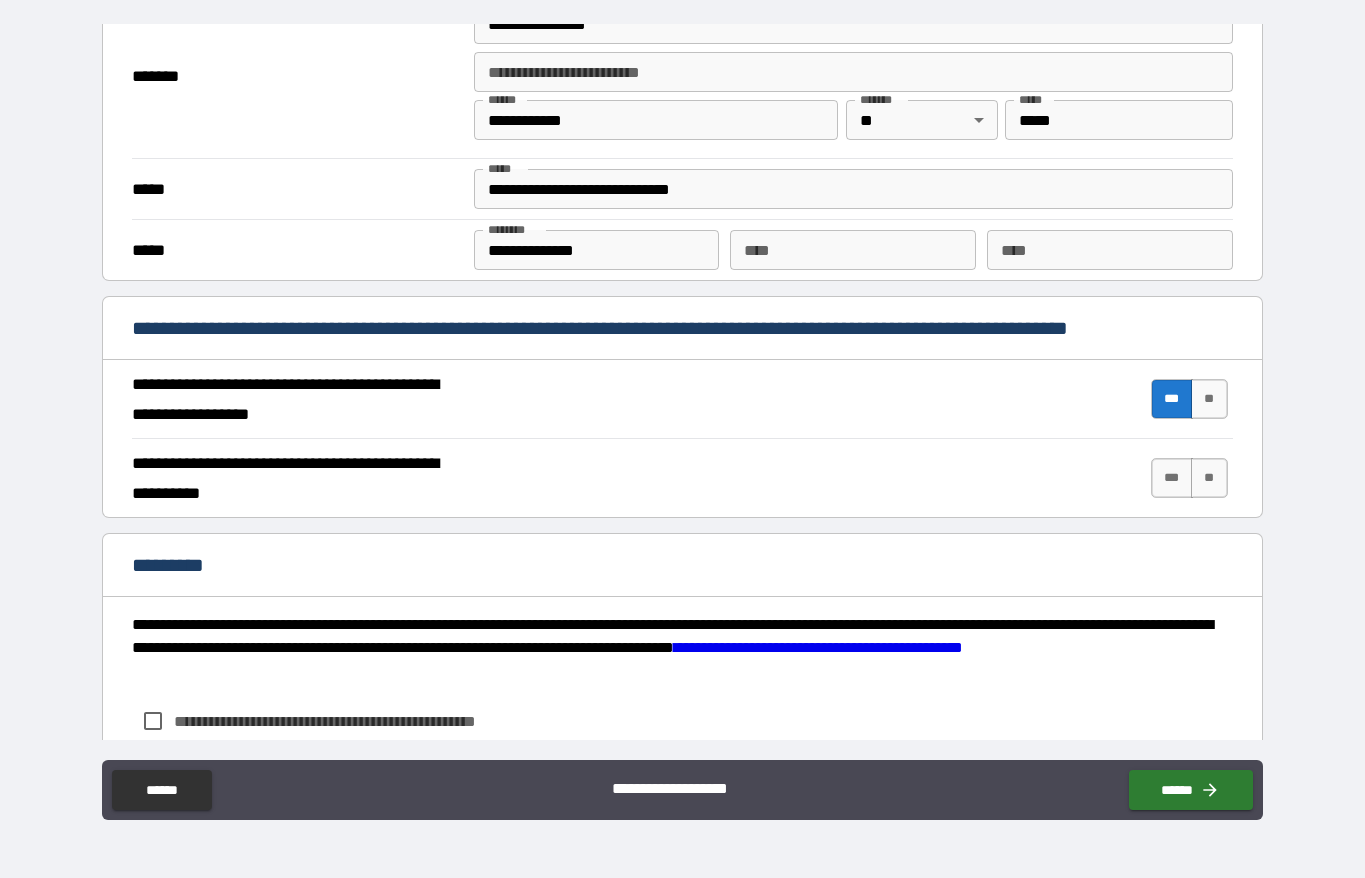 click on "***" at bounding box center (1172, 478) 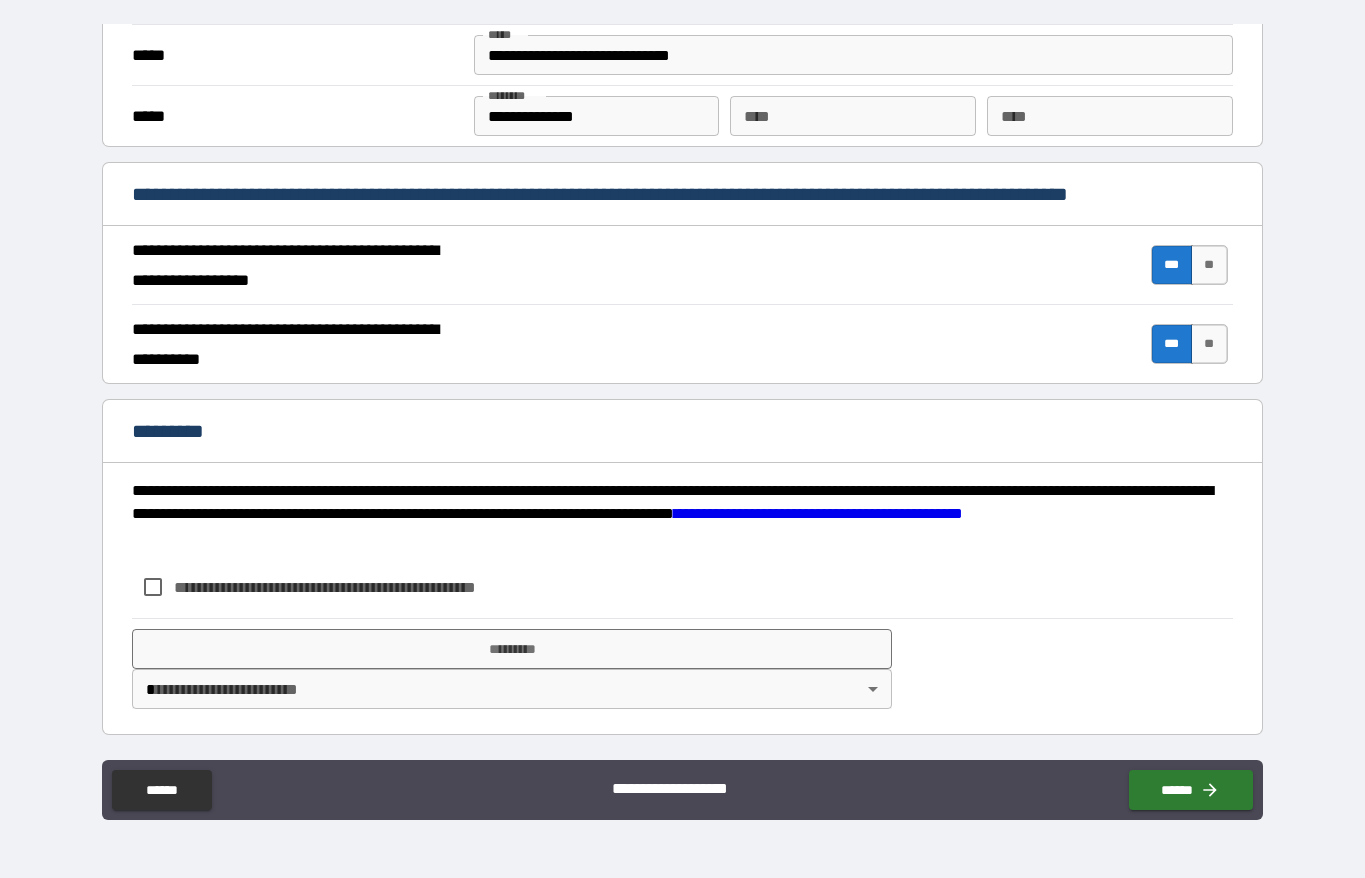 scroll, scrollTop: 1656, scrollLeft: 0, axis: vertical 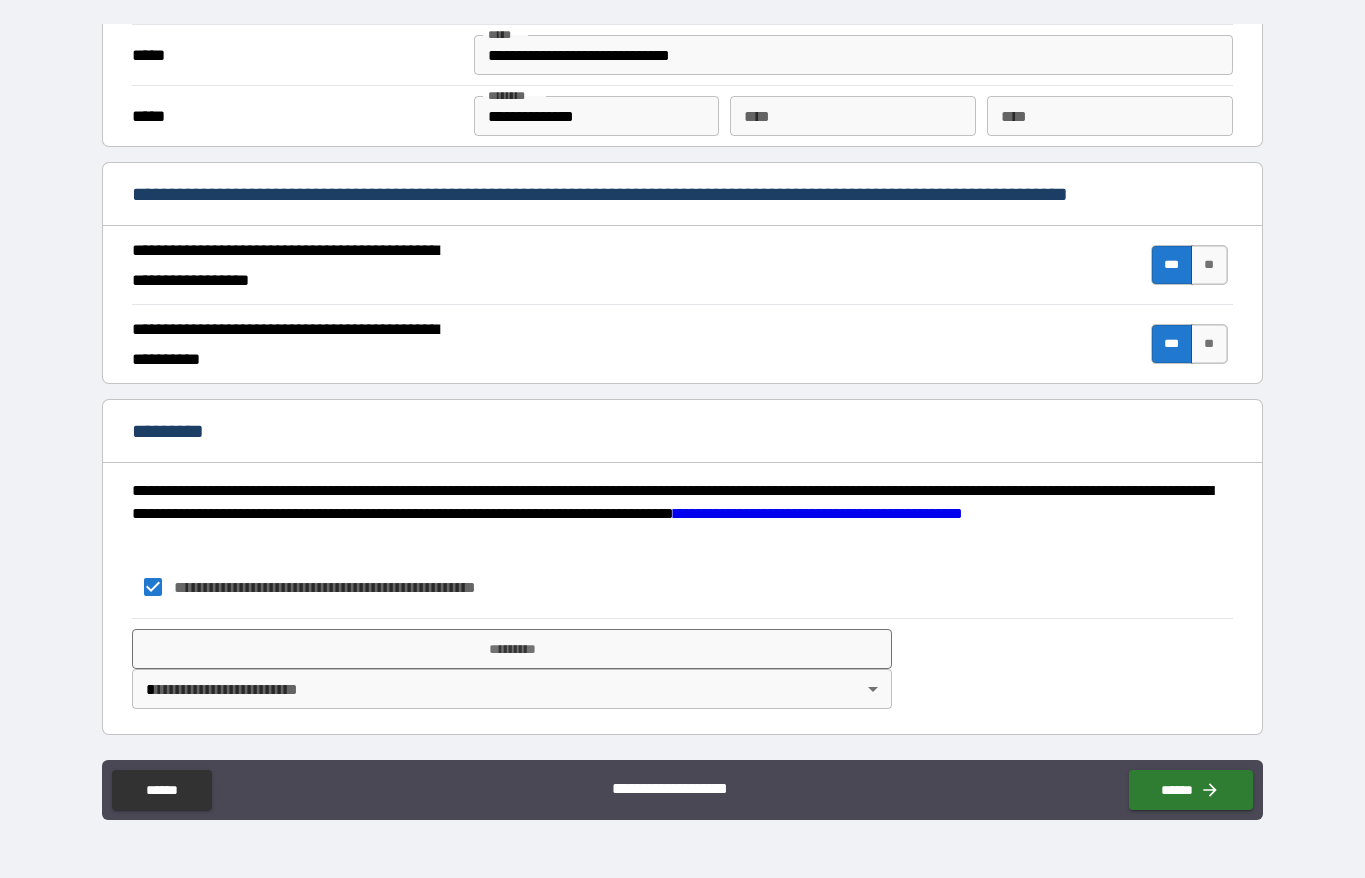 click on "*********" at bounding box center (511, 649) 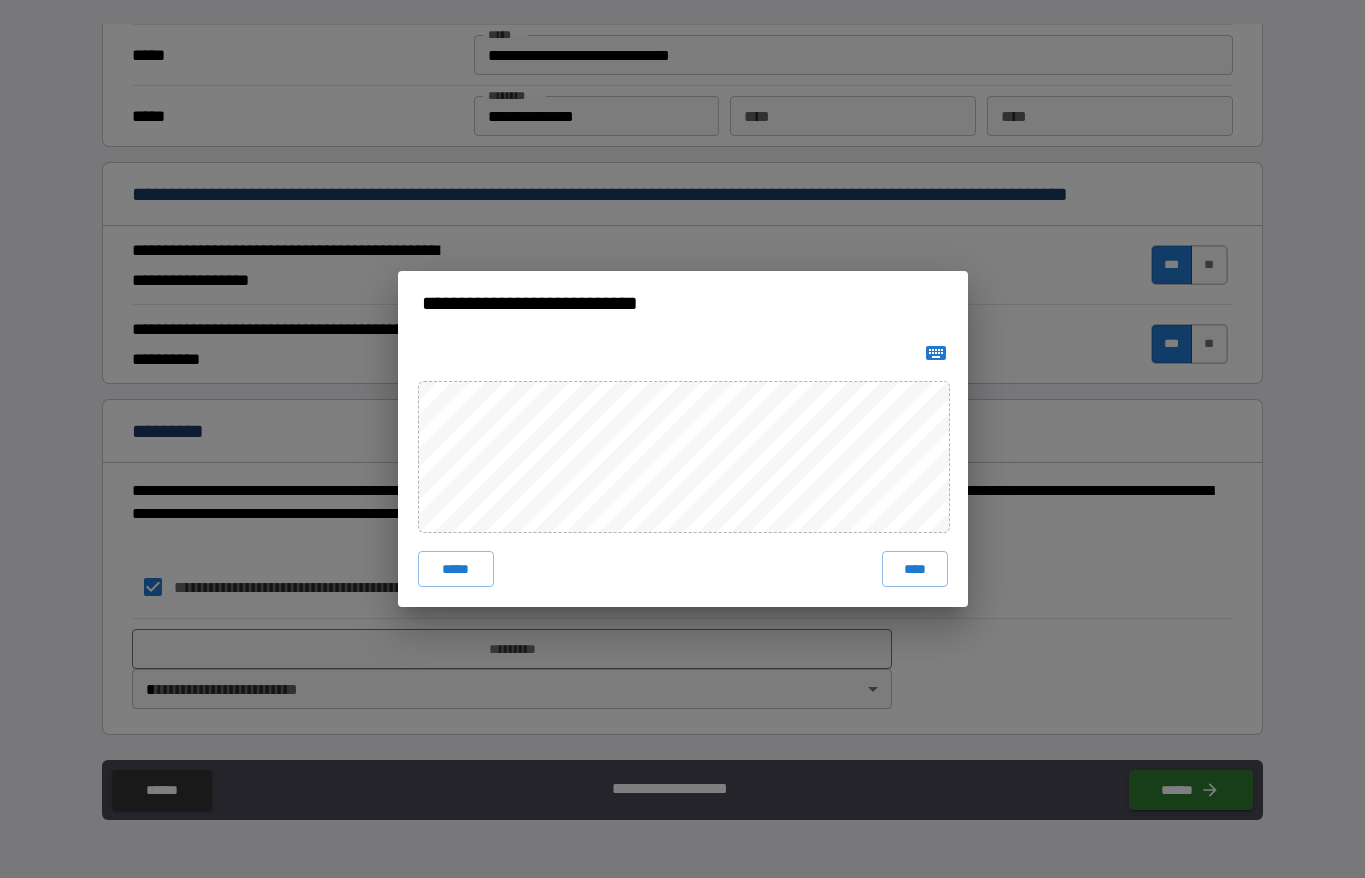 click on "****" at bounding box center (915, 569) 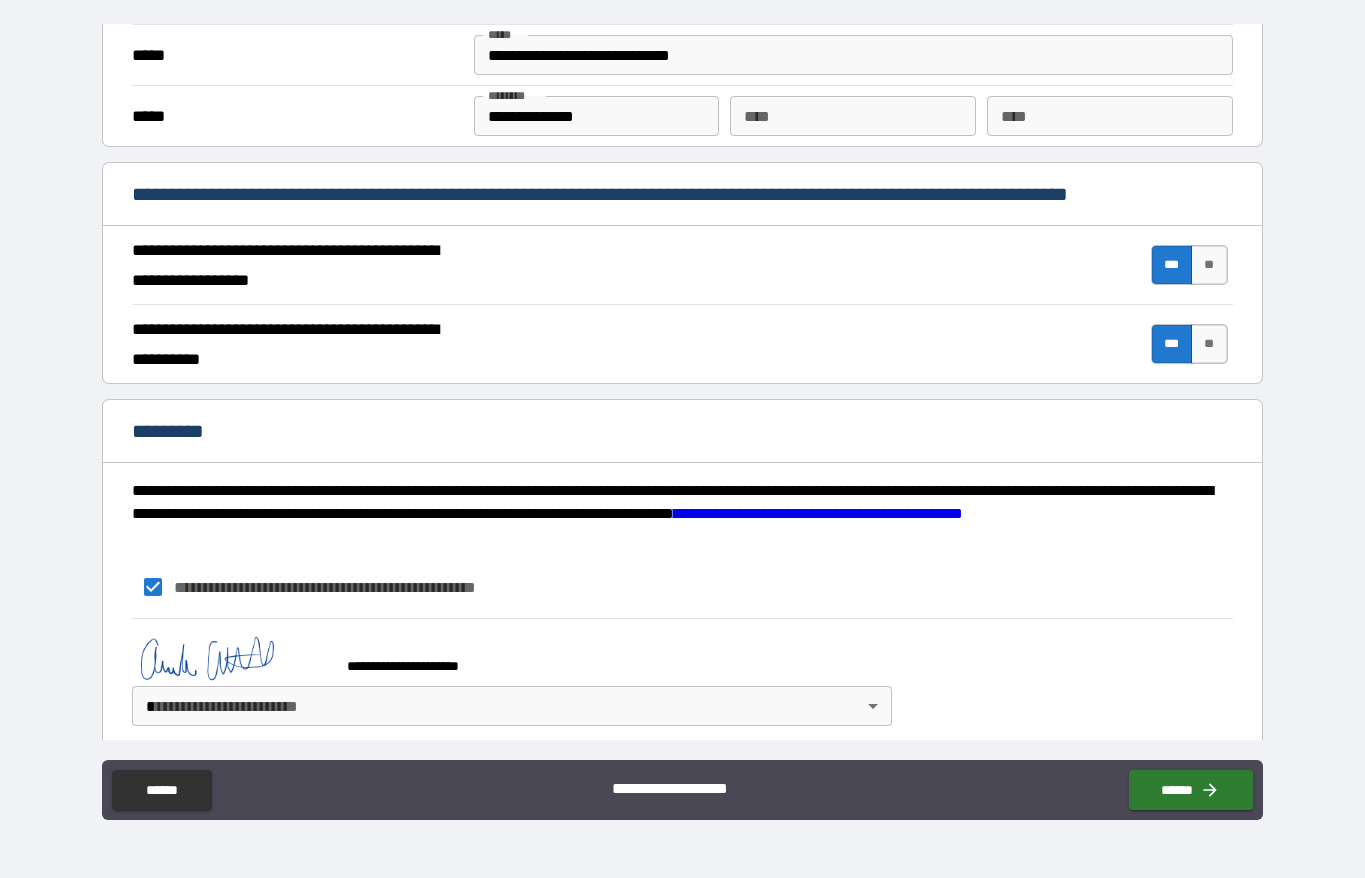click on "******" at bounding box center (1191, 790) 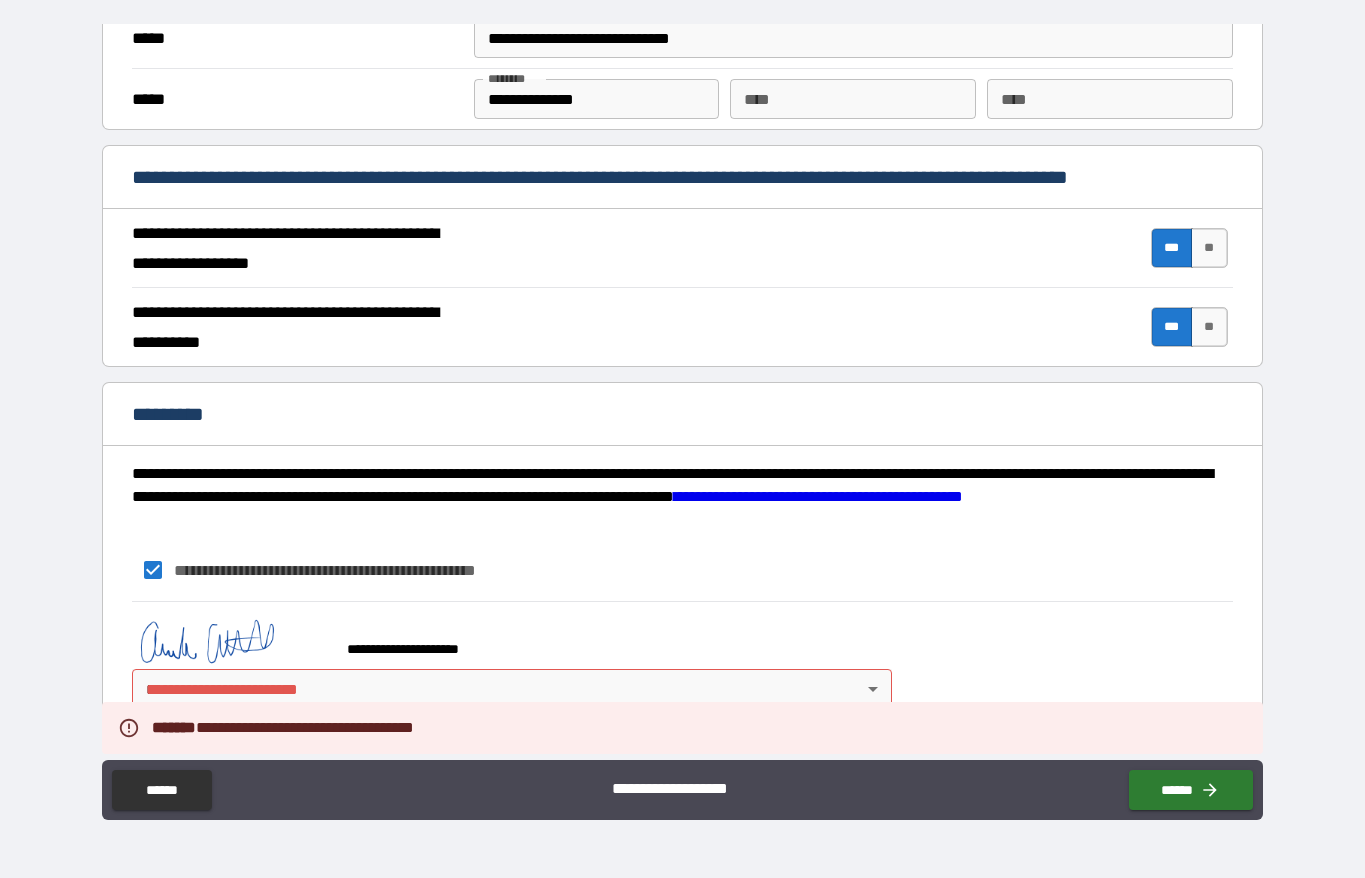 scroll, scrollTop: 1673, scrollLeft: 0, axis: vertical 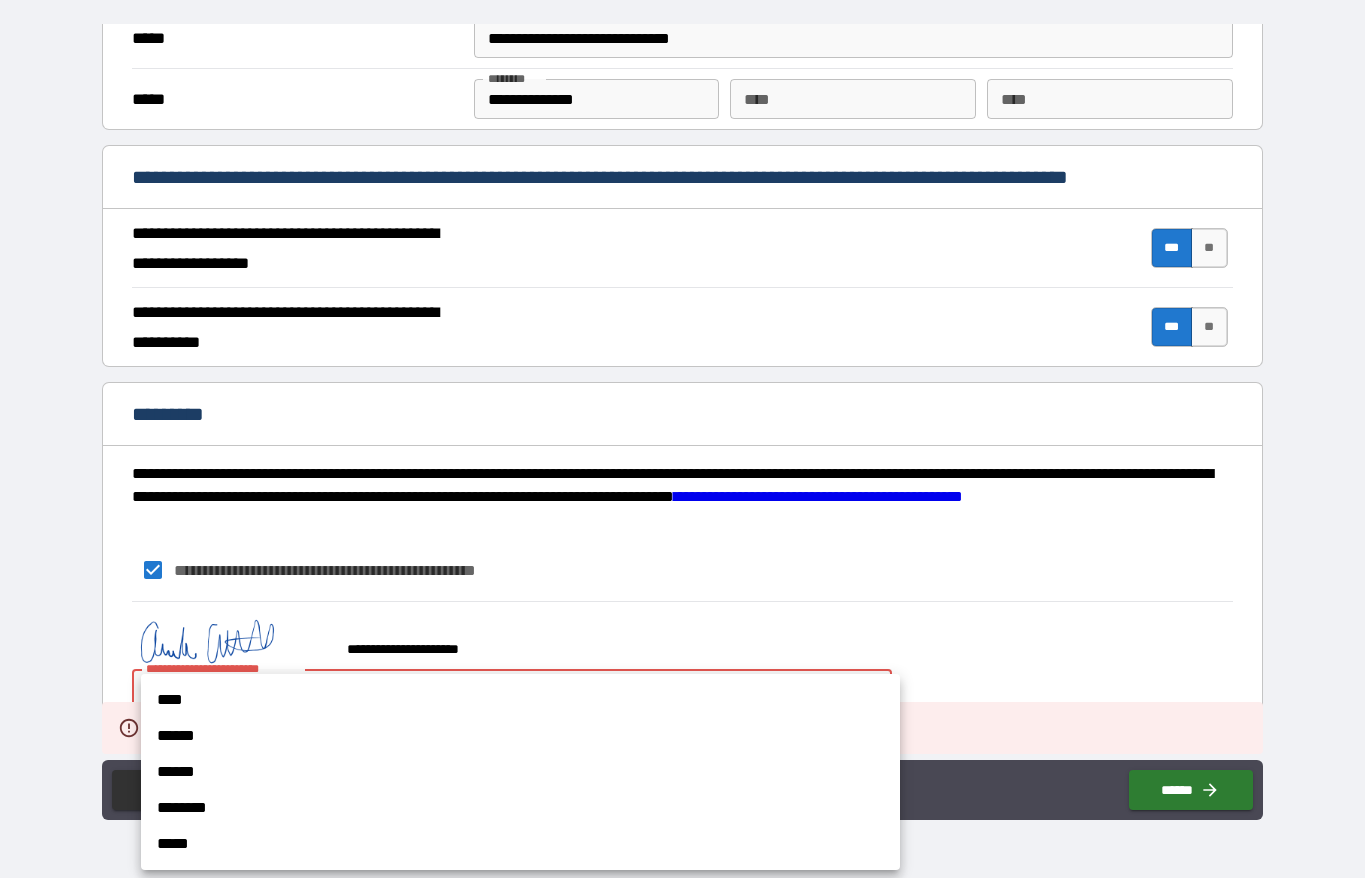 click on "******" at bounding box center (520, 736) 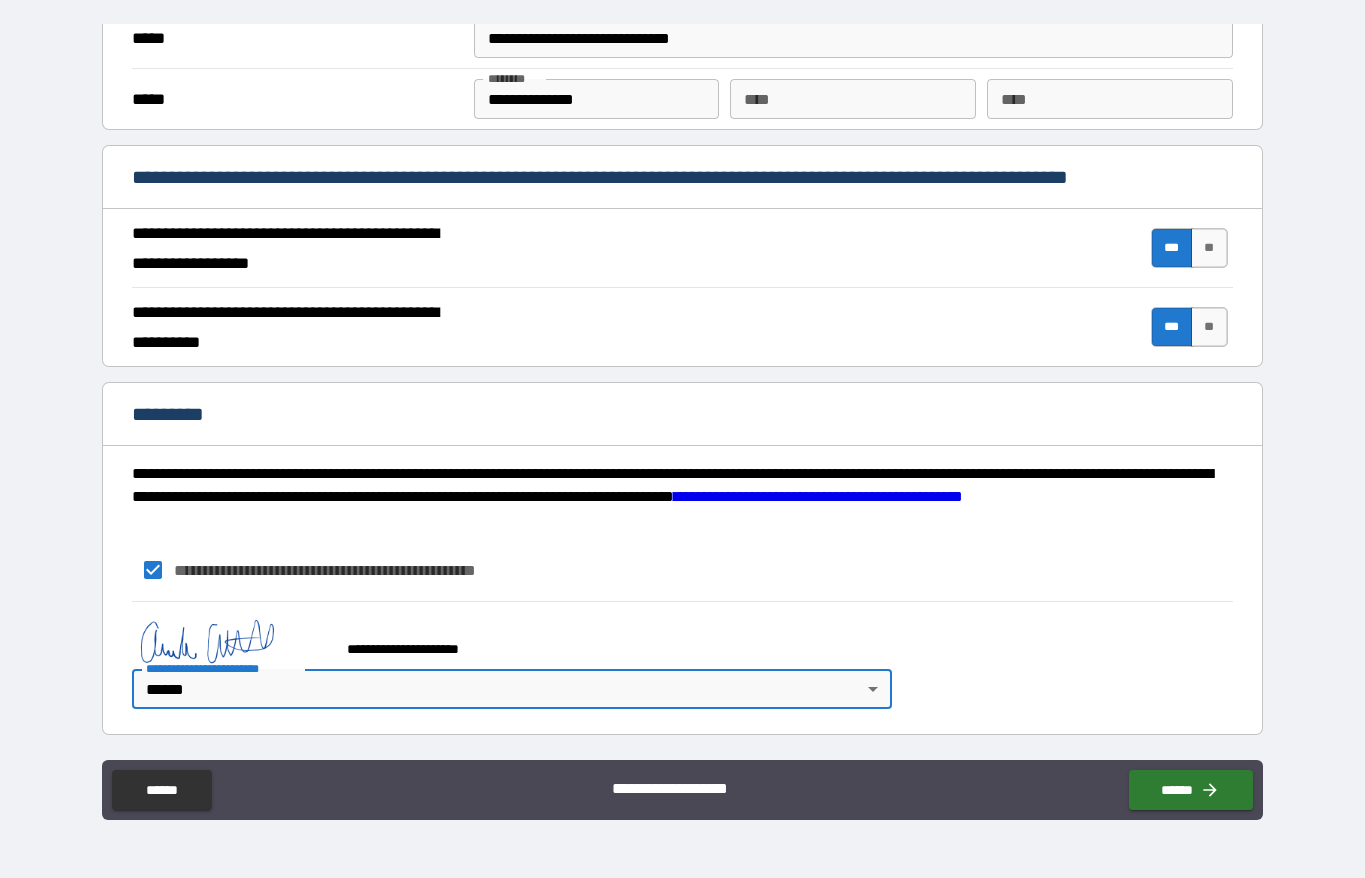 click on "******" at bounding box center (1191, 790) 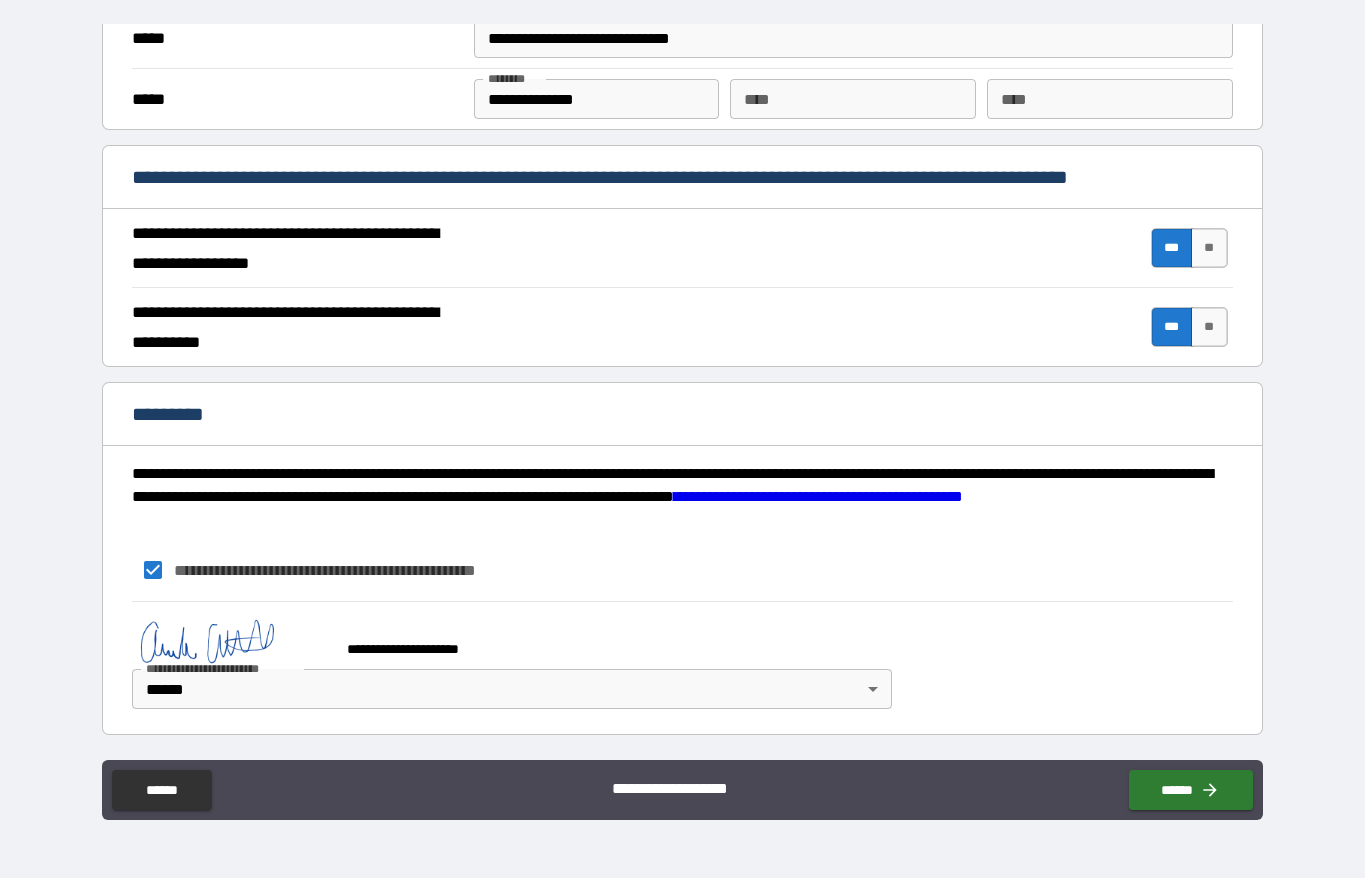 scroll, scrollTop: 1674, scrollLeft: 0, axis: vertical 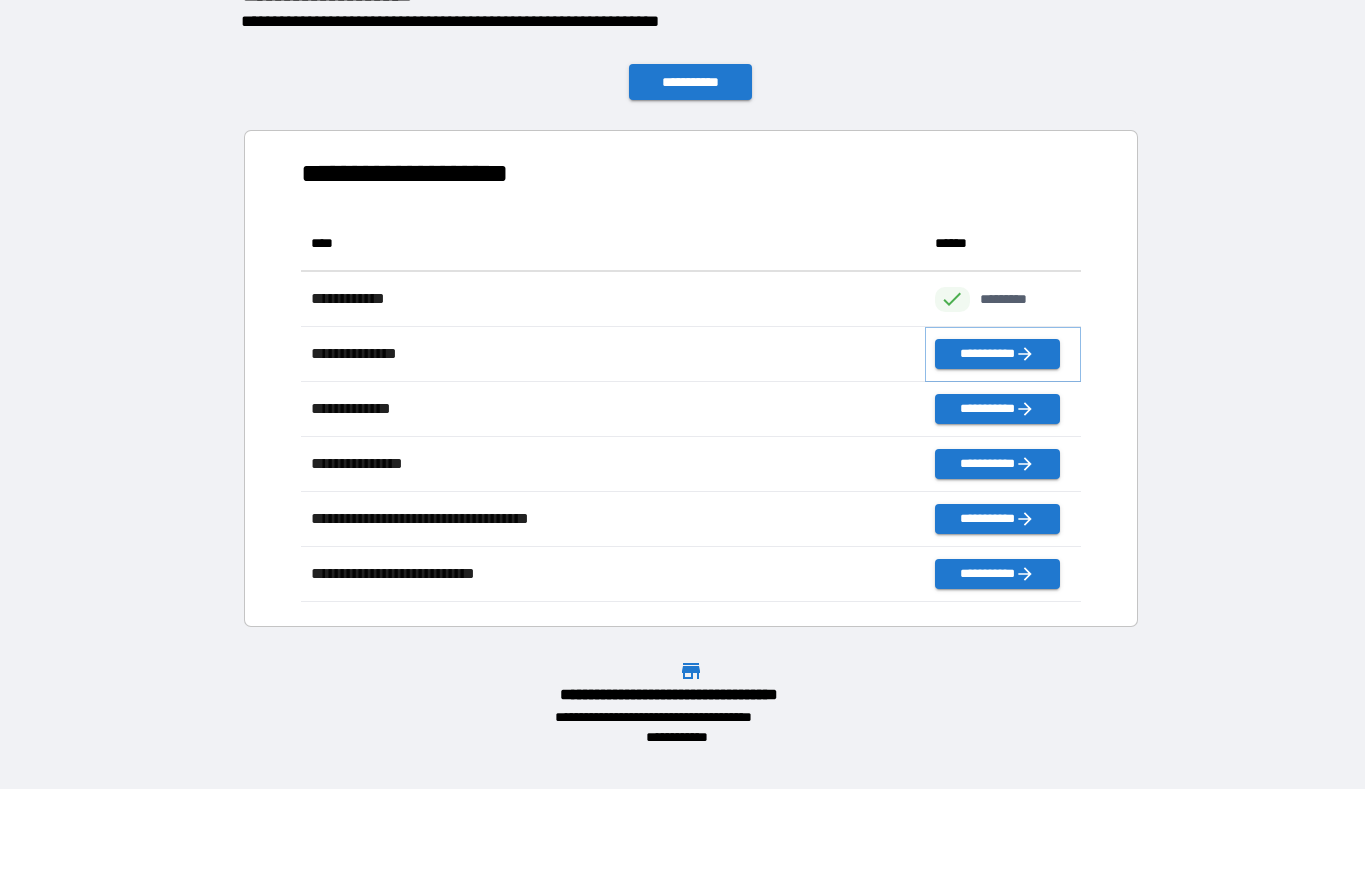 click 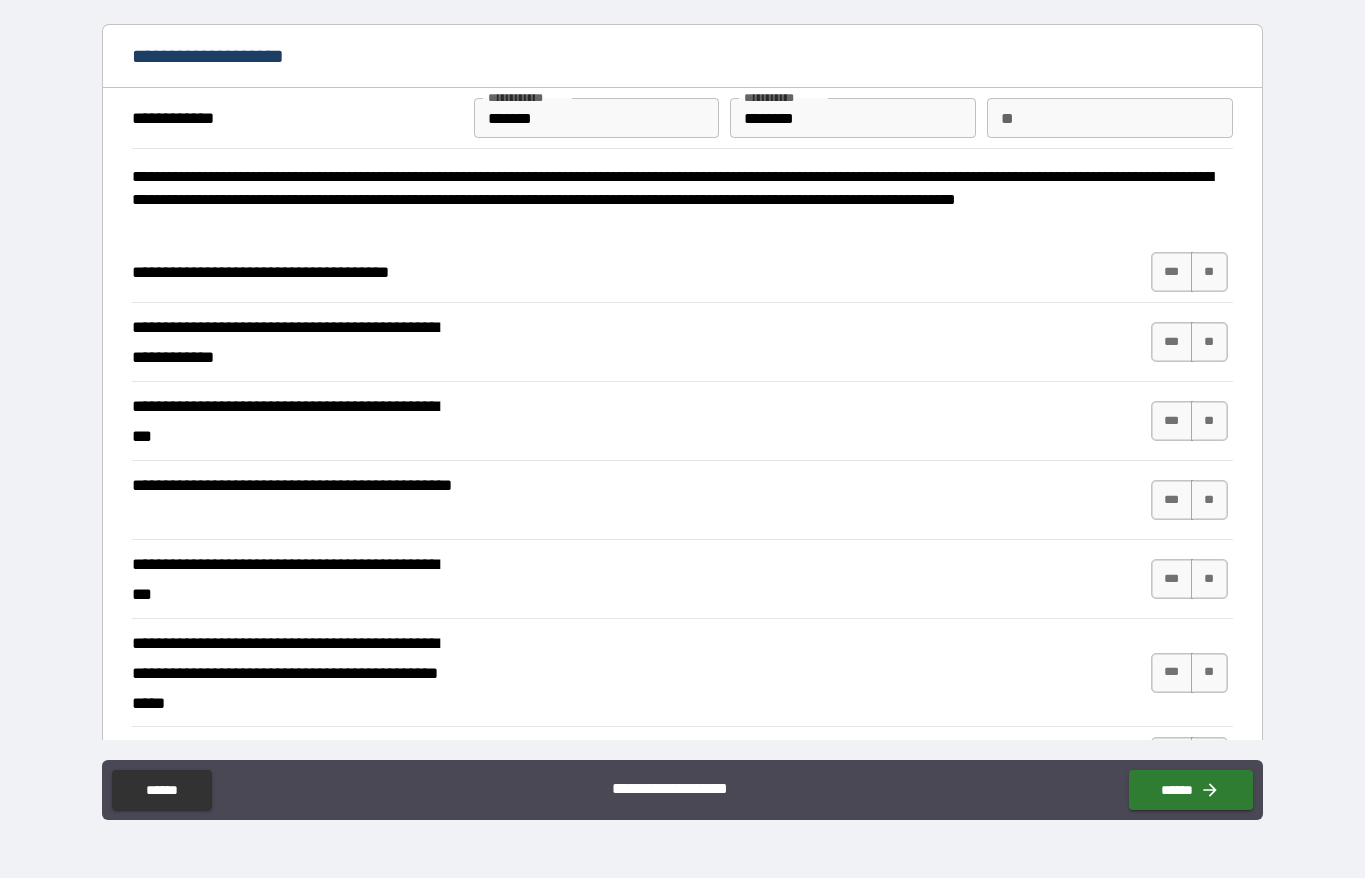 click on "***" at bounding box center (1172, 272) 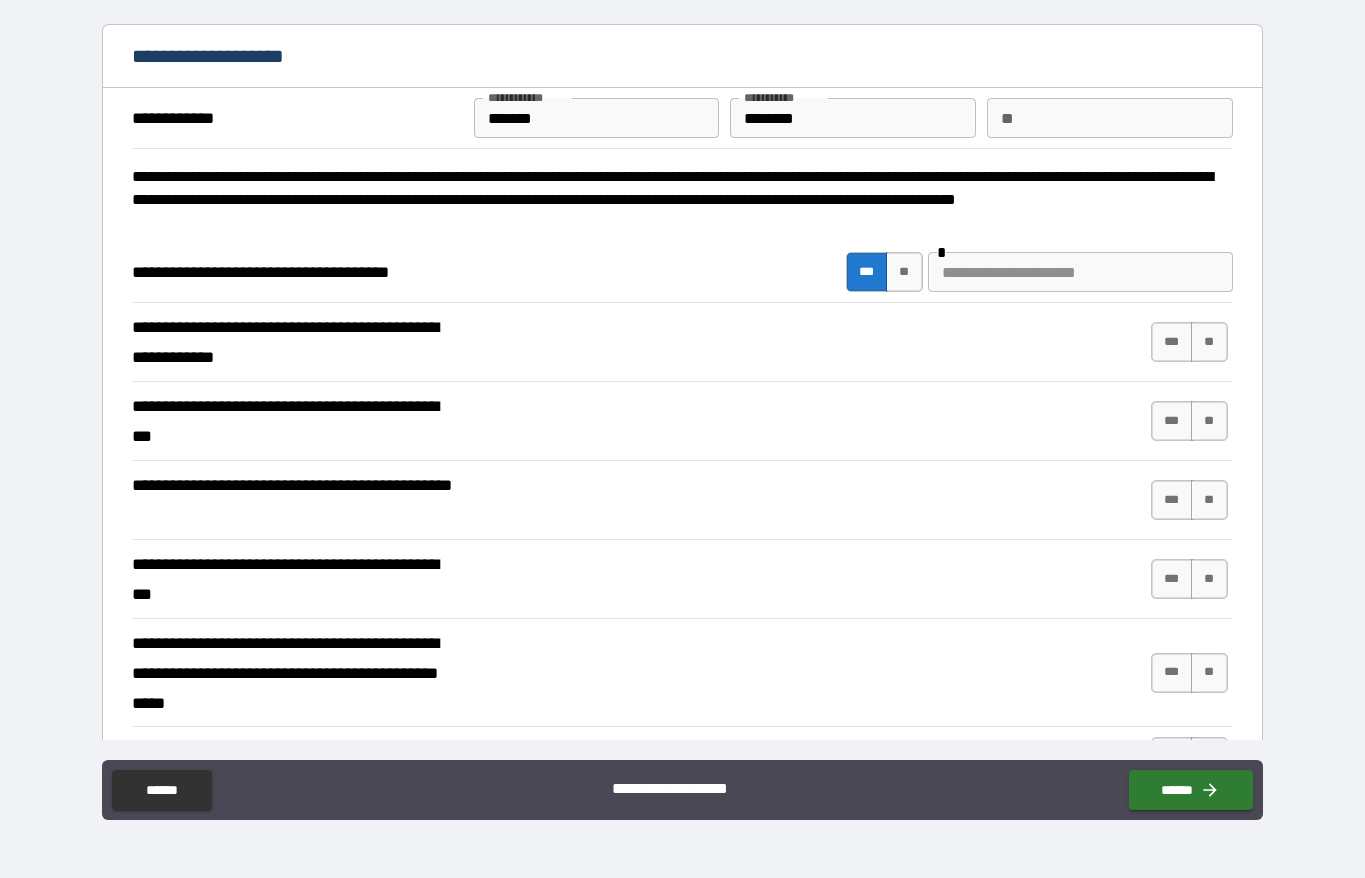 click at bounding box center (1080, 272) 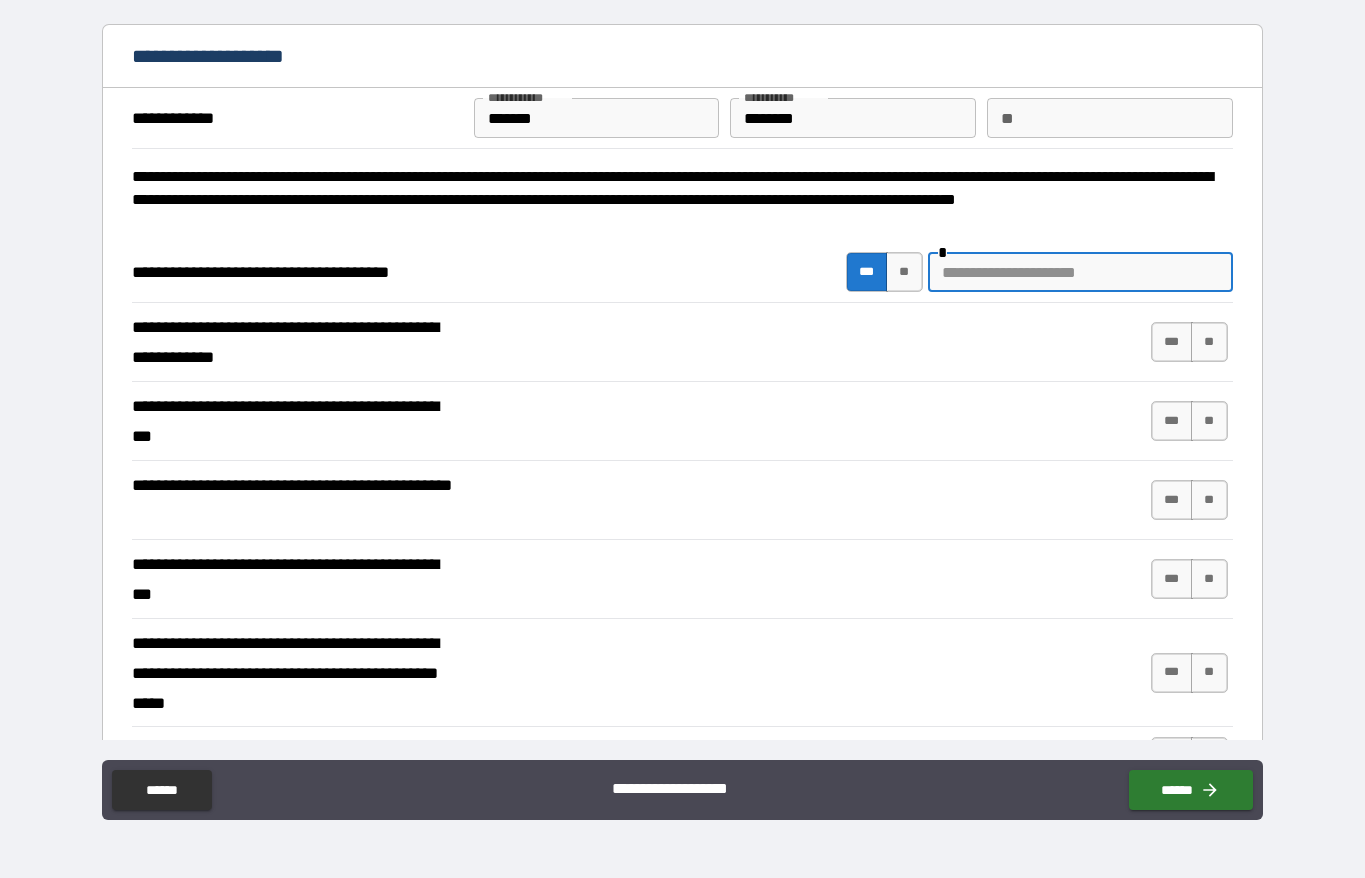 scroll, scrollTop: 88, scrollLeft: 0, axis: vertical 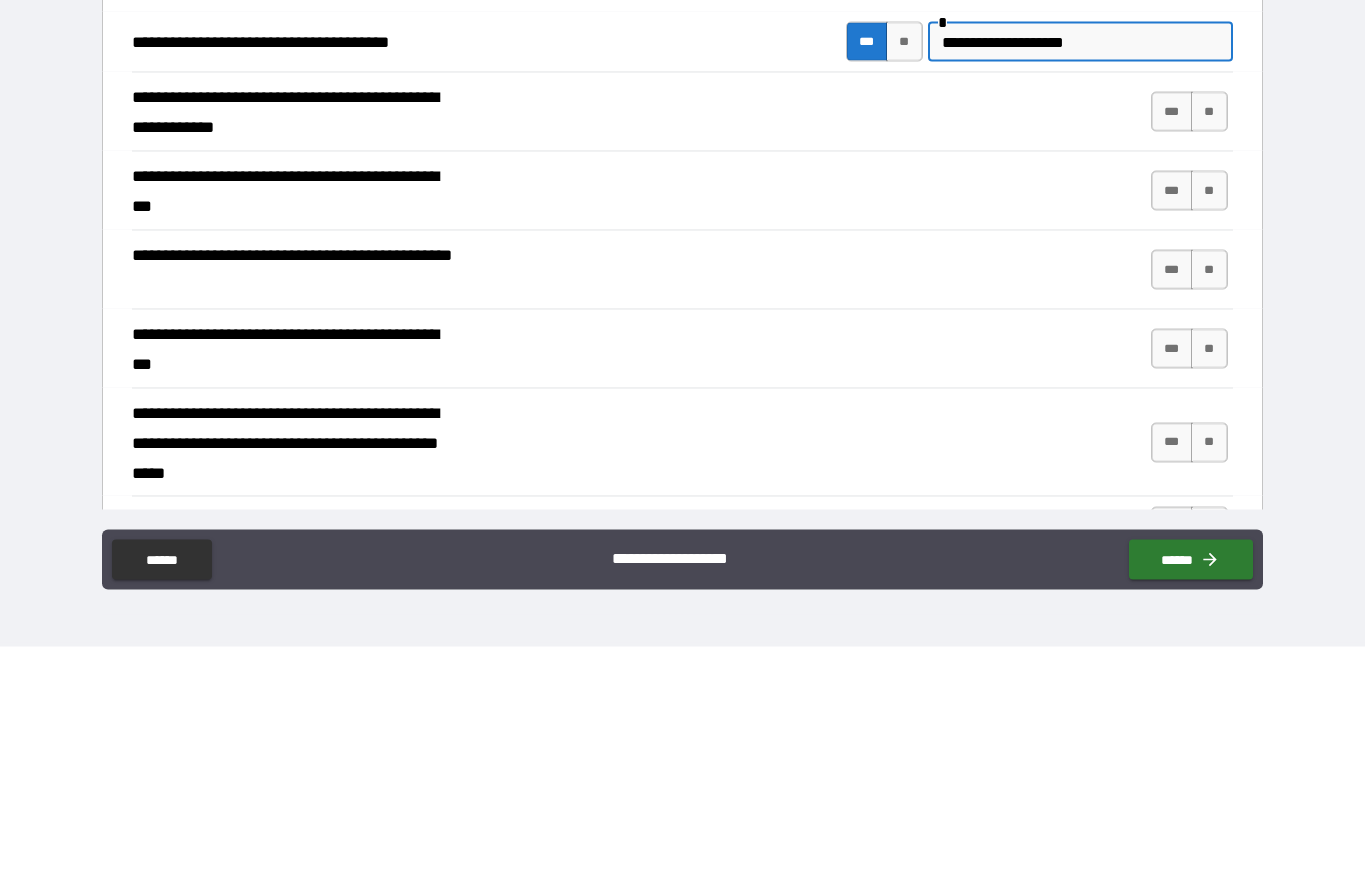 type on "**********" 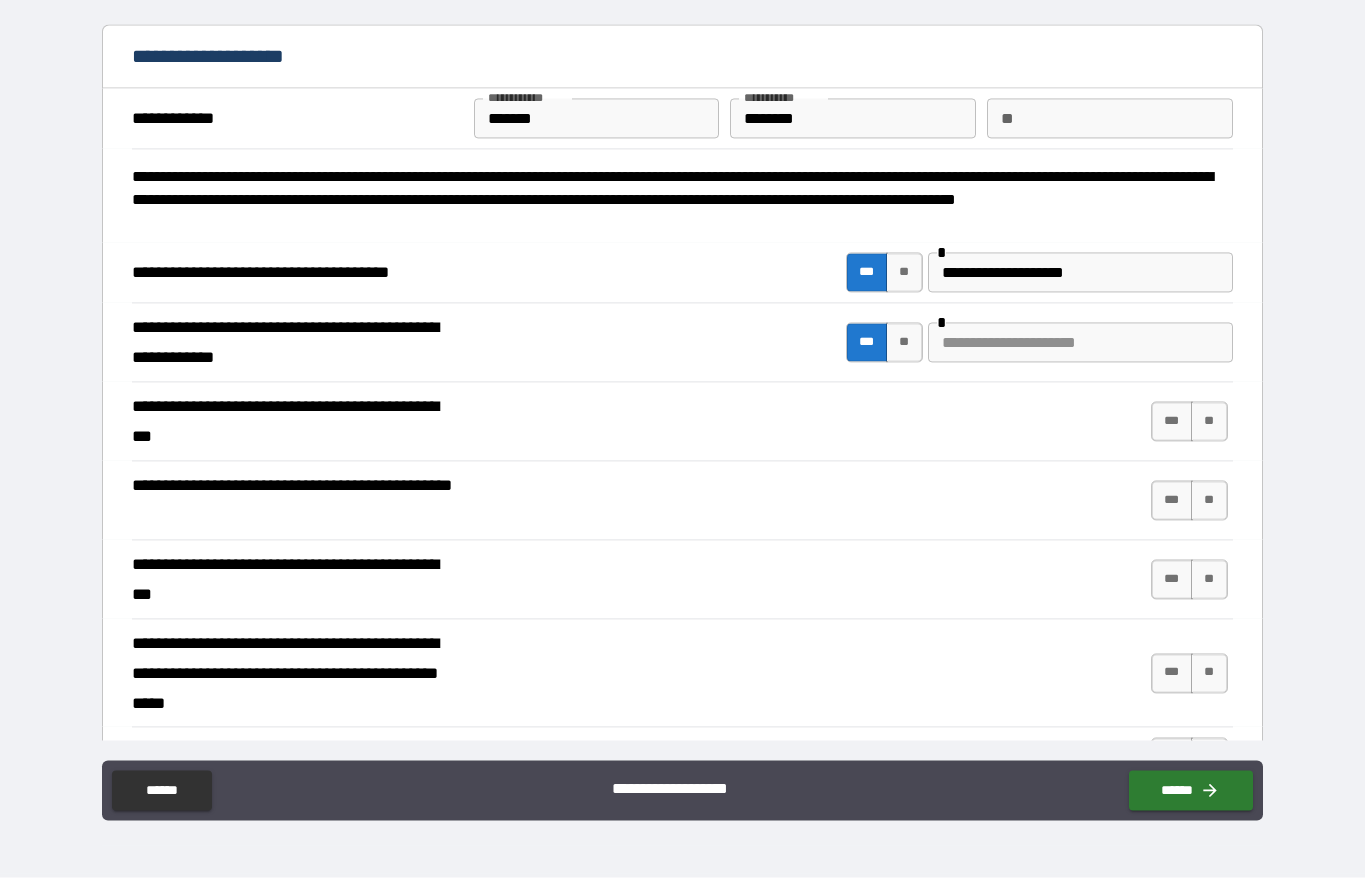 scroll, scrollTop: 89, scrollLeft: 0, axis: vertical 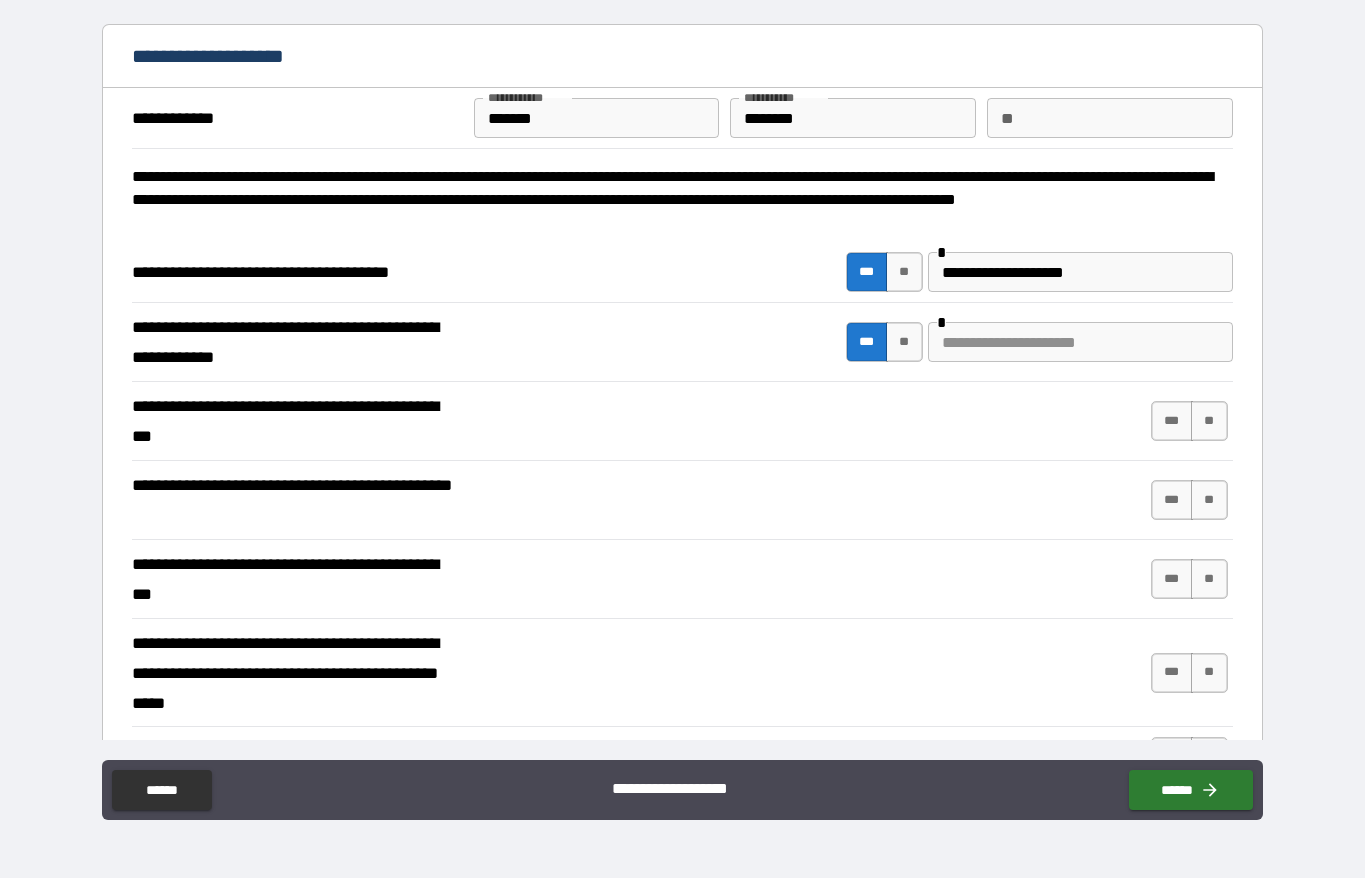 click at bounding box center (1080, 342) 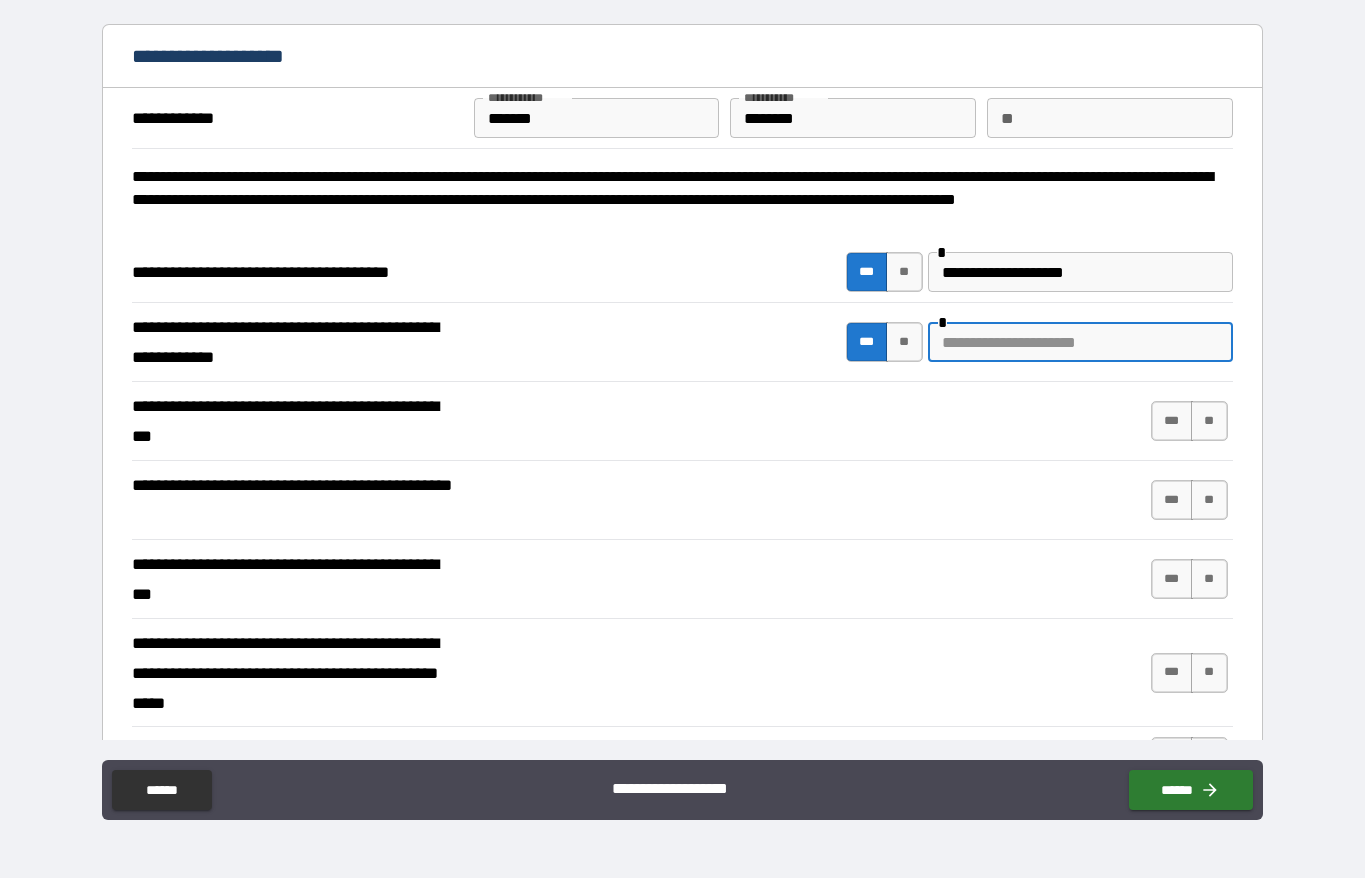 scroll, scrollTop: 88, scrollLeft: 0, axis: vertical 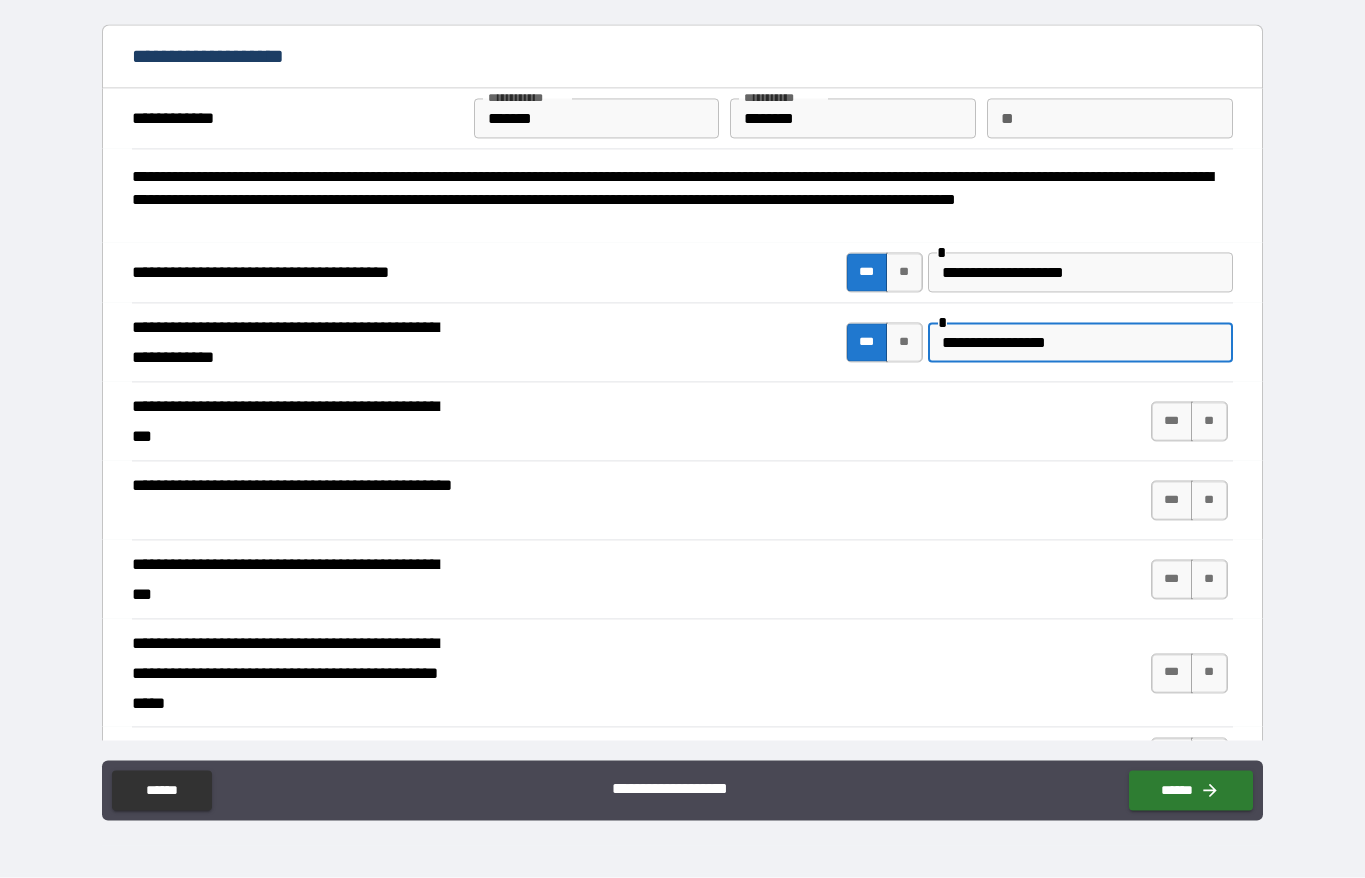 type on "**********" 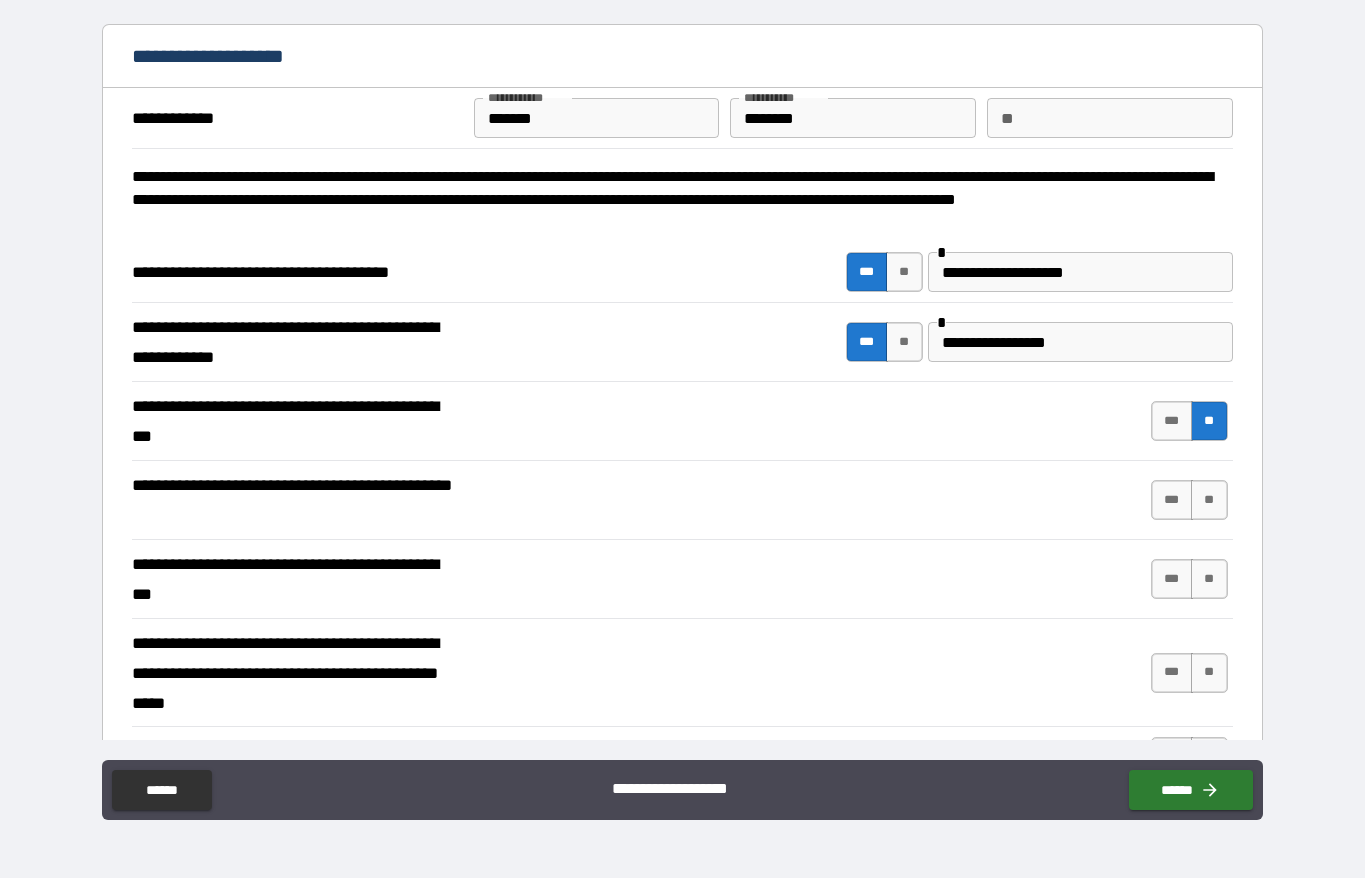 click on "**" at bounding box center [1209, 500] 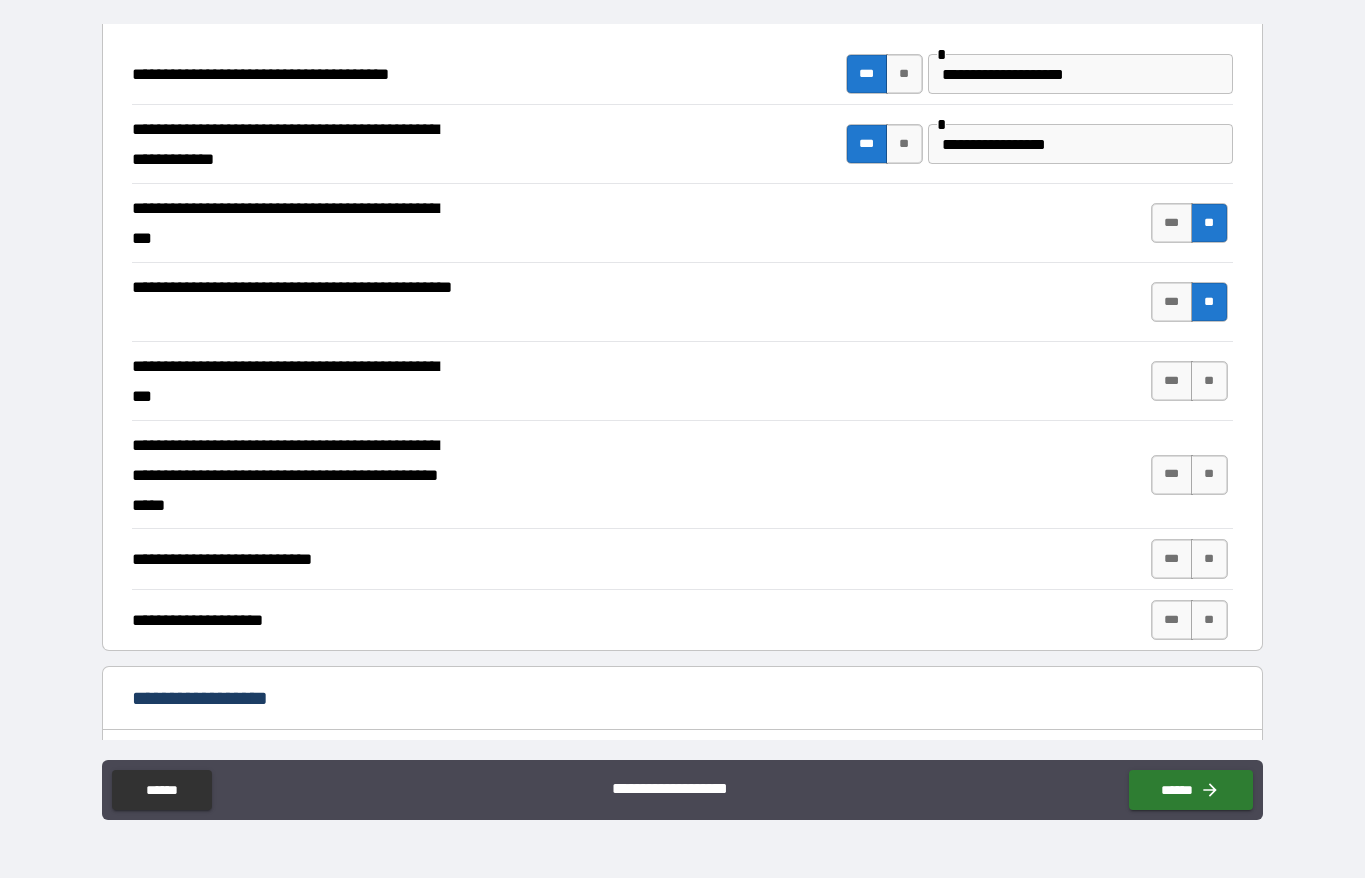 scroll, scrollTop: 228, scrollLeft: 0, axis: vertical 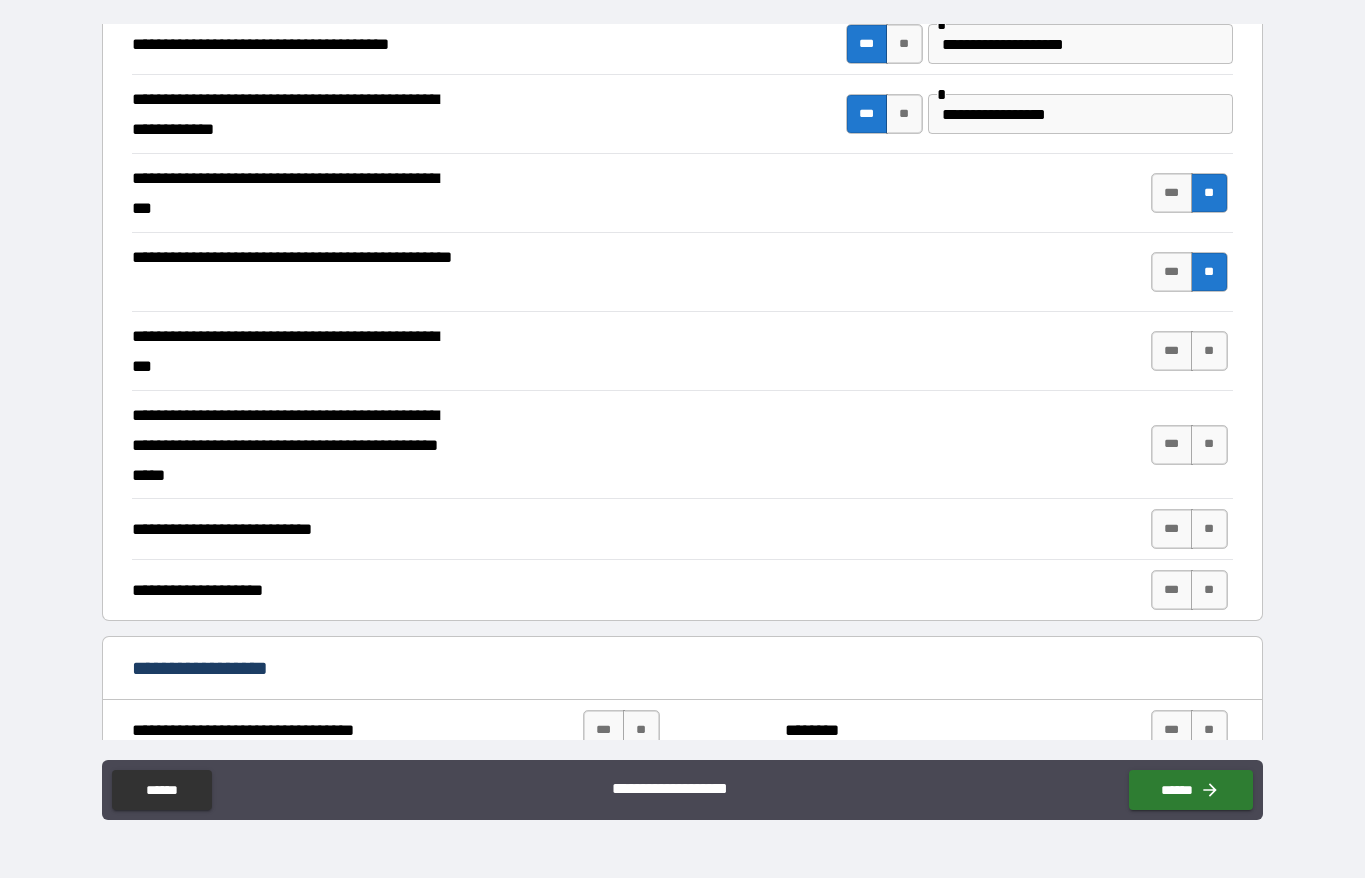click on "**" at bounding box center (1209, 351) 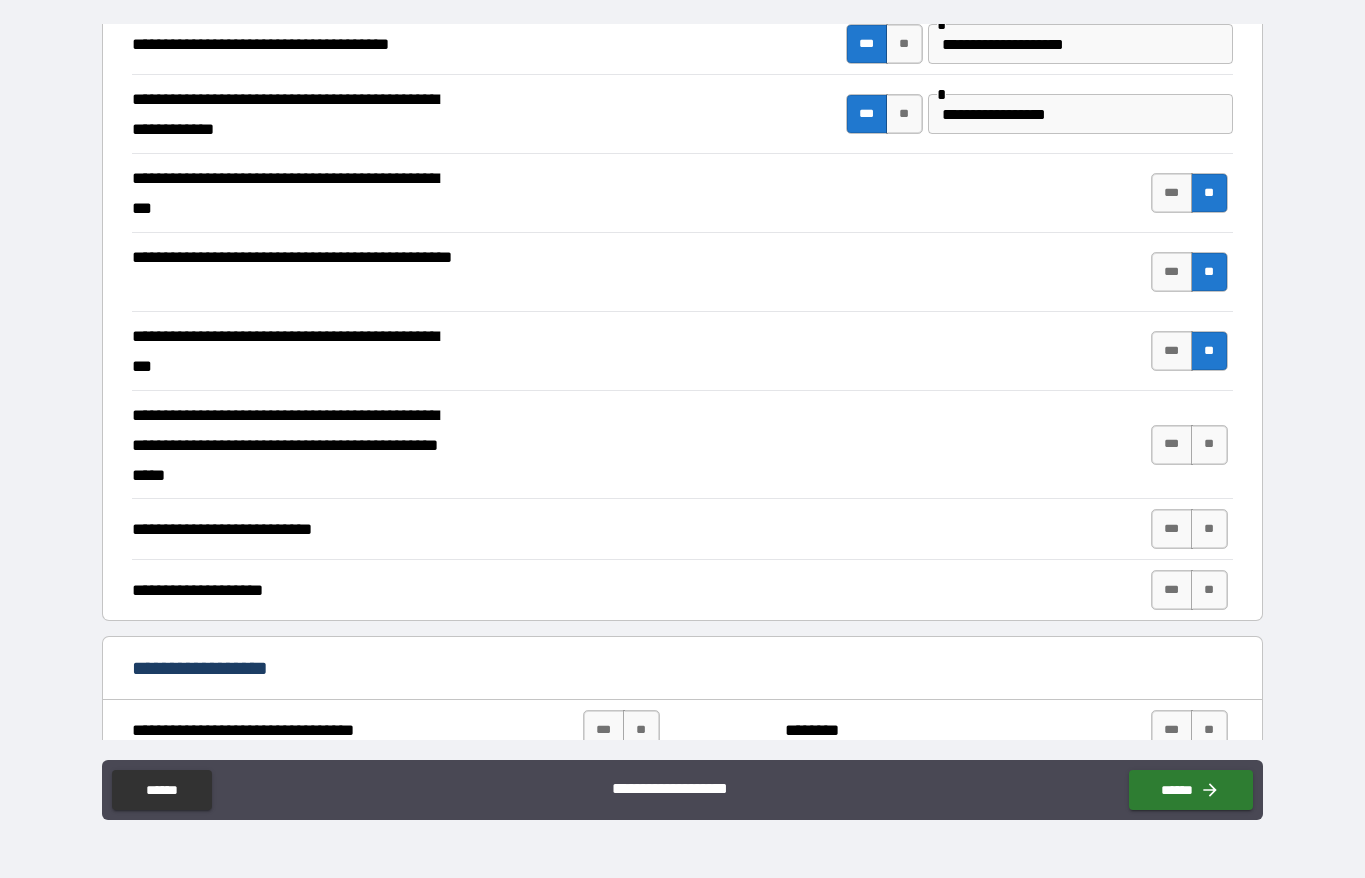 click on "**" at bounding box center [1209, 445] 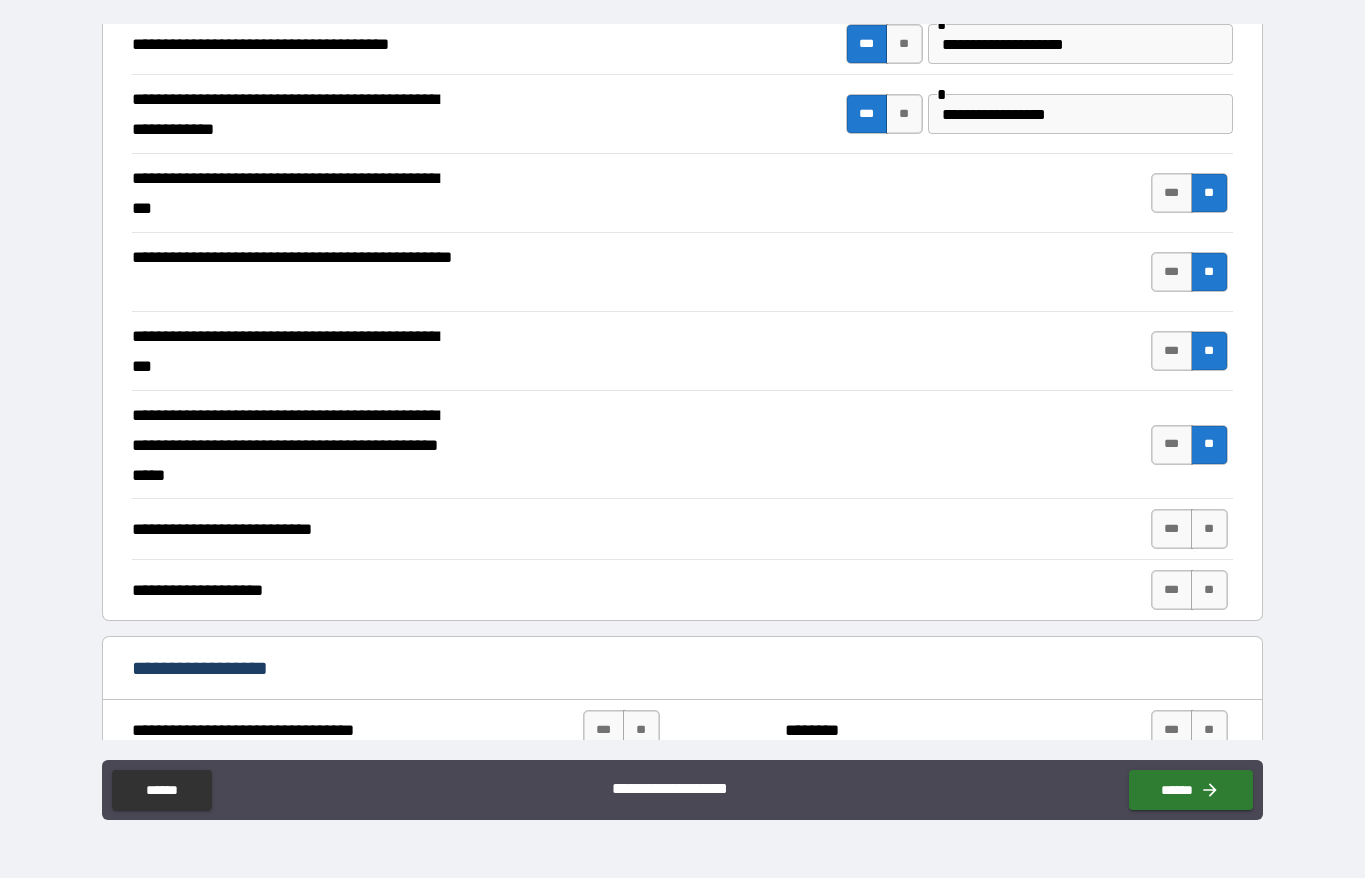 click on "**" at bounding box center [1209, 529] 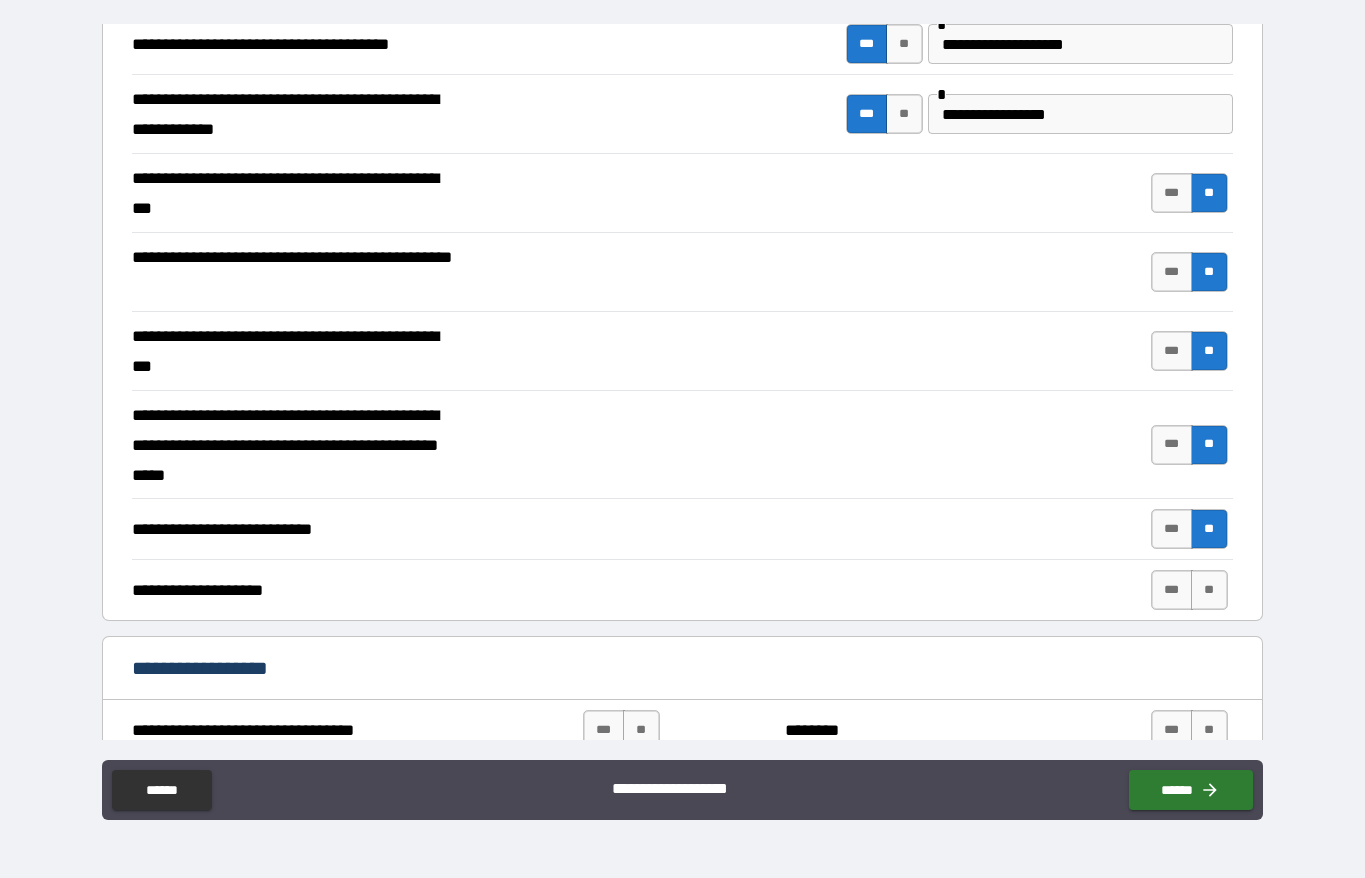 click on "**" at bounding box center (1209, 590) 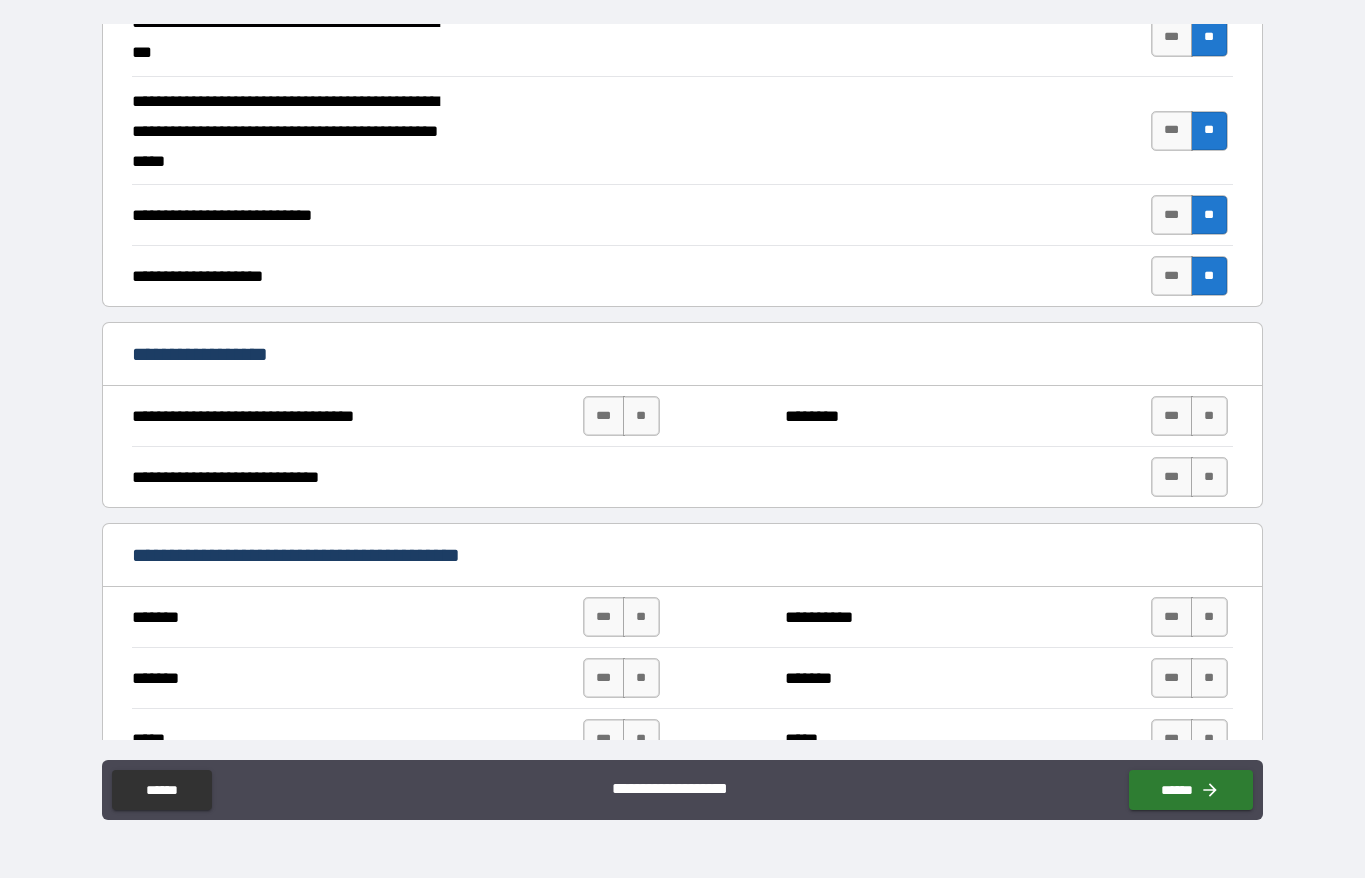scroll, scrollTop: 568, scrollLeft: 0, axis: vertical 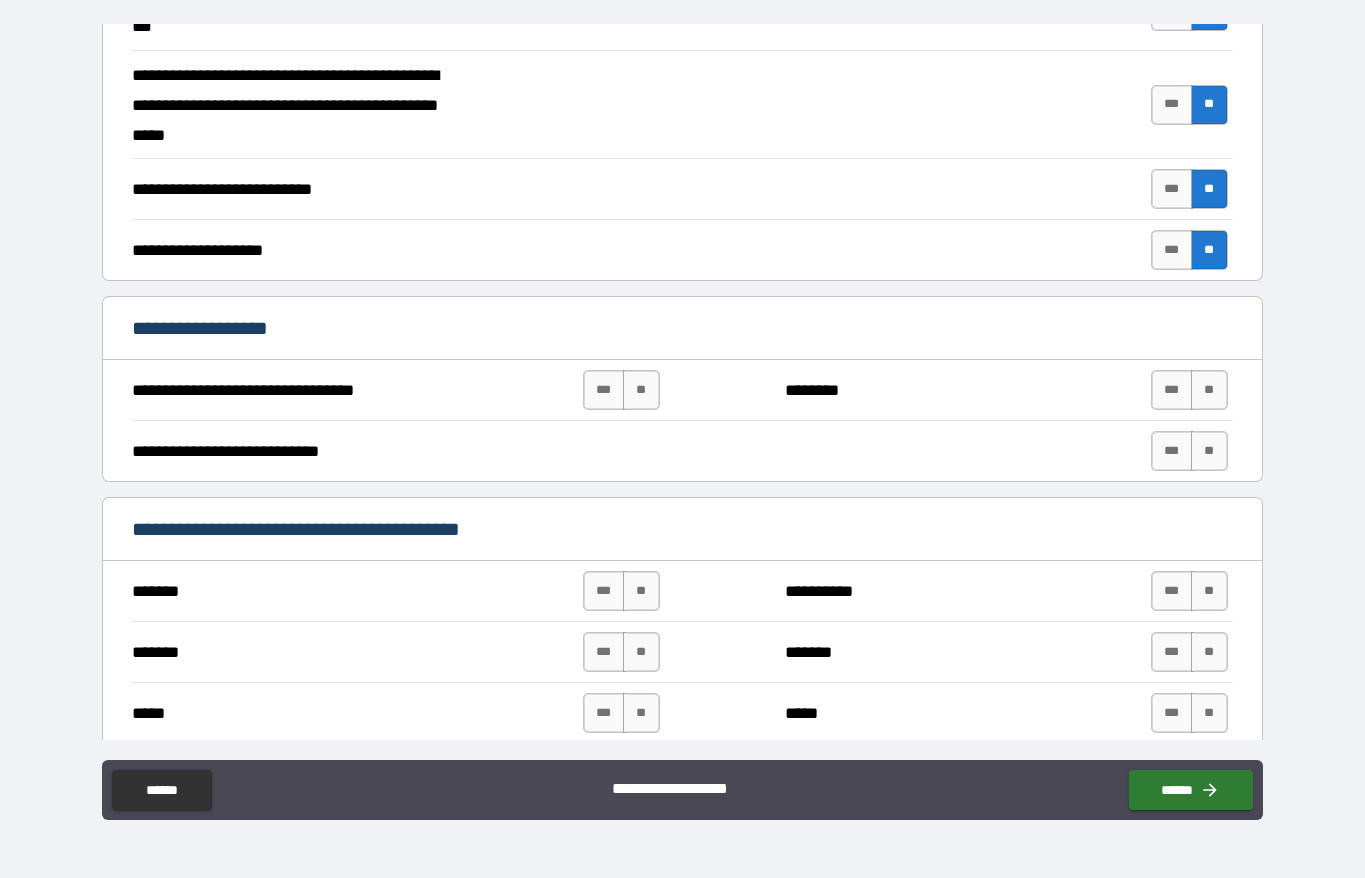 click on "**" at bounding box center (641, 390) 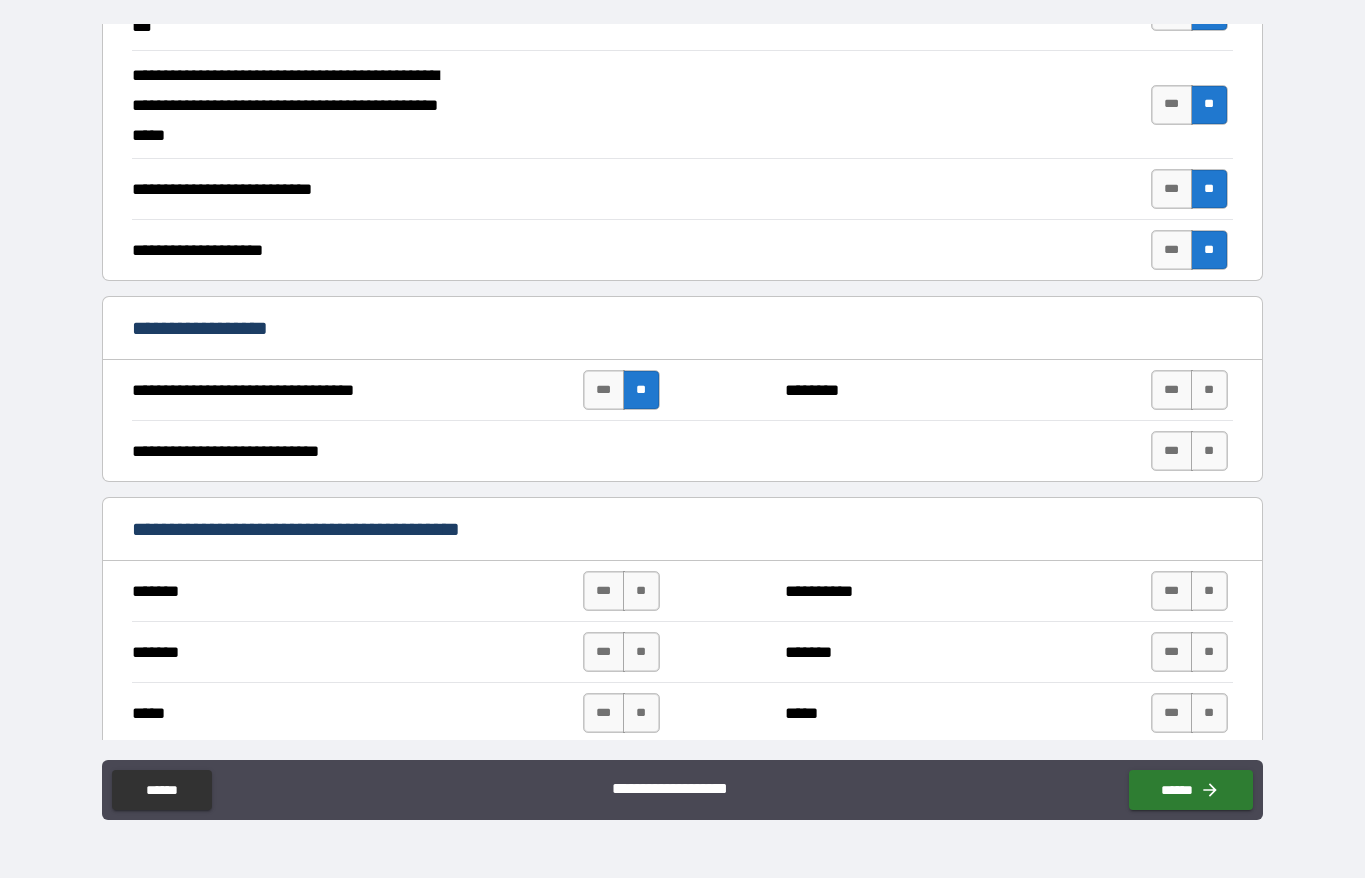 click on "**" at bounding box center (1209, 390) 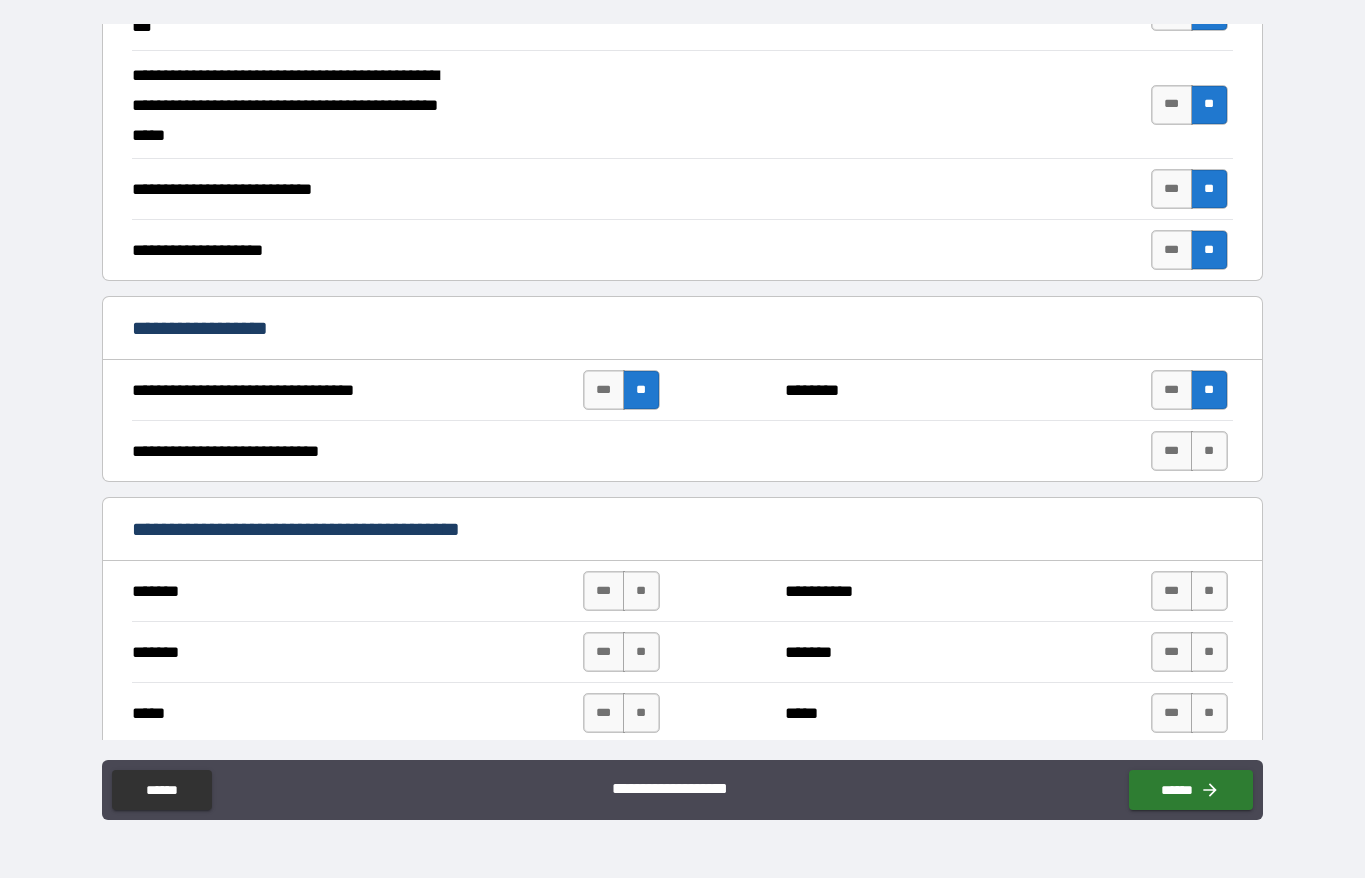 click on "**" at bounding box center [1209, 451] 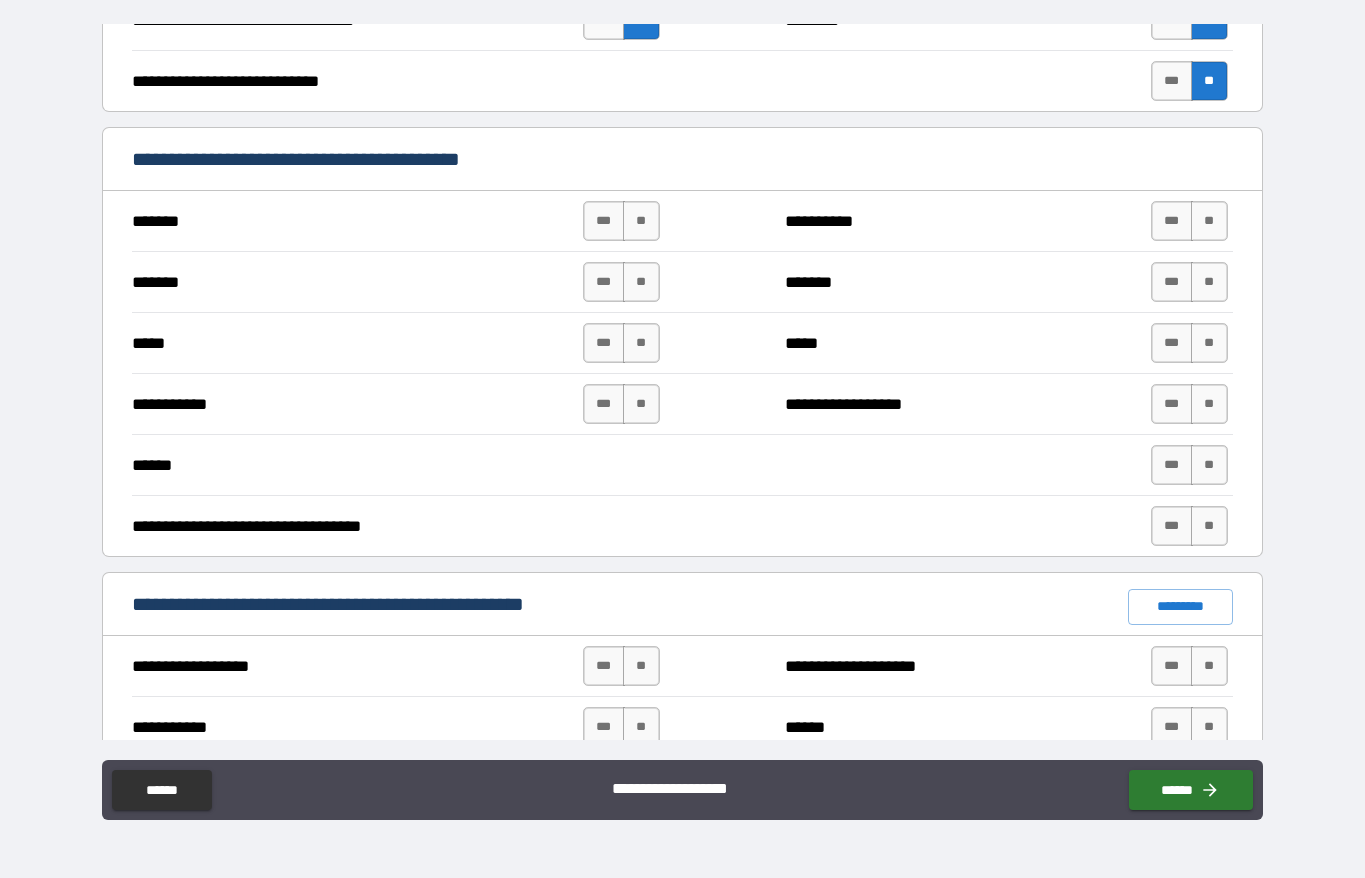 scroll, scrollTop: 939, scrollLeft: 0, axis: vertical 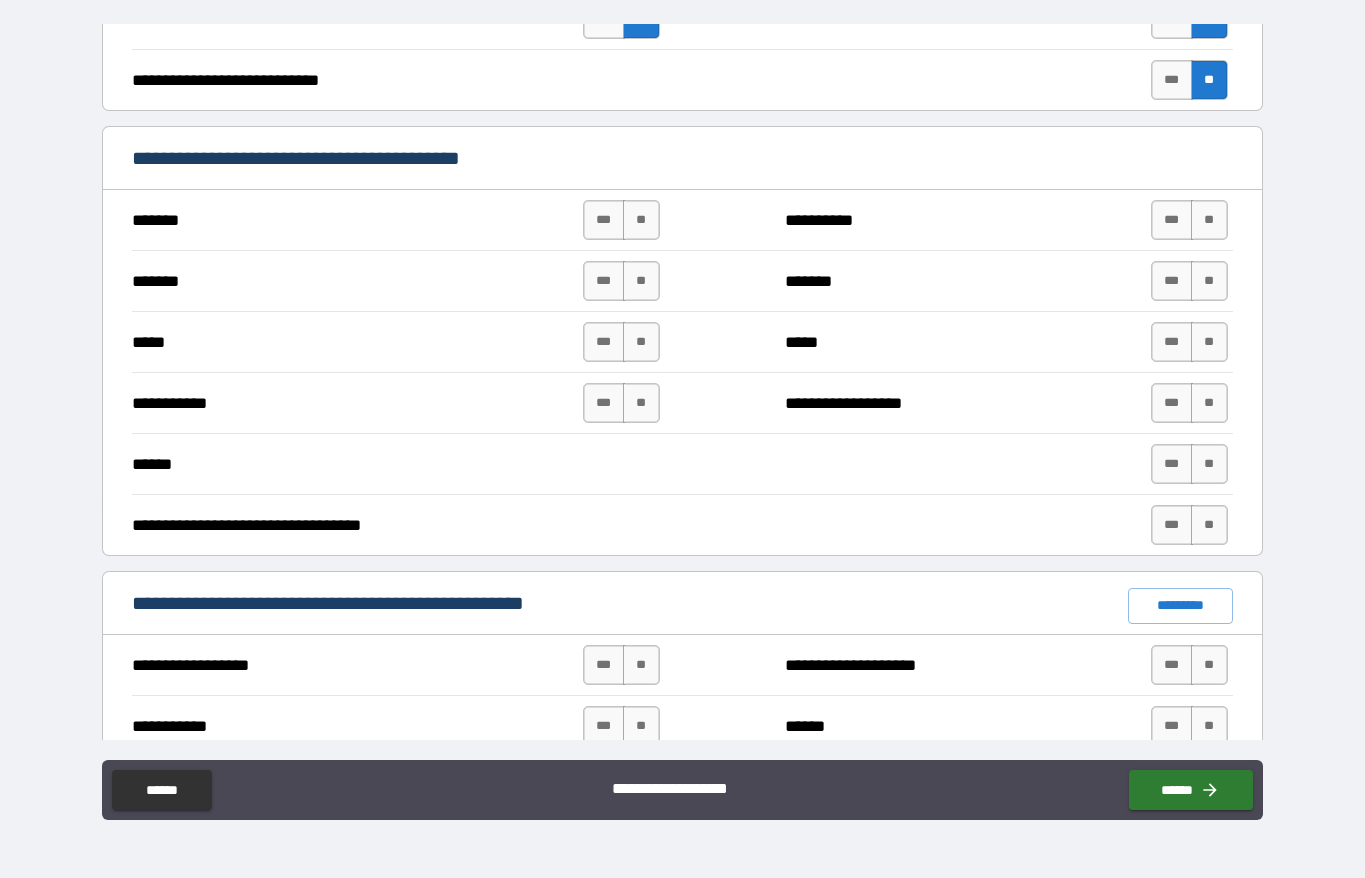 click on "**" at bounding box center [641, 220] 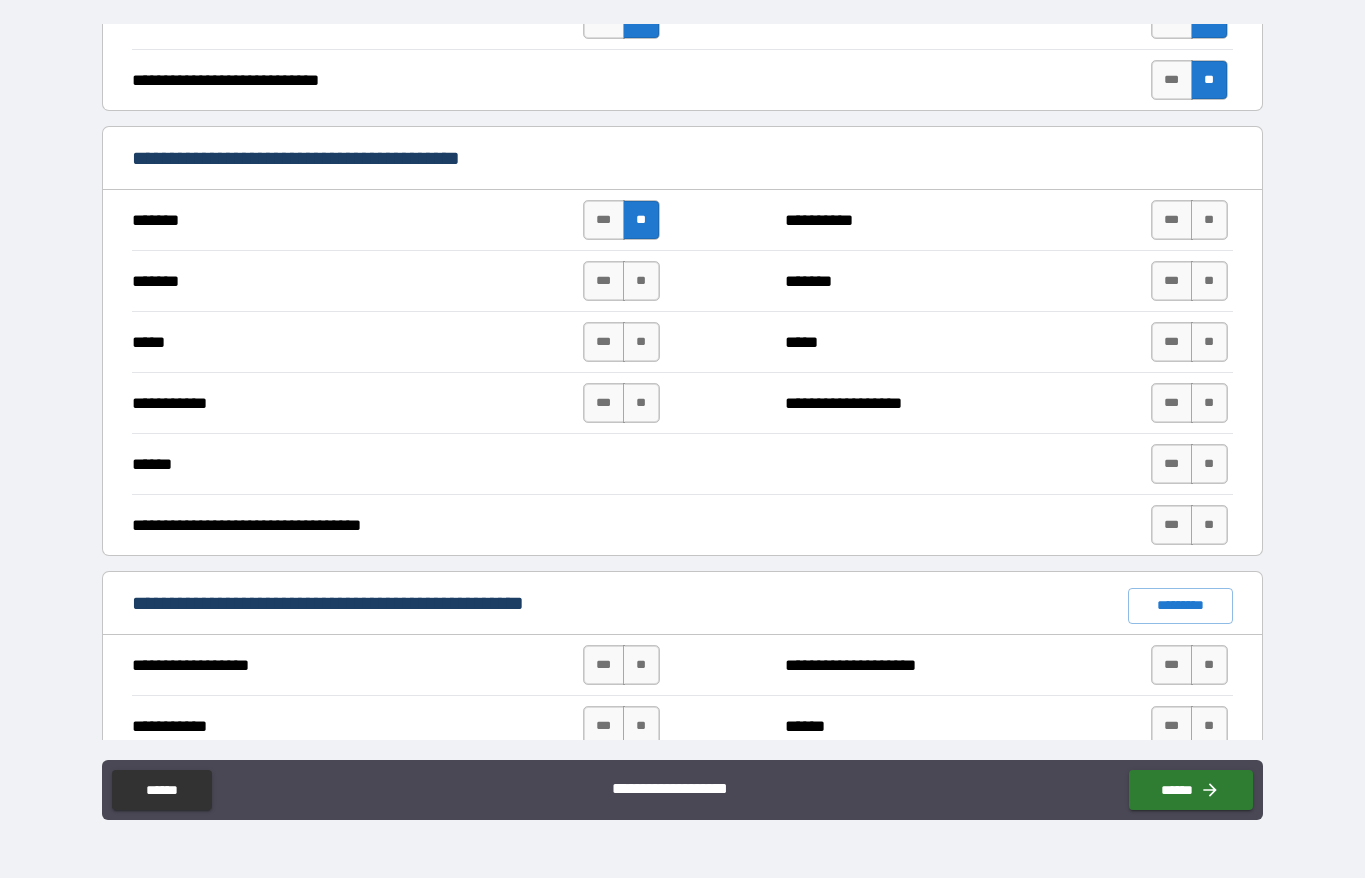 click on "**" at bounding box center (641, 281) 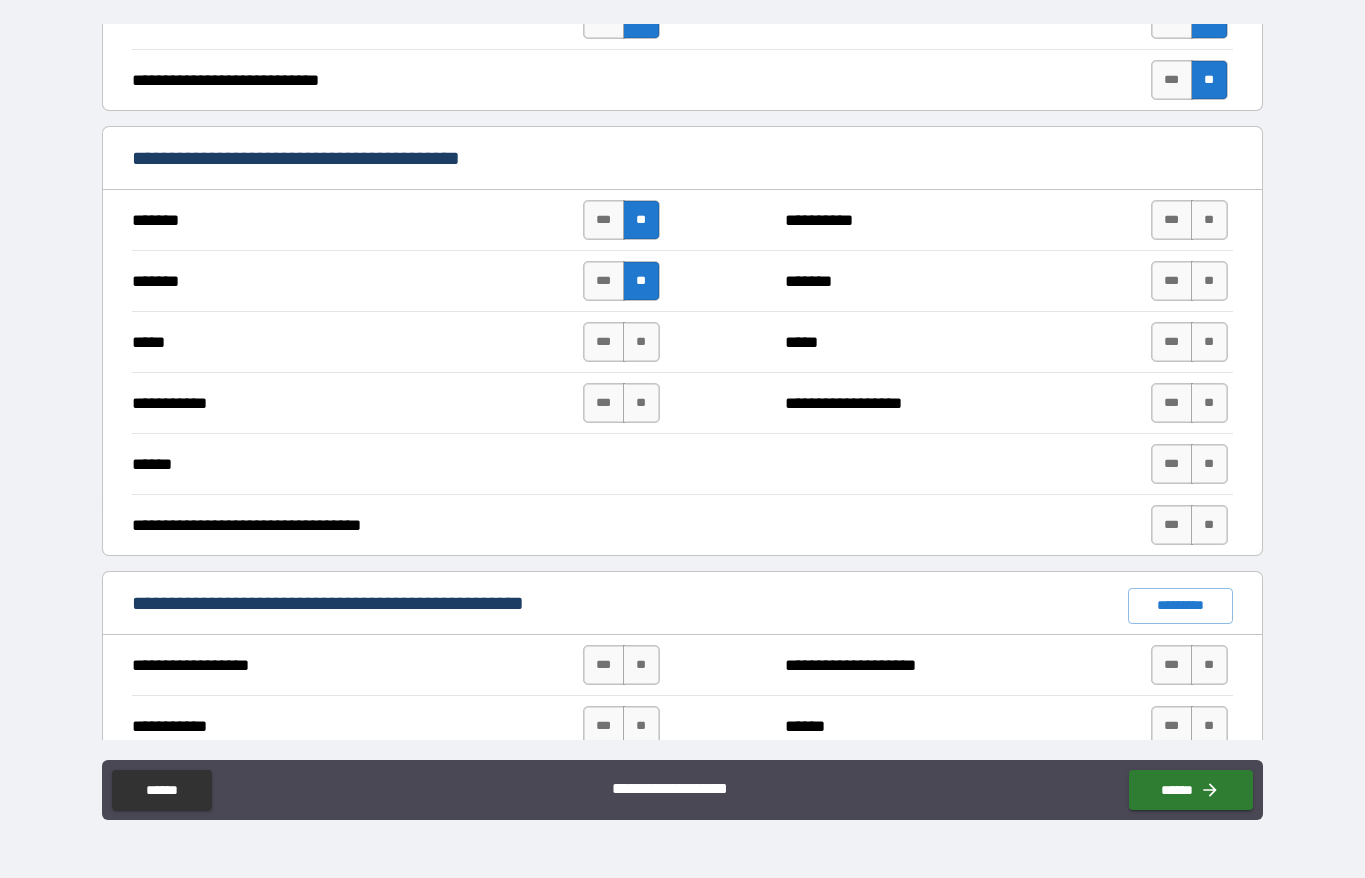 click on "**" at bounding box center [641, 342] 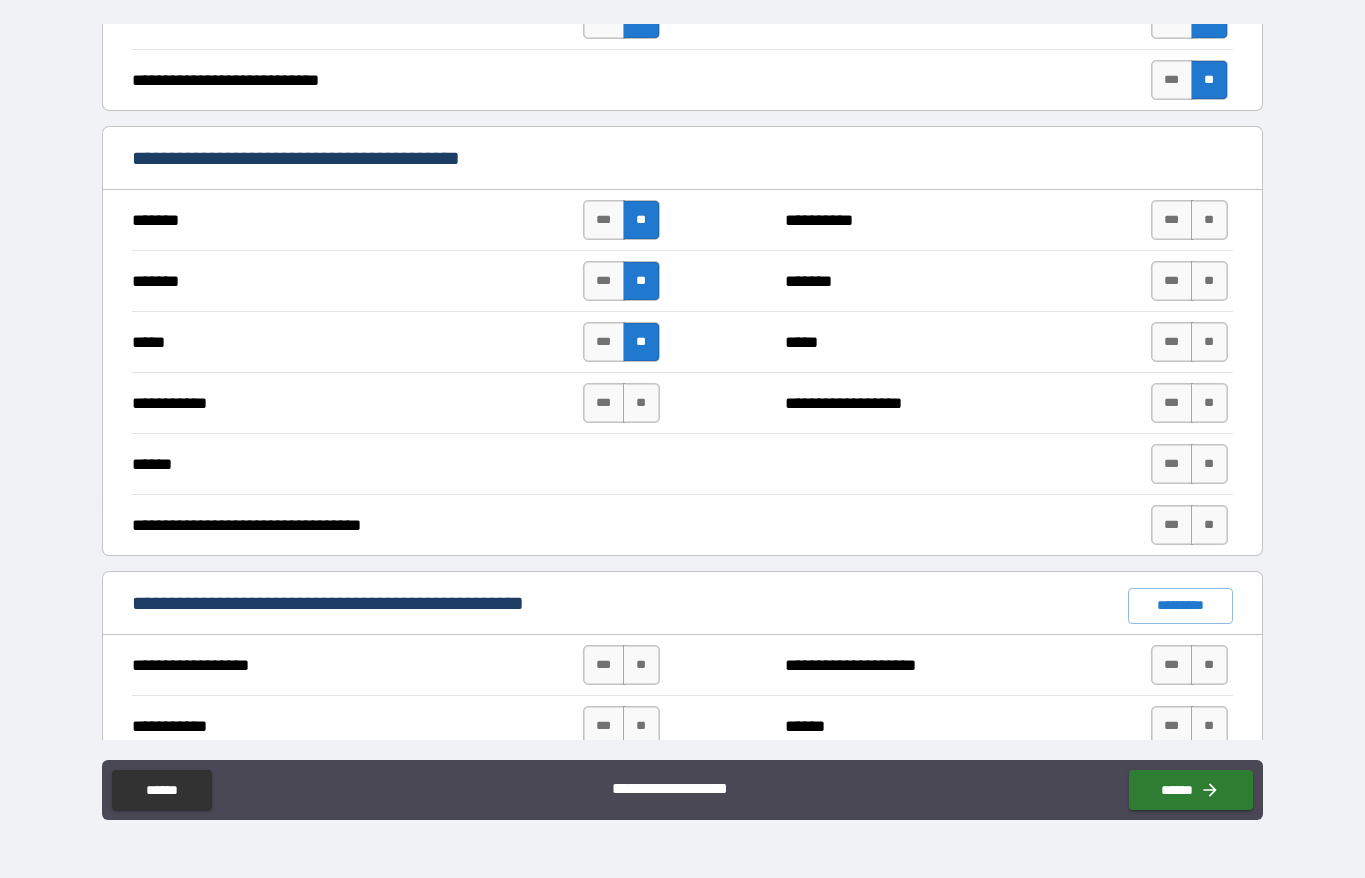 click on "**" at bounding box center [641, 403] 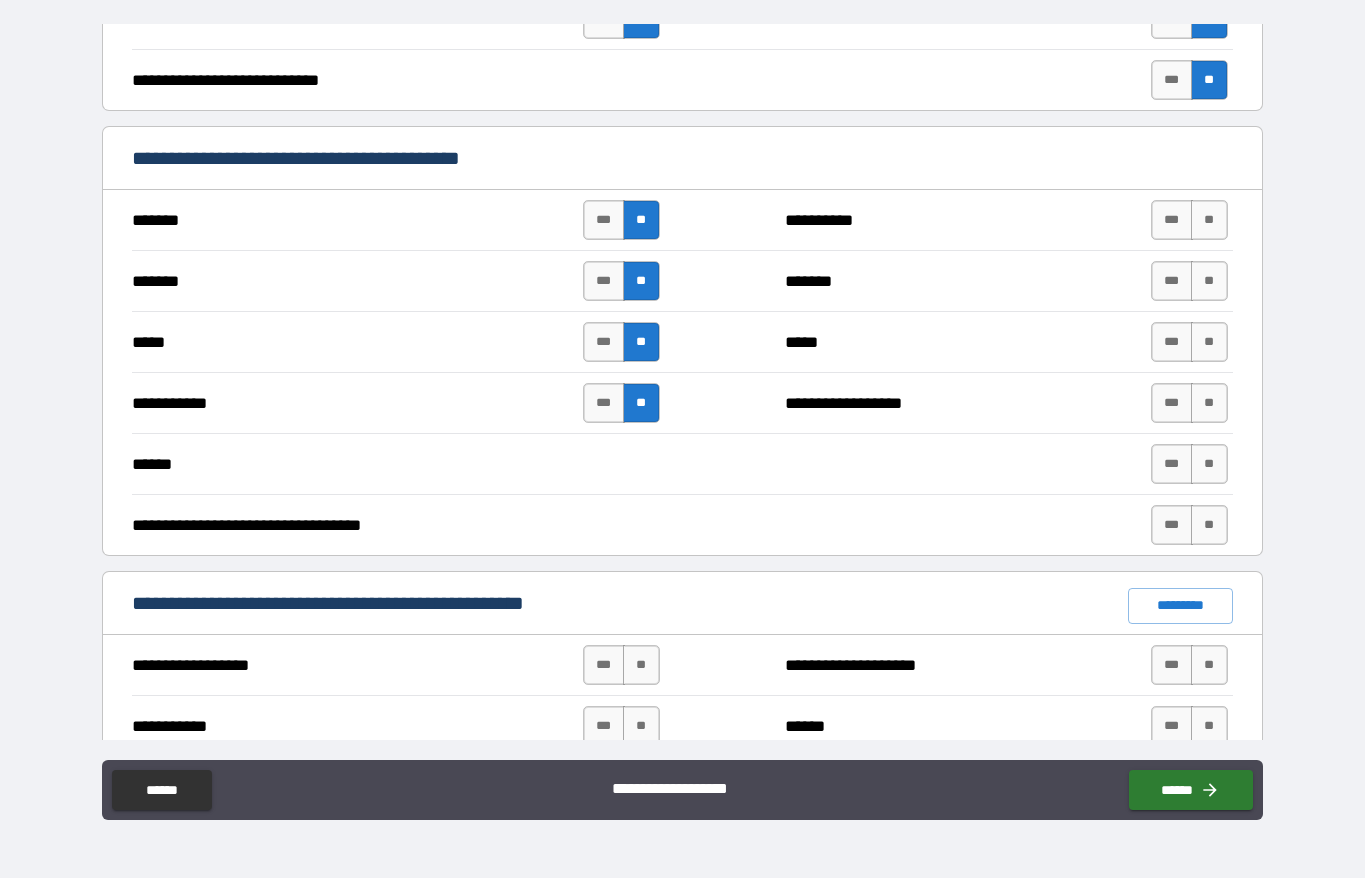 click on "**" at bounding box center [1209, 220] 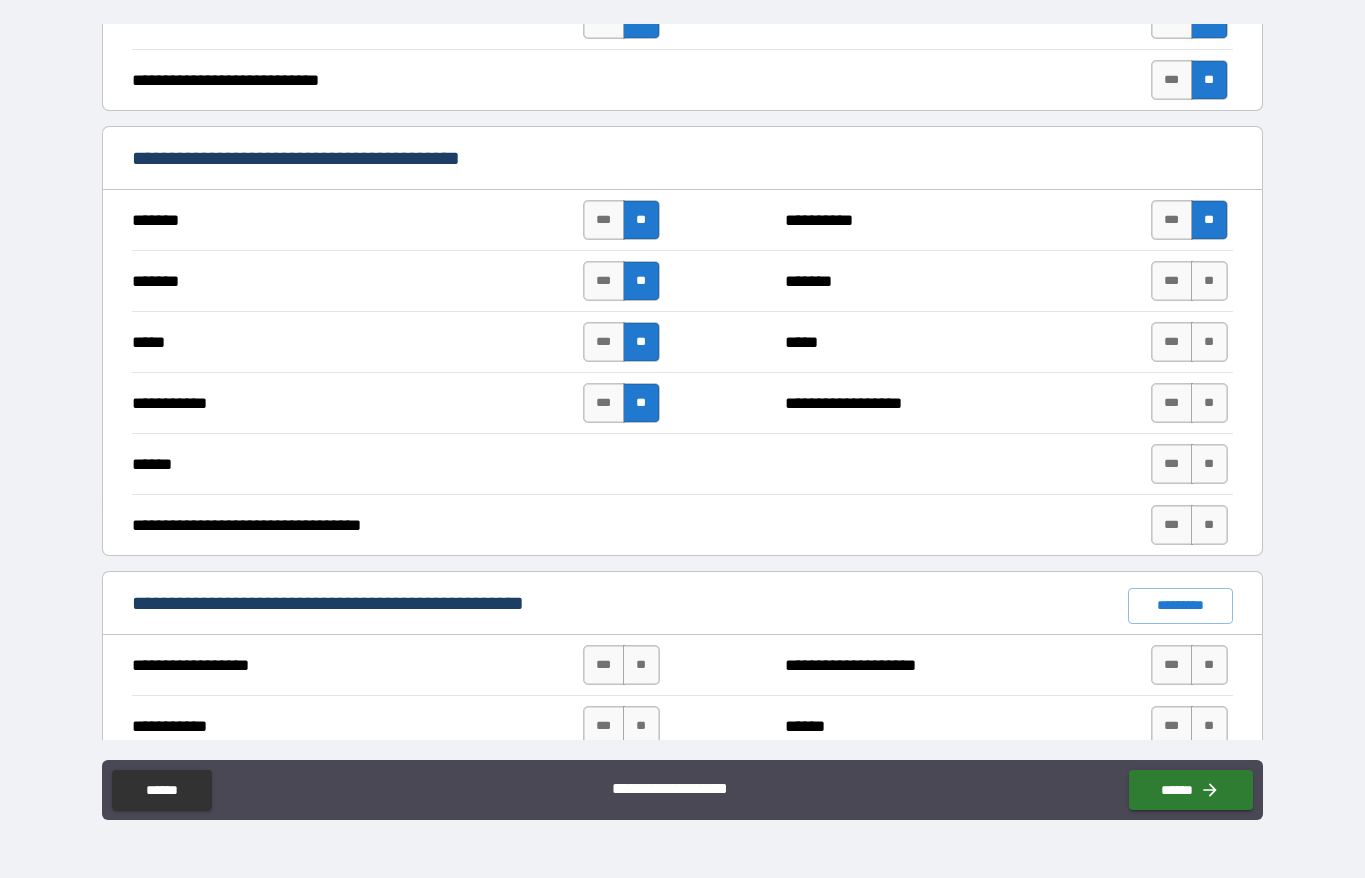 click on "**" at bounding box center [1209, 281] 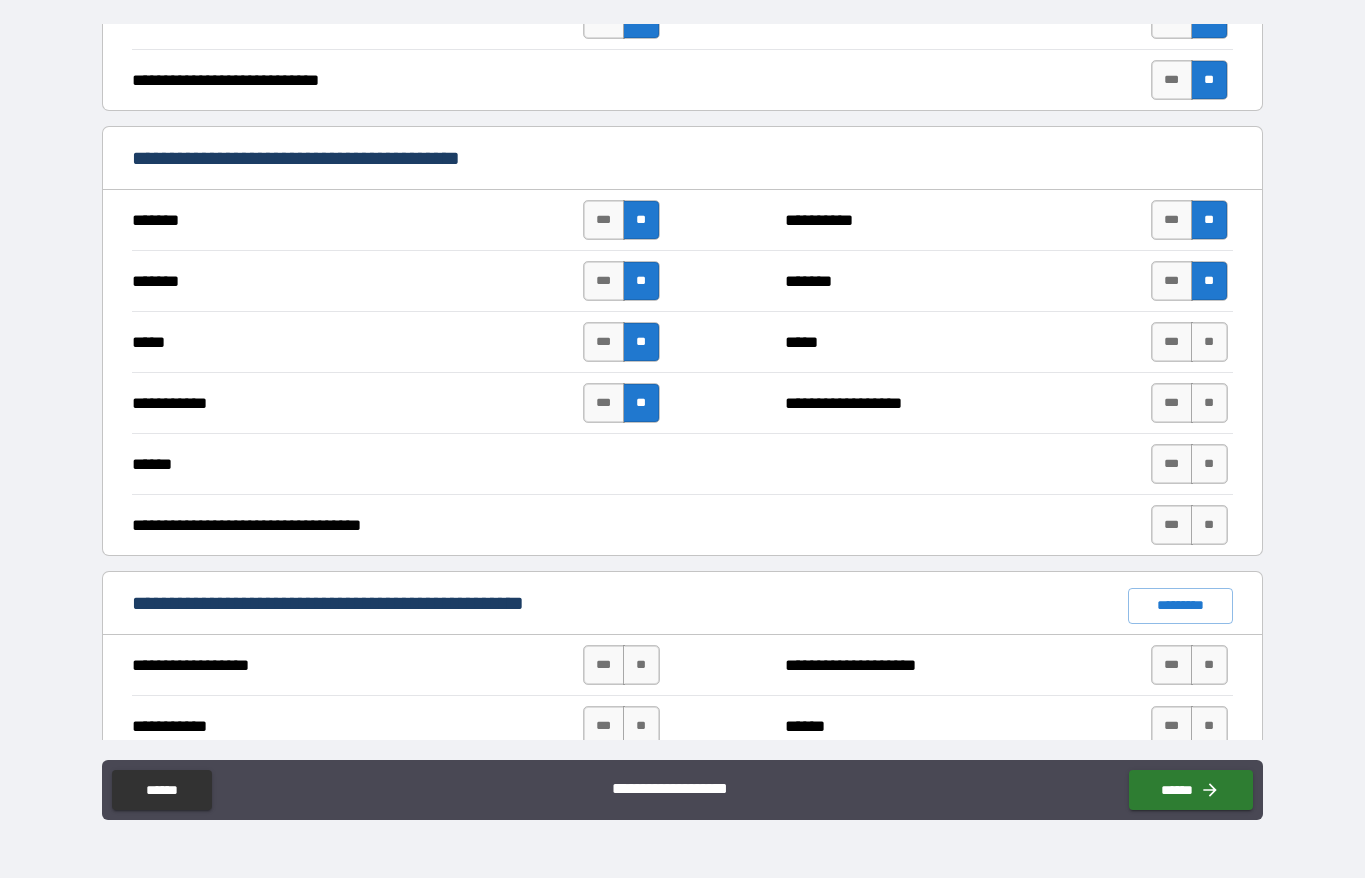 click on "**" at bounding box center (1209, 342) 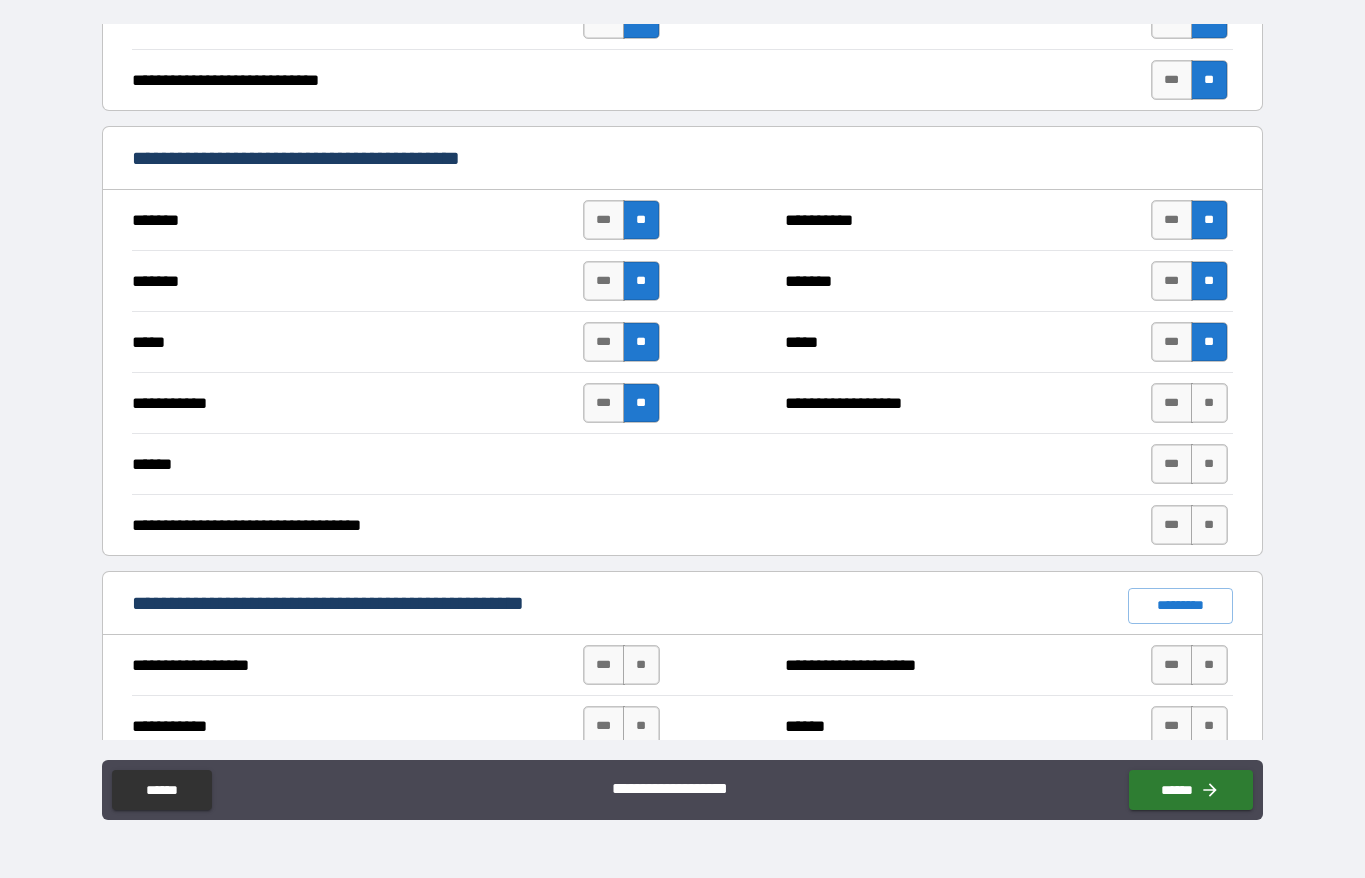 click on "**" at bounding box center (1209, 403) 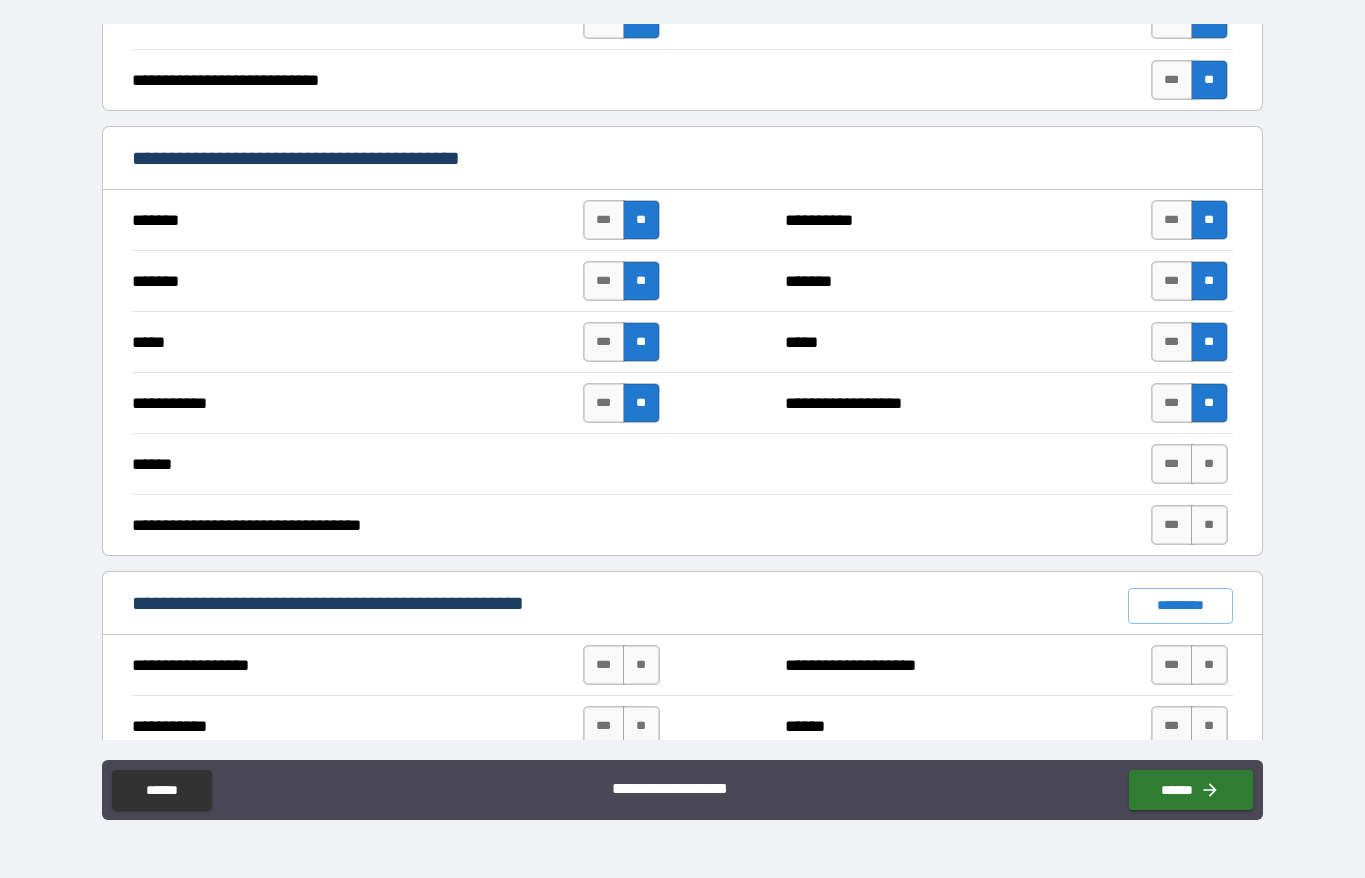 click on "**" at bounding box center (1209, 464) 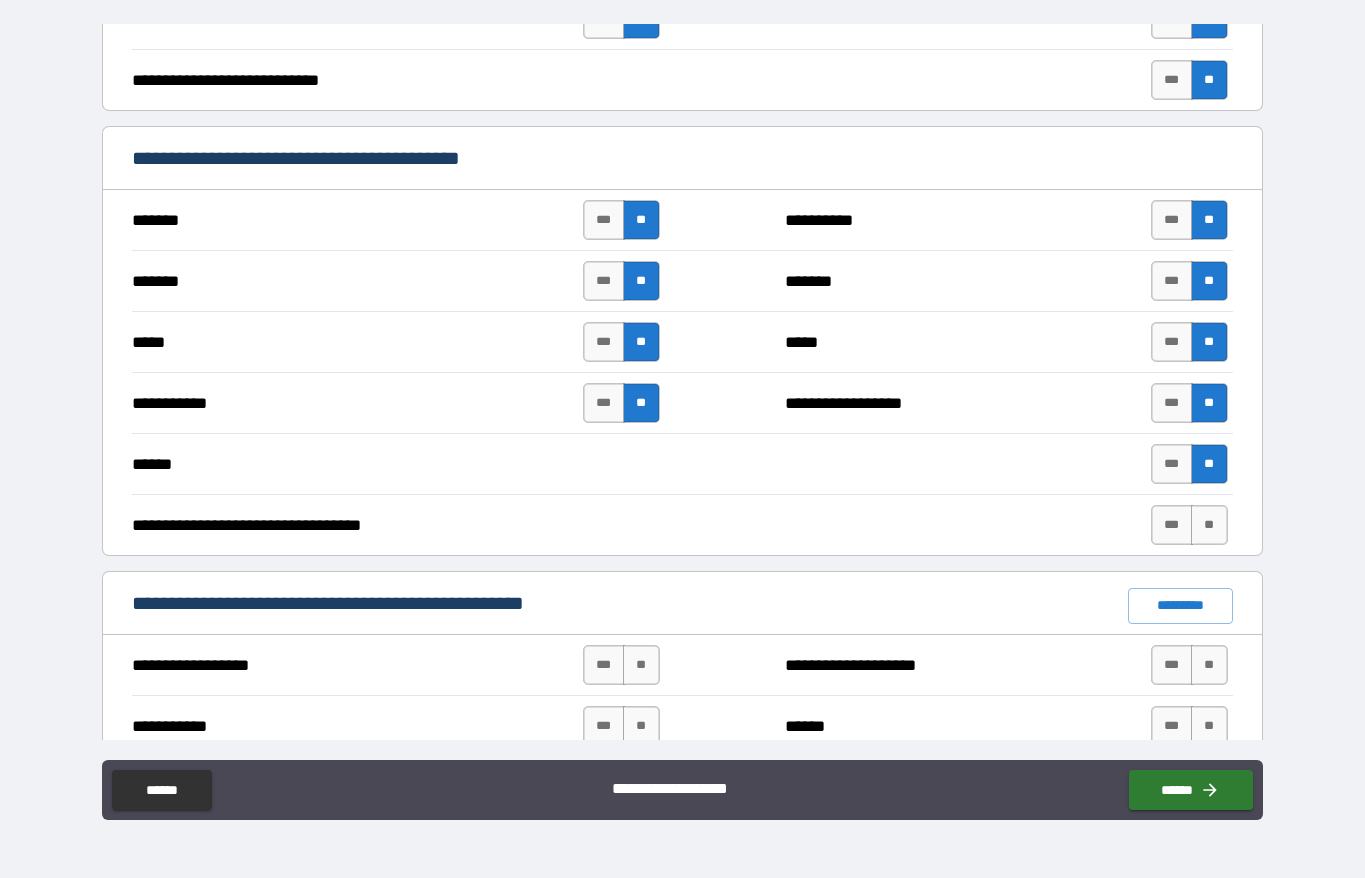 click on "**" at bounding box center (1209, 525) 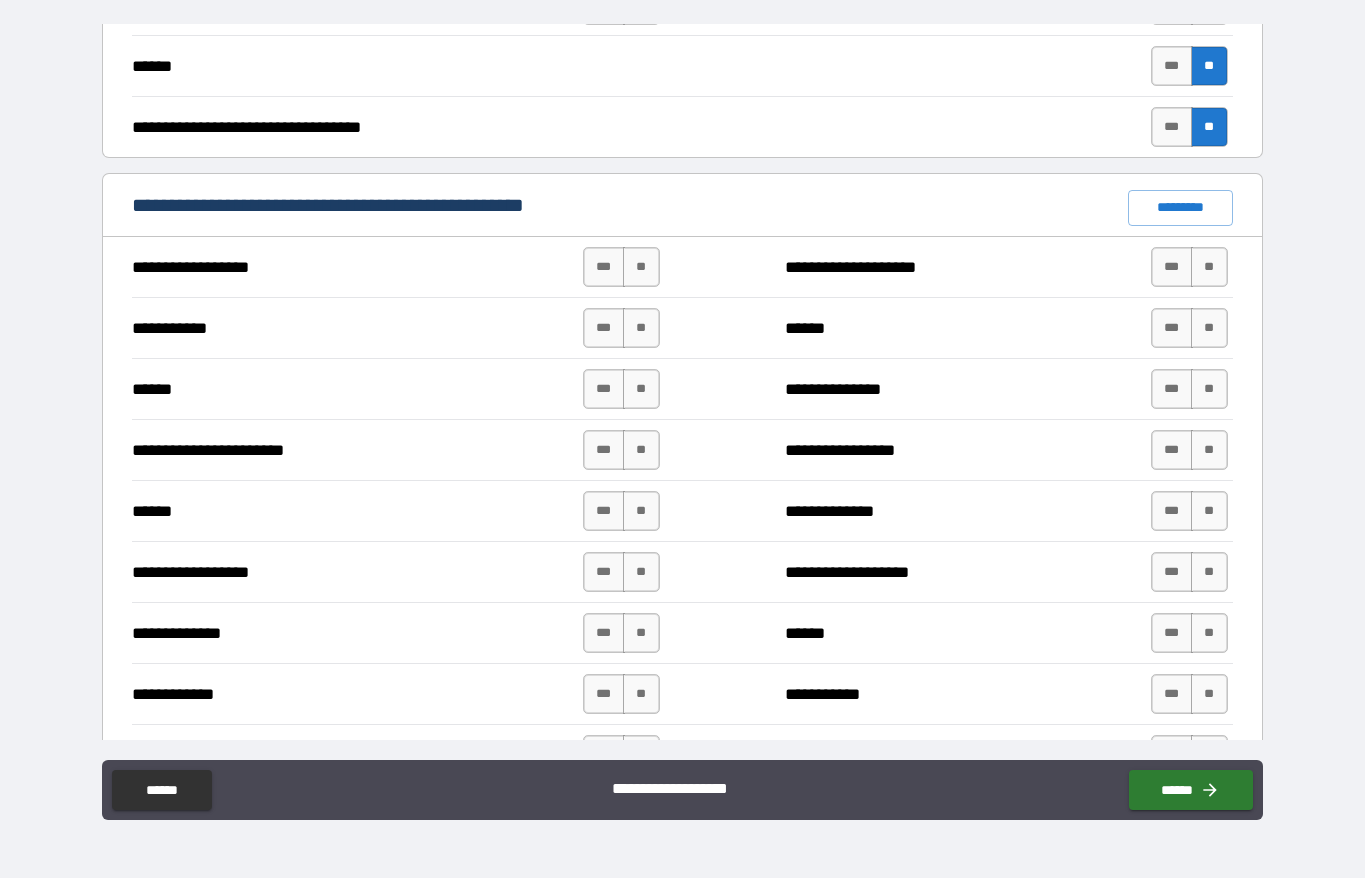scroll, scrollTop: 1338, scrollLeft: 0, axis: vertical 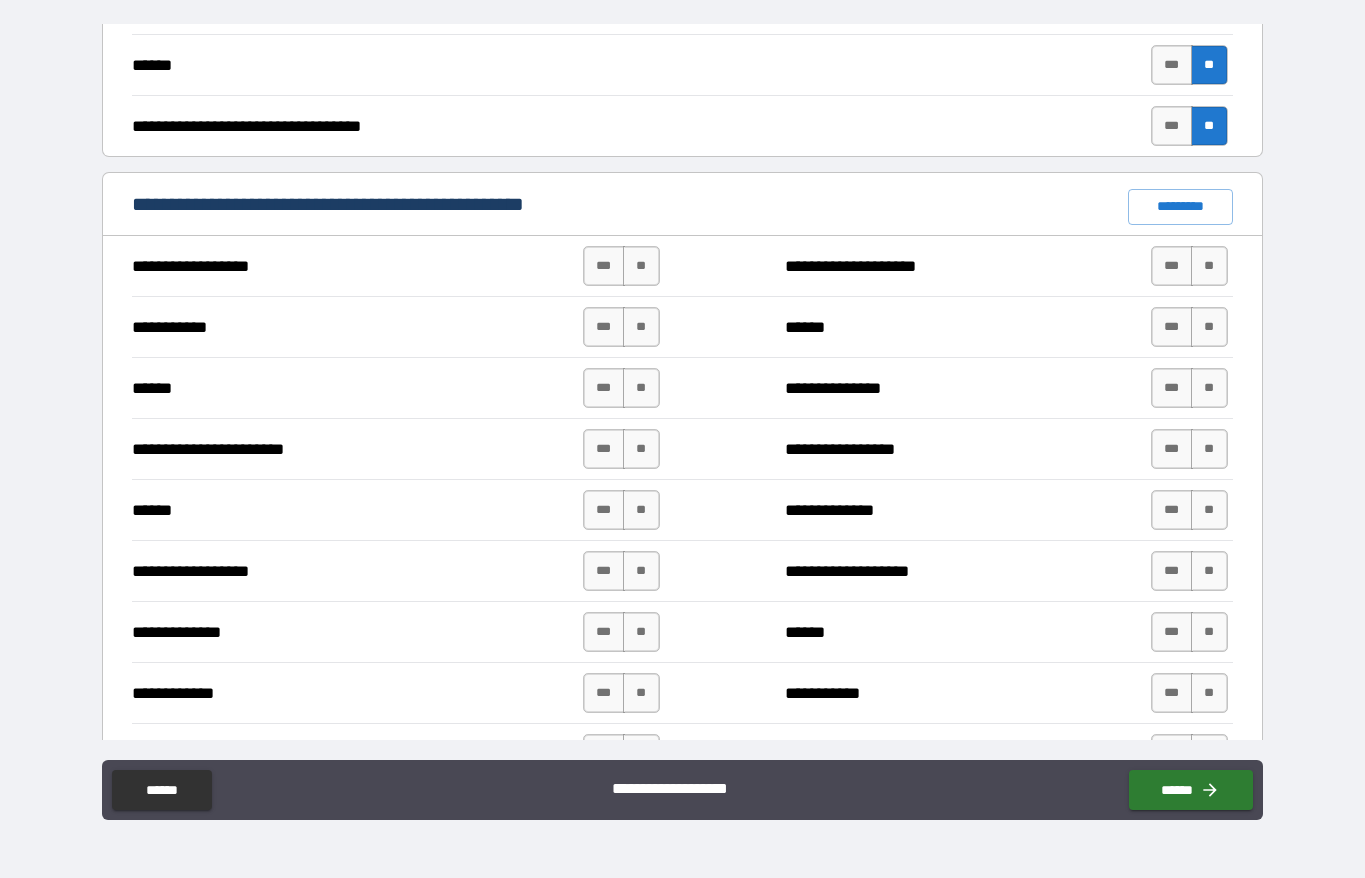 click on "**" at bounding box center (641, 266) 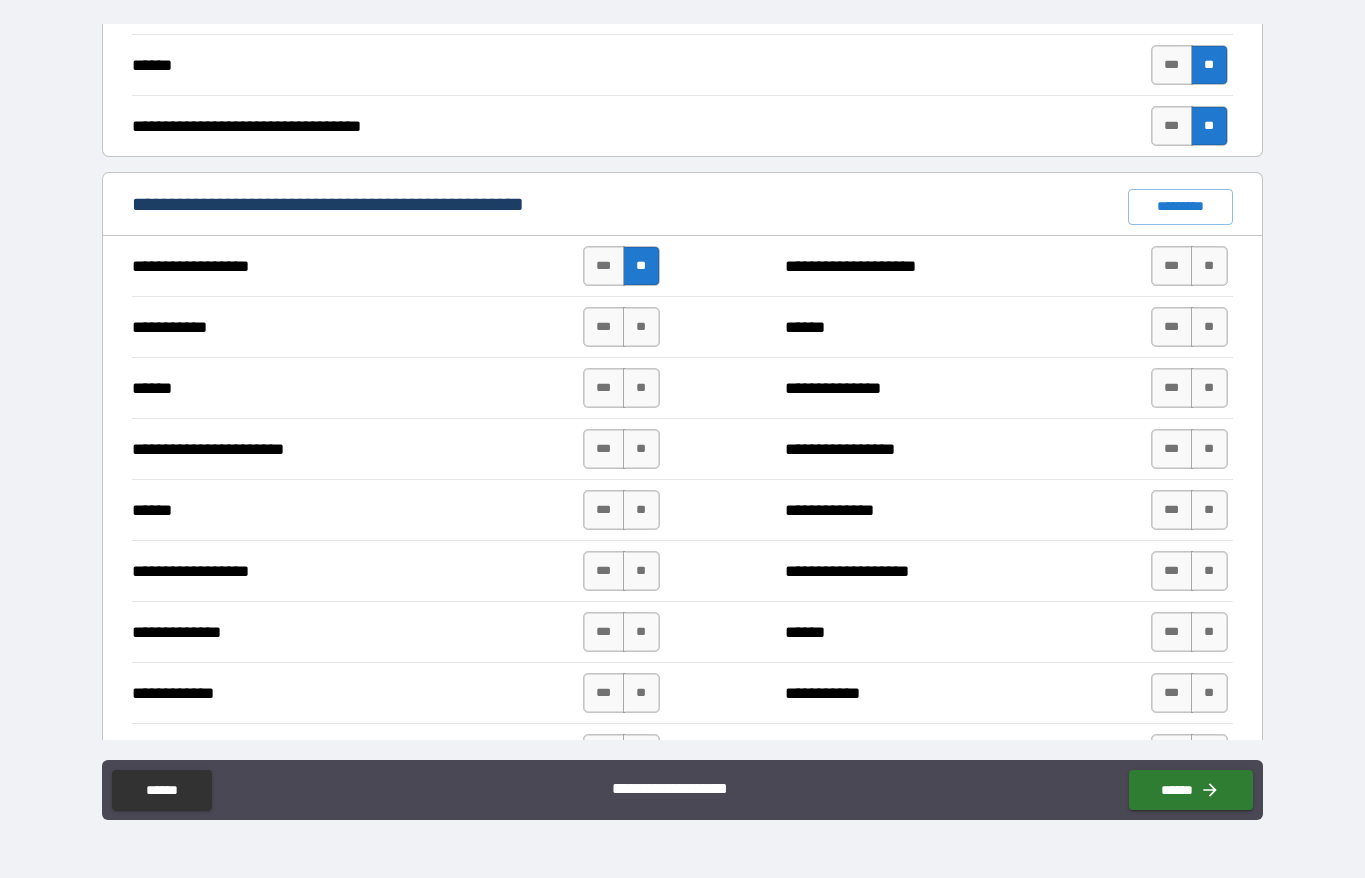 click on "**" at bounding box center [641, 327] 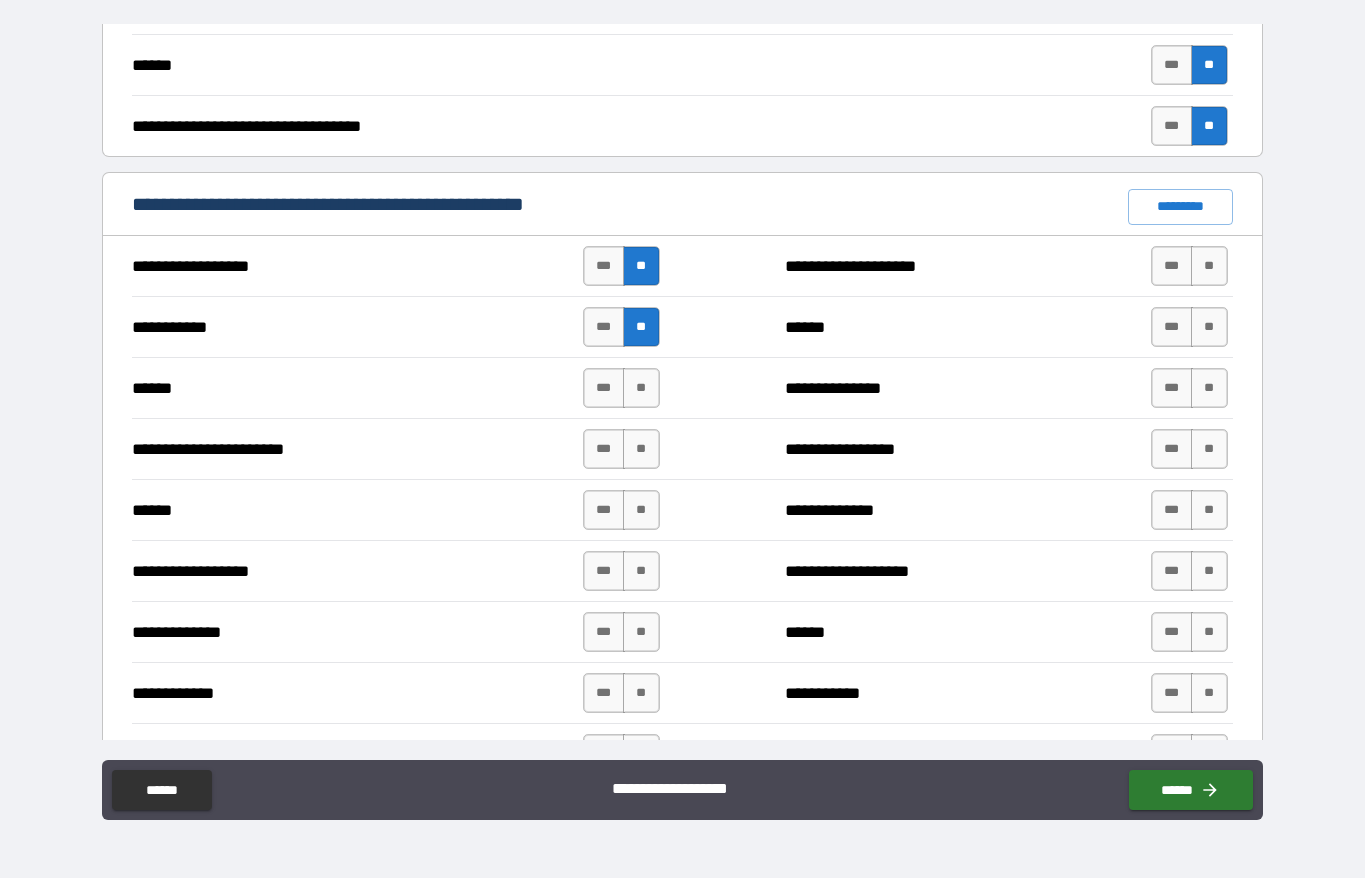 click on "**" at bounding box center (641, 388) 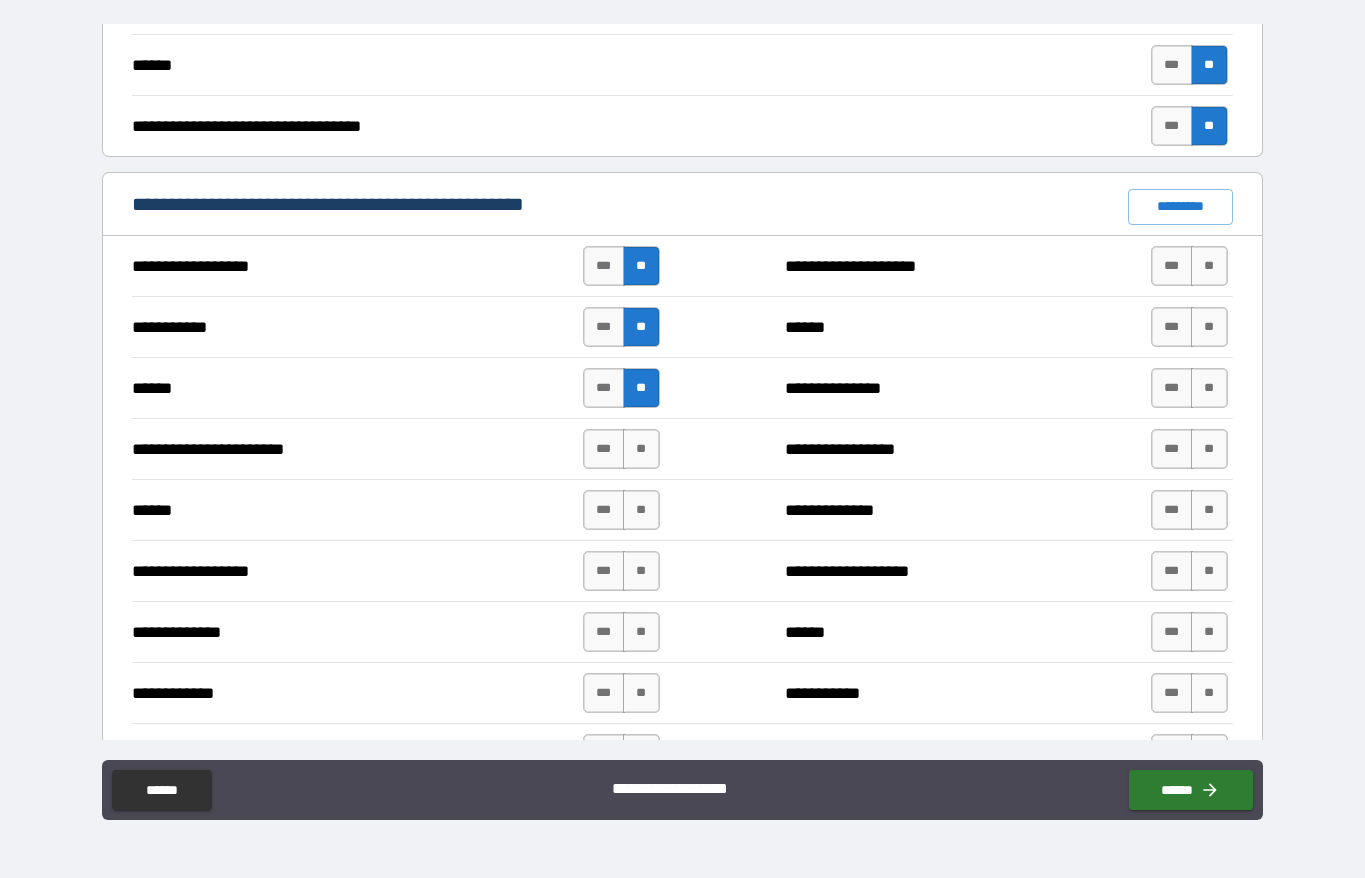 click on "**" at bounding box center (641, 449) 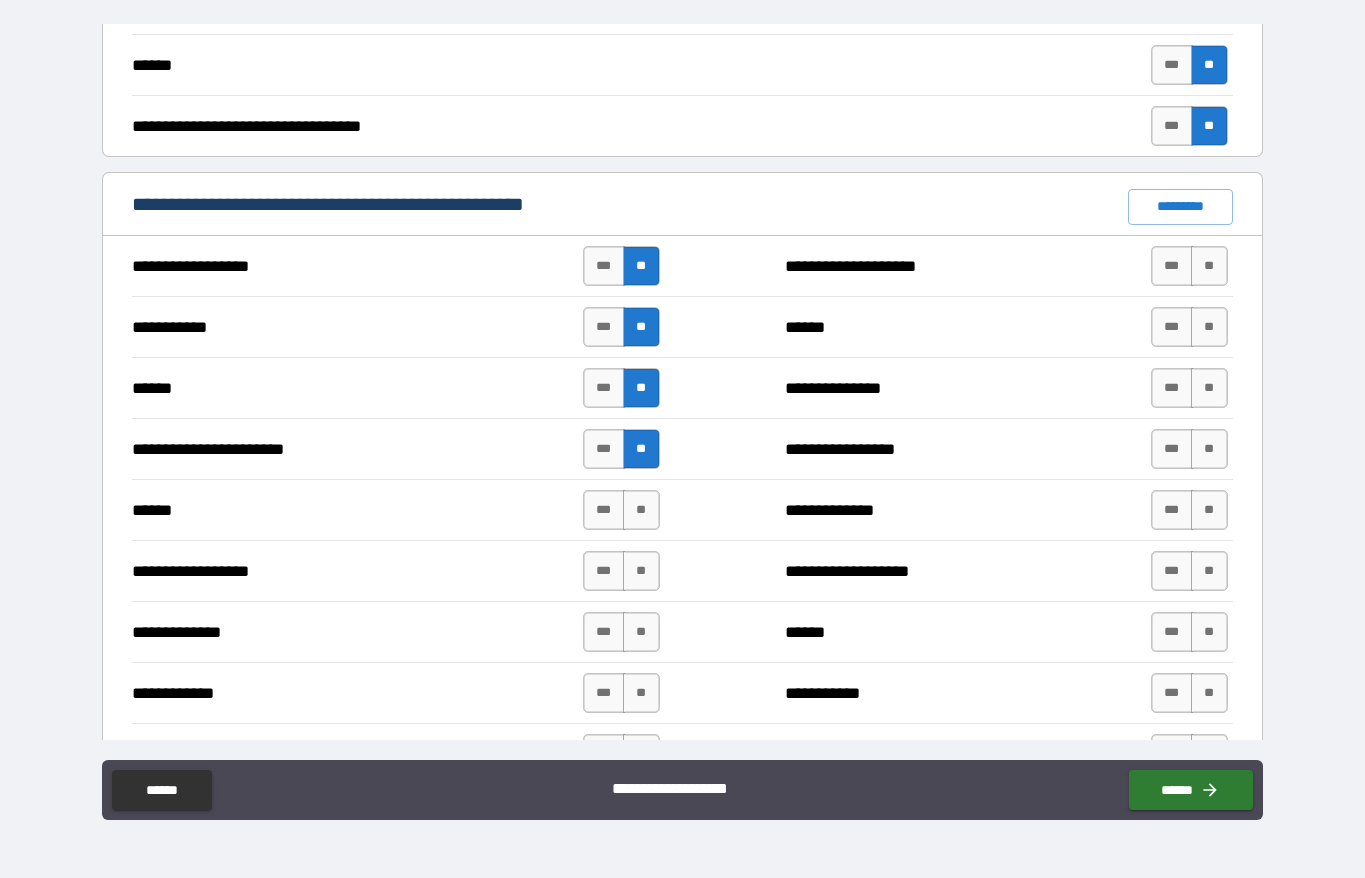 click on "**" at bounding box center (641, 449) 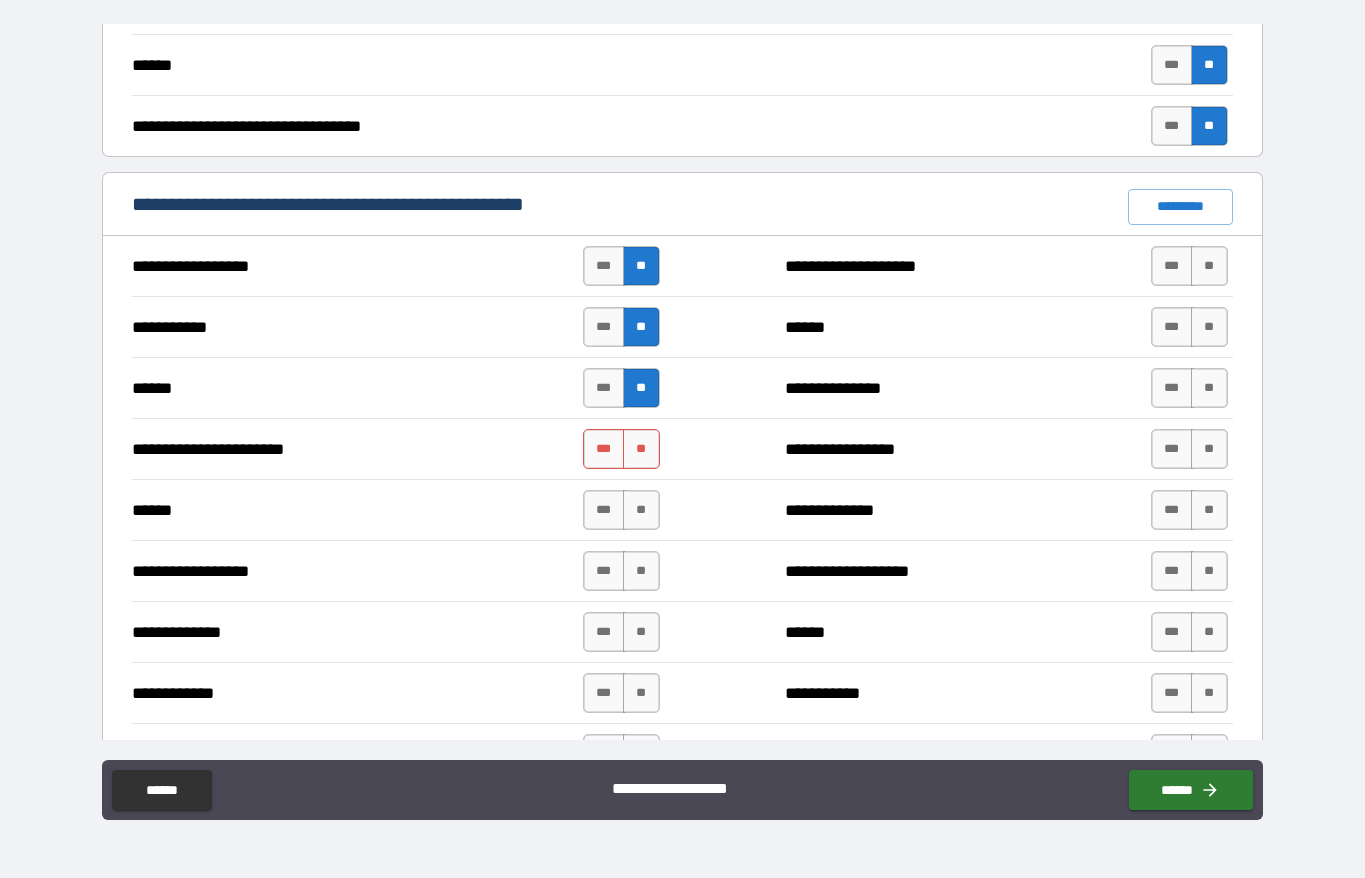 click on "**" at bounding box center (641, 571) 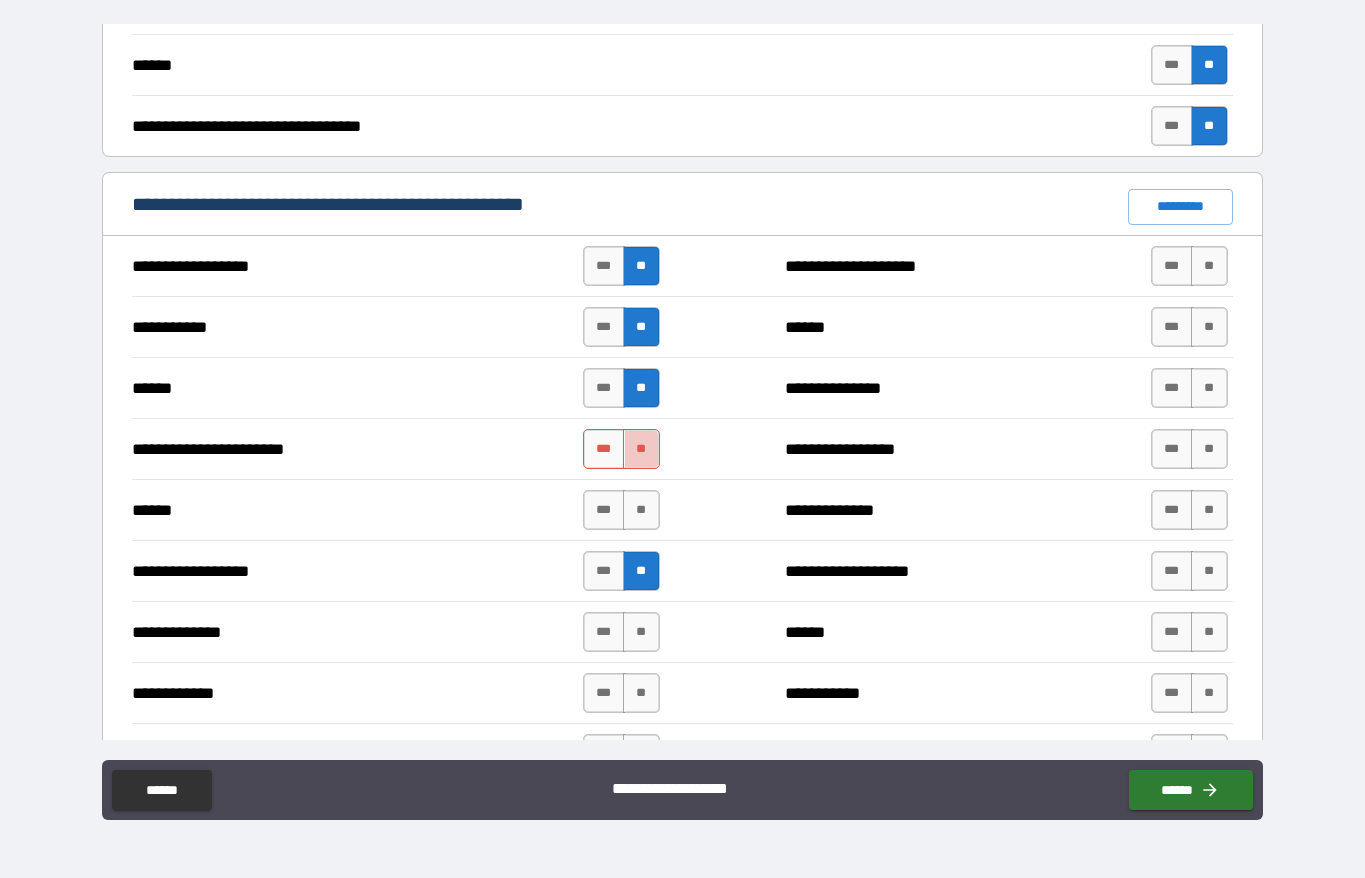 click on "**" at bounding box center (641, 449) 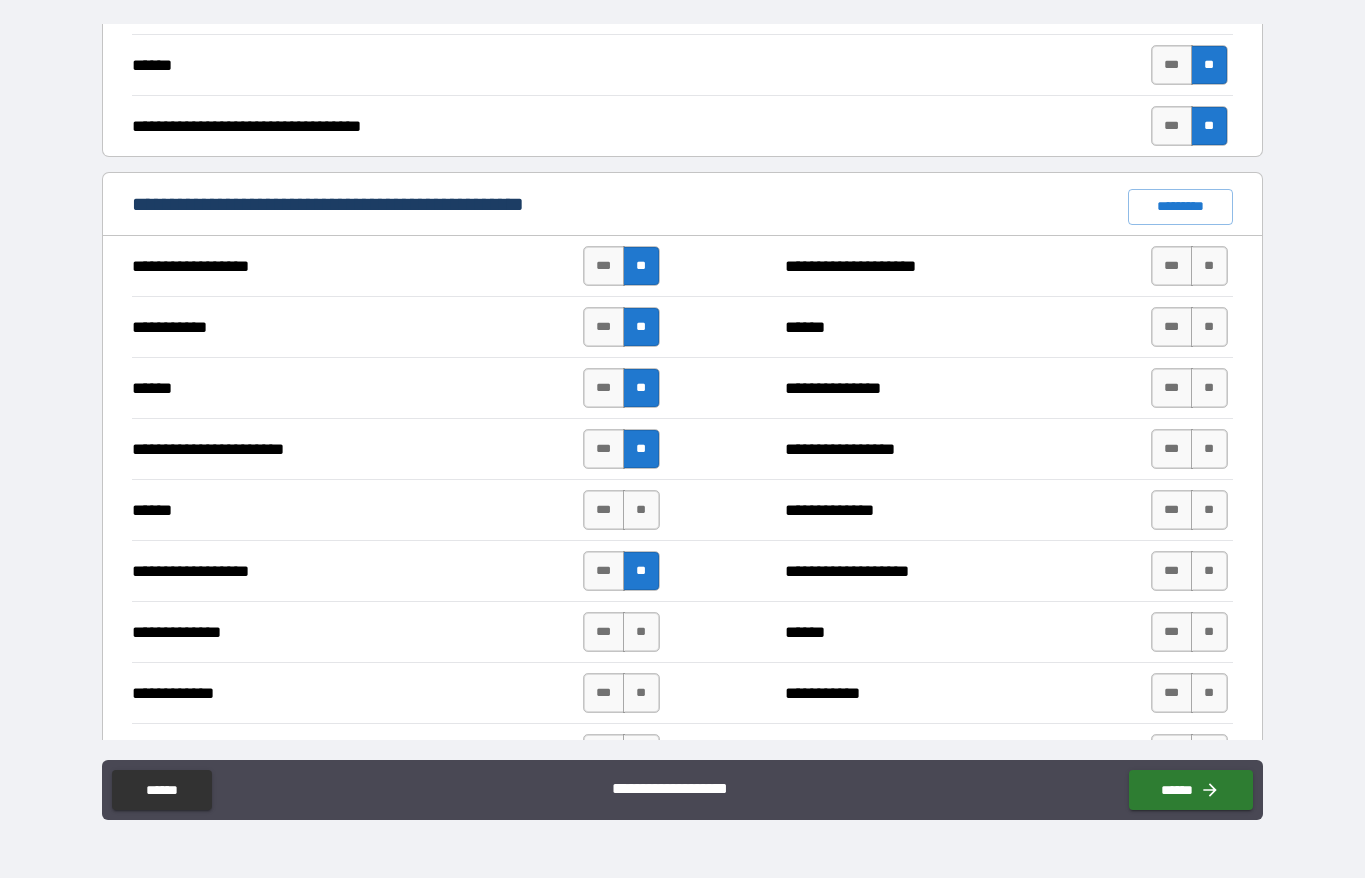 click on "**" at bounding box center [641, 510] 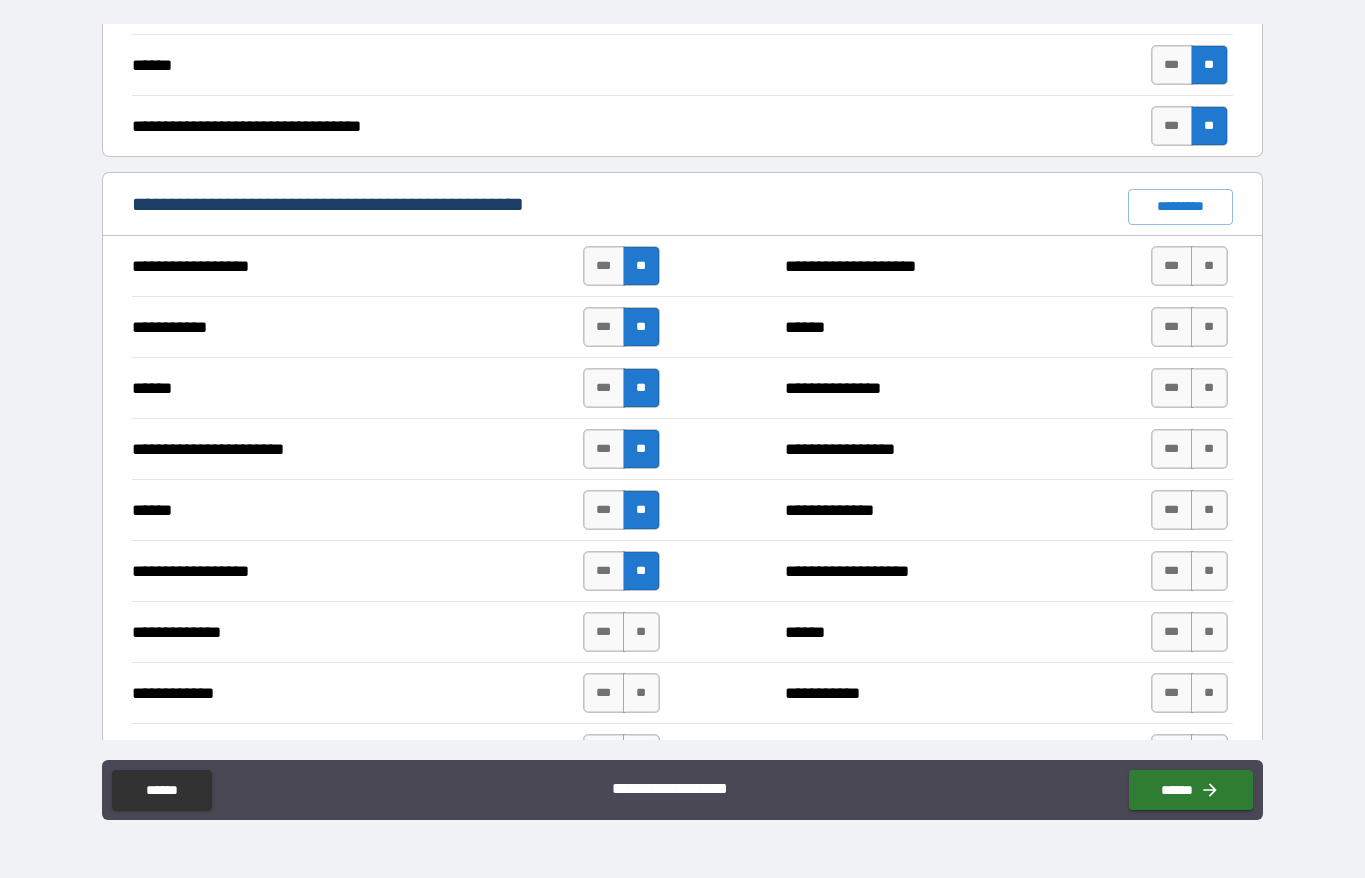 click on "**" at bounding box center (641, 632) 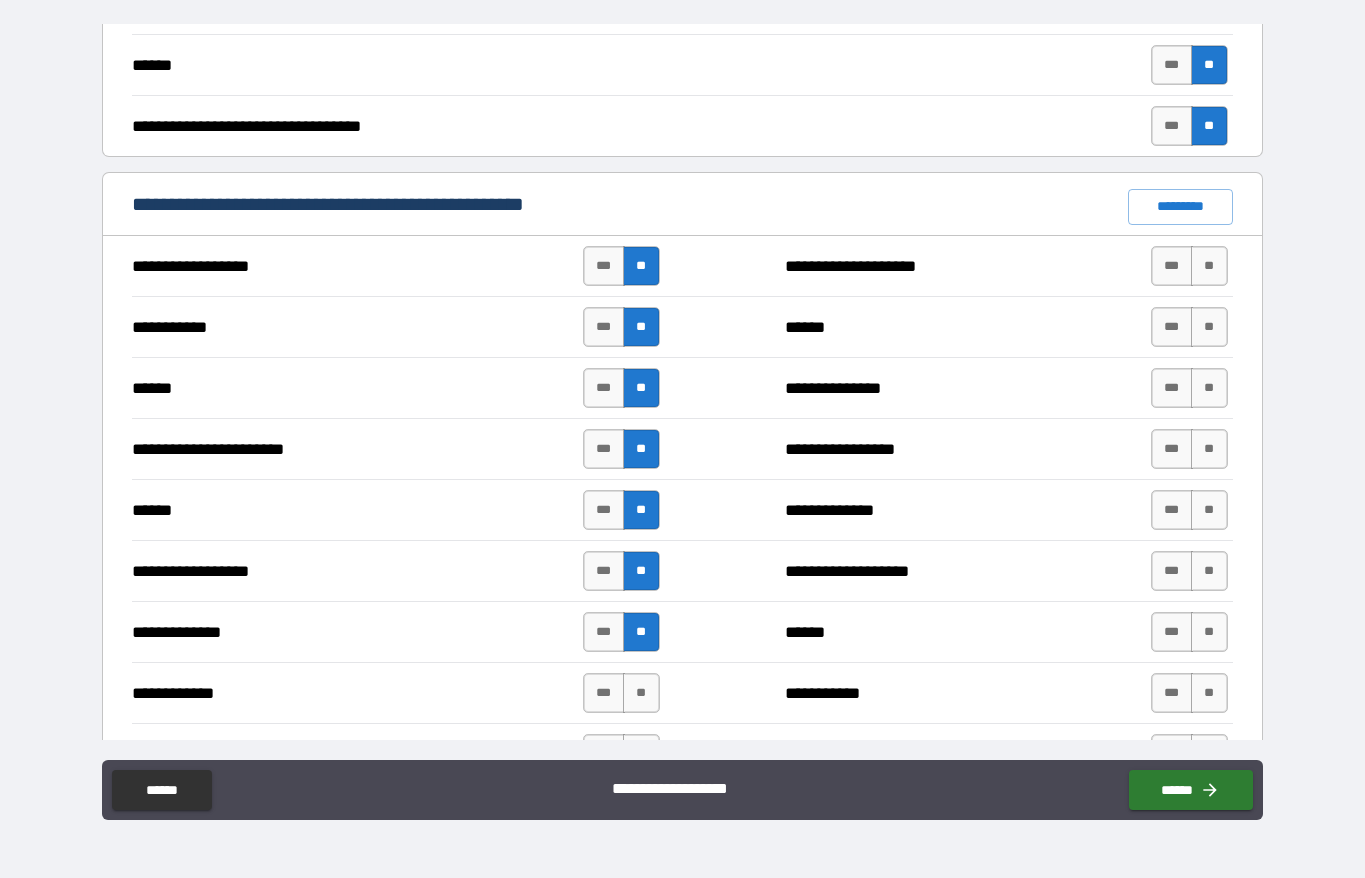 click on "**" at bounding box center [641, 693] 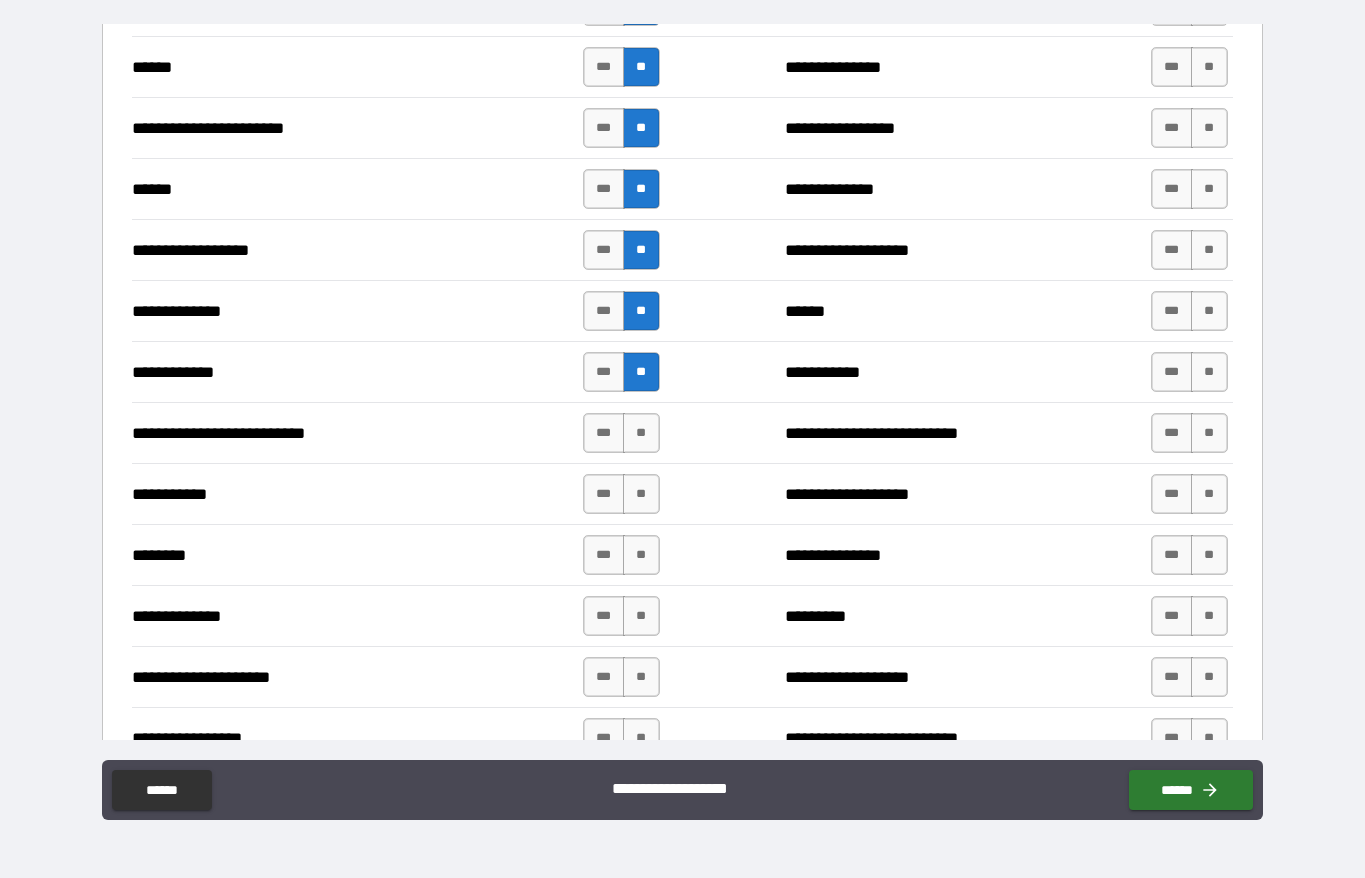 scroll, scrollTop: 1658, scrollLeft: 0, axis: vertical 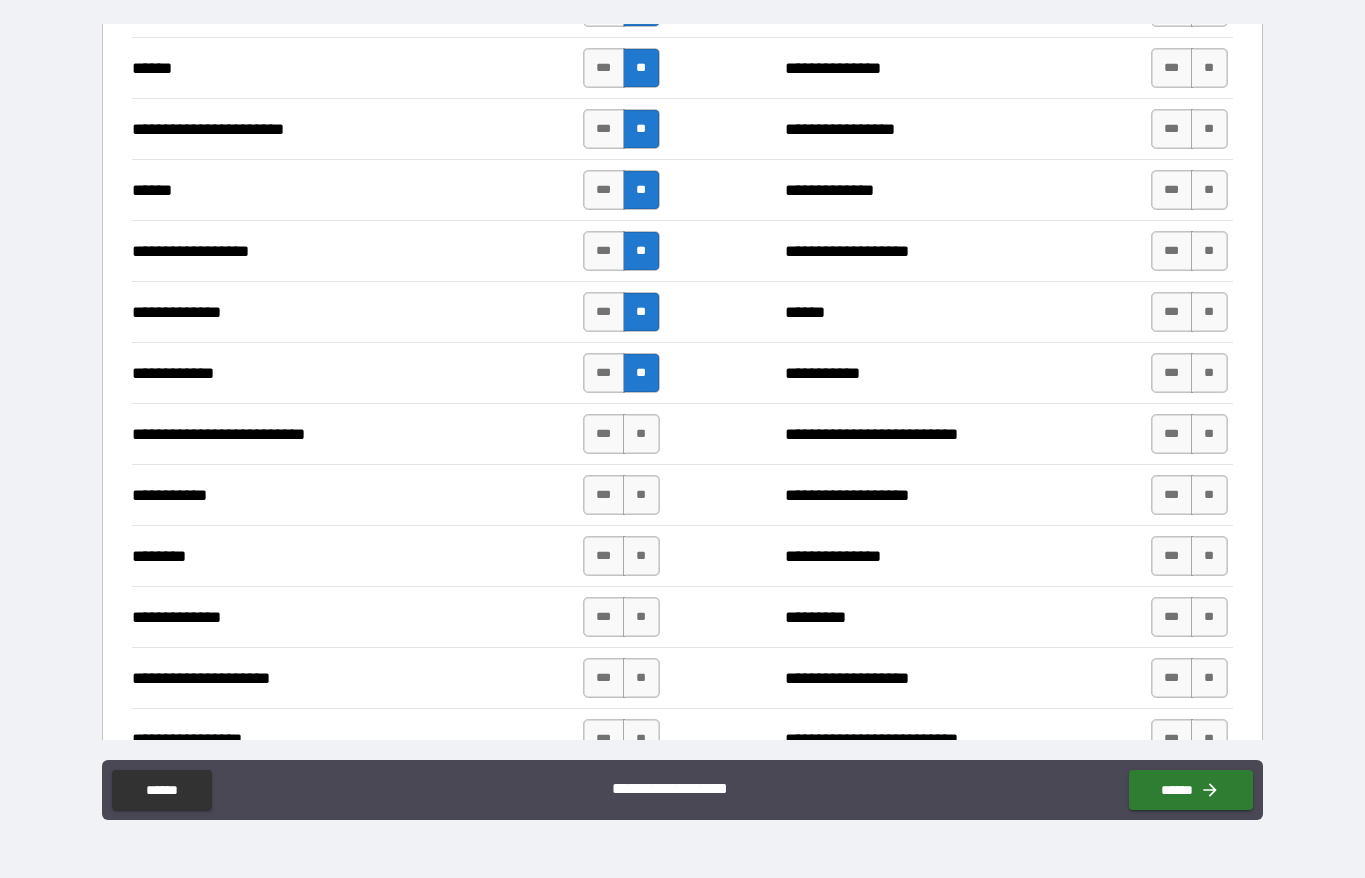 click on "**" at bounding box center (641, 434) 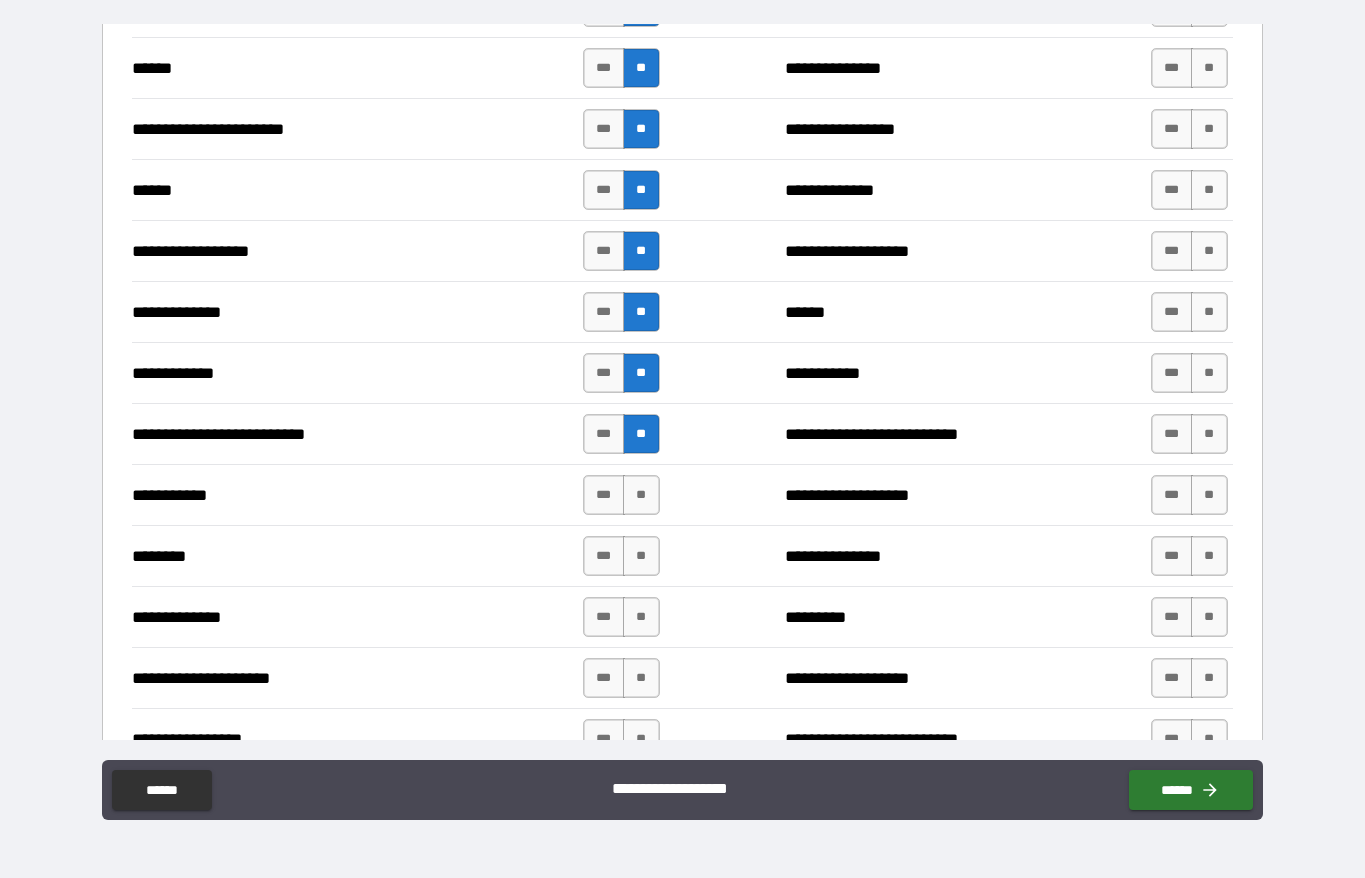 click on "**" at bounding box center [641, 495] 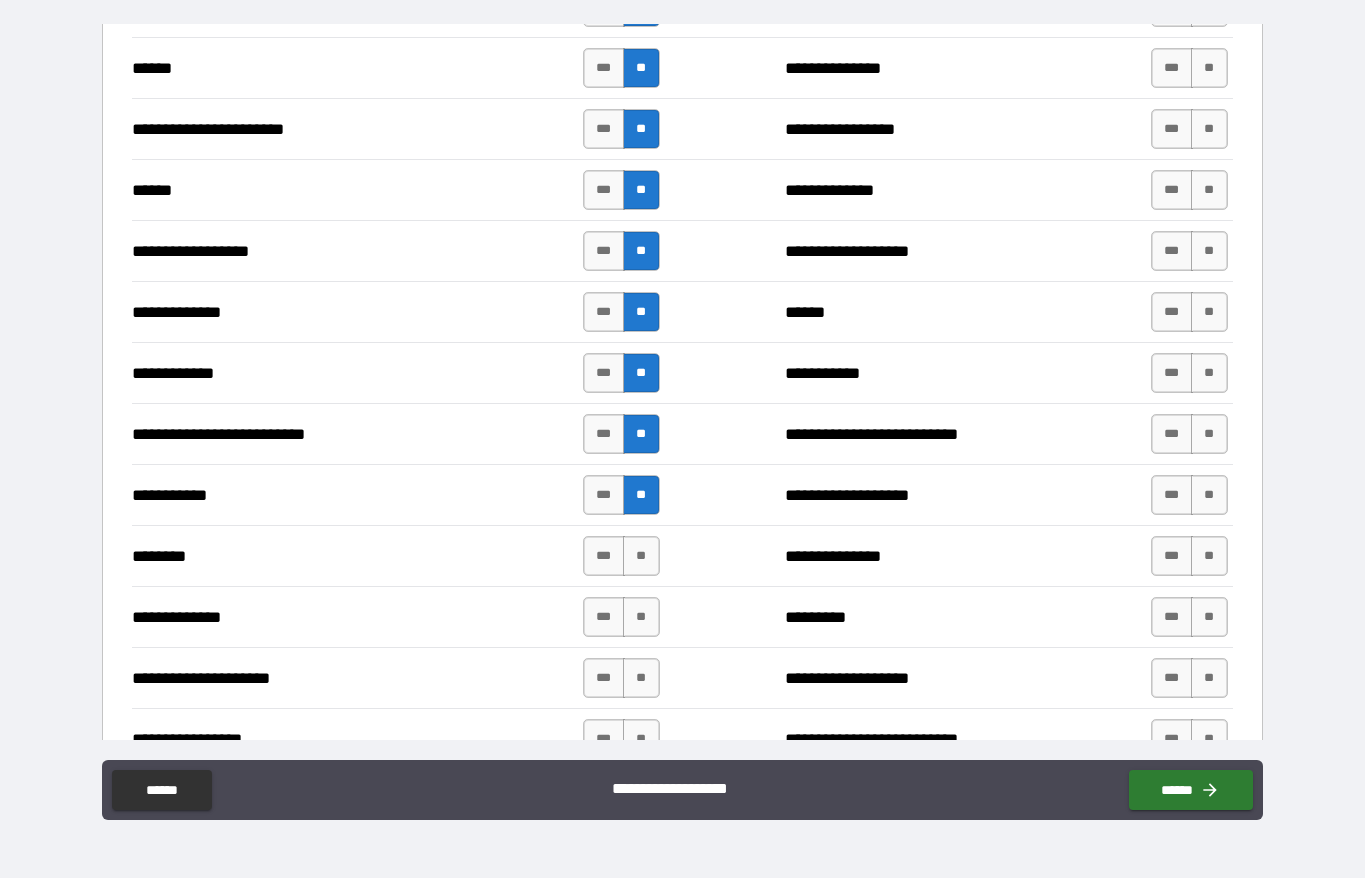 click on "**" at bounding box center (641, 556) 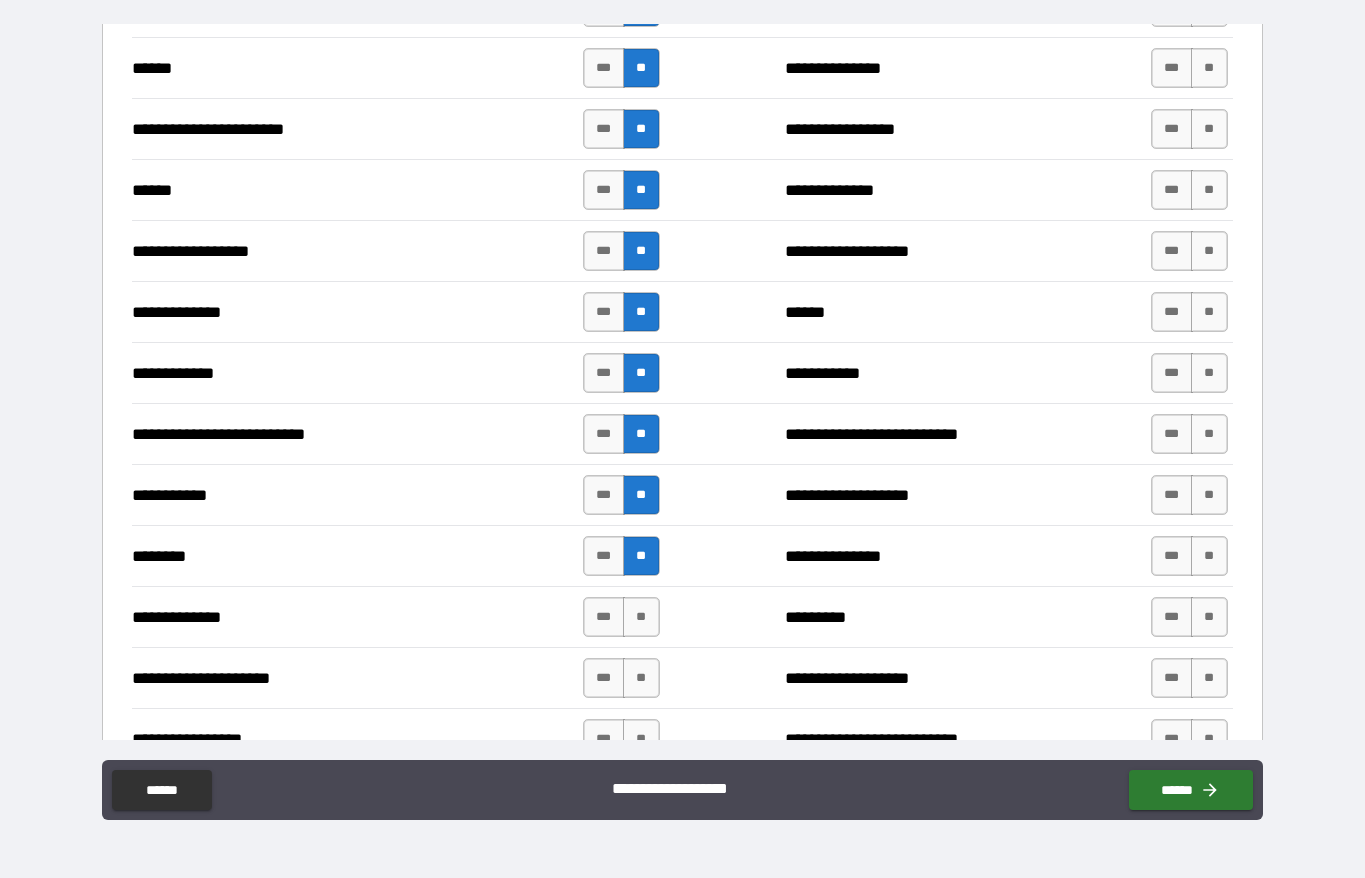 click on "**" at bounding box center [641, 617] 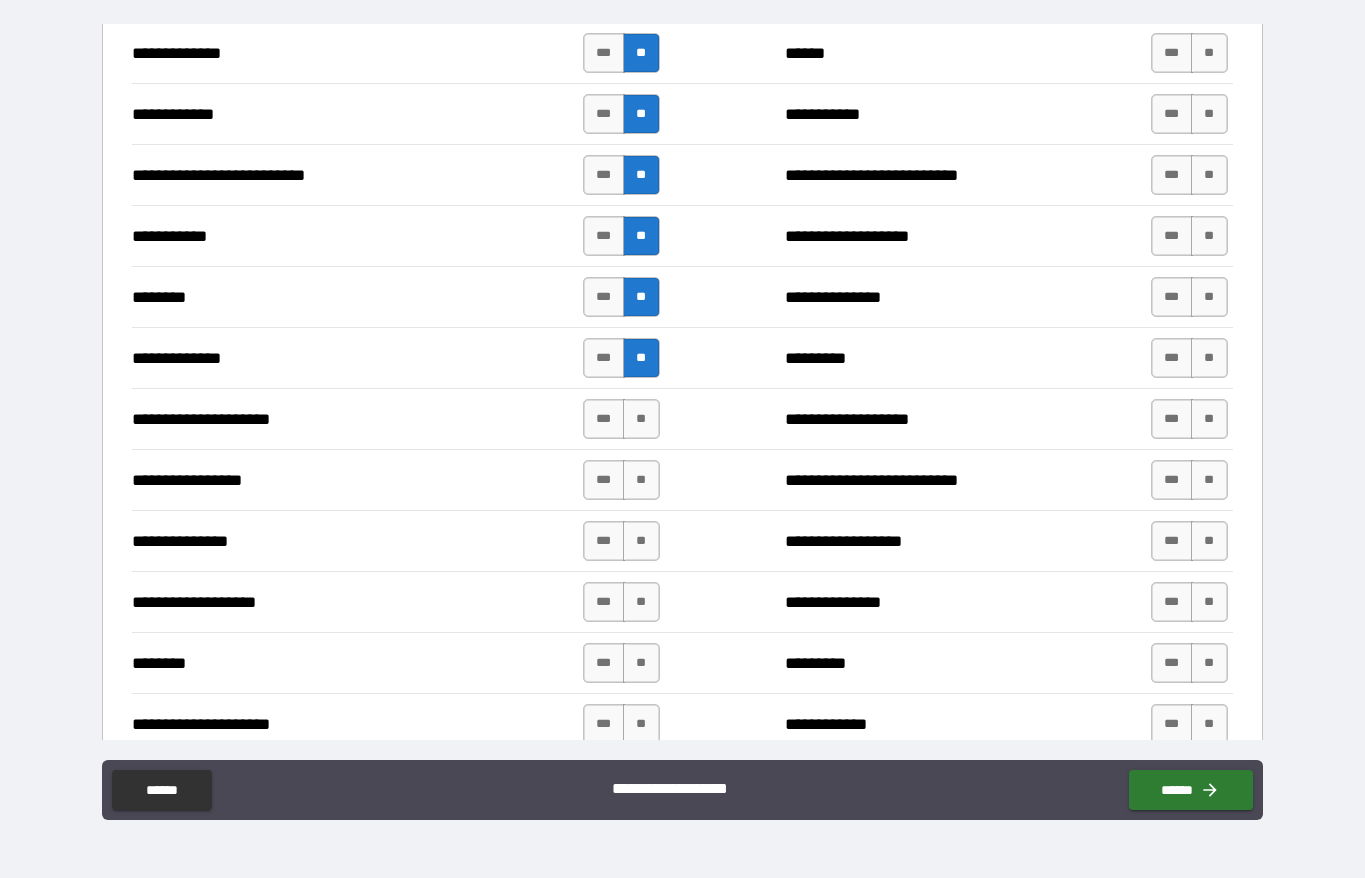 scroll, scrollTop: 1930, scrollLeft: 0, axis: vertical 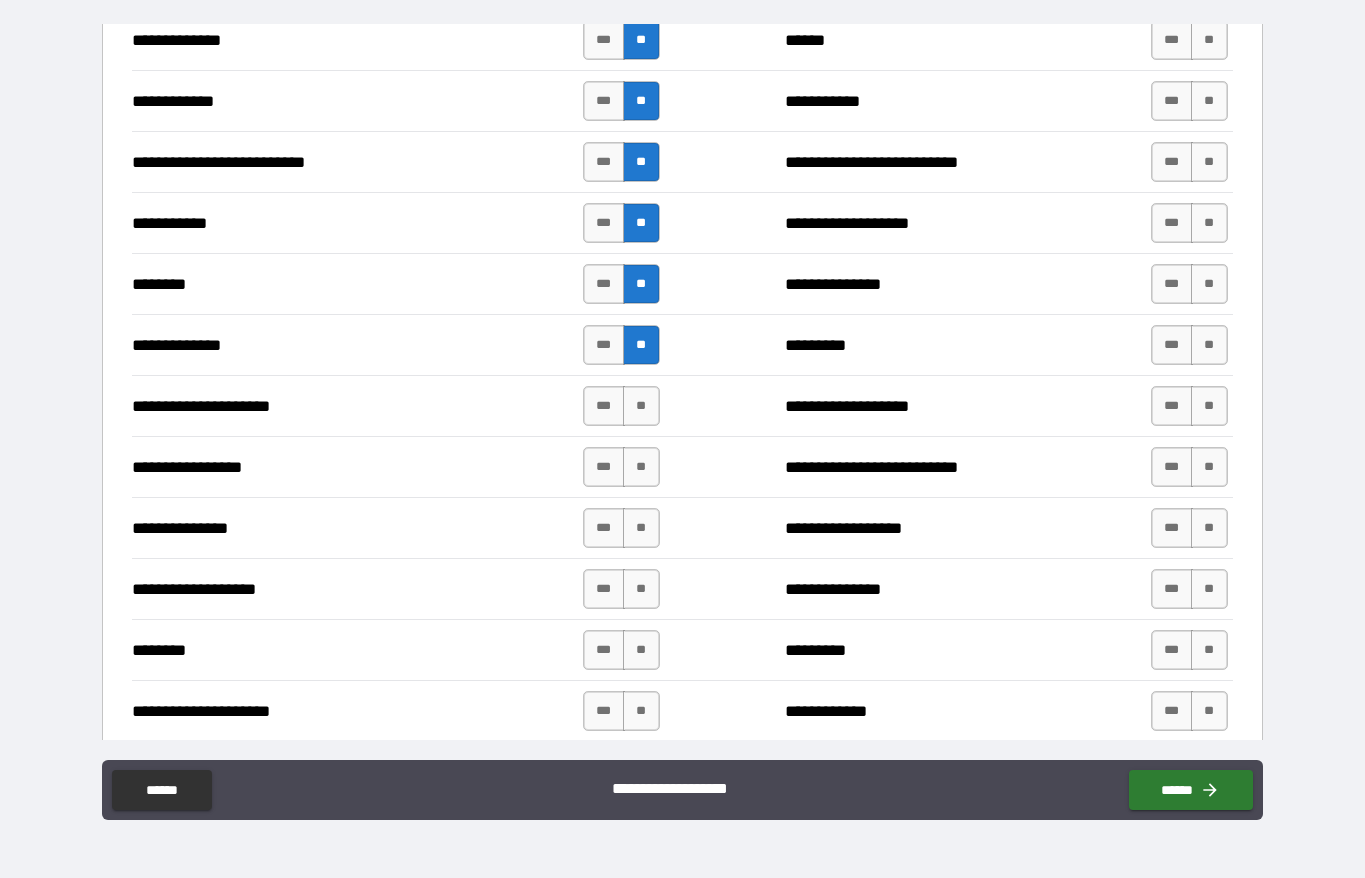 click on "**" at bounding box center [641, 406] 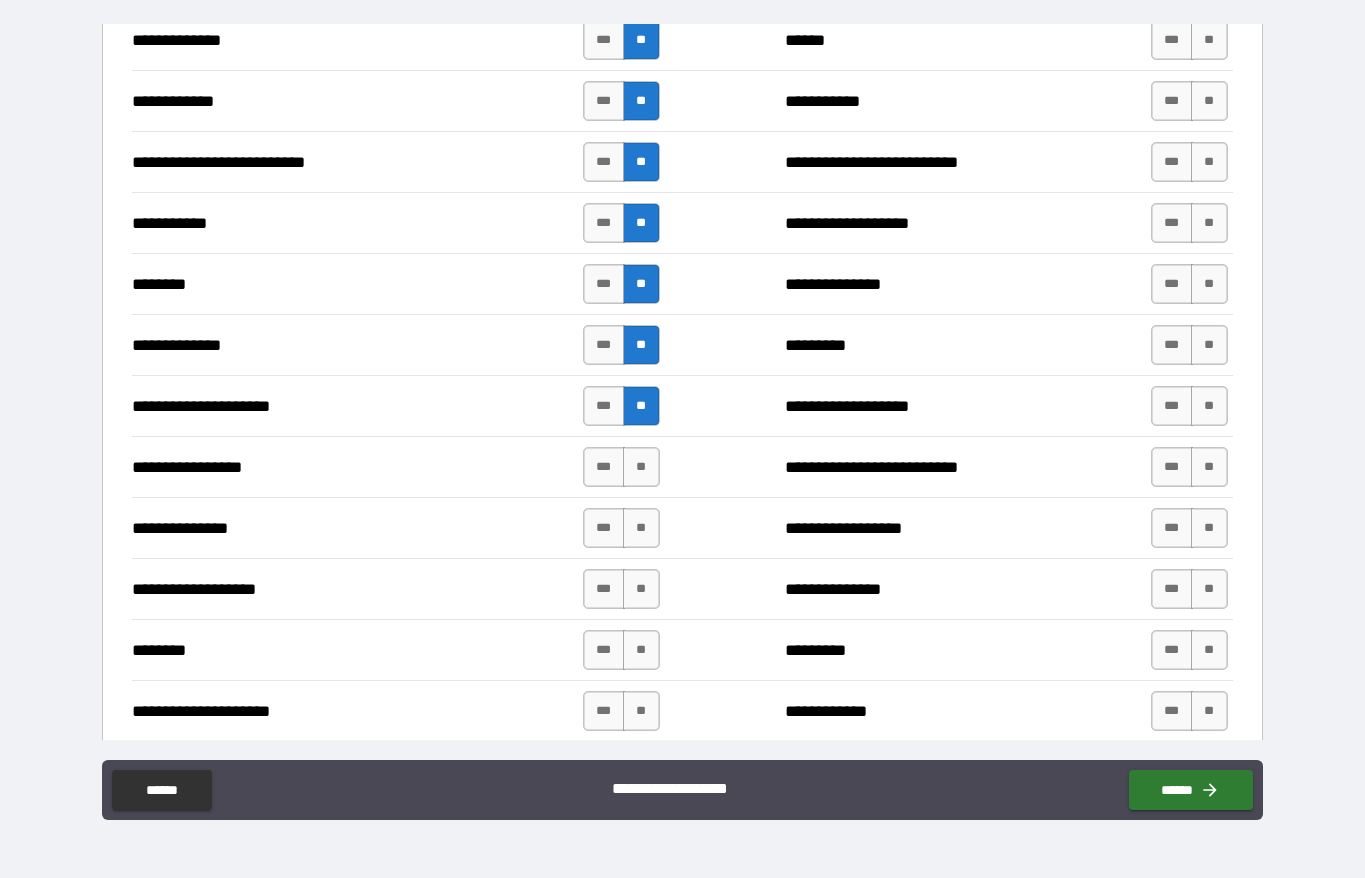 click on "**" at bounding box center [641, 467] 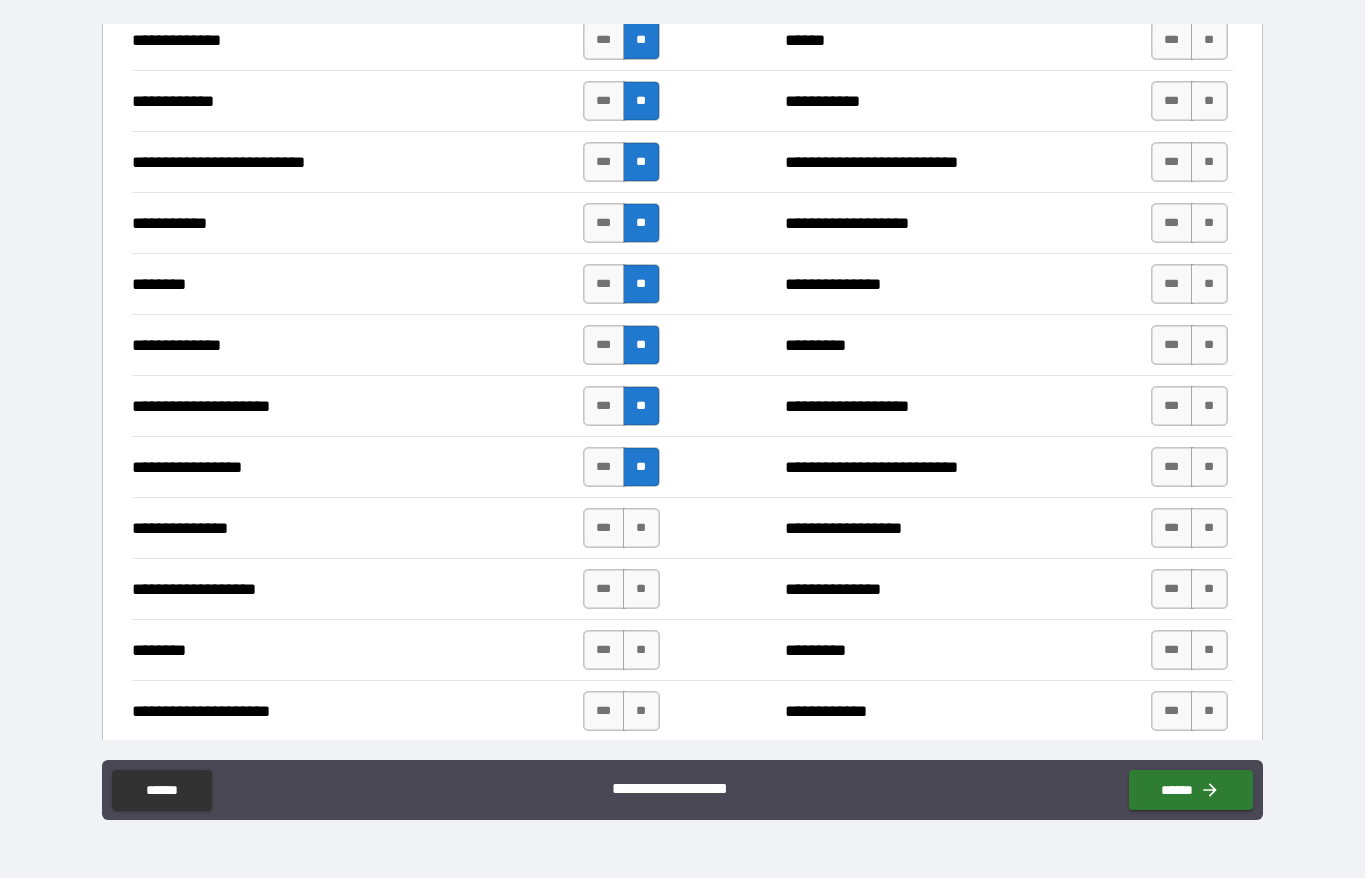 click on "**" at bounding box center (641, 528) 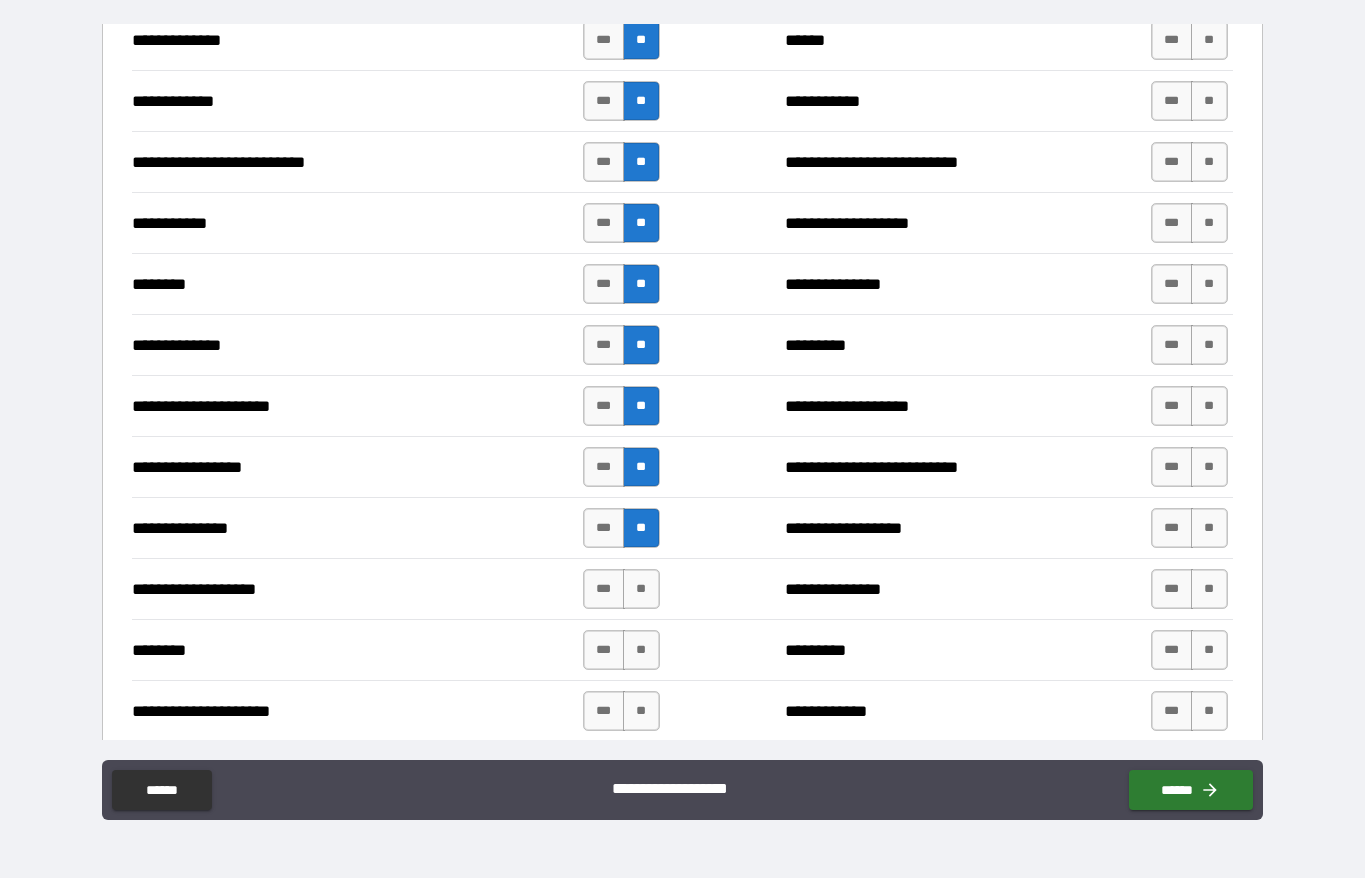click on "**" at bounding box center (641, 589) 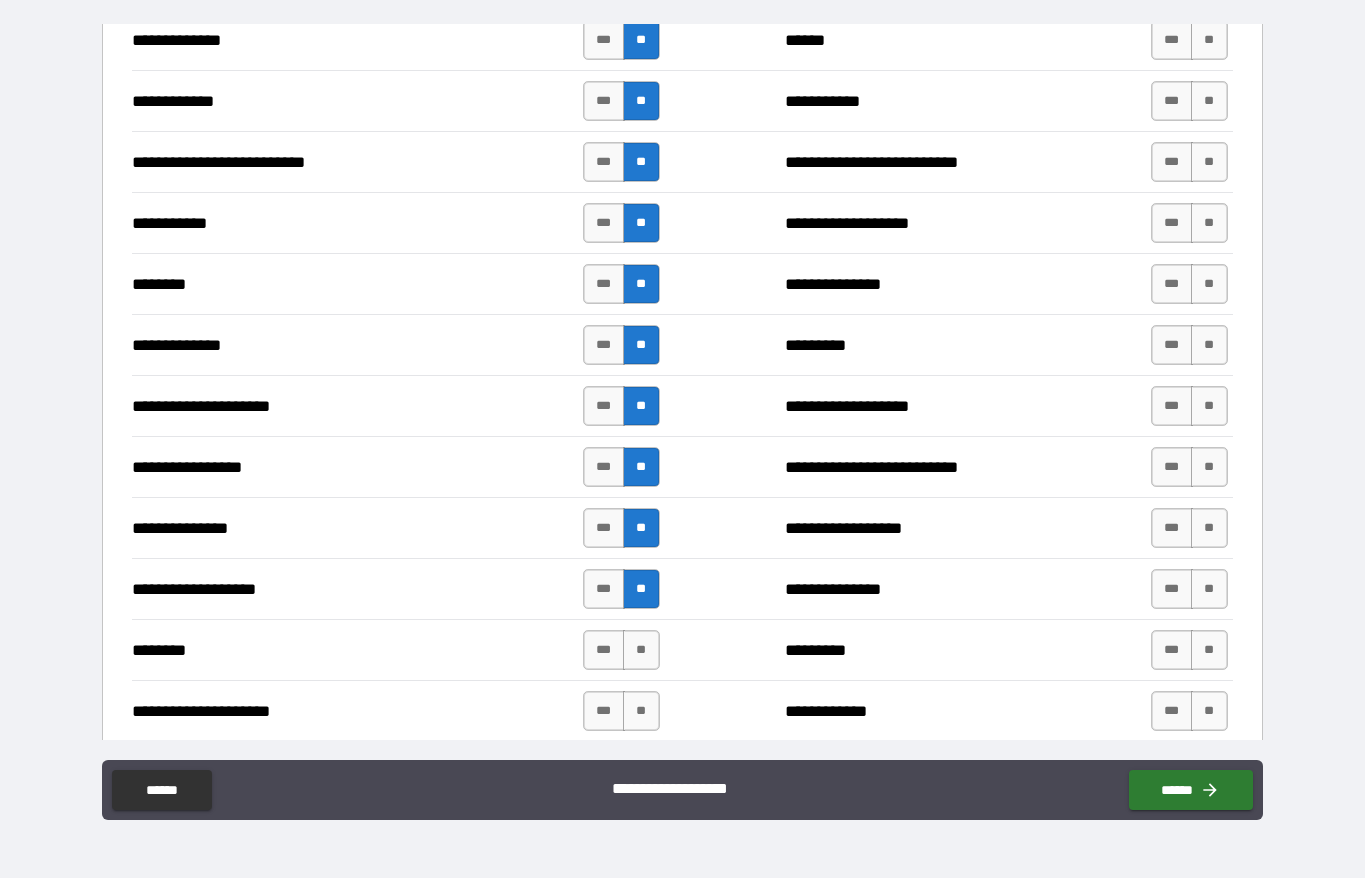 click on "**" at bounding box center (641, 650) 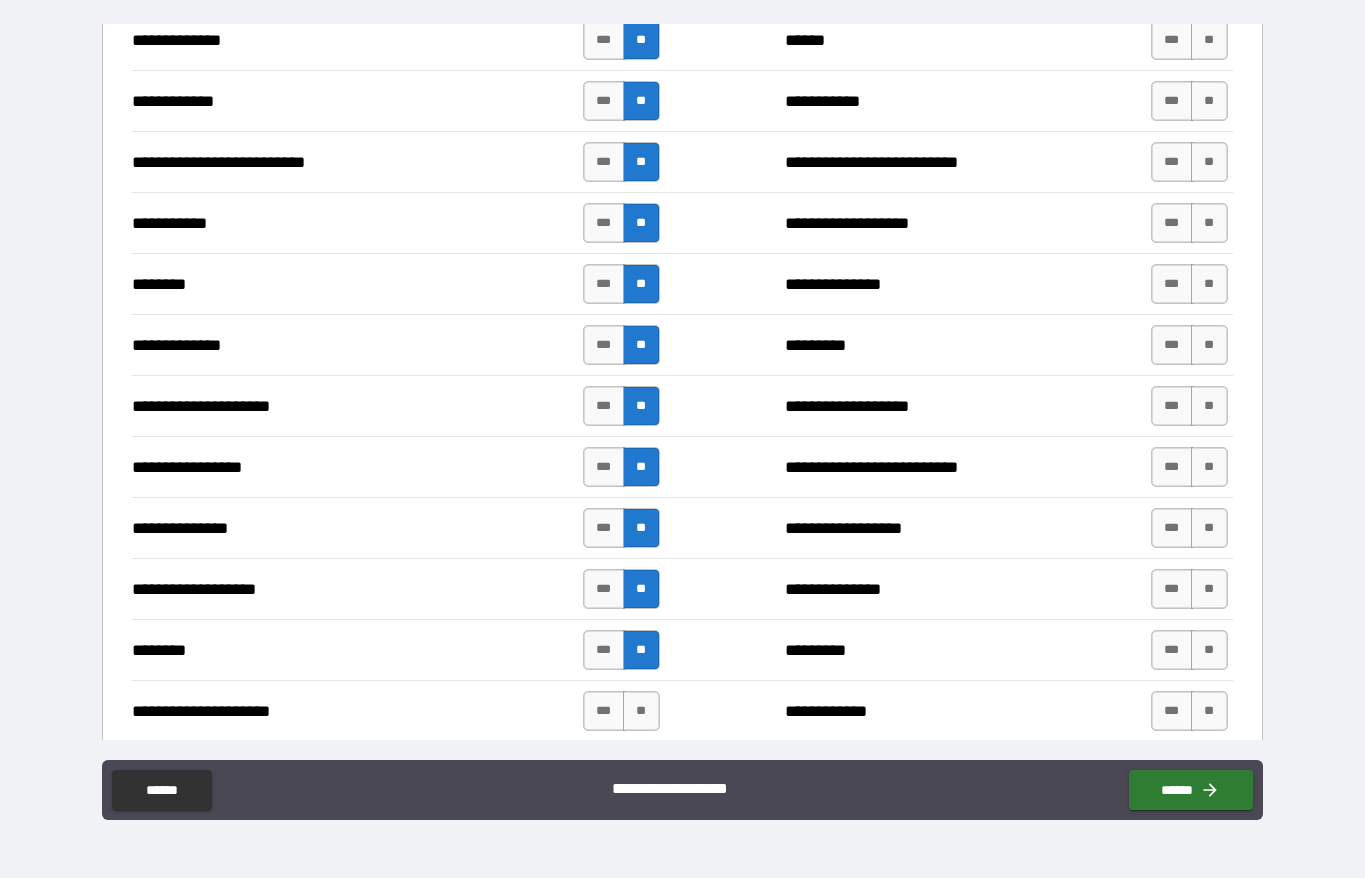 click on "**" at bounding box center (641, 711) 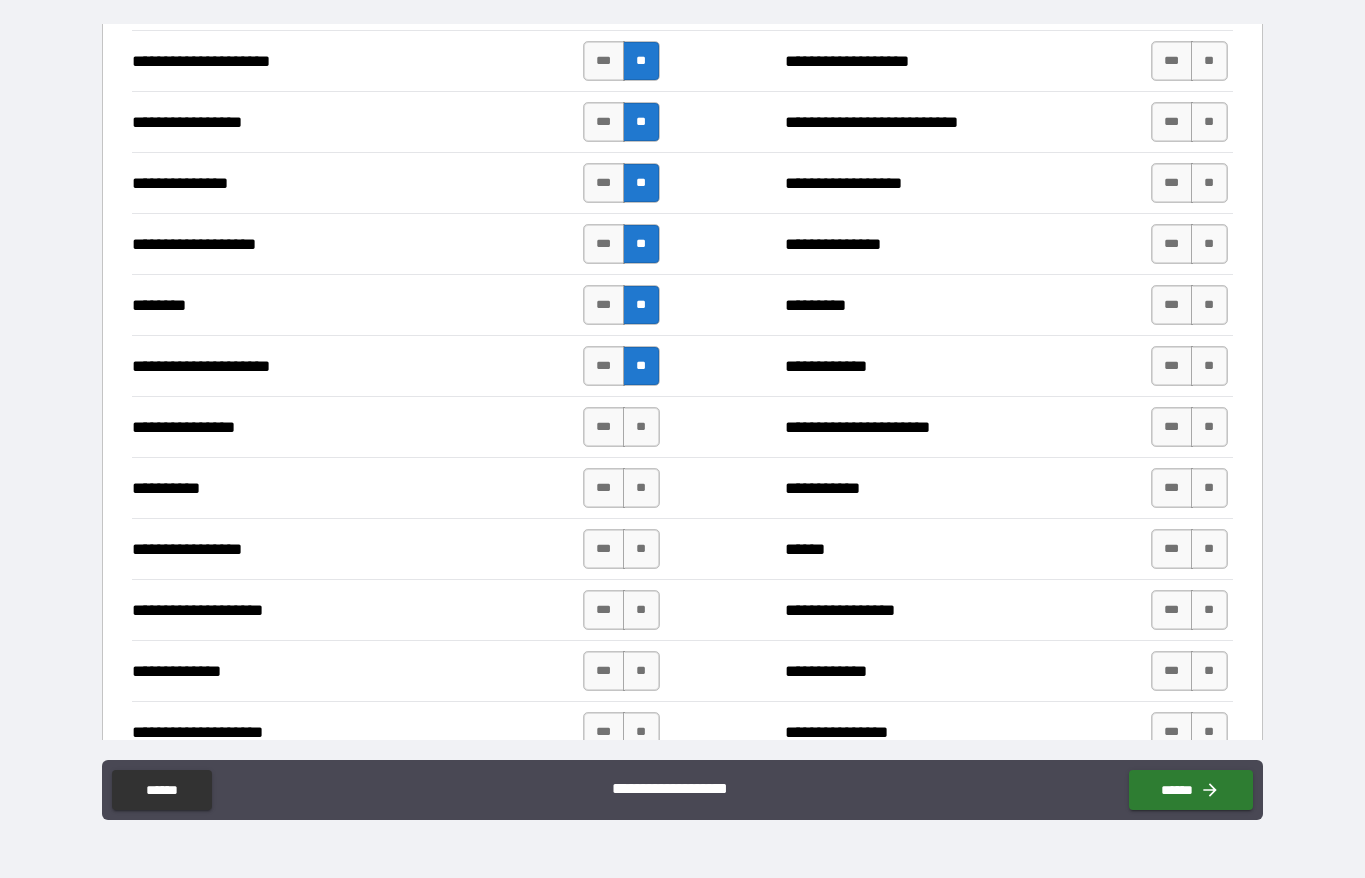 scroll, scrollTop: 2297, scrollLeft: 0, axis: vertical 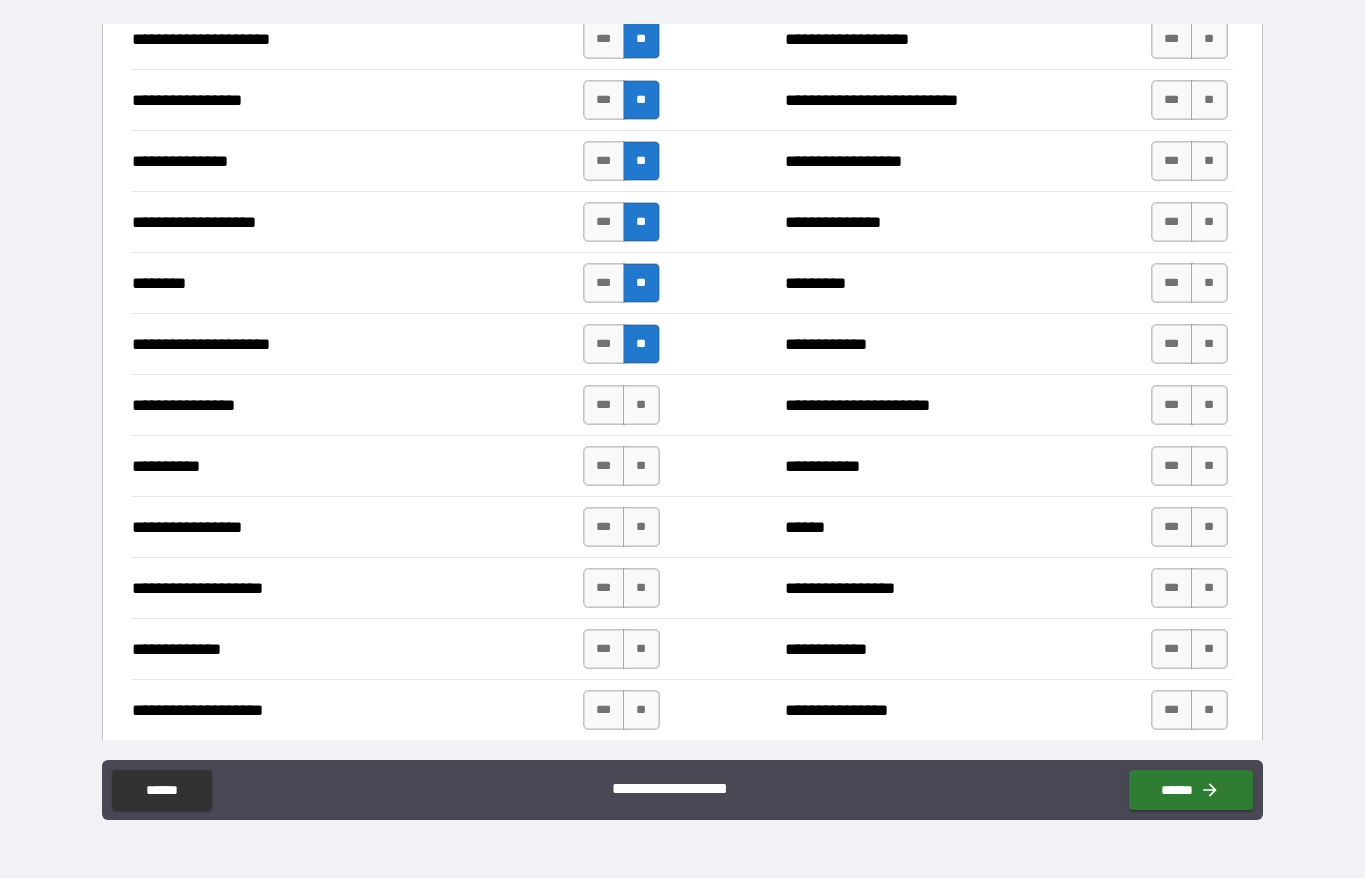 click on "**" at bounding box center (641, 405) 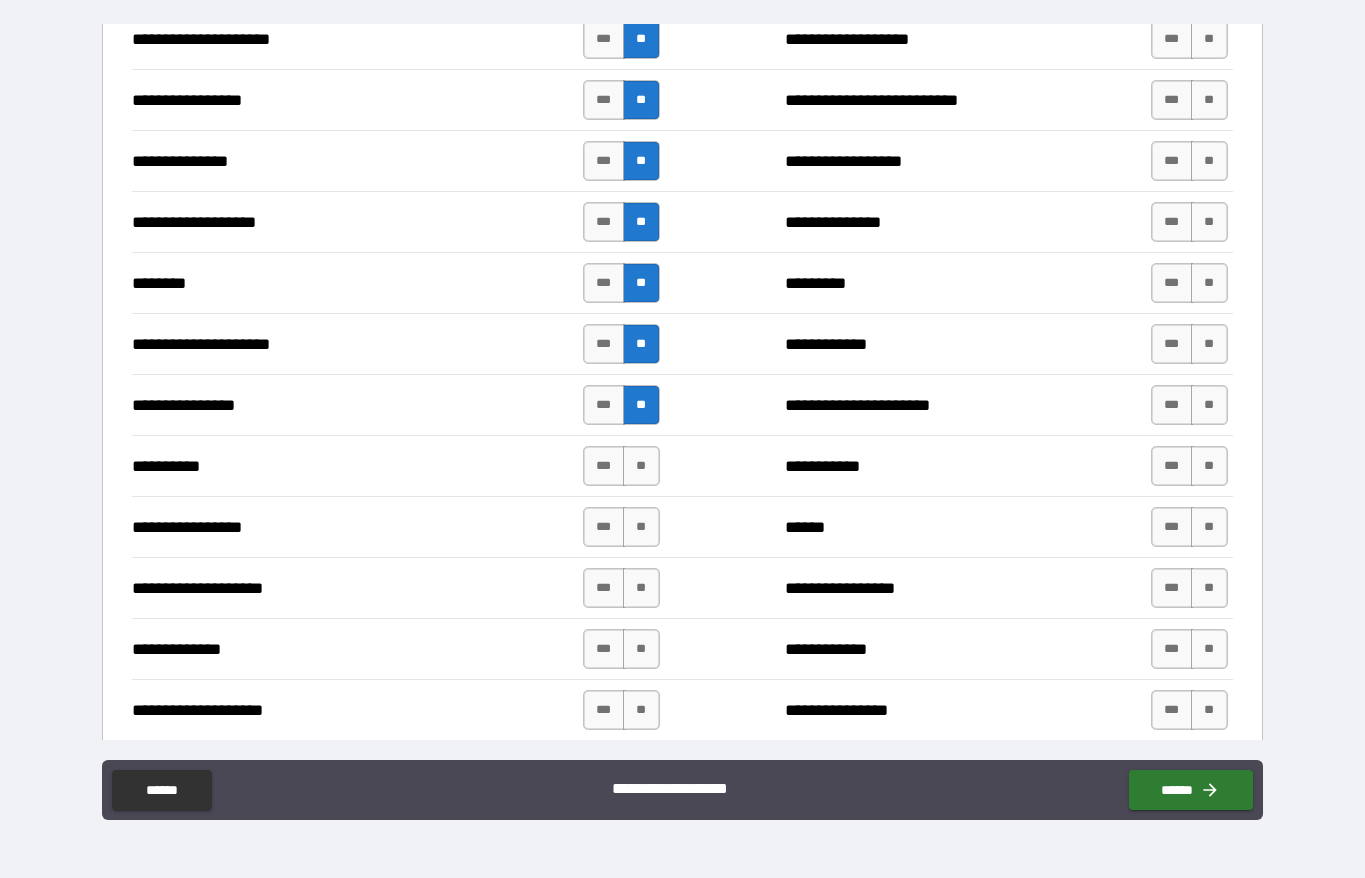 click on "**" at bounding box center [641, 466] 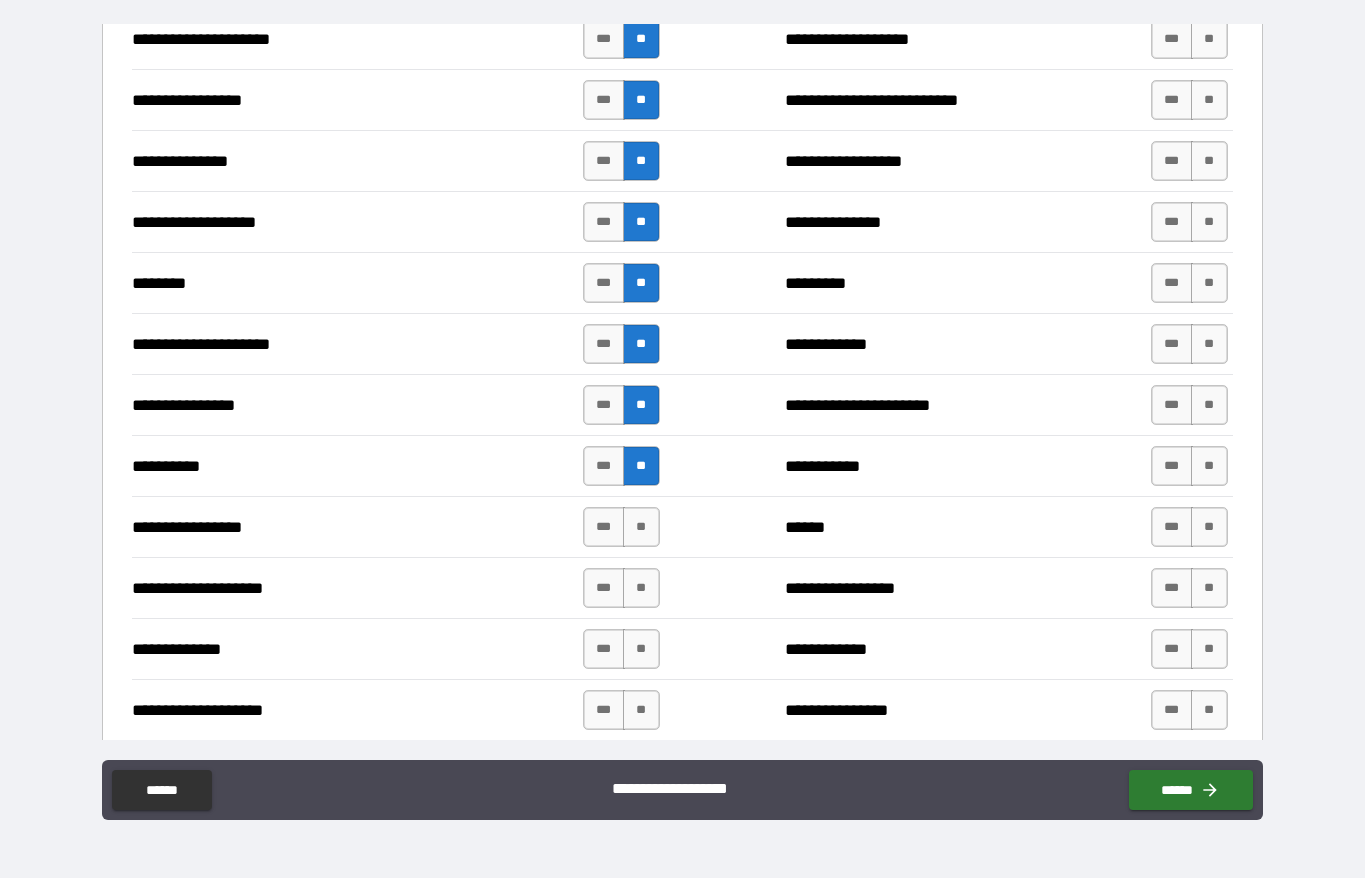 click on "**" at bounding box center (641, 527) 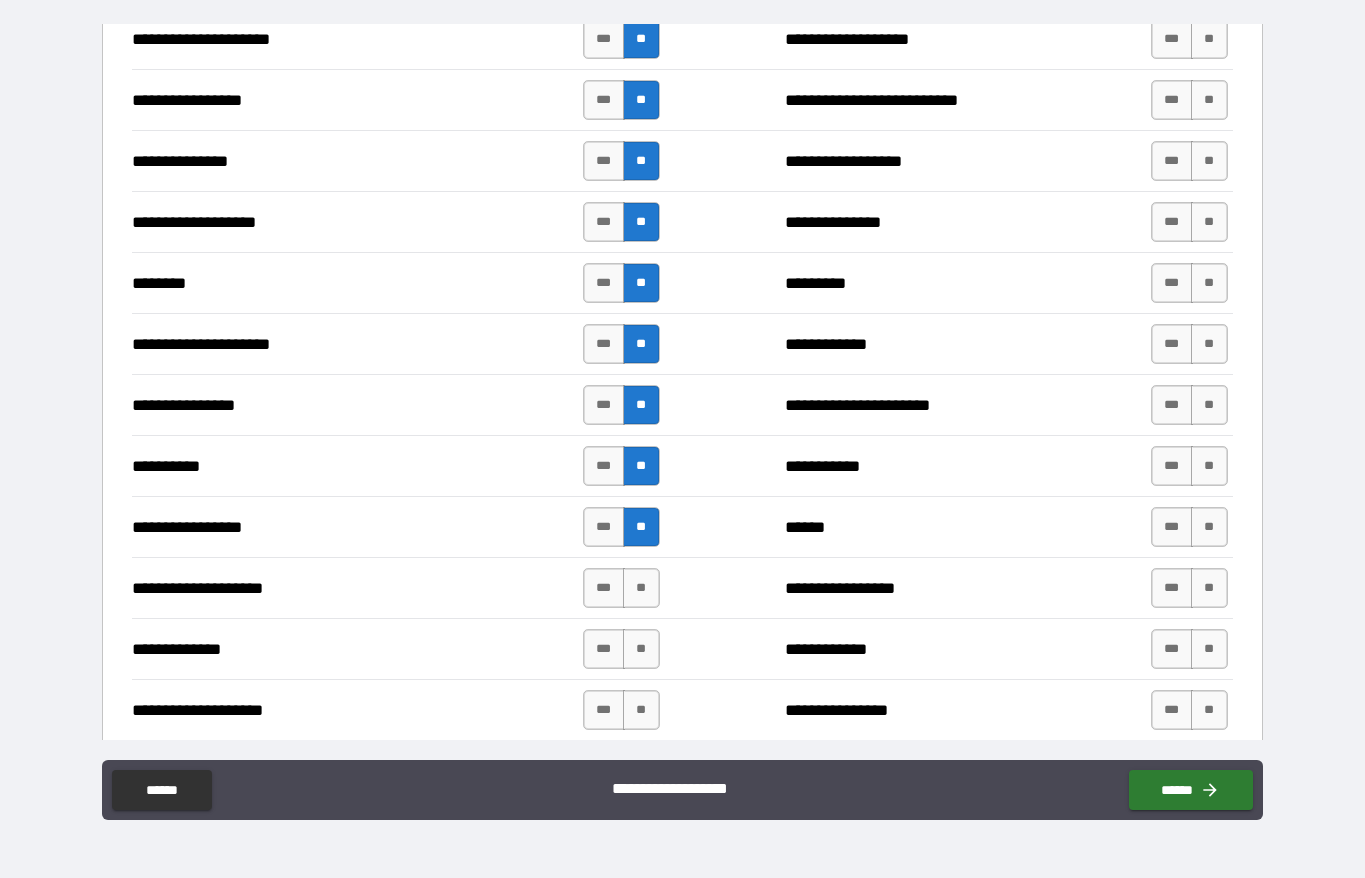 click on "**" at bounding box center [641, 588] 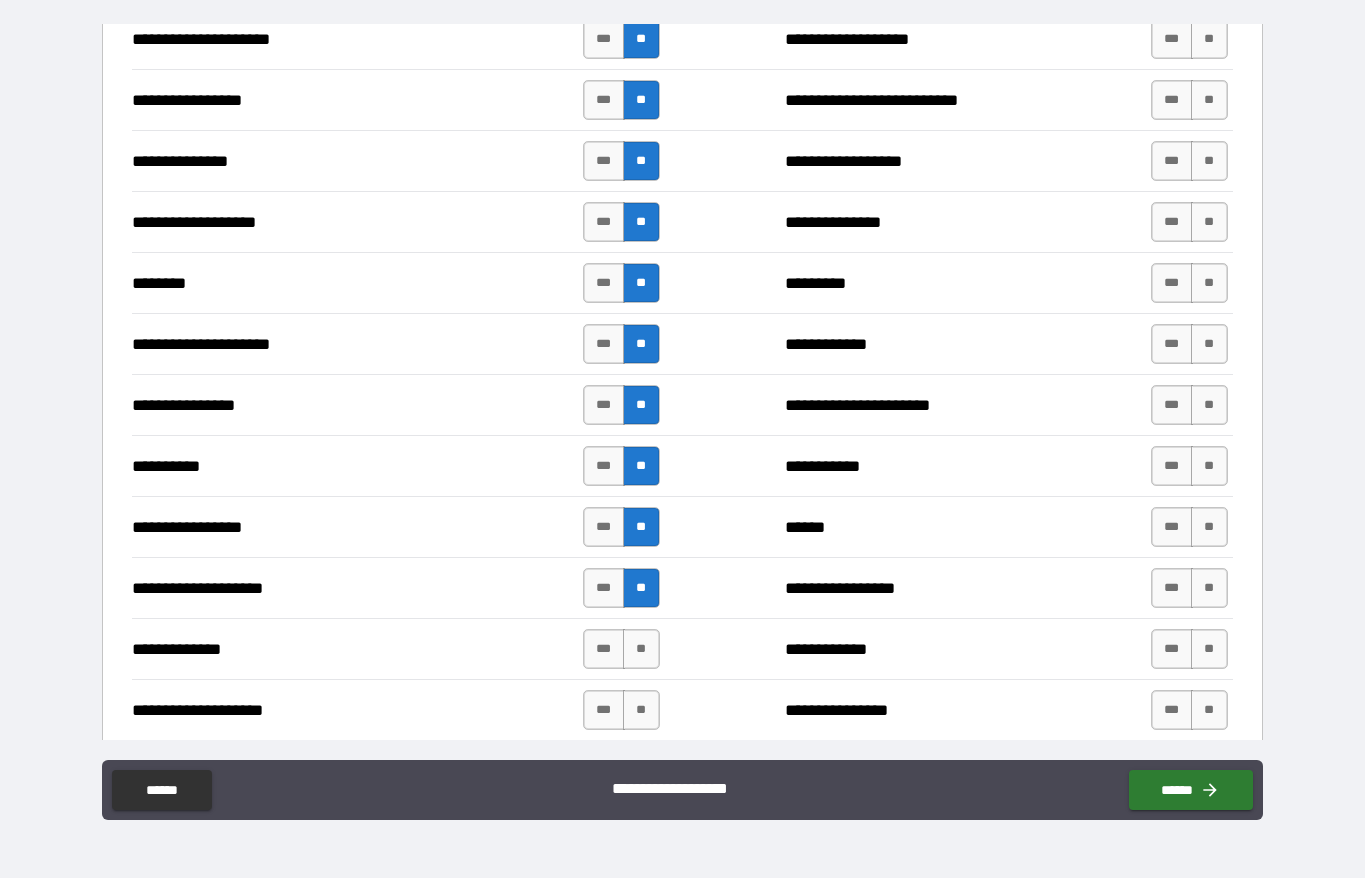 click on "**" at bounding box center [641, 649] 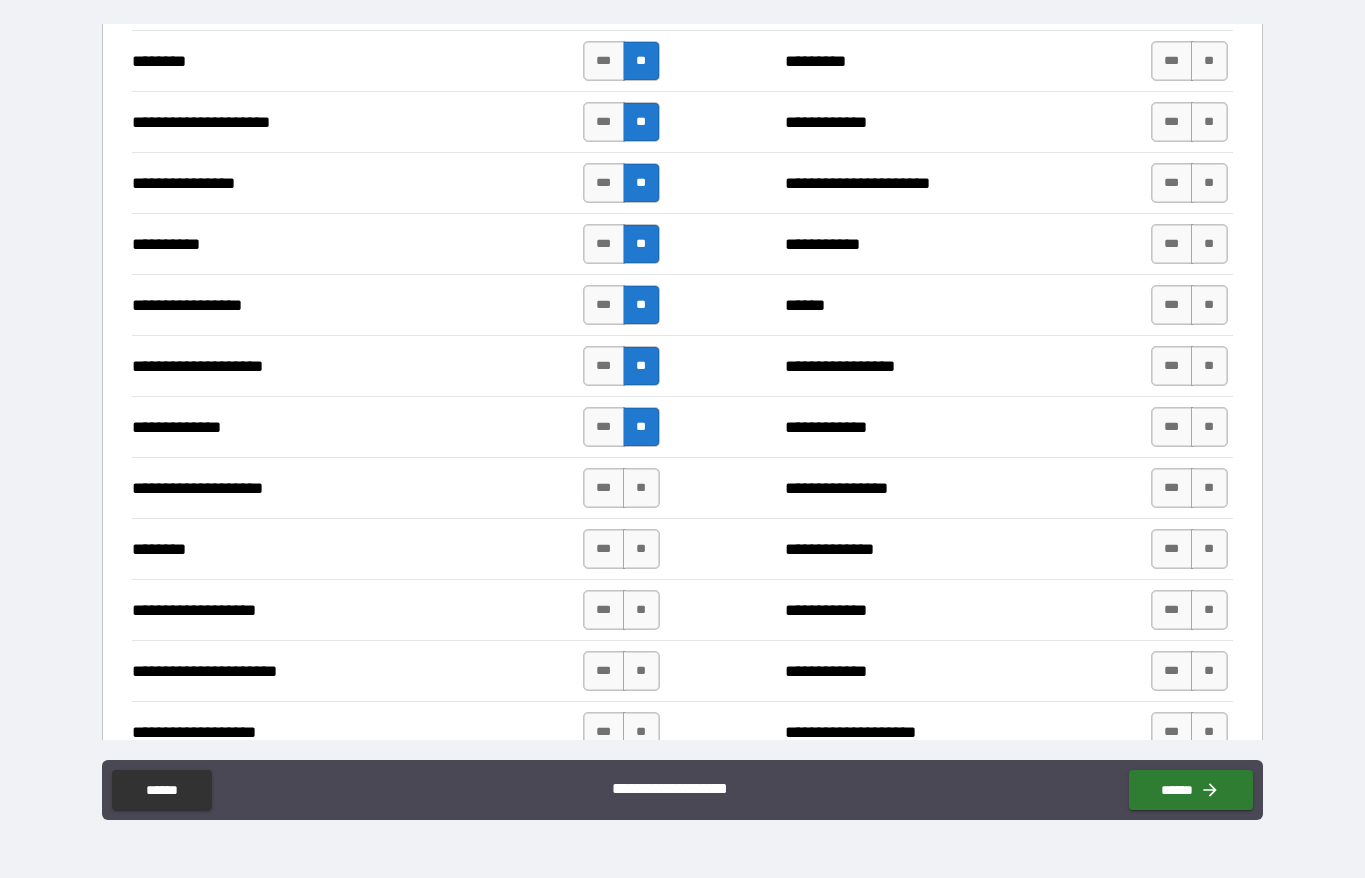 scroll, scrollTop: 2520, scrollLeft: 0, axis: vertical 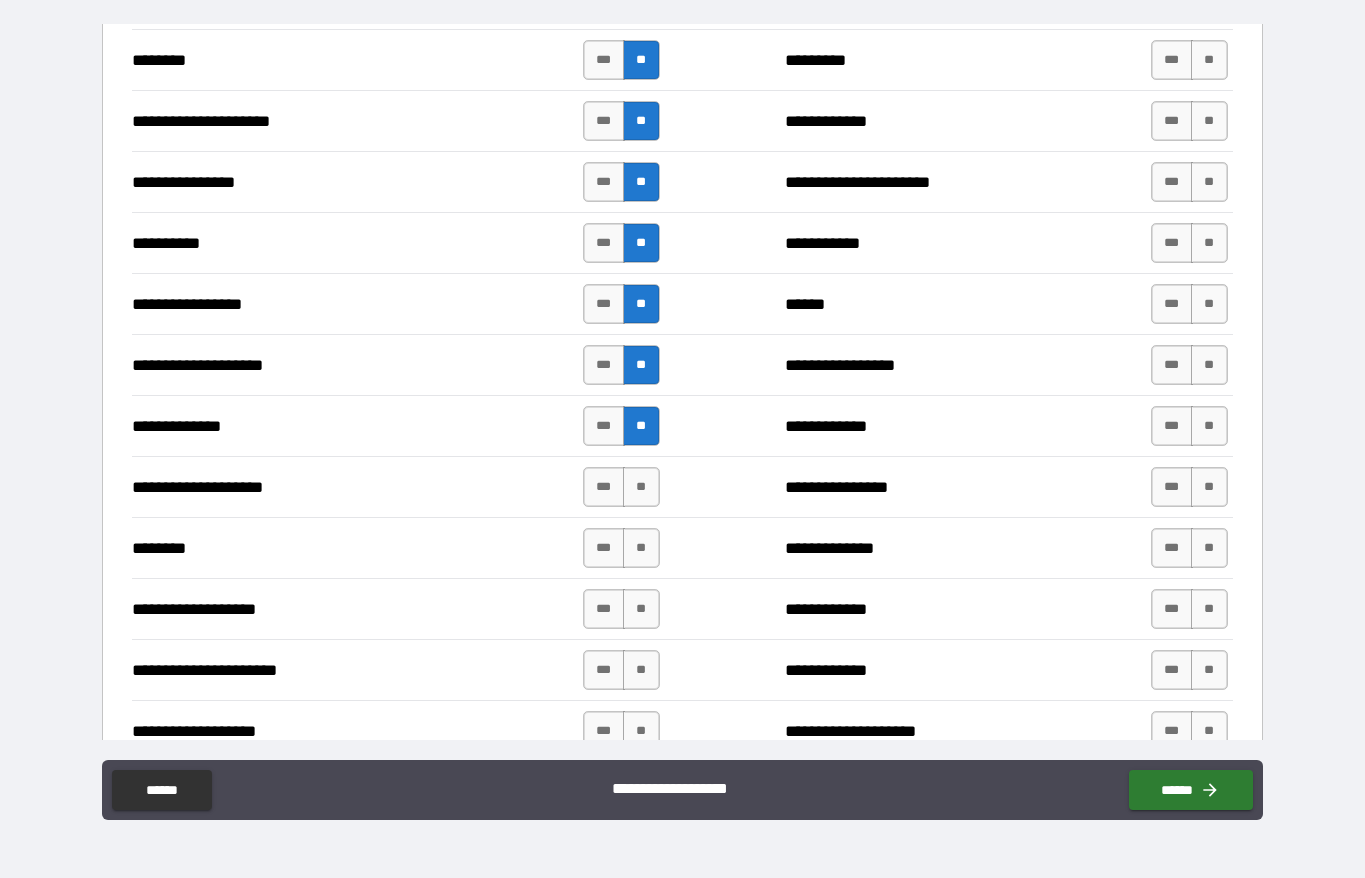 click on "**" at bounding box center [641, 487] 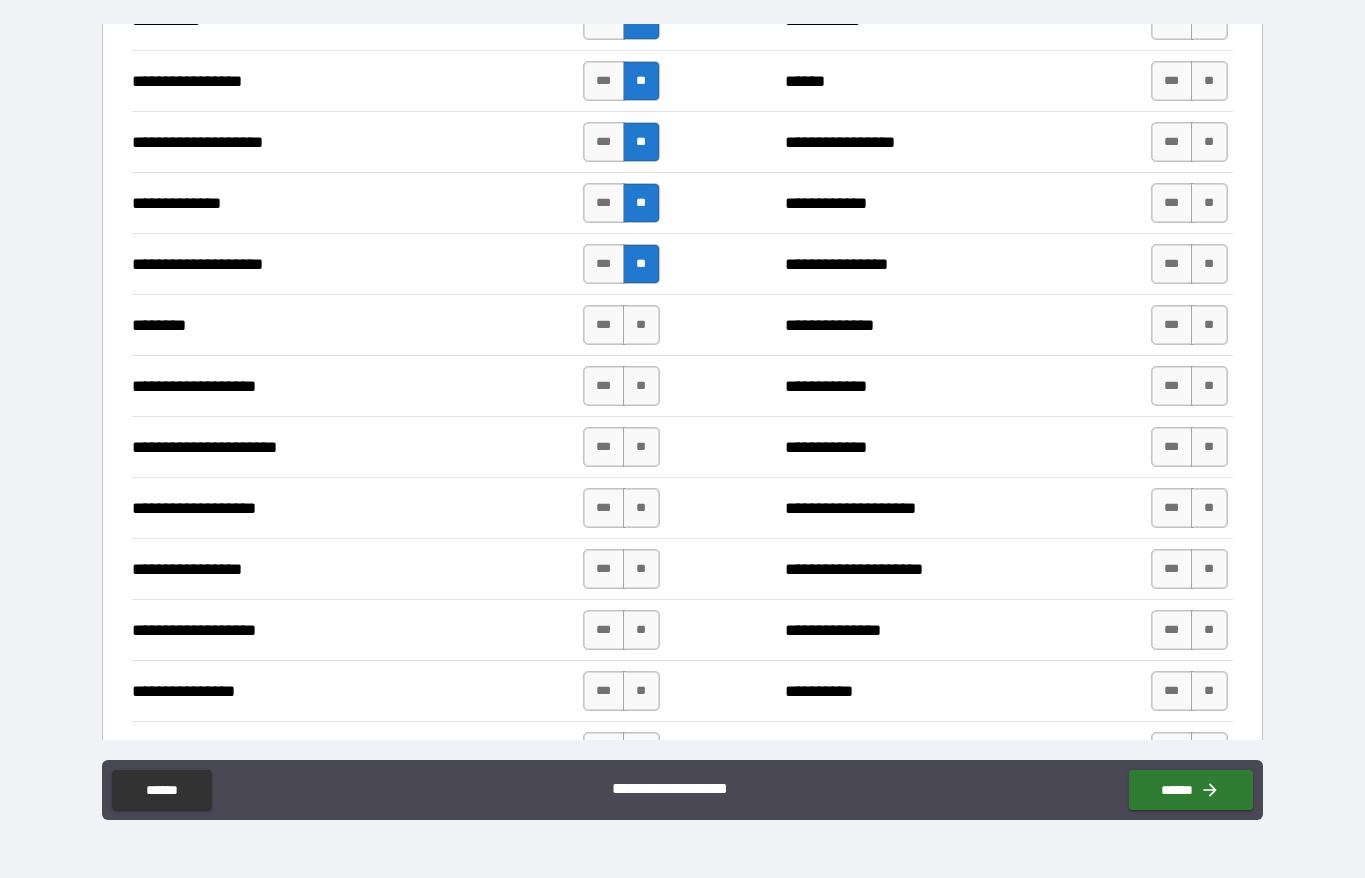 scroll, scrollTop: 2740, scrollLeft: 0, axis: vertical 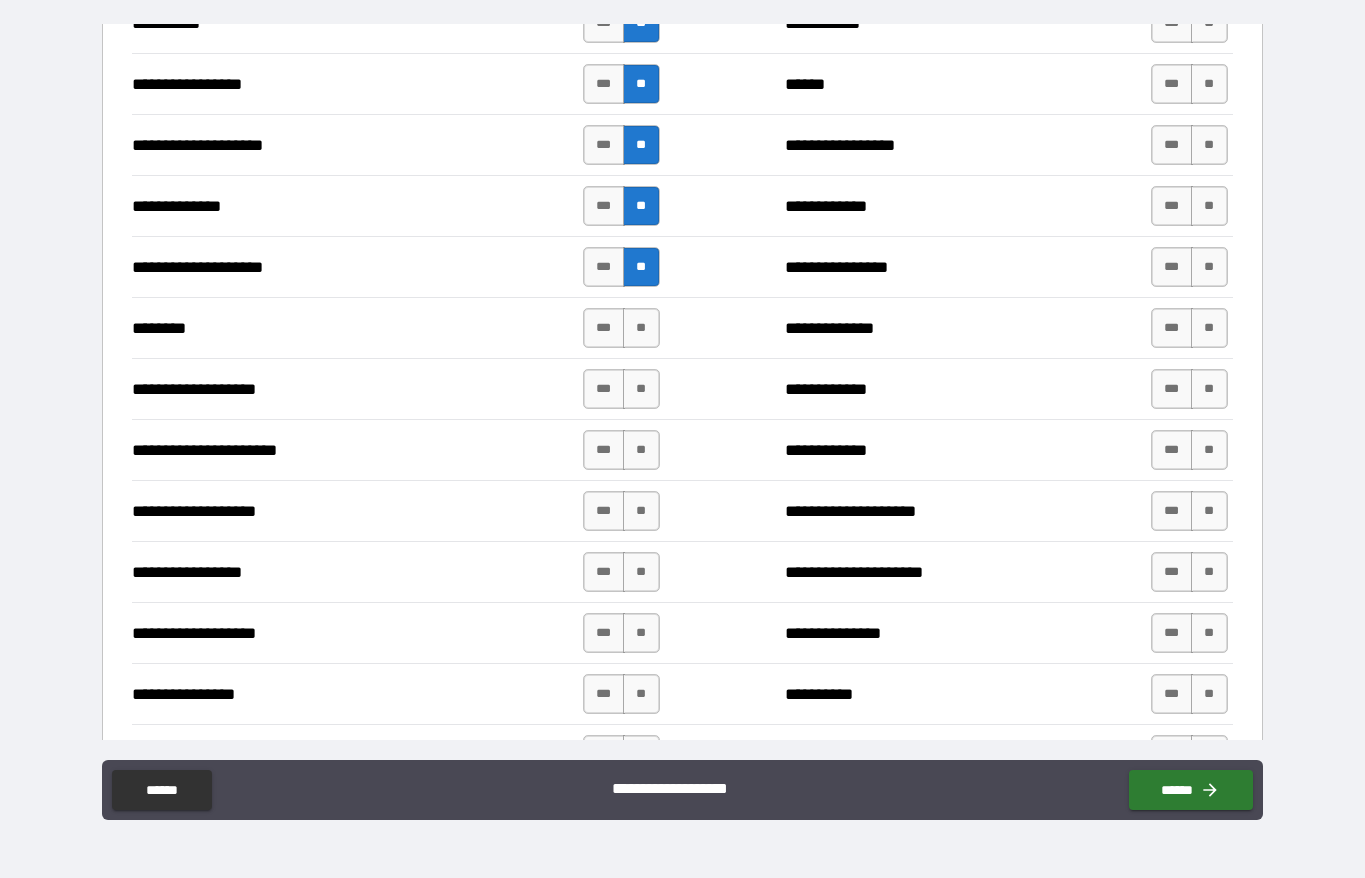 click on "**" at bounding box center [641, 328] 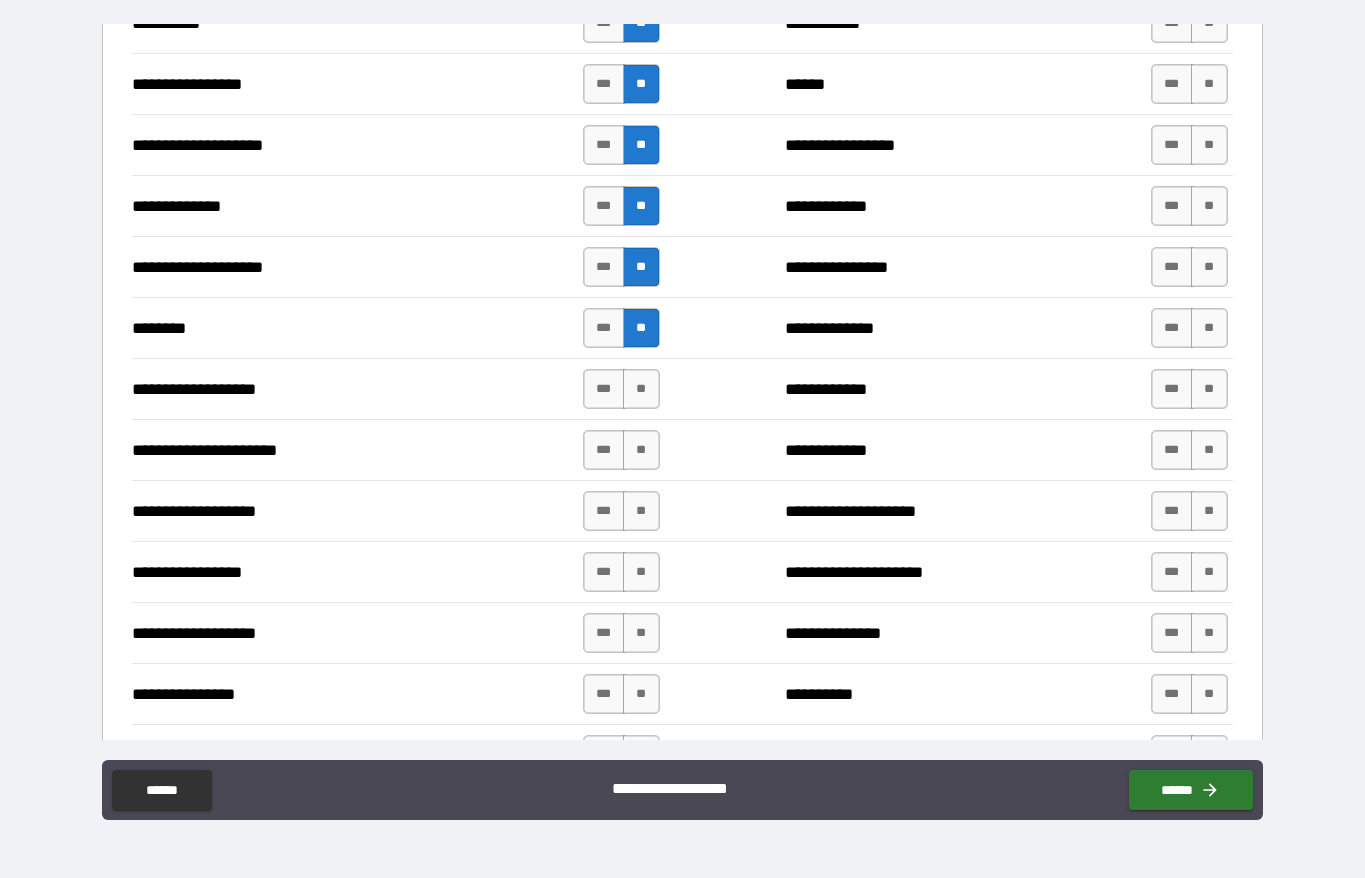 click on "**" at bounding box center (641, 389) 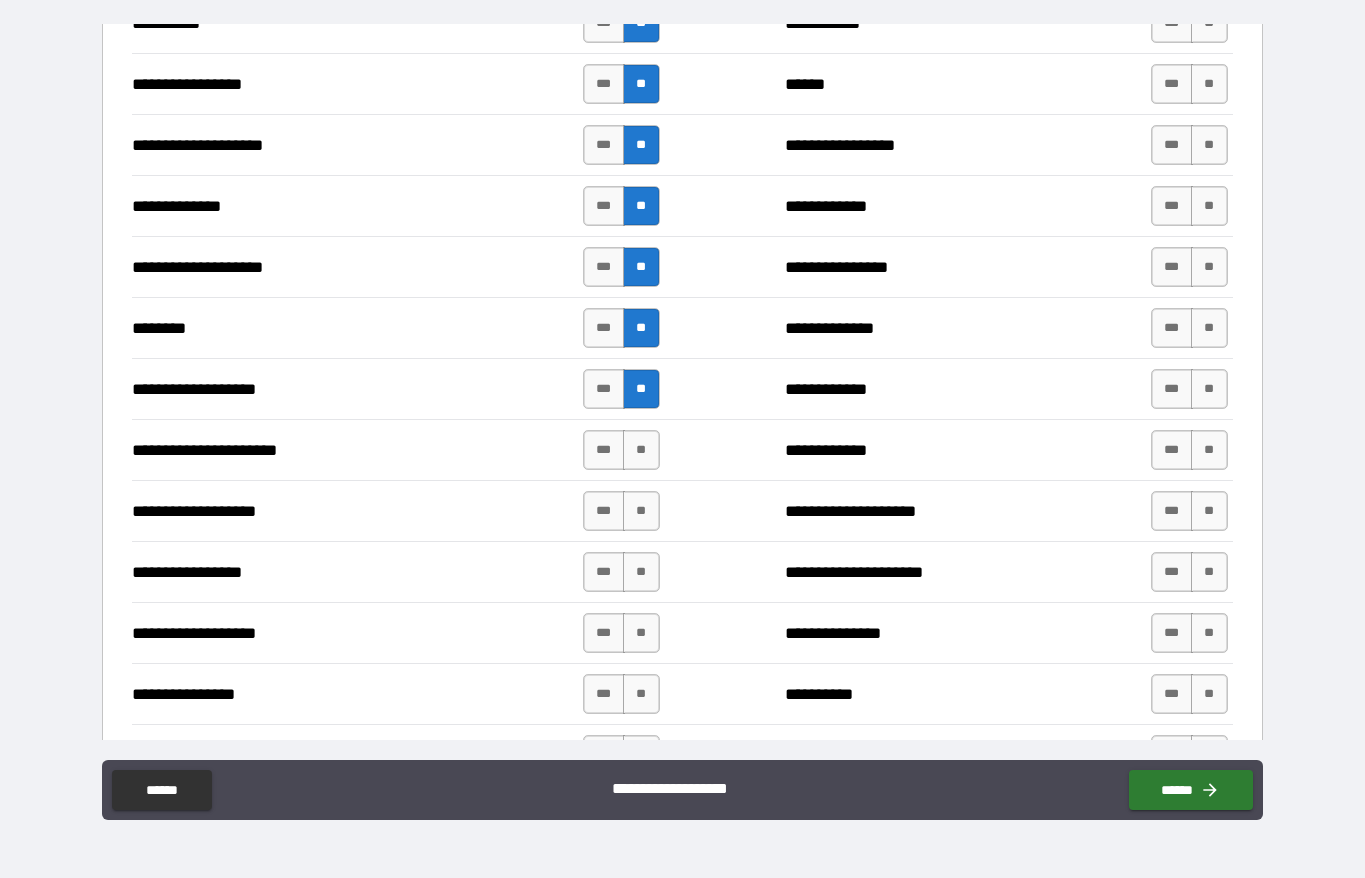 click on "**" at bounding box center (641, 450) 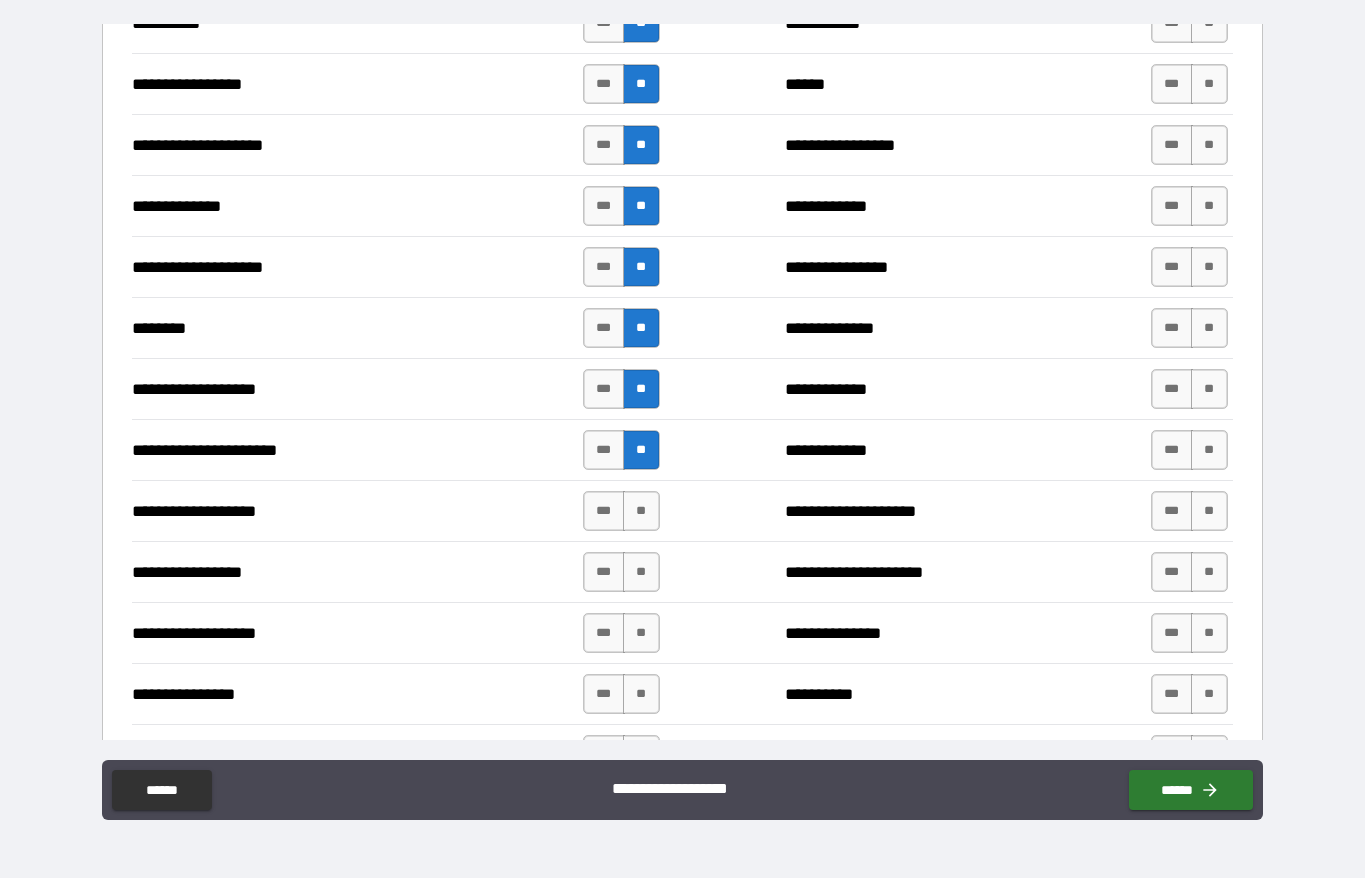 click on "**" at bounding box center (641, 511) 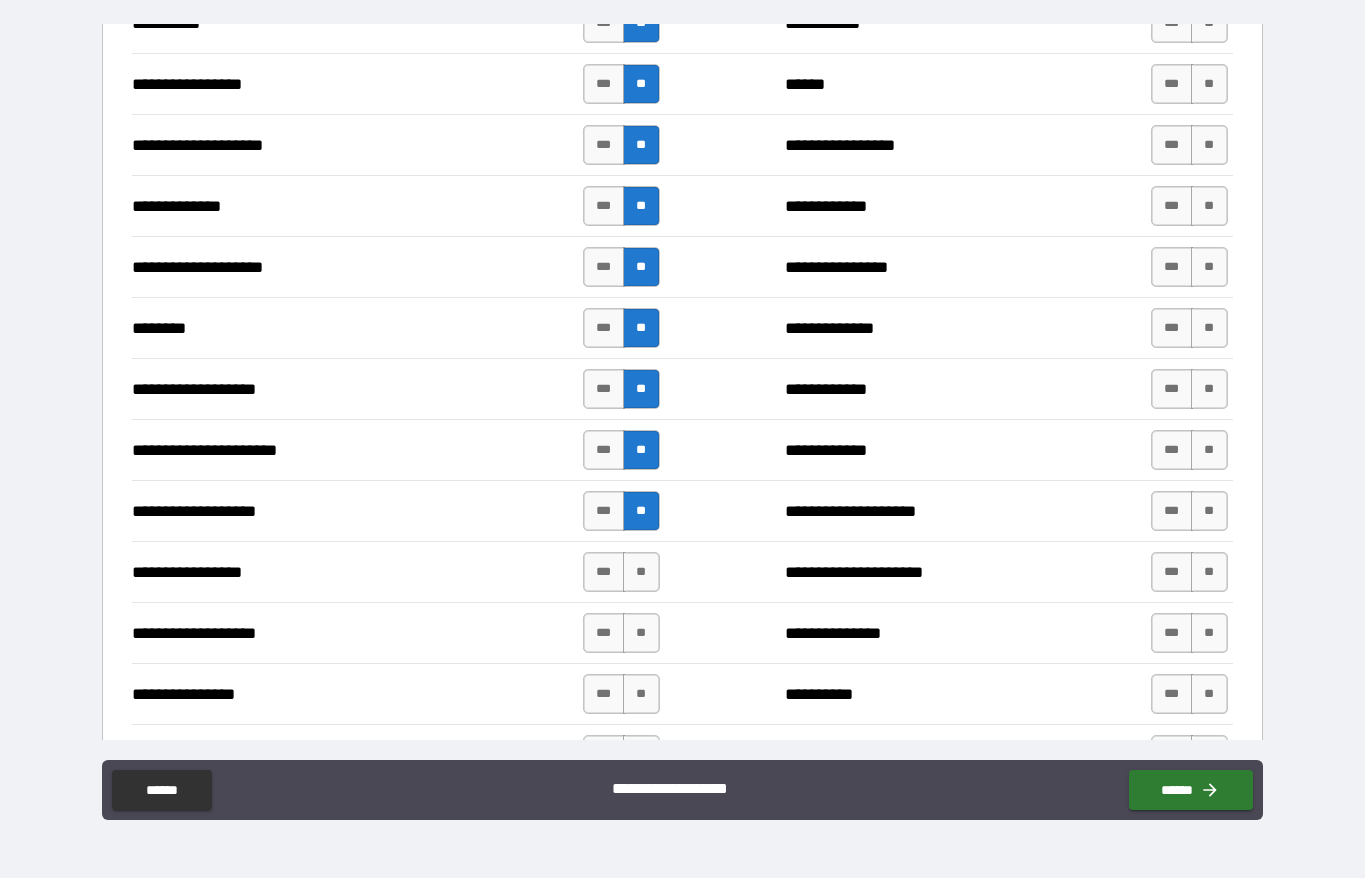 click on "**" at bounding box center [641, 572] 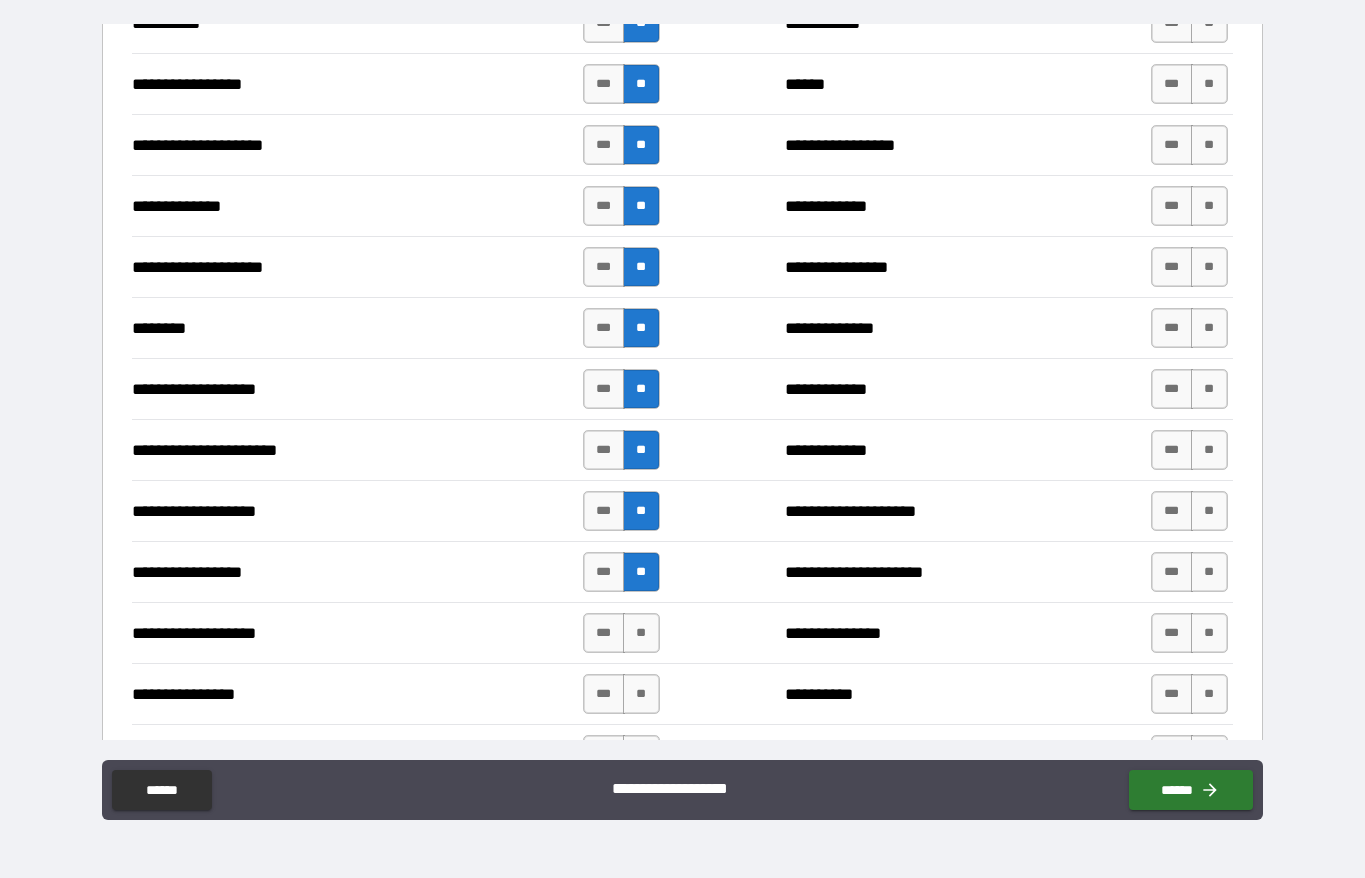 click on "**" at bounding box center [641, 633] 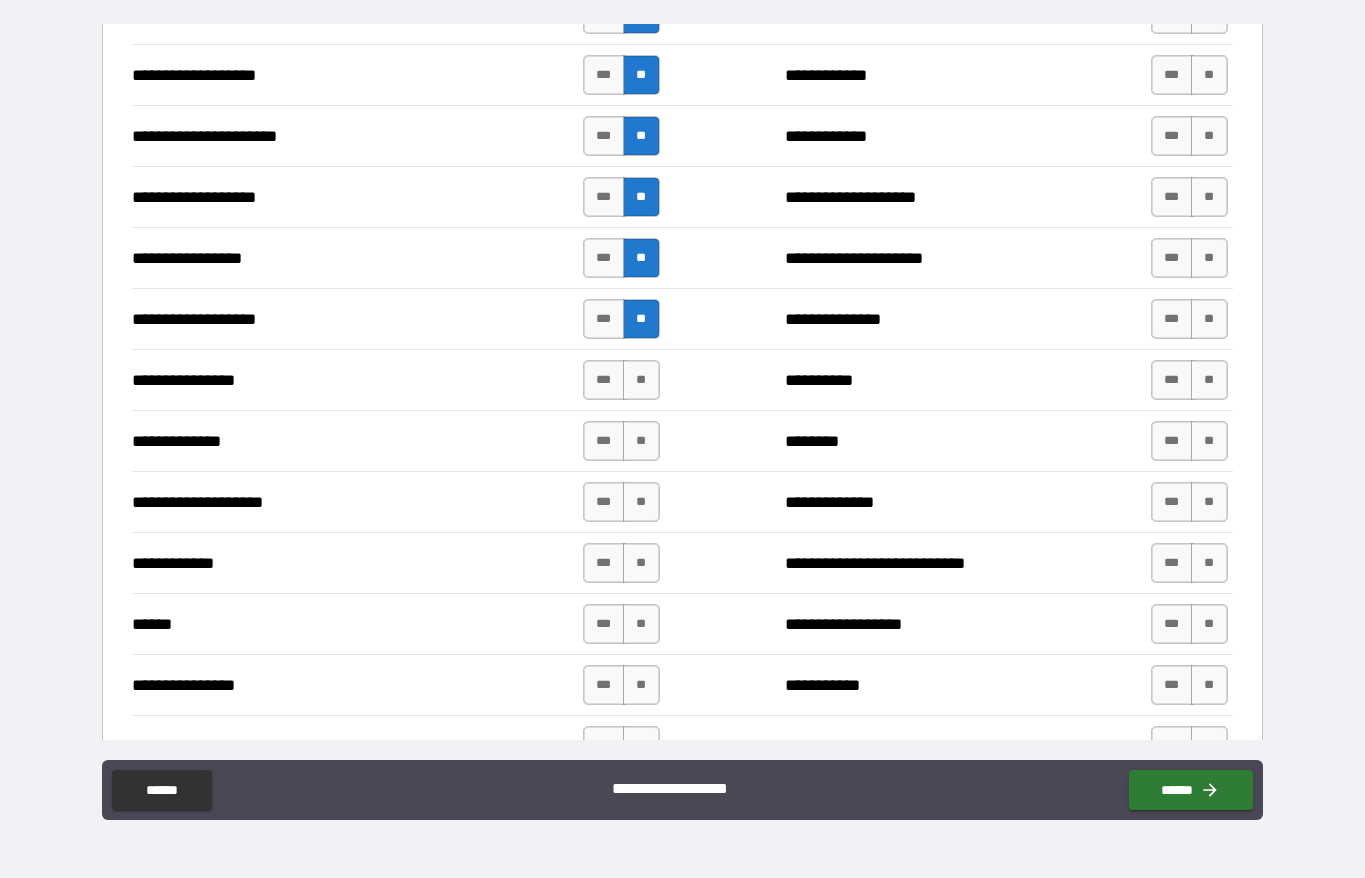 scroll, scrollTop: 3095, scrollLeft: 0, axis: vertical 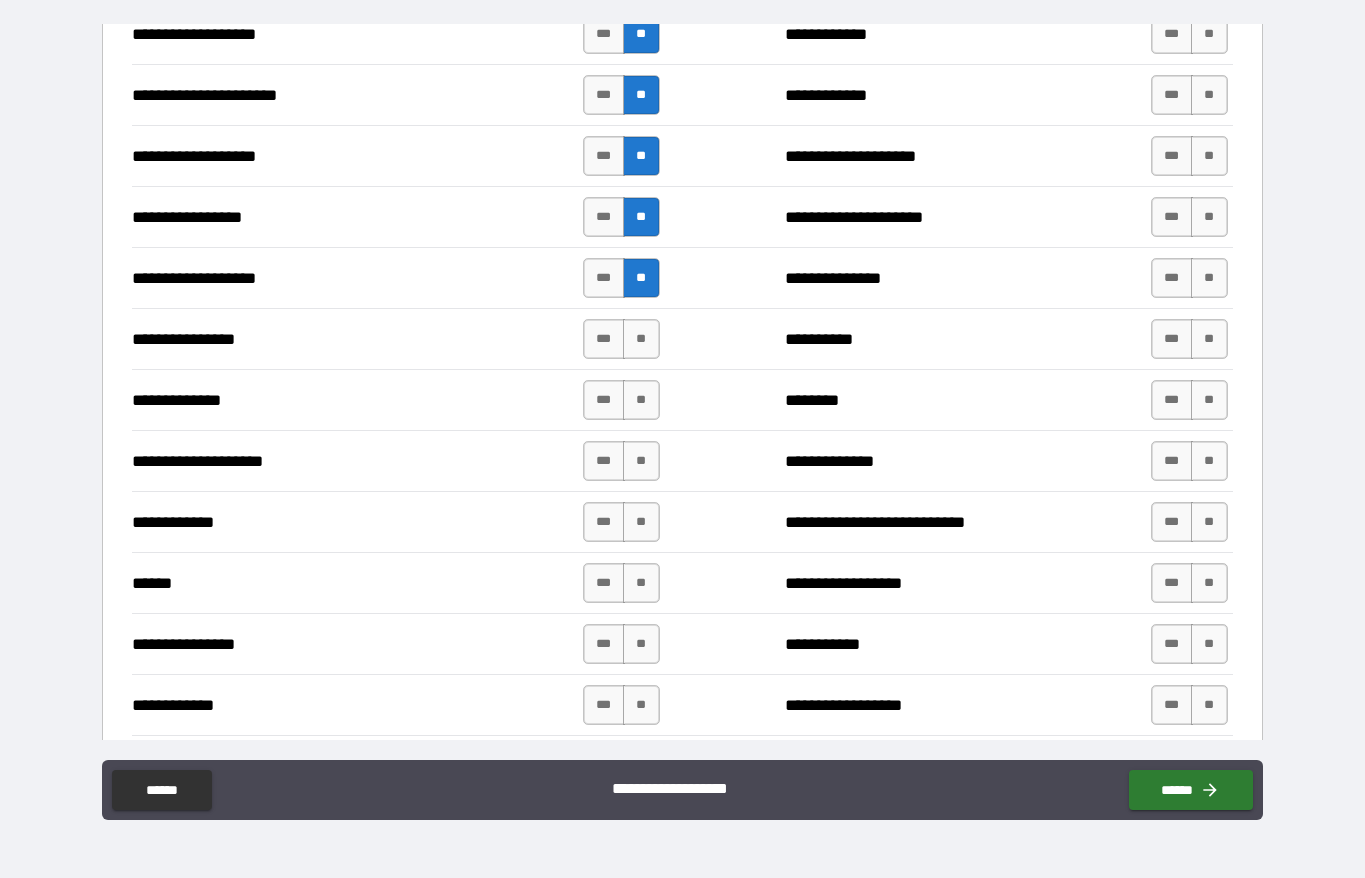 click on "**" at bounding box center [641, 339] 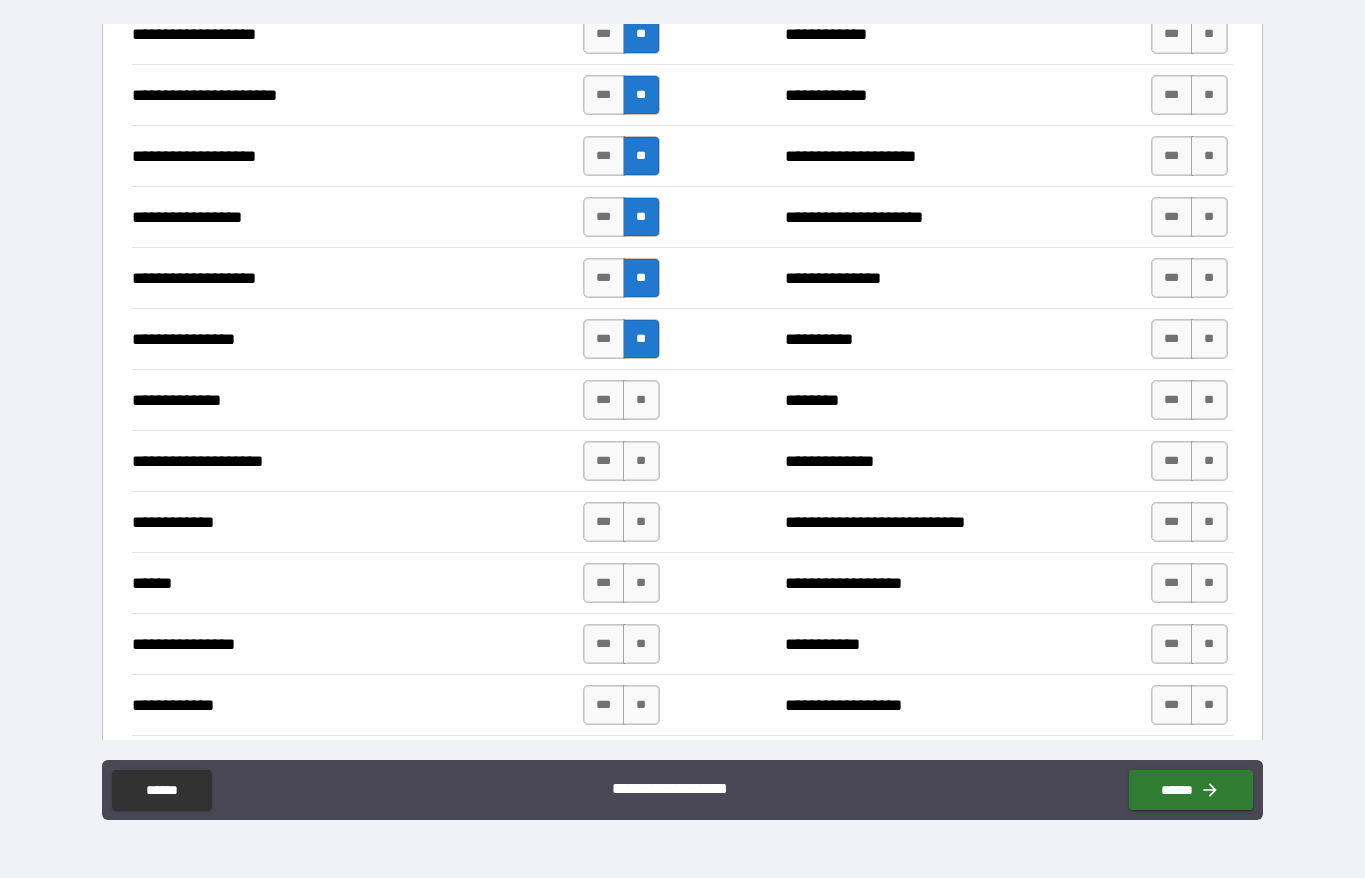 click on "**" at bounding box center [641, 400] 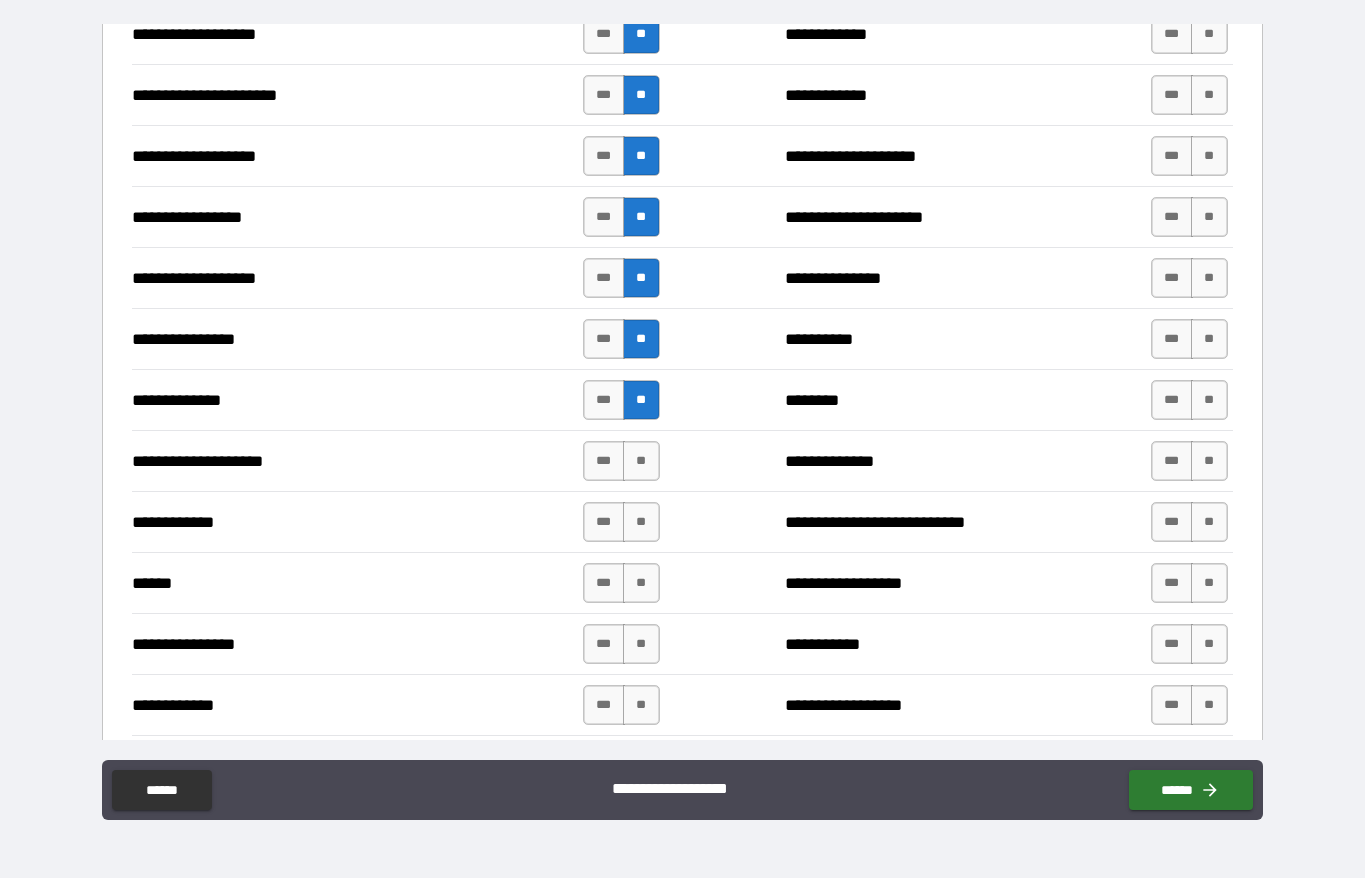 click on "**" at bounding box center (641, 461) 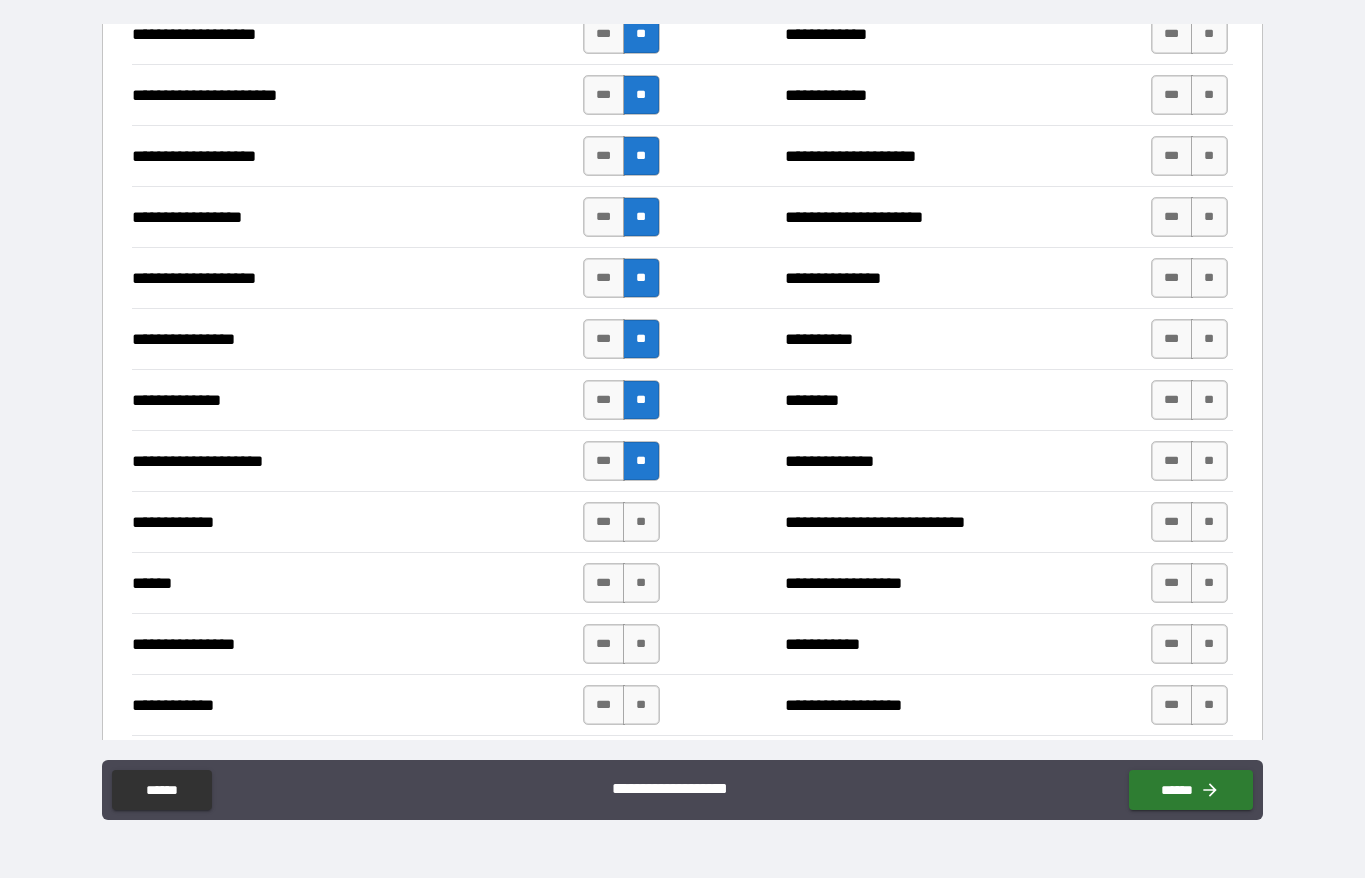 click on "**" at bounding box center (641, 522) 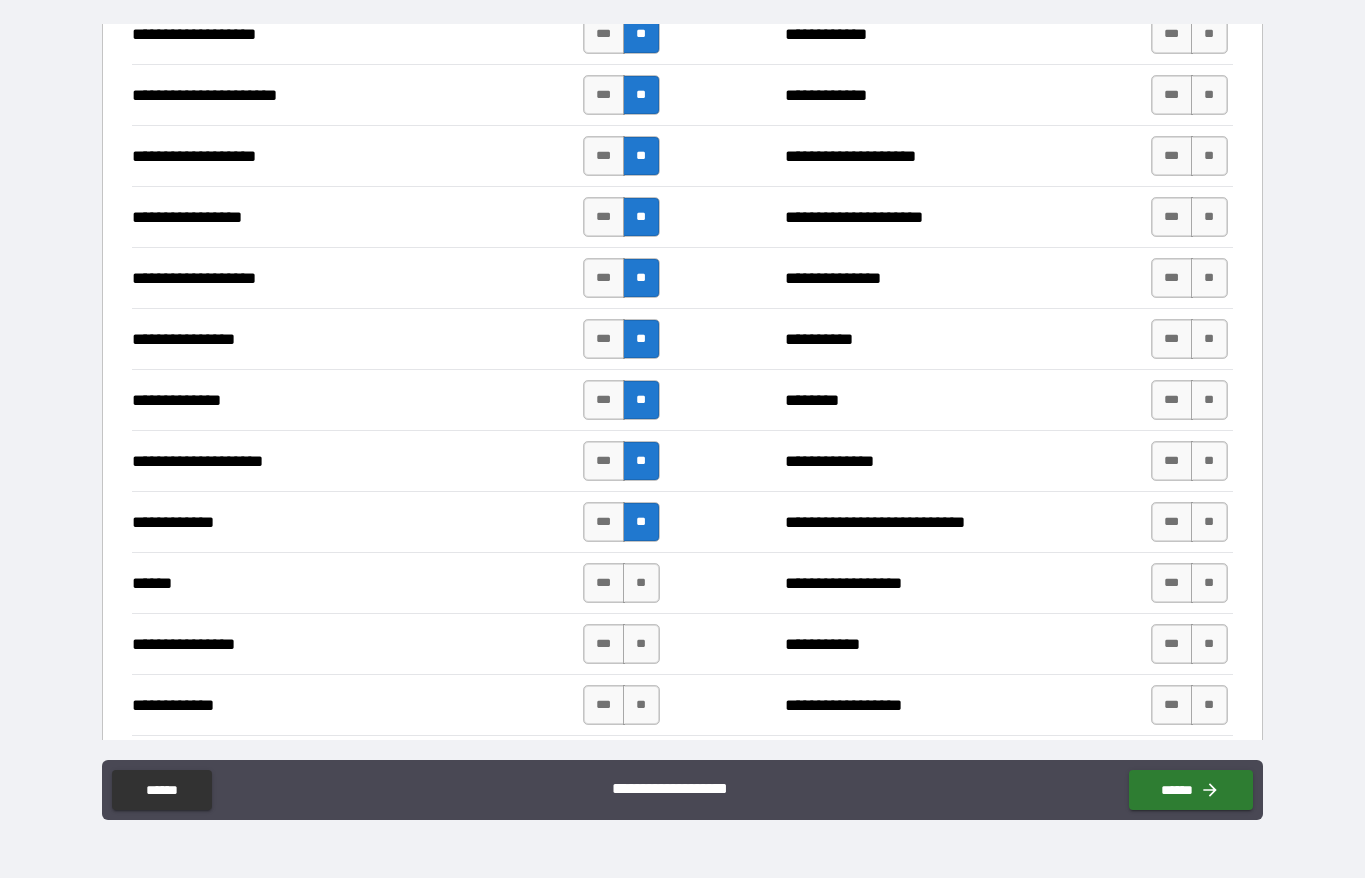 click on "**" at bounding box center [641, 583] 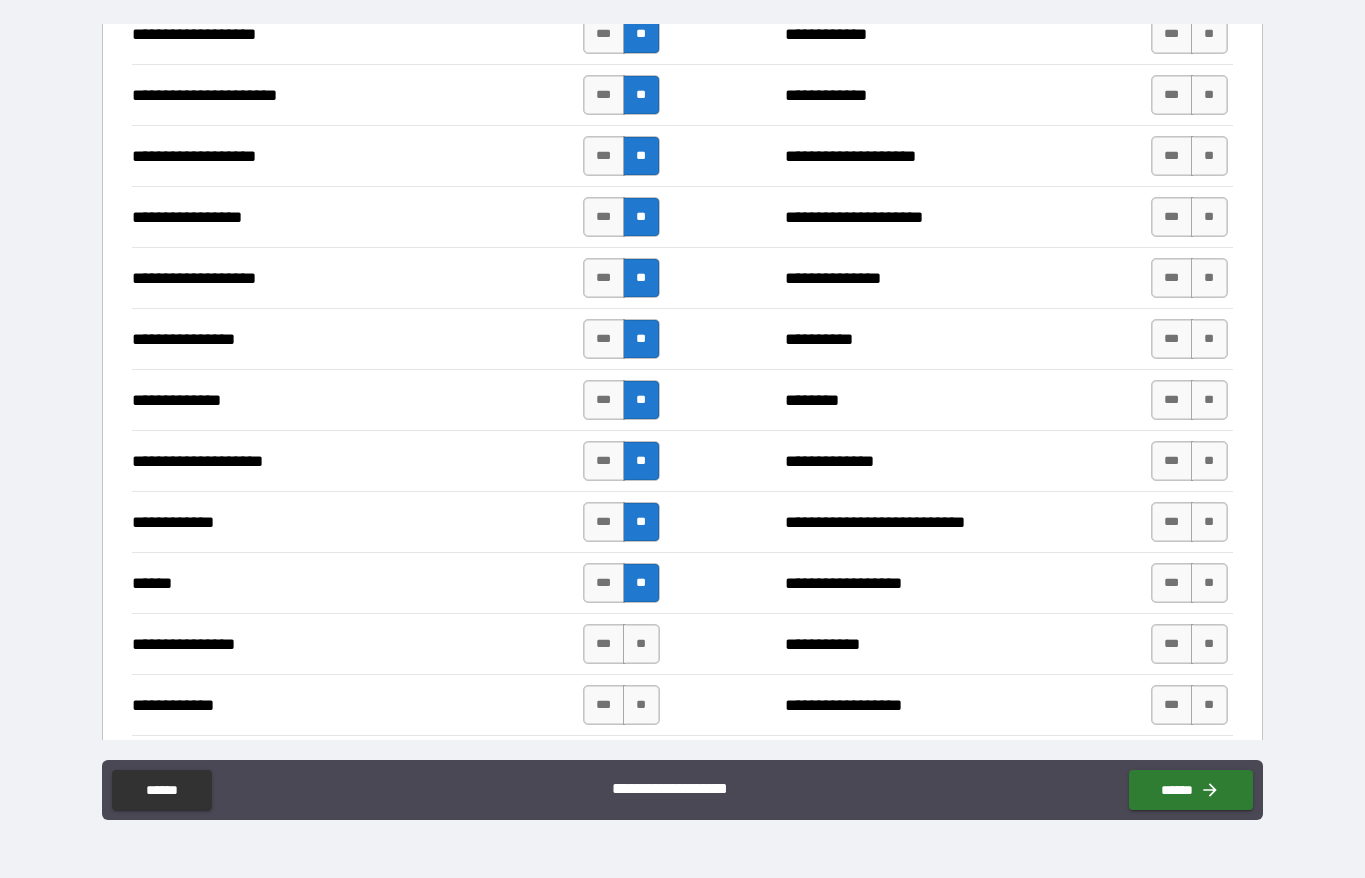 click on "**" at bounding box center (641, 644) 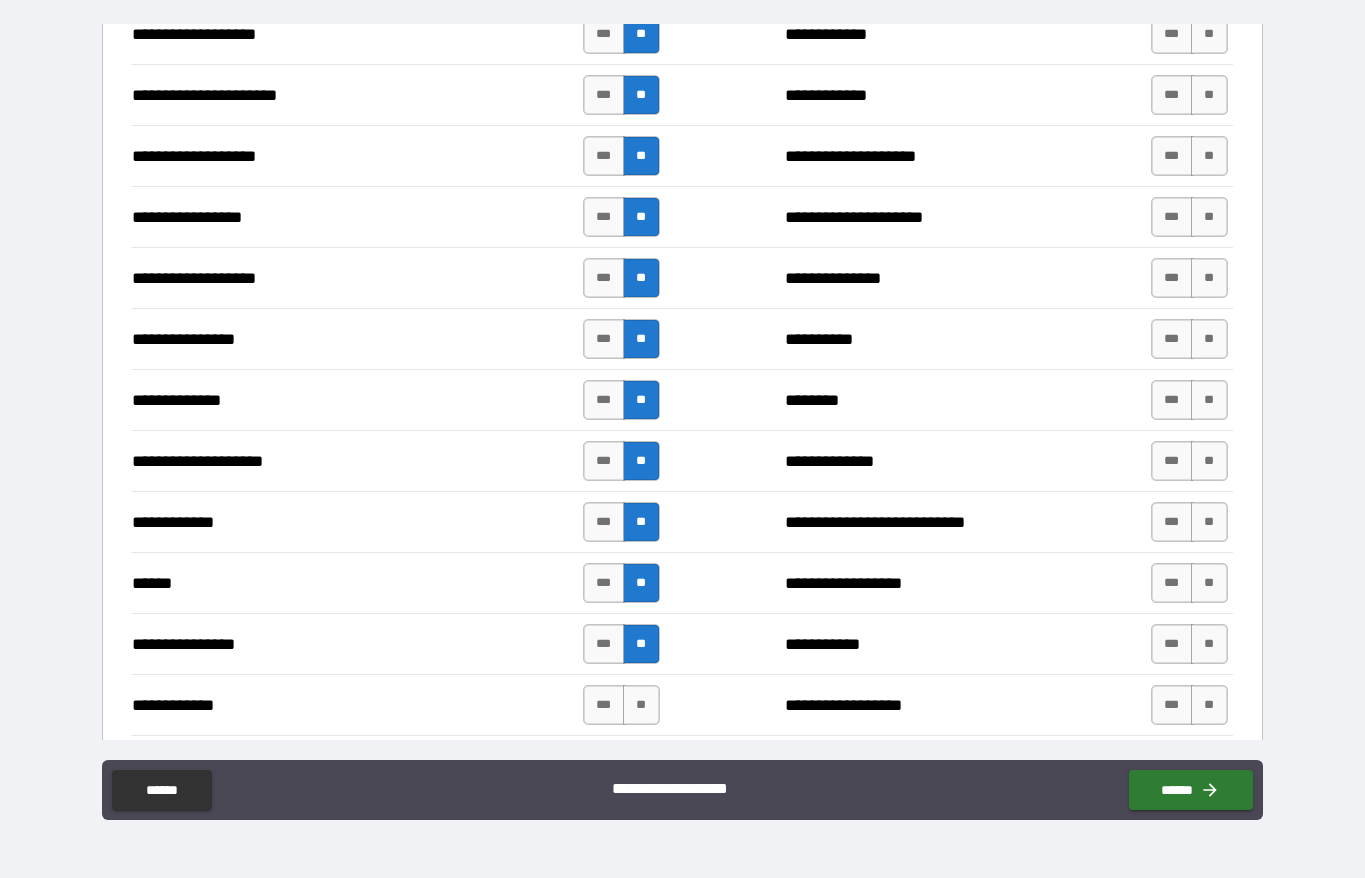 click on "**" at bounding box center [641, 705] 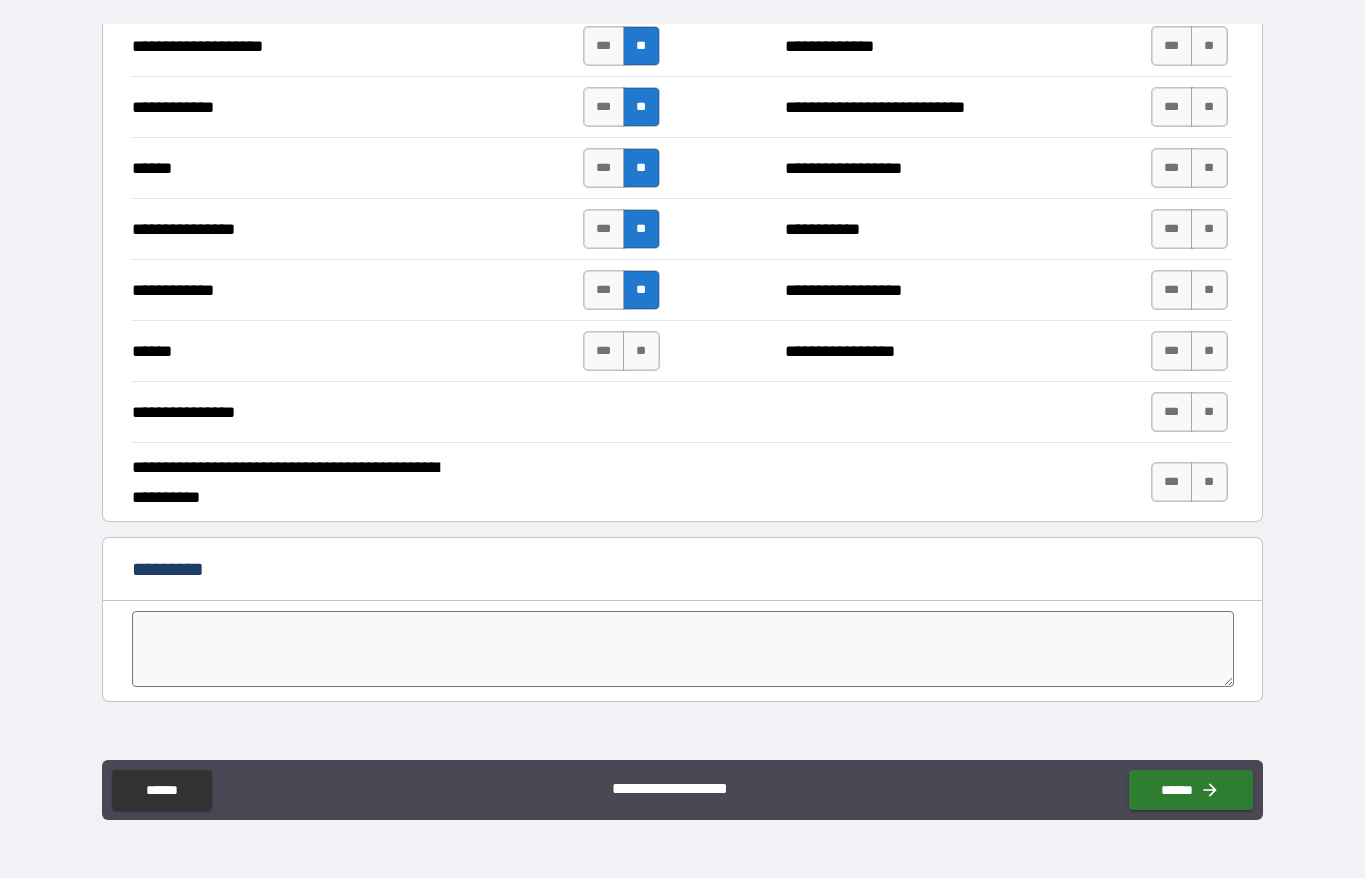 scroll, scrollTop: 3511, scrollLeft: 0, axis: vertical 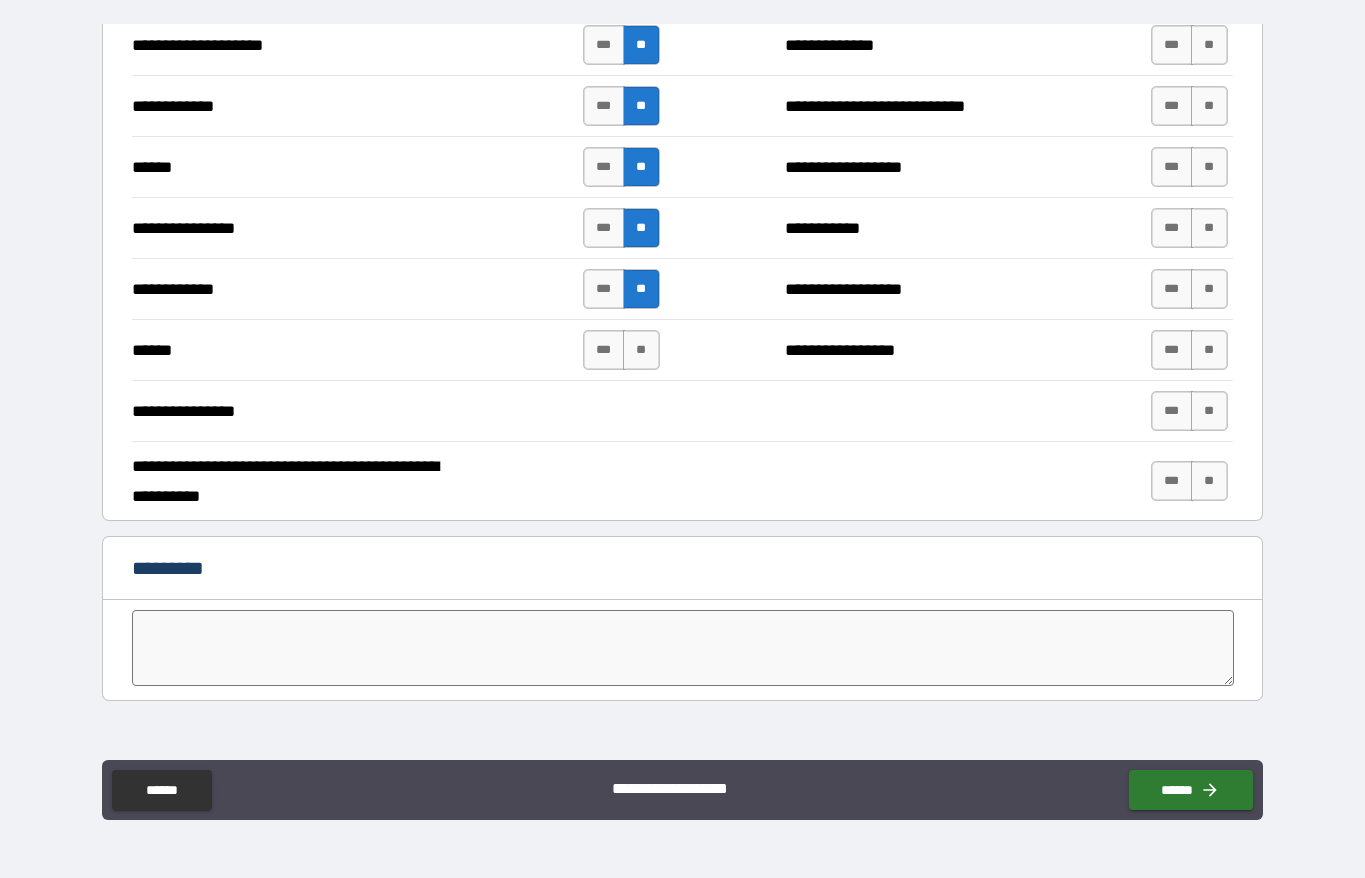 click on "**" at bounding box center [641, 350] 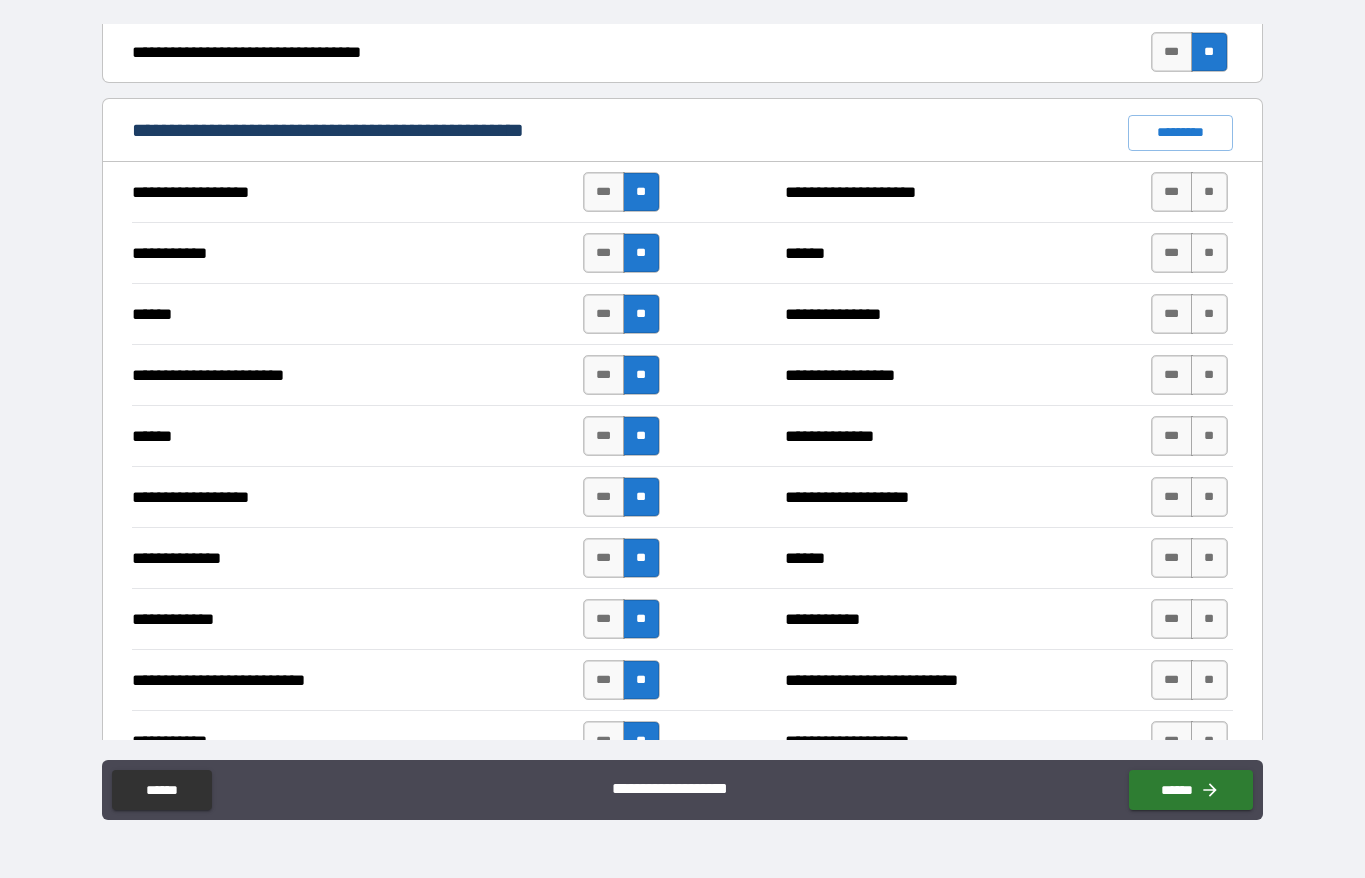 scroll, scrollTop: 1377, scrollLeft: 0, axis: vertical 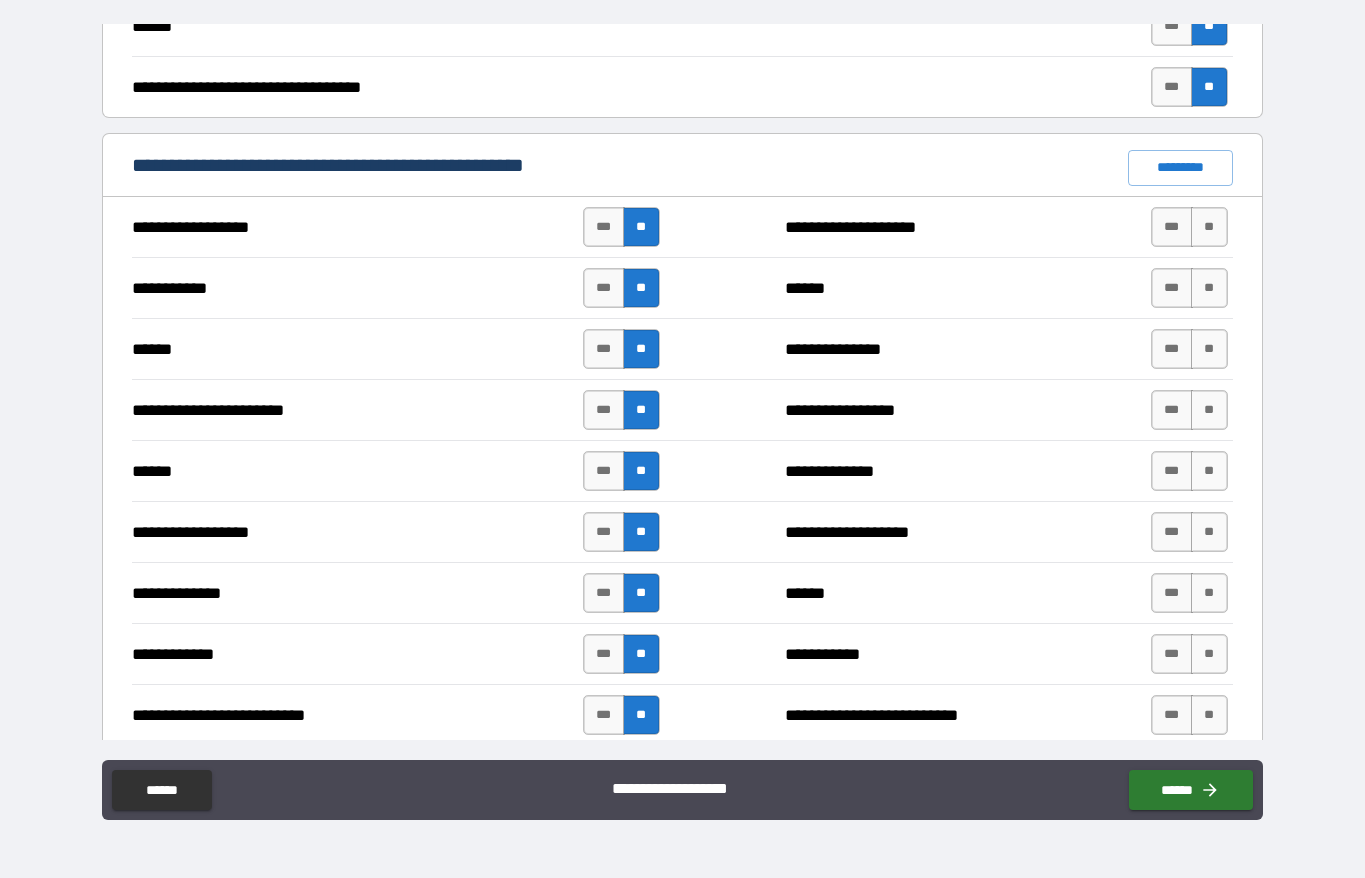 click on "**" at bounding box center [1209, 227] 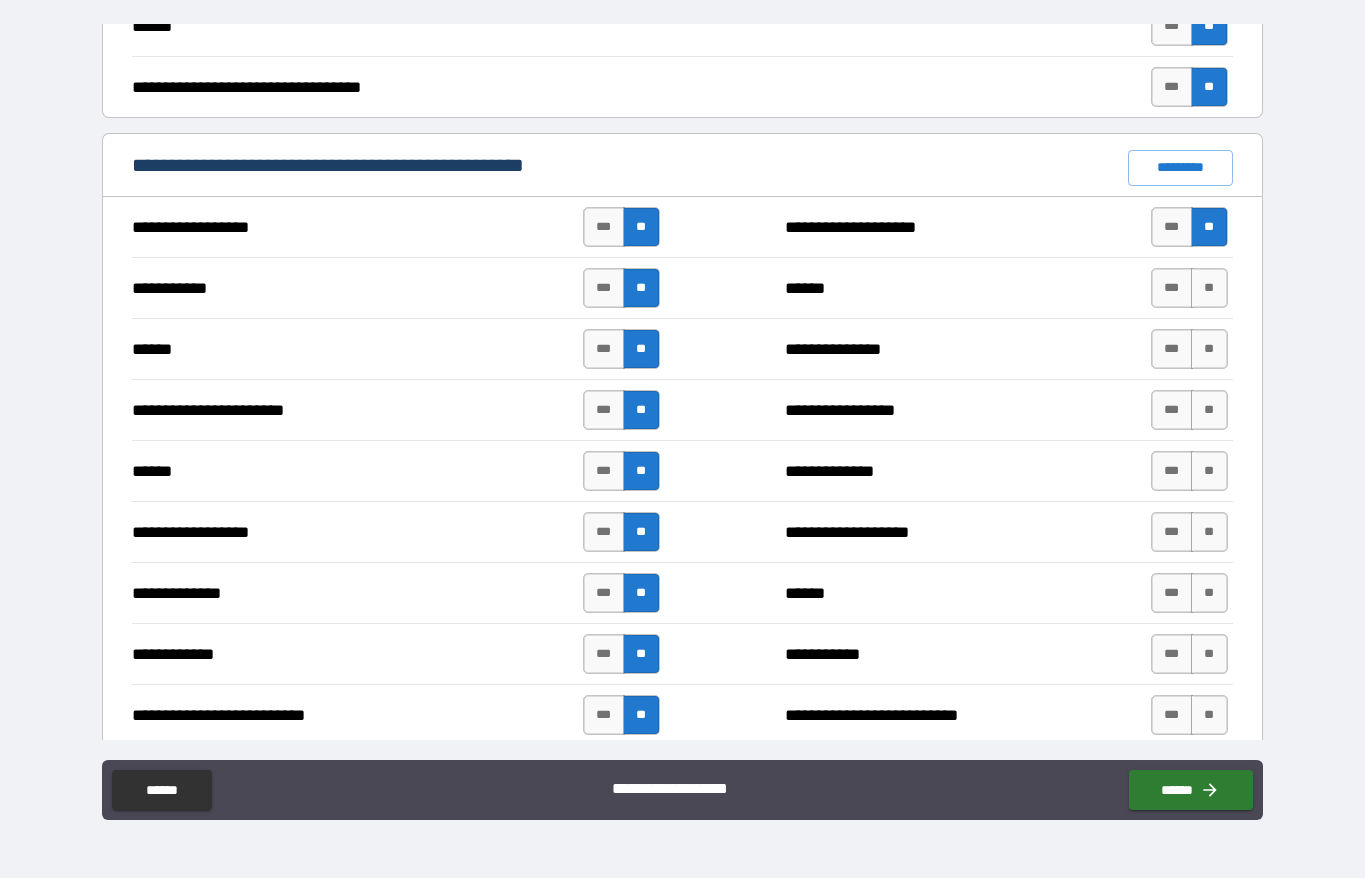 click on "**" at bounding box center [1209, 288] 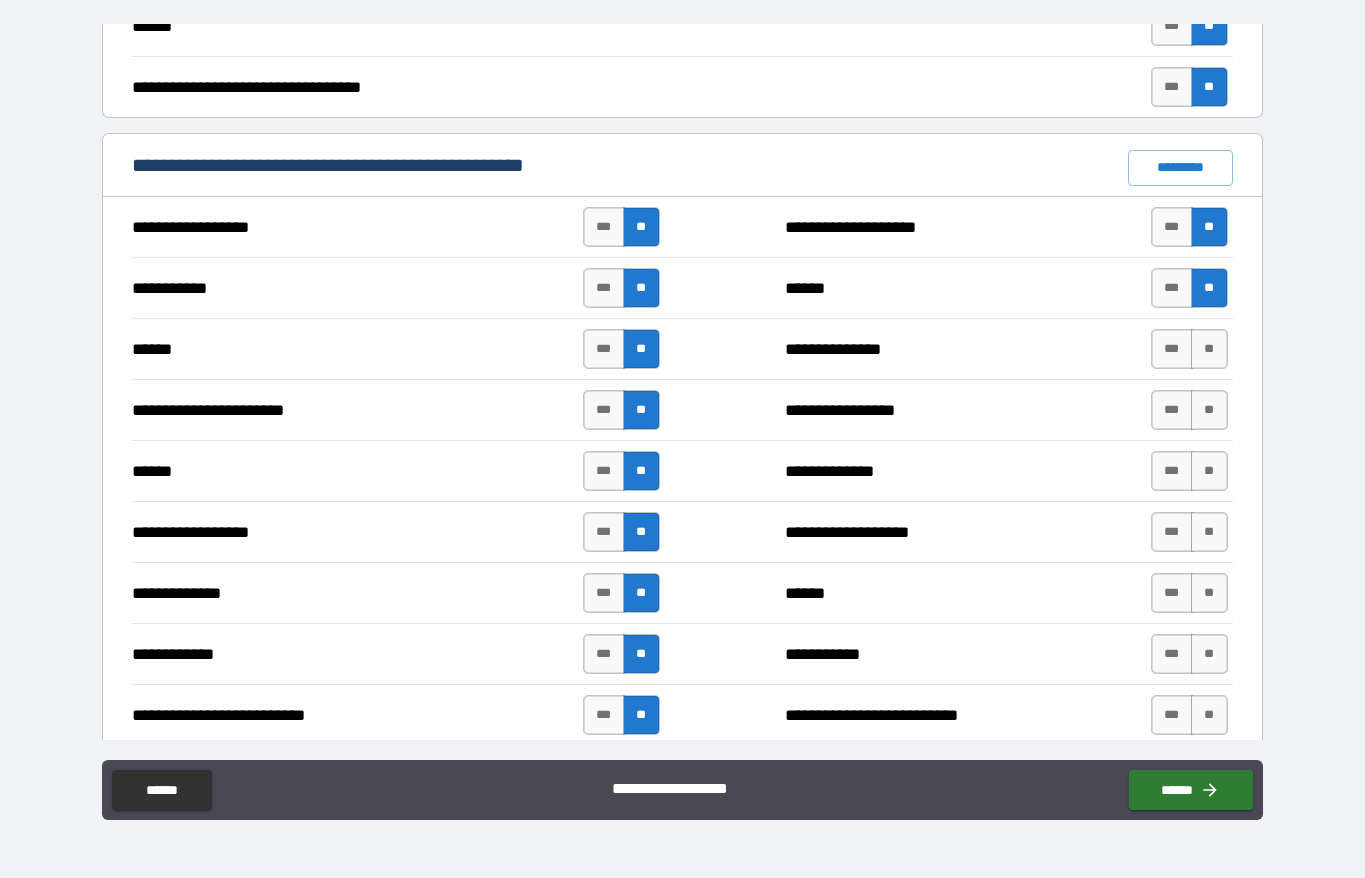 click on "**" at bounding box center (1209, 349) 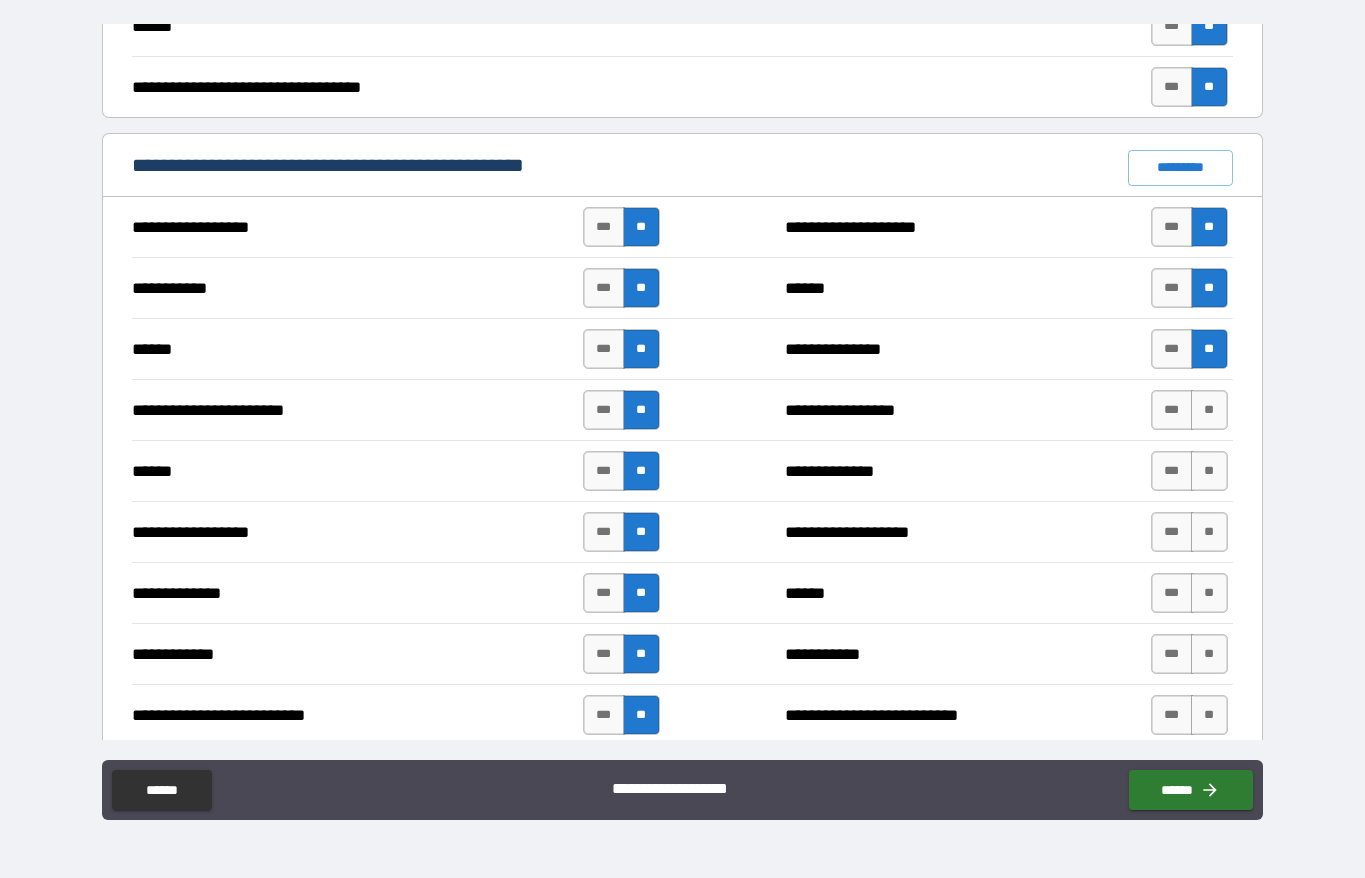 click on "**" at bounding box center (1209, 410) 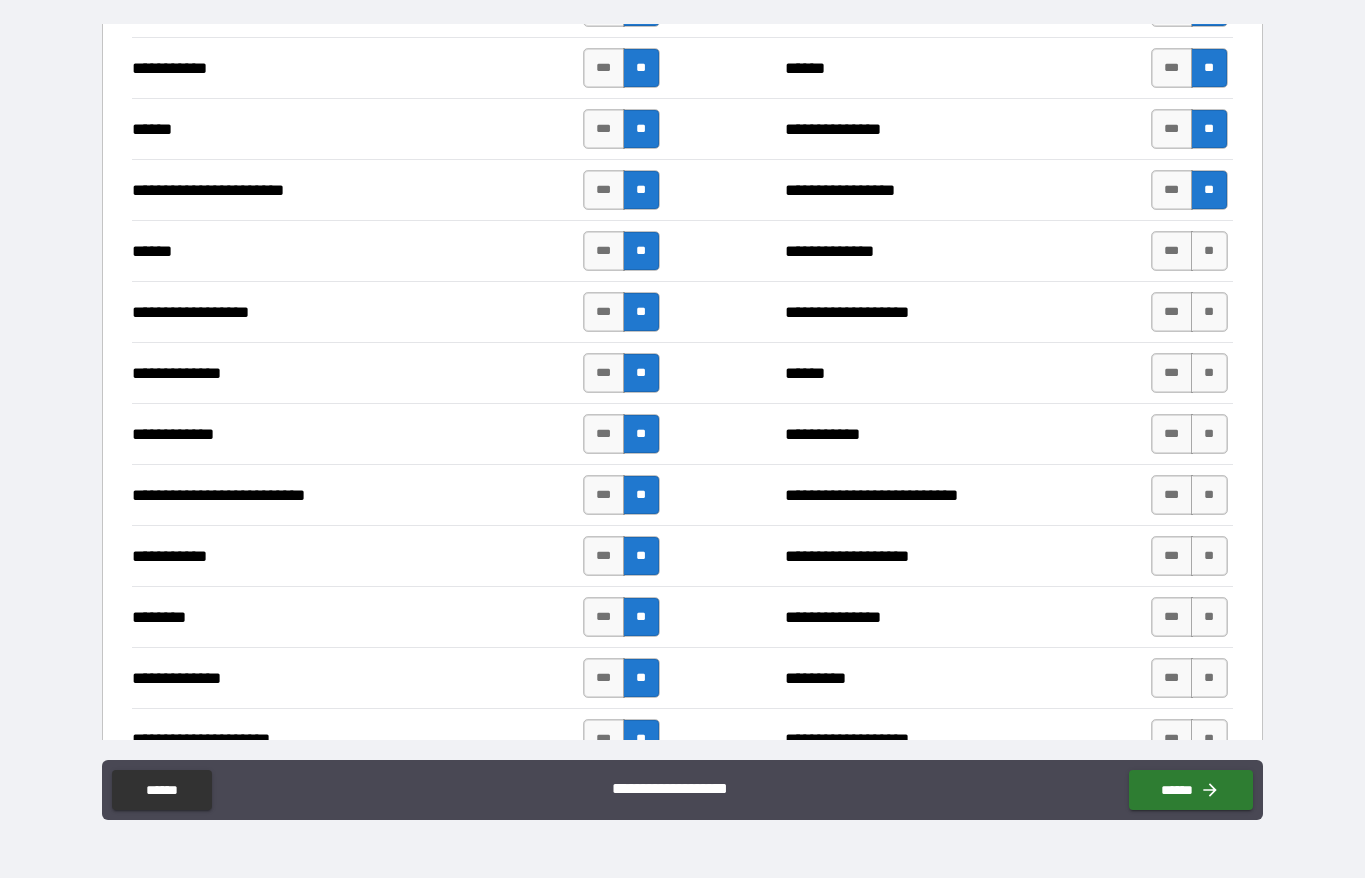 scroll, scrollTop: 1599, scrollLeft: 0, axis: vertical 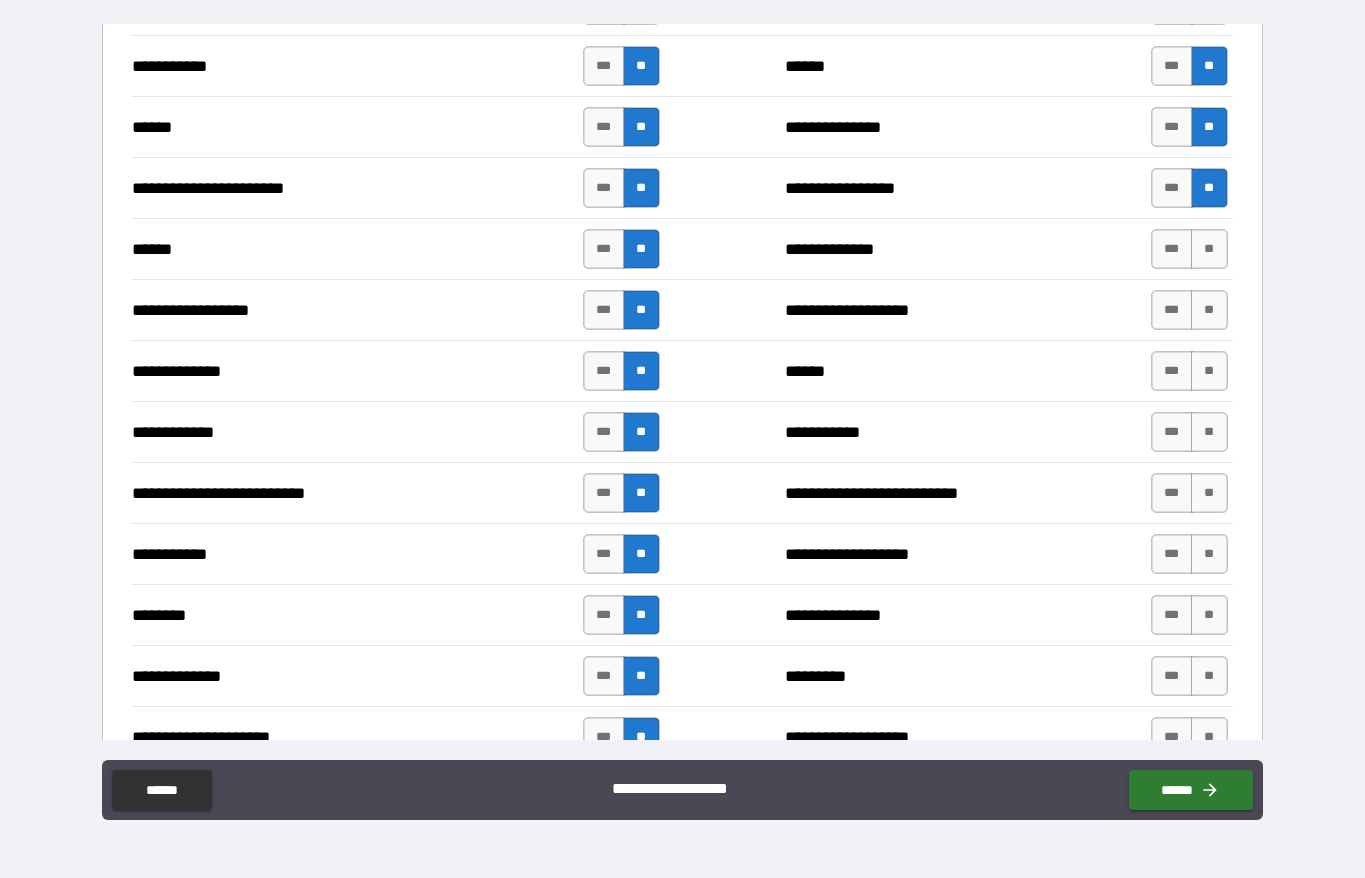 click on "**" at bounding box center [1209, 249] 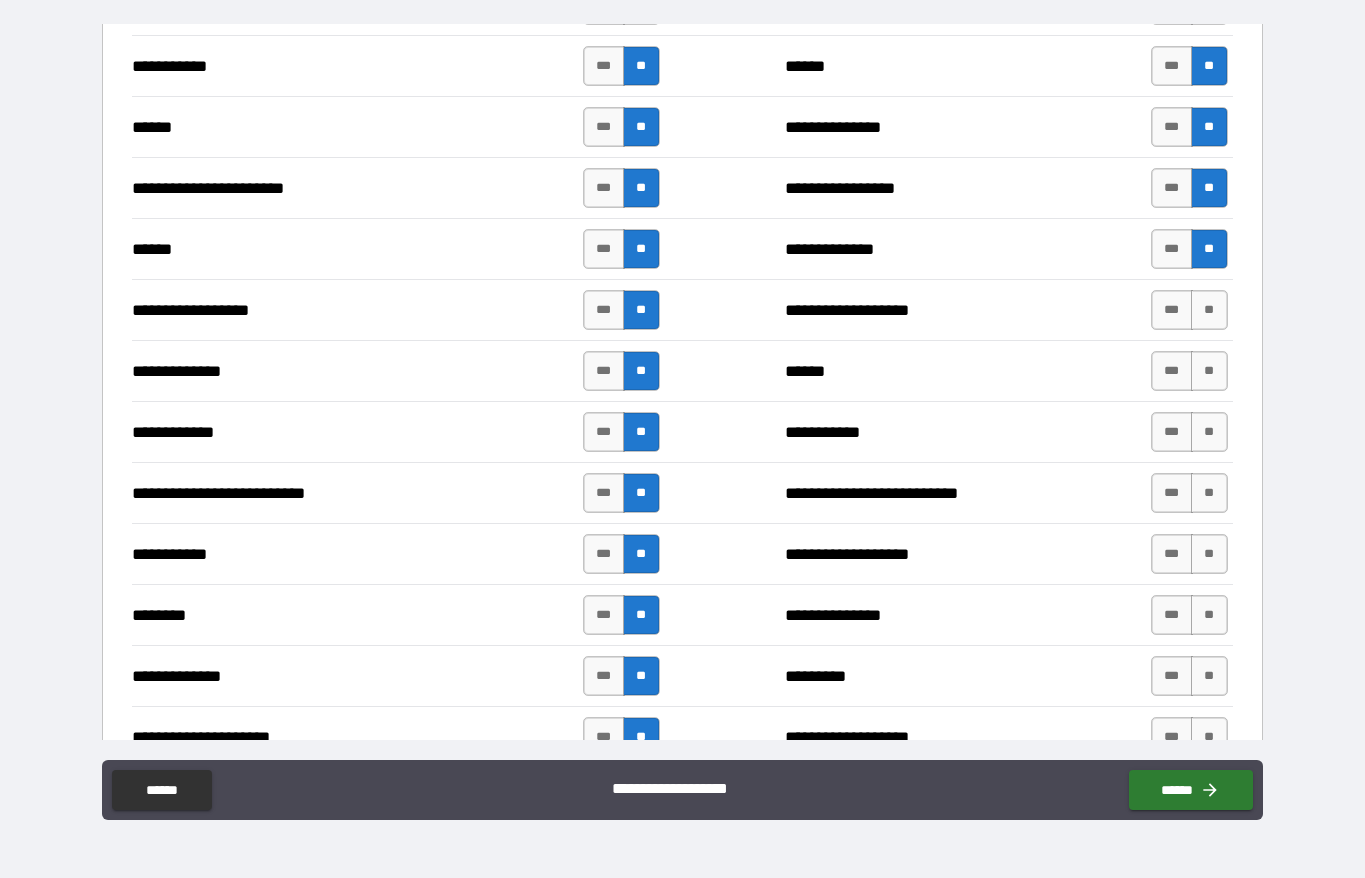 click on "**" at bounding box center (1209, 310) 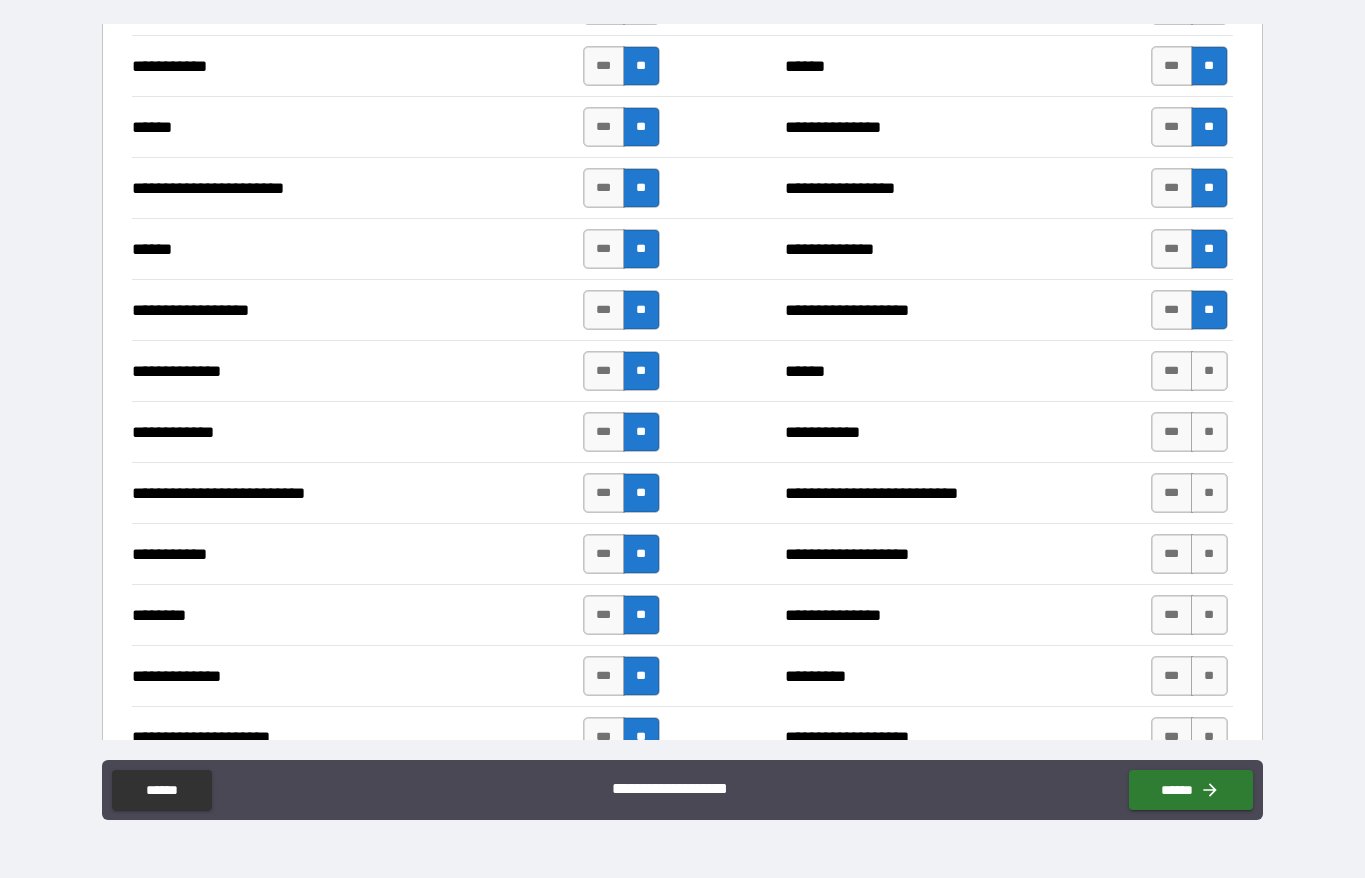 click on "**" at bounding box center (1209, 371) 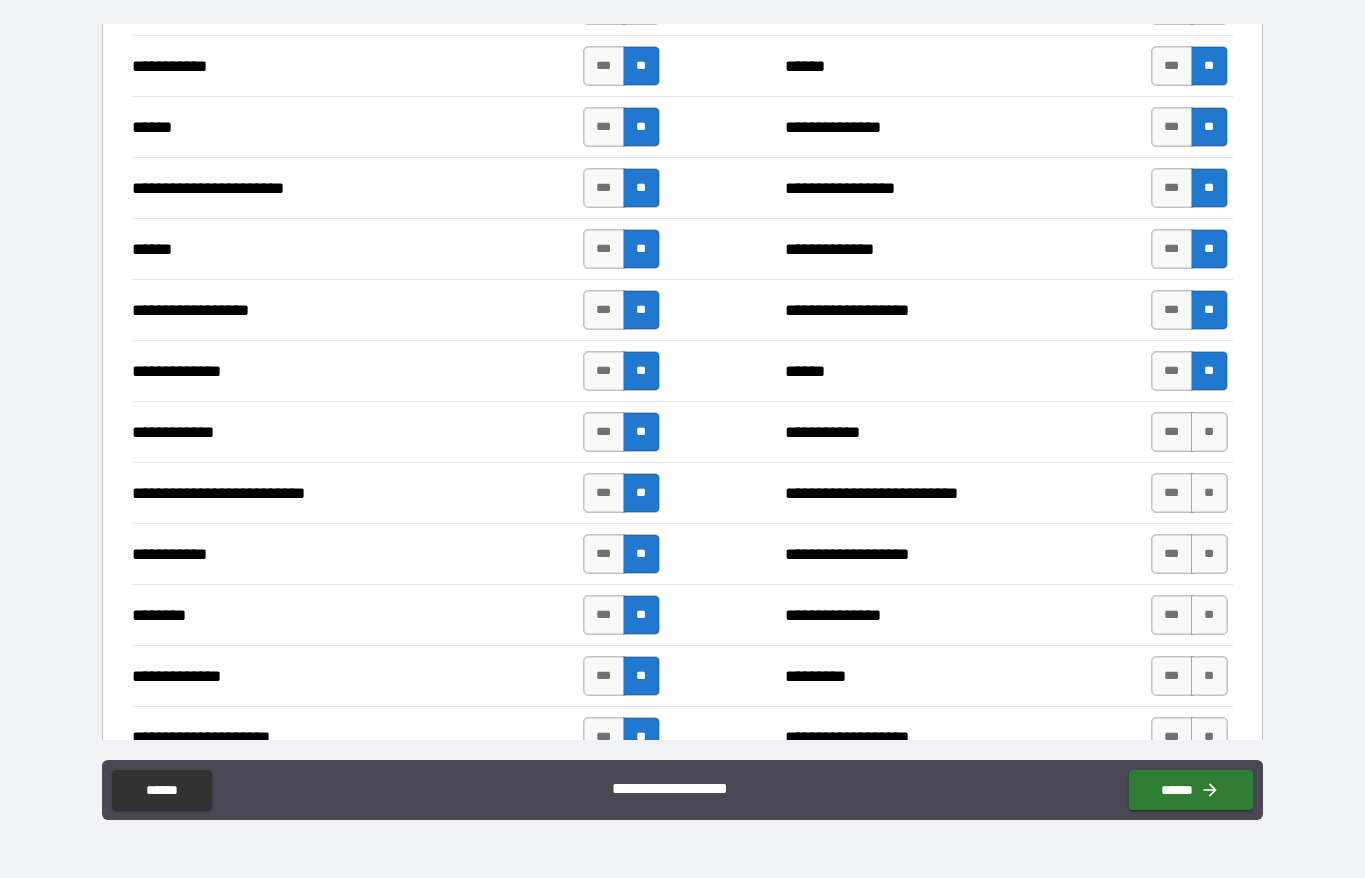 click on "**" at bounding box center (1209, 432) 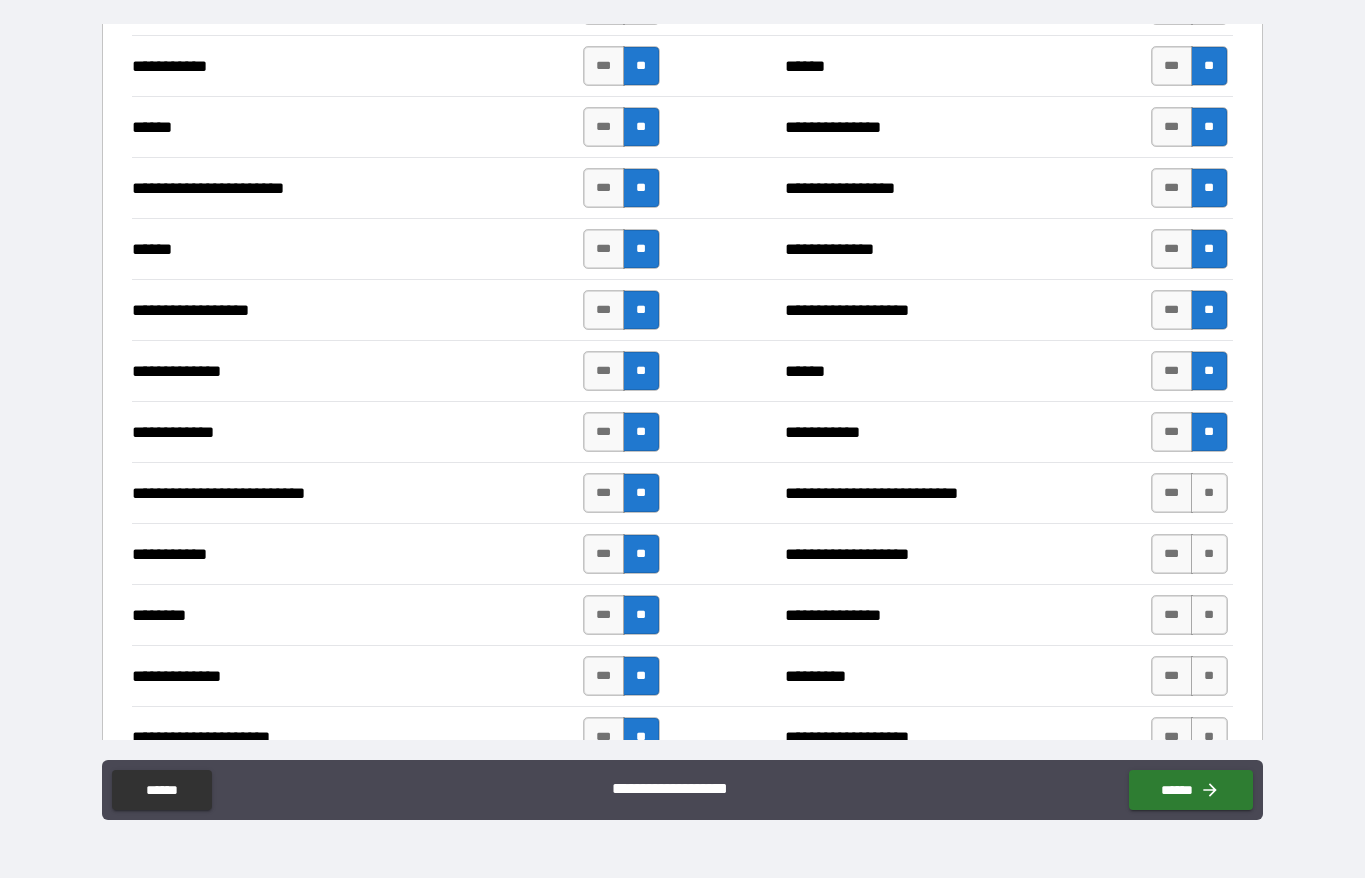 click on "**" at bounding box center [1209, 493] 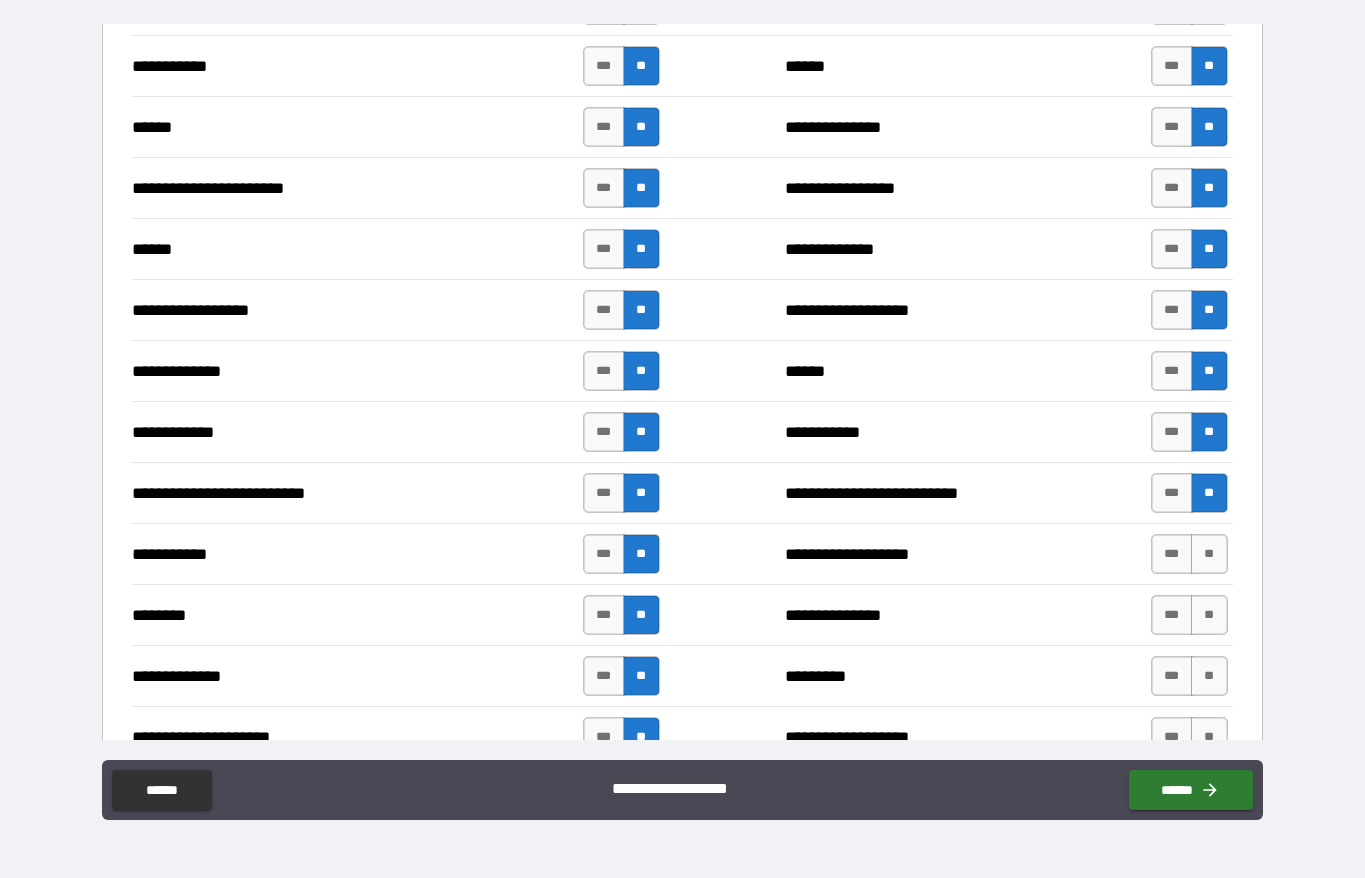 click on "**" at bounding box center (1209, 554) 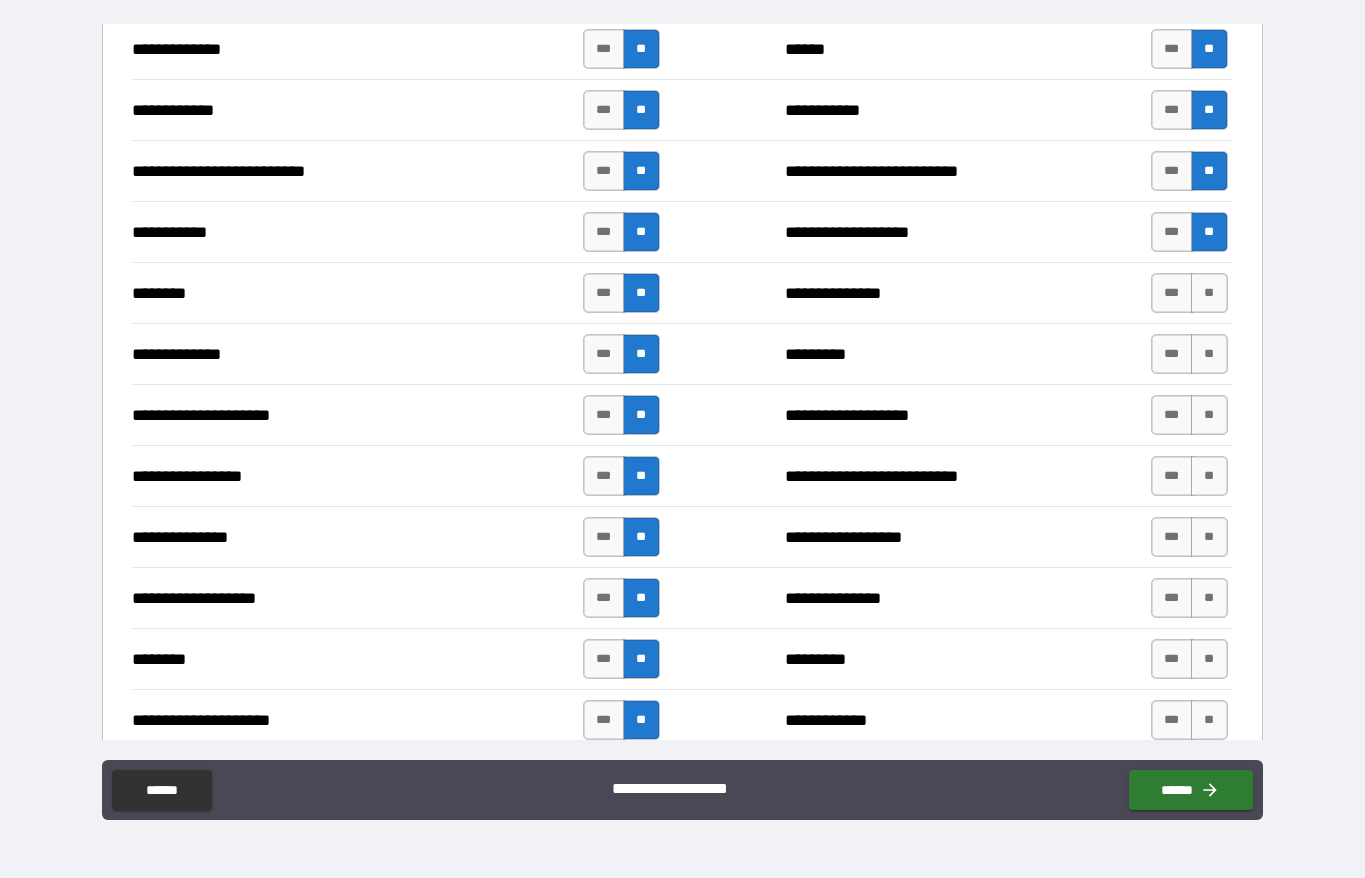 scroll, scrollTop: 1951, scrollLeft: 0, axis: vertical 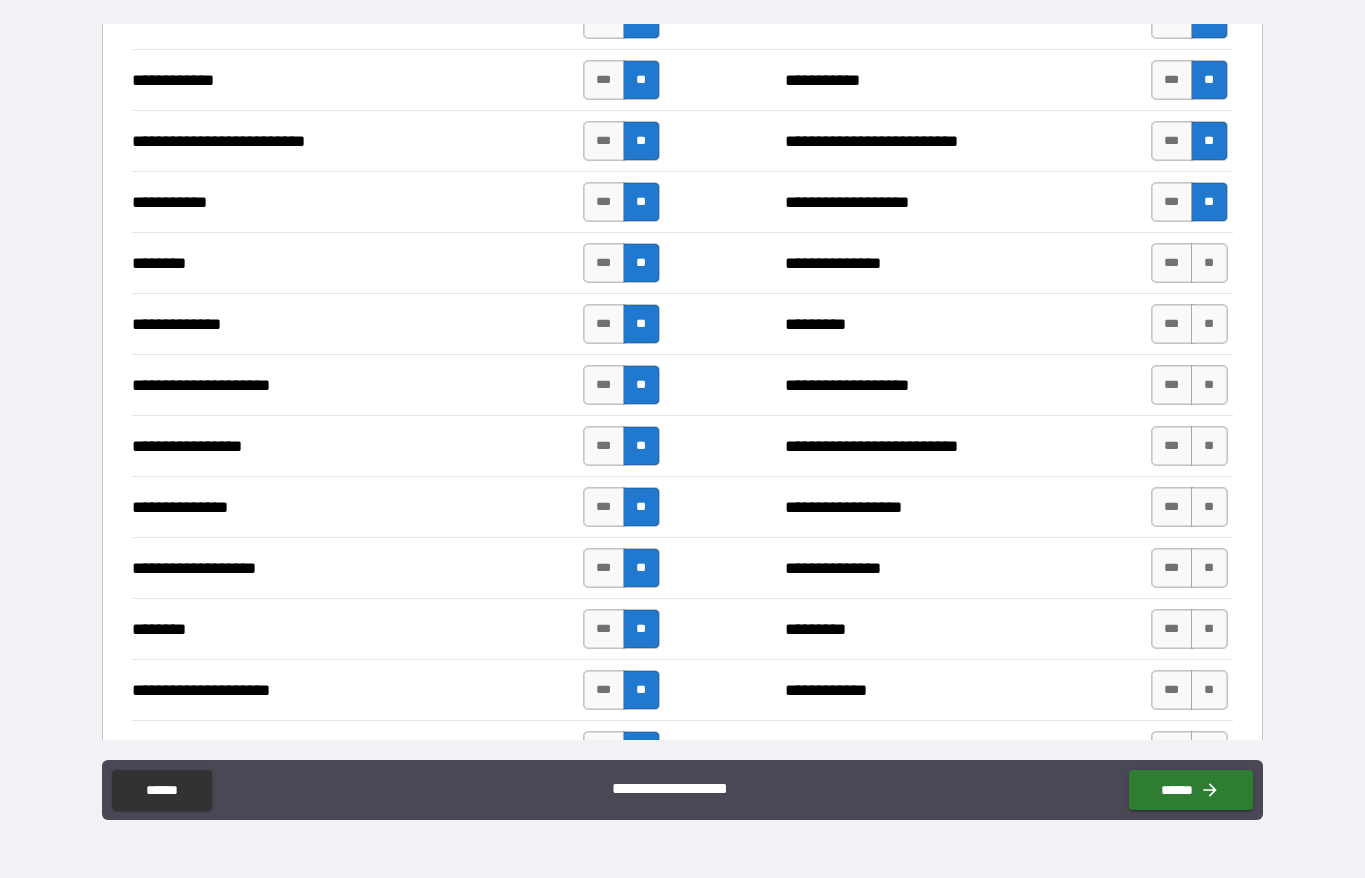 click on "**" at bounding box center (1209, 263) 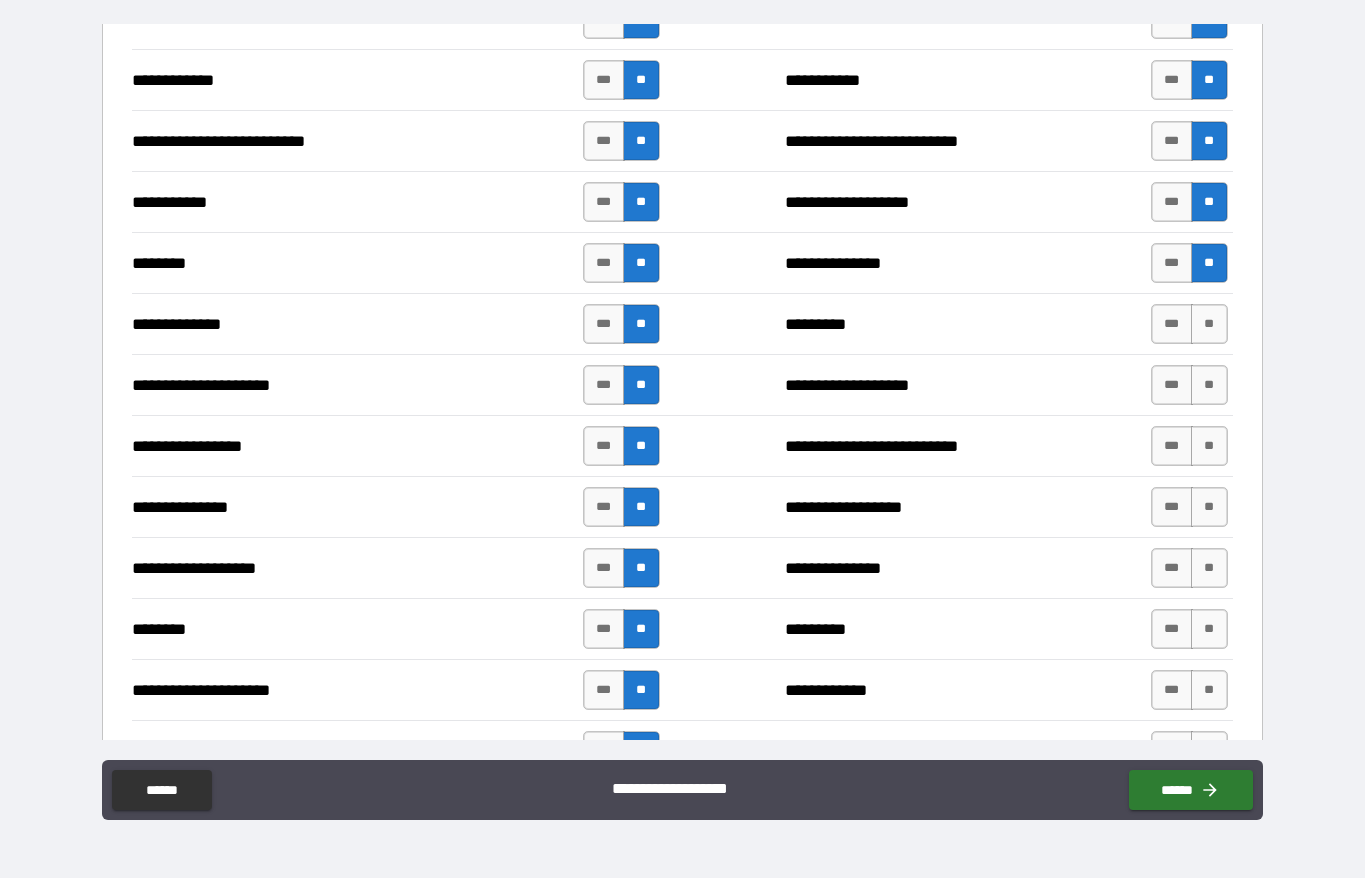 click on "**" at bounding box center [1209, 324] 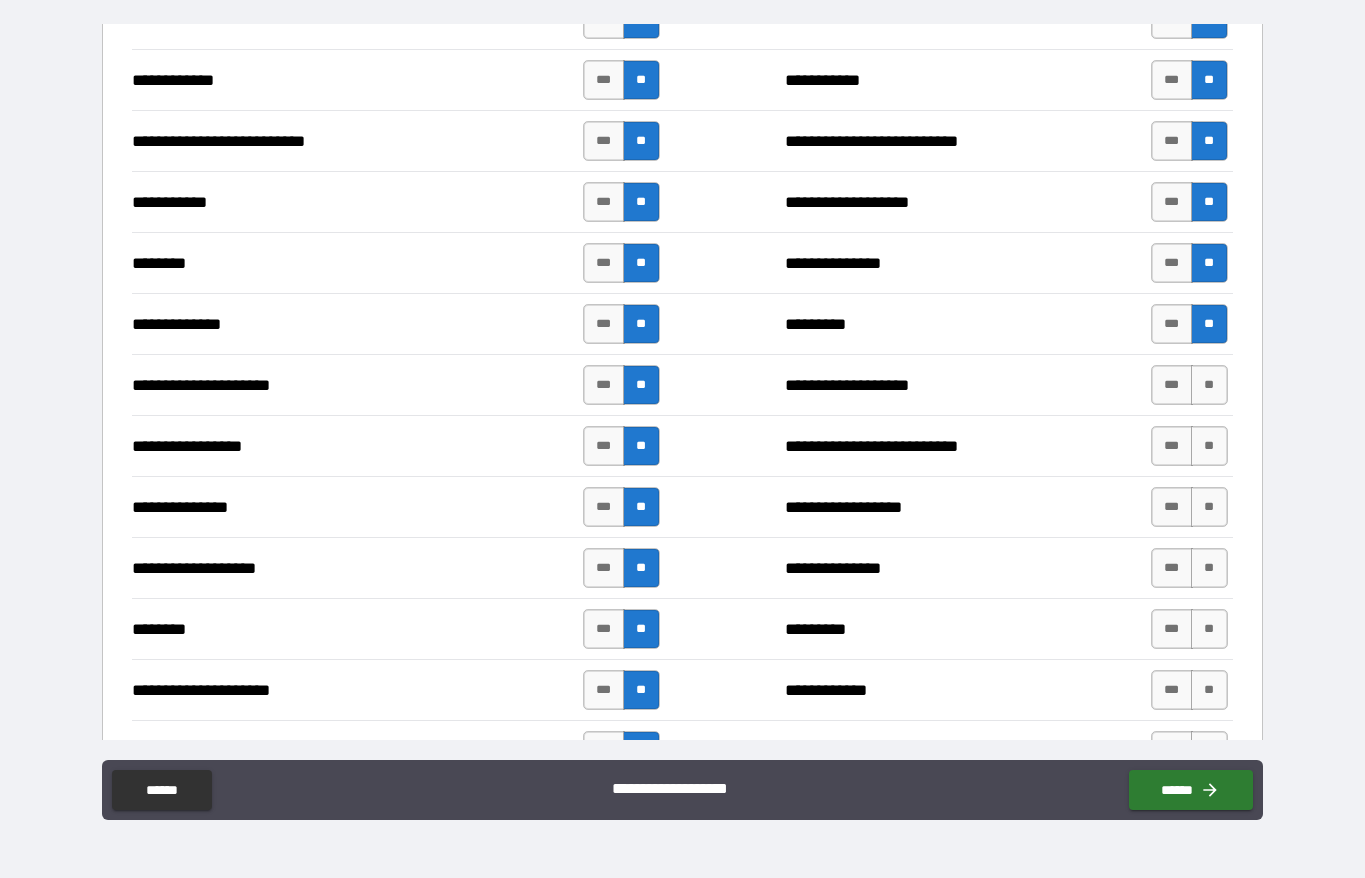 click on "**" at bounding box center [1209, 385] 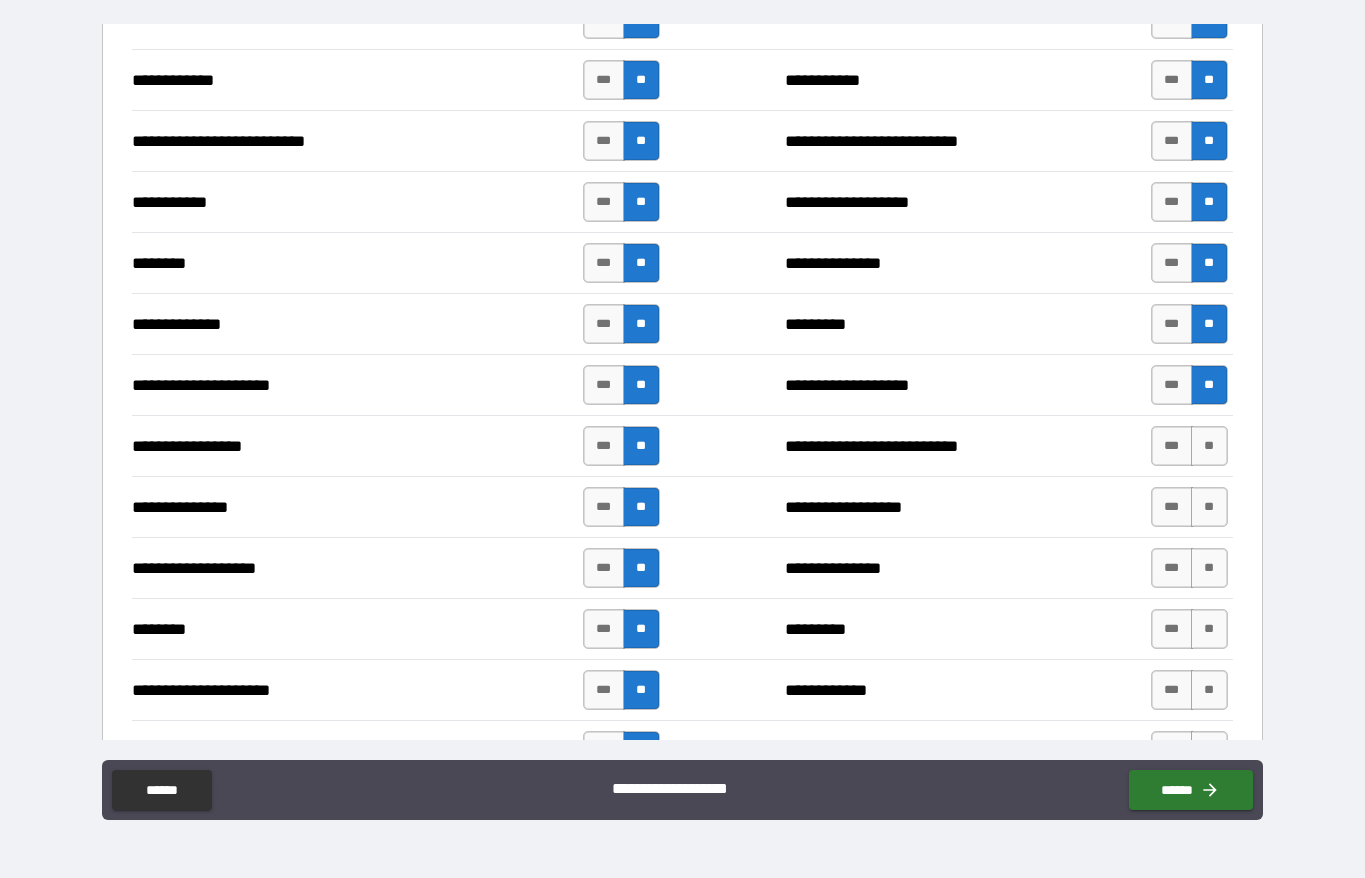 click on "**" at bounding box center (1209, 446) 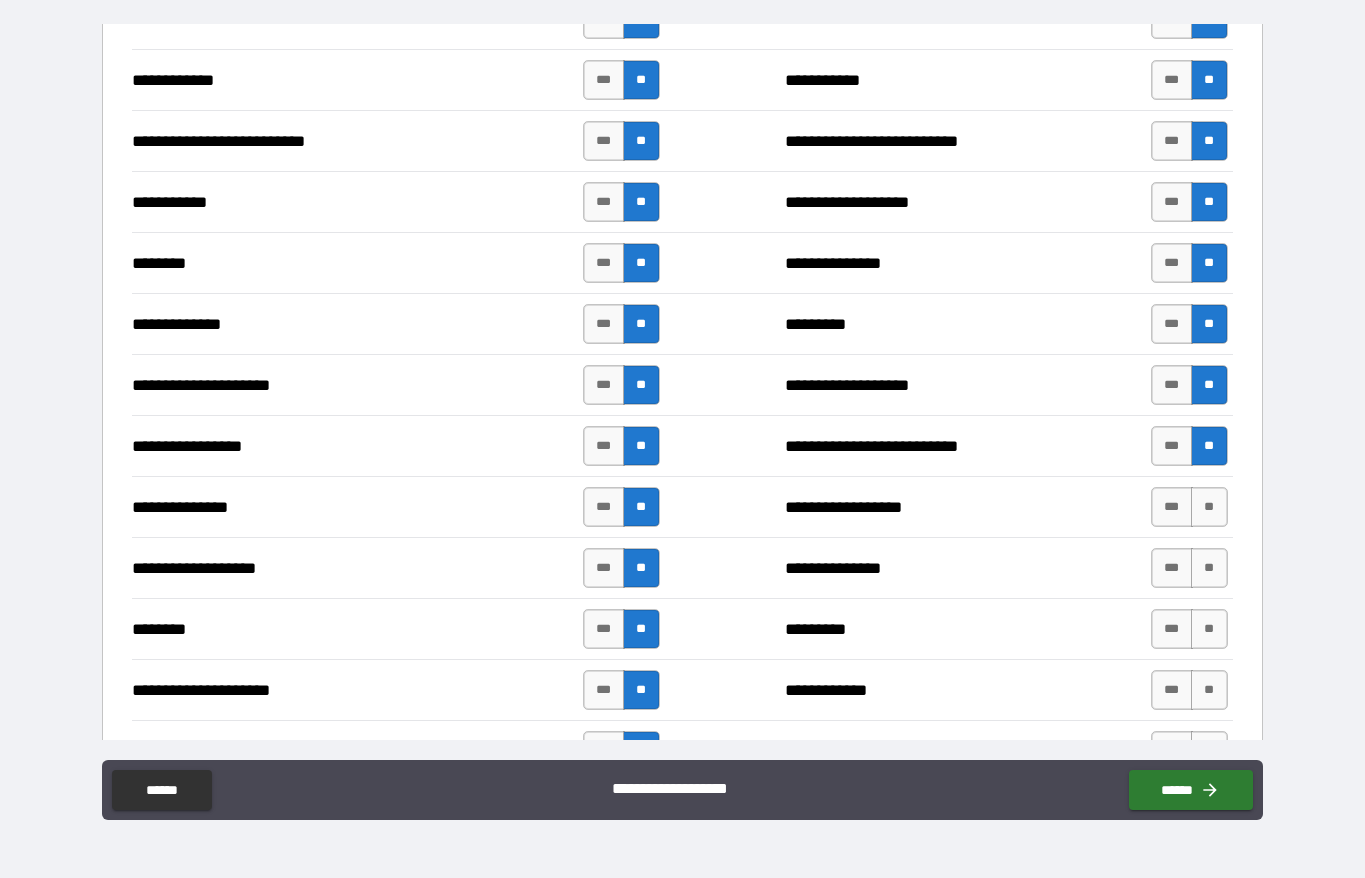 click on "**" at bounding box center (1209, 507) 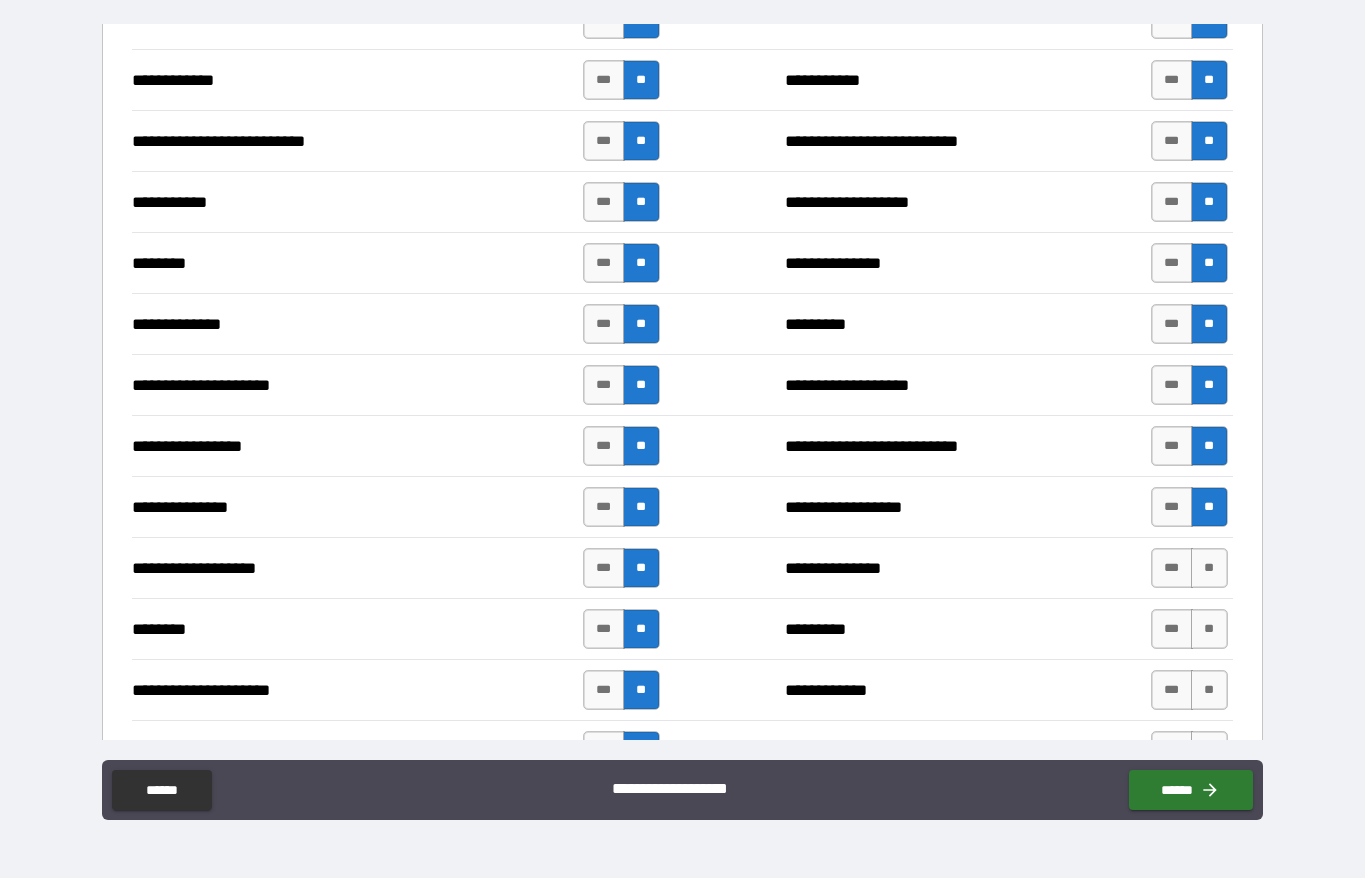 click on "**" at bounding box center [1209, 568] 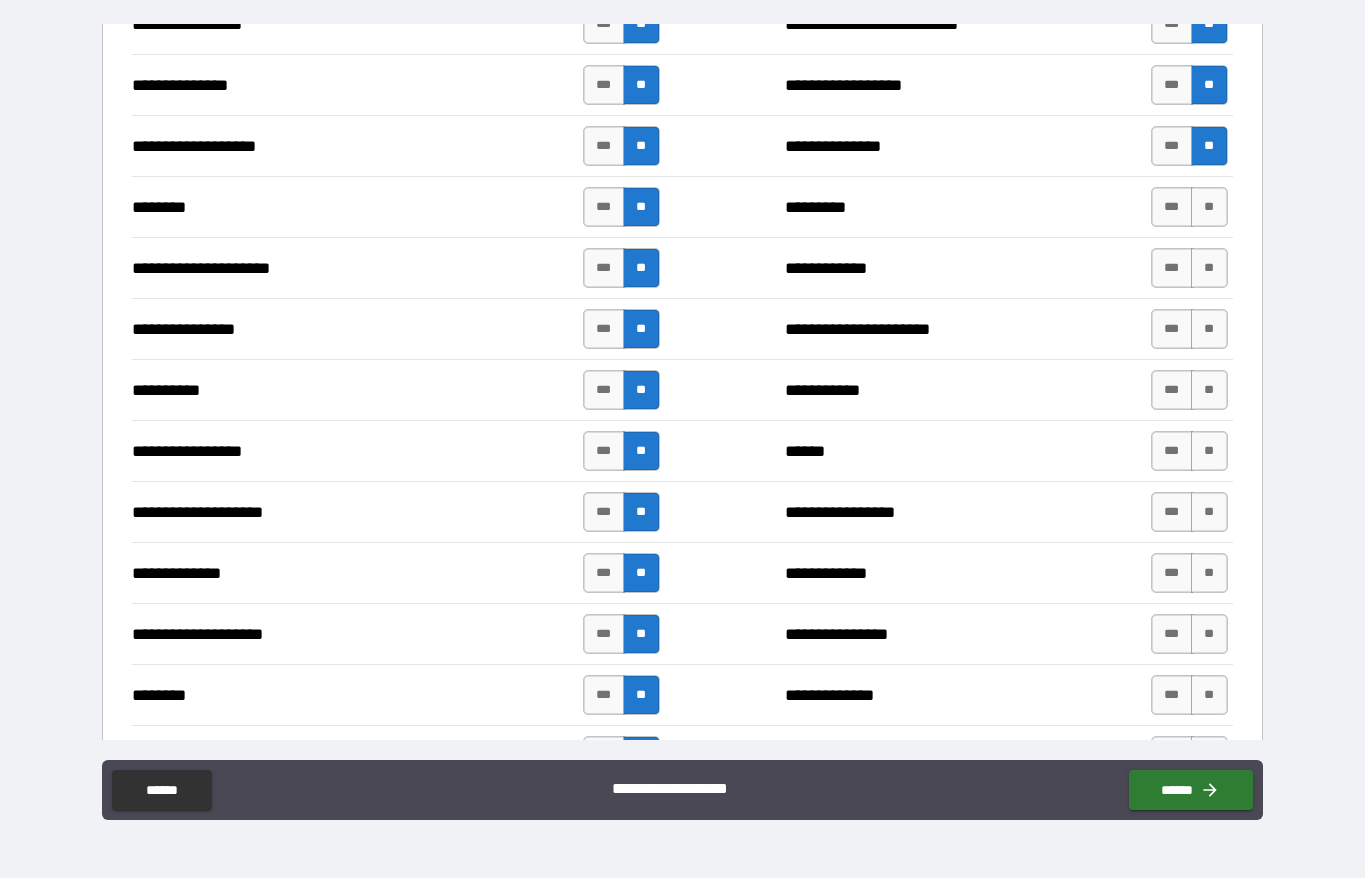 scroll, scrollTop: 2415, scrollLeft: 0, axis: vertical 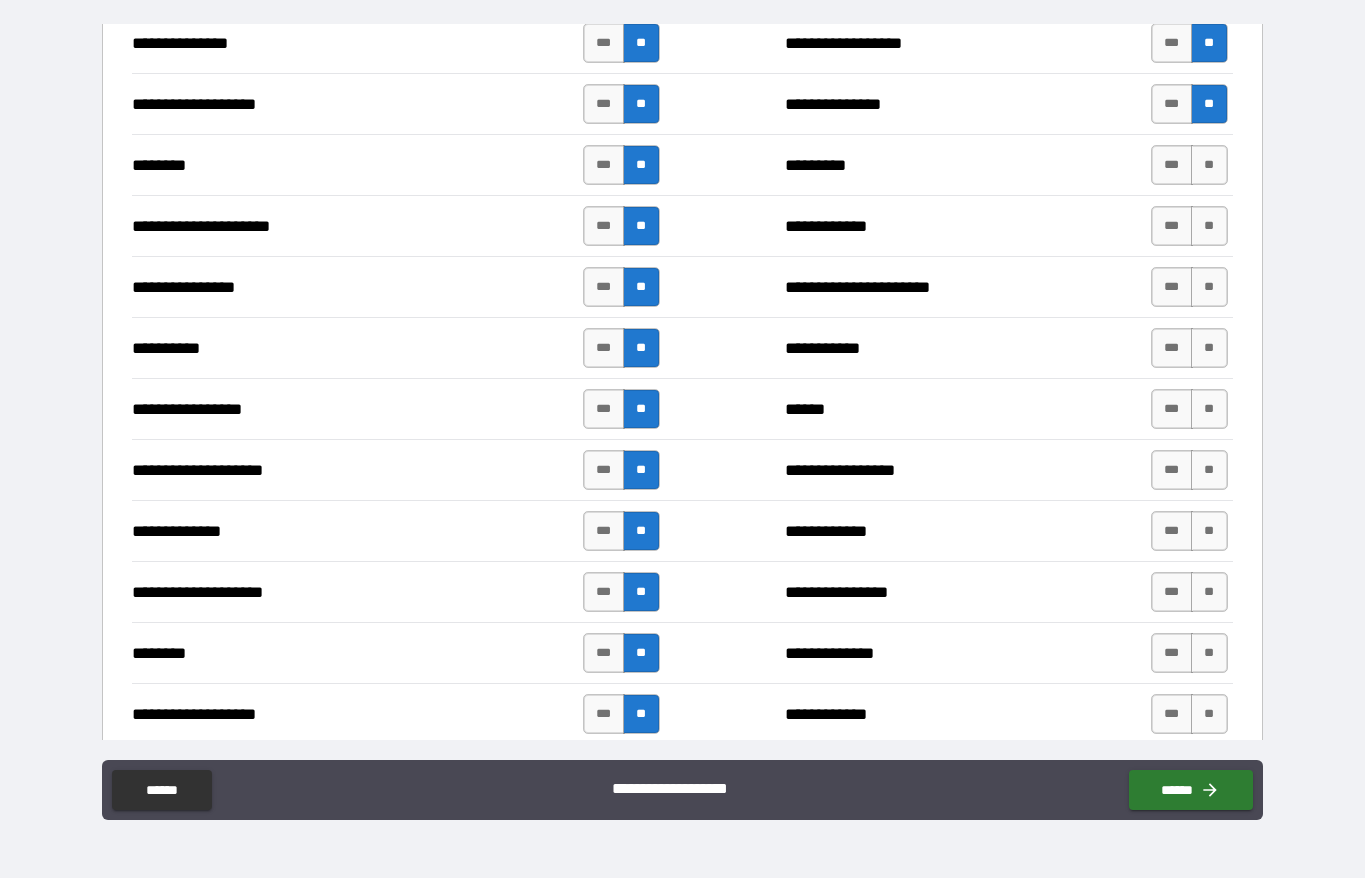 click on "**" at bounding box center (1209, 165) 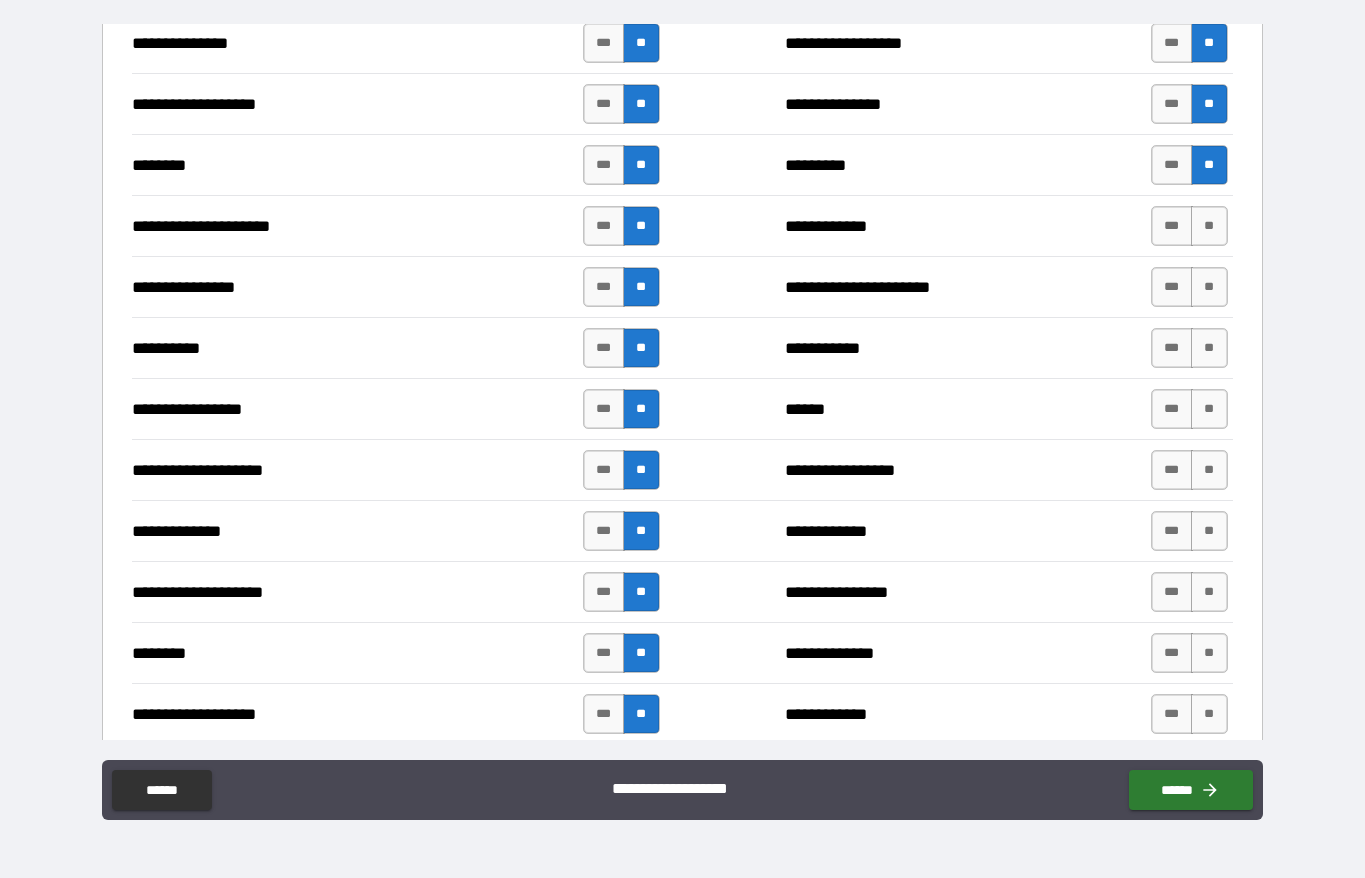 click on "**" at bounding box center (1209, 226) 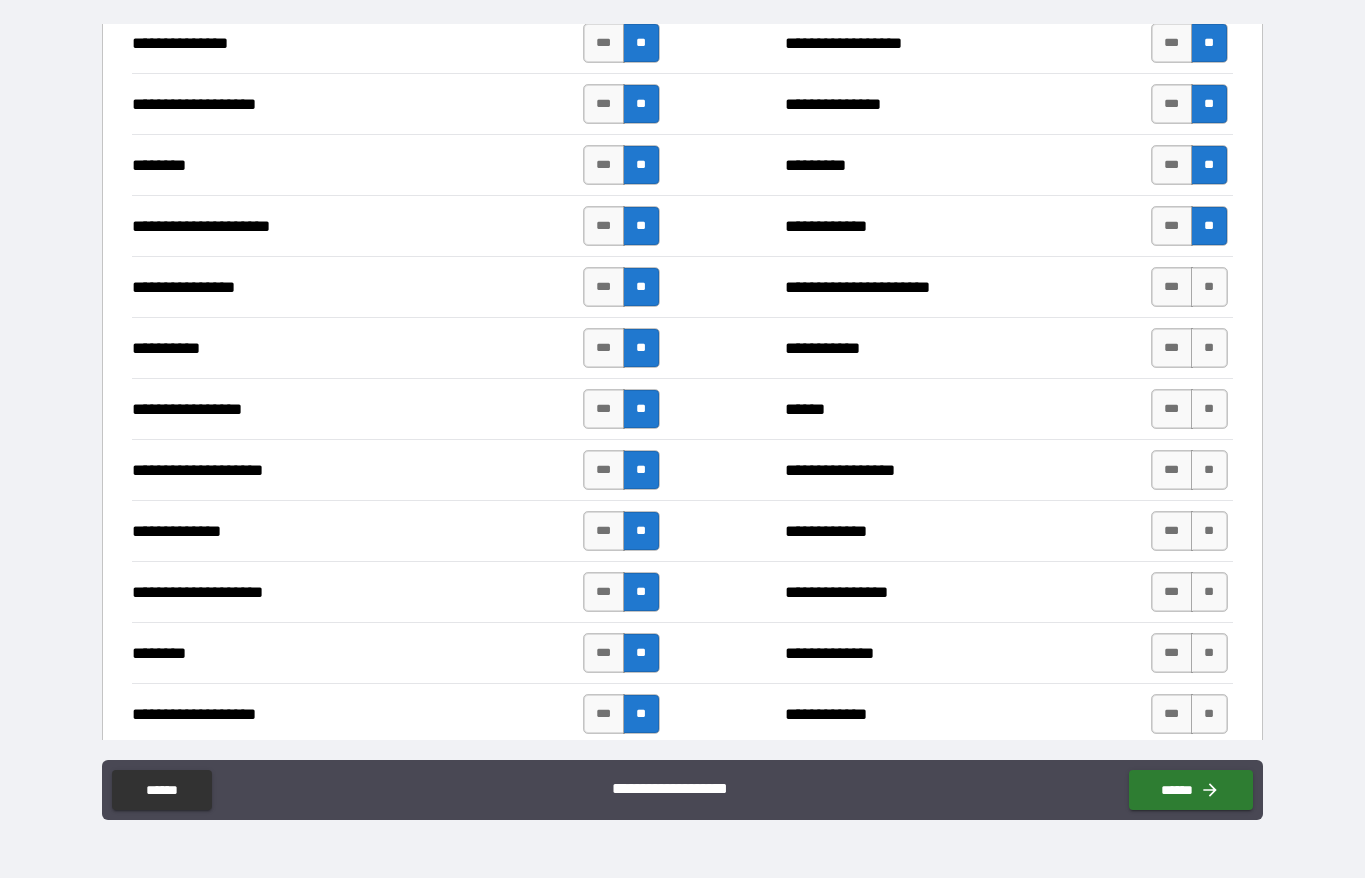 click on "**" at bounding box center [1209, 287] 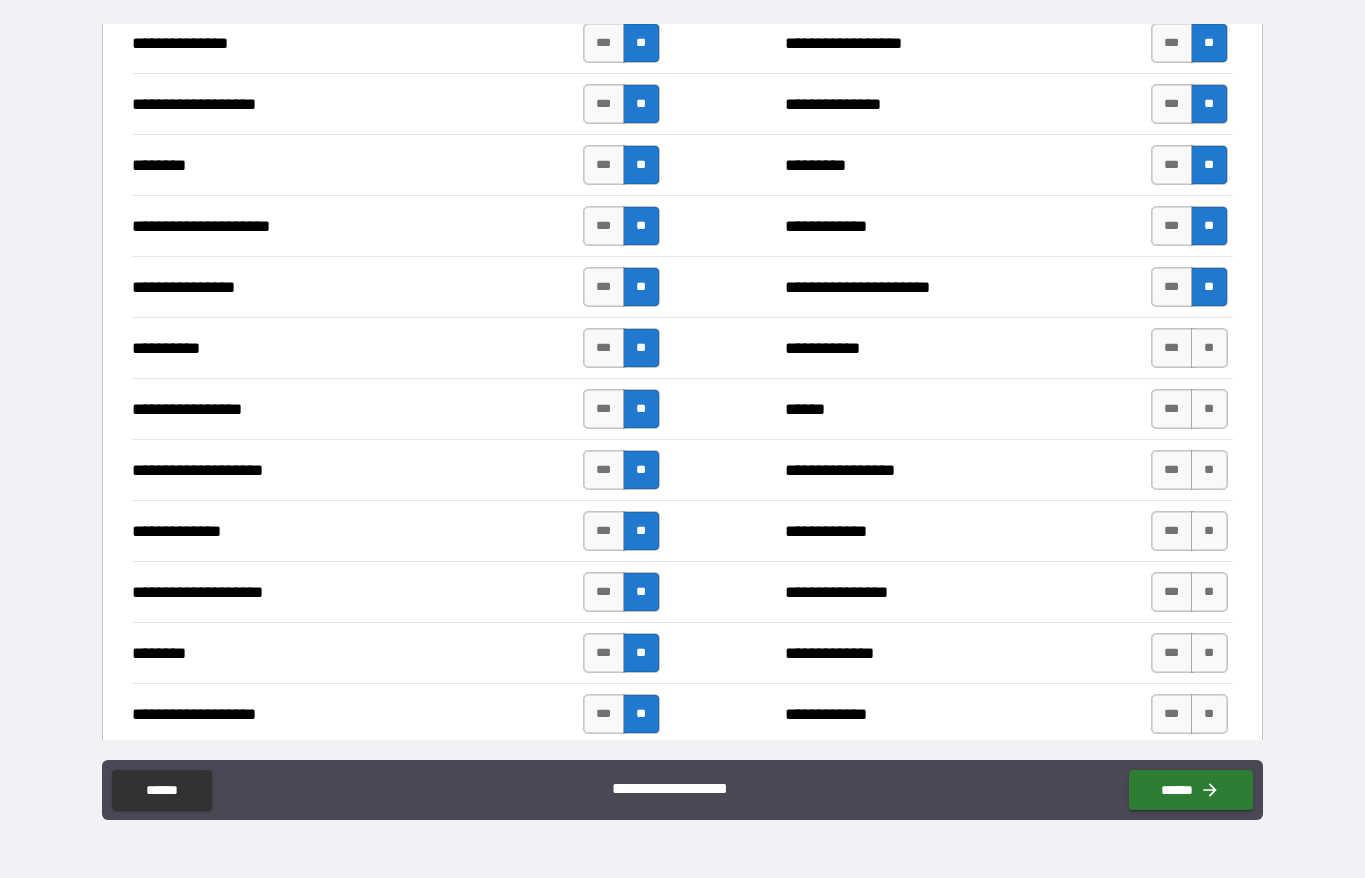 click on "**" at bounding box center (1209, 348) 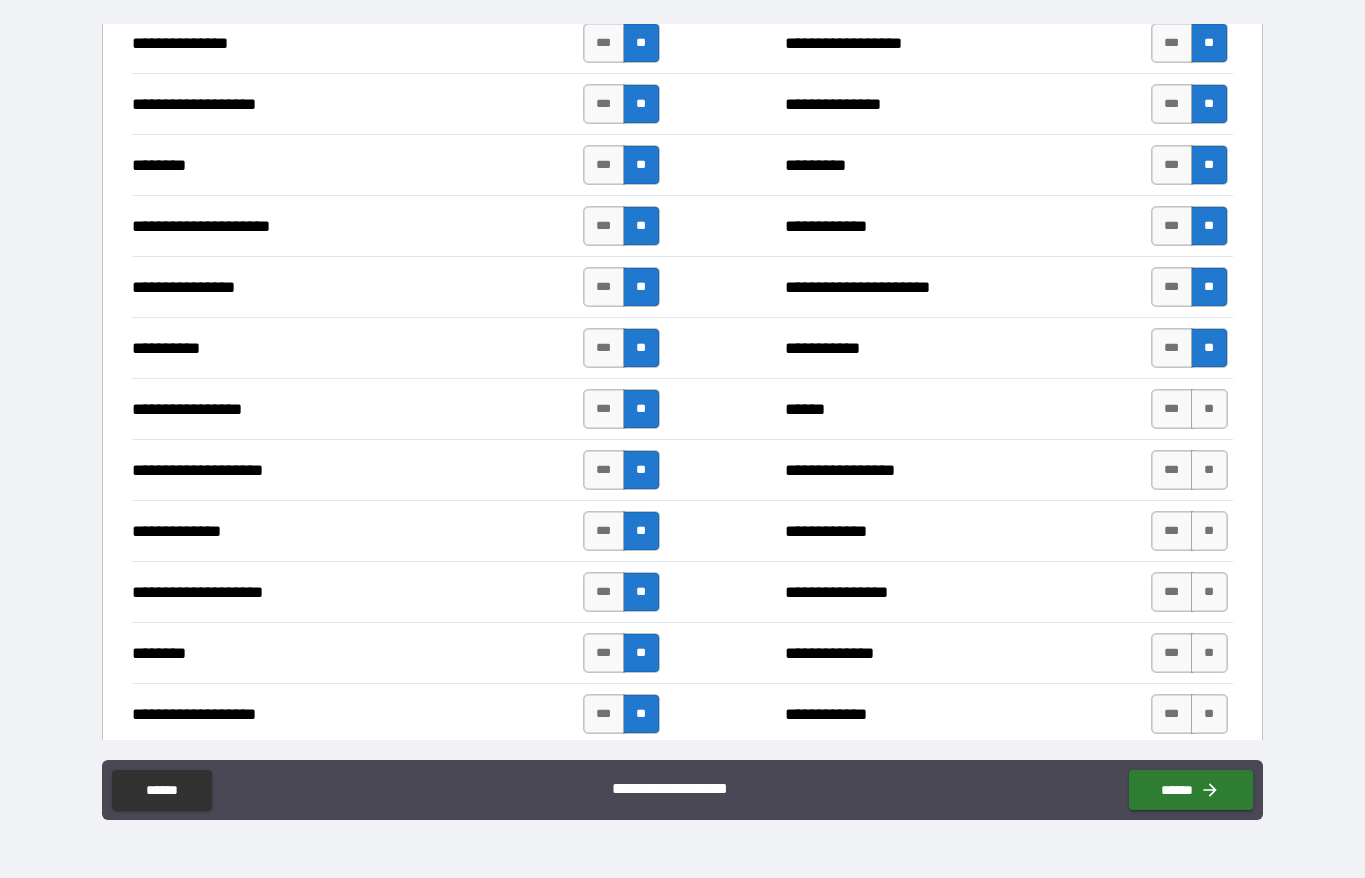 click on "**" at bounding box center [1209, 409] 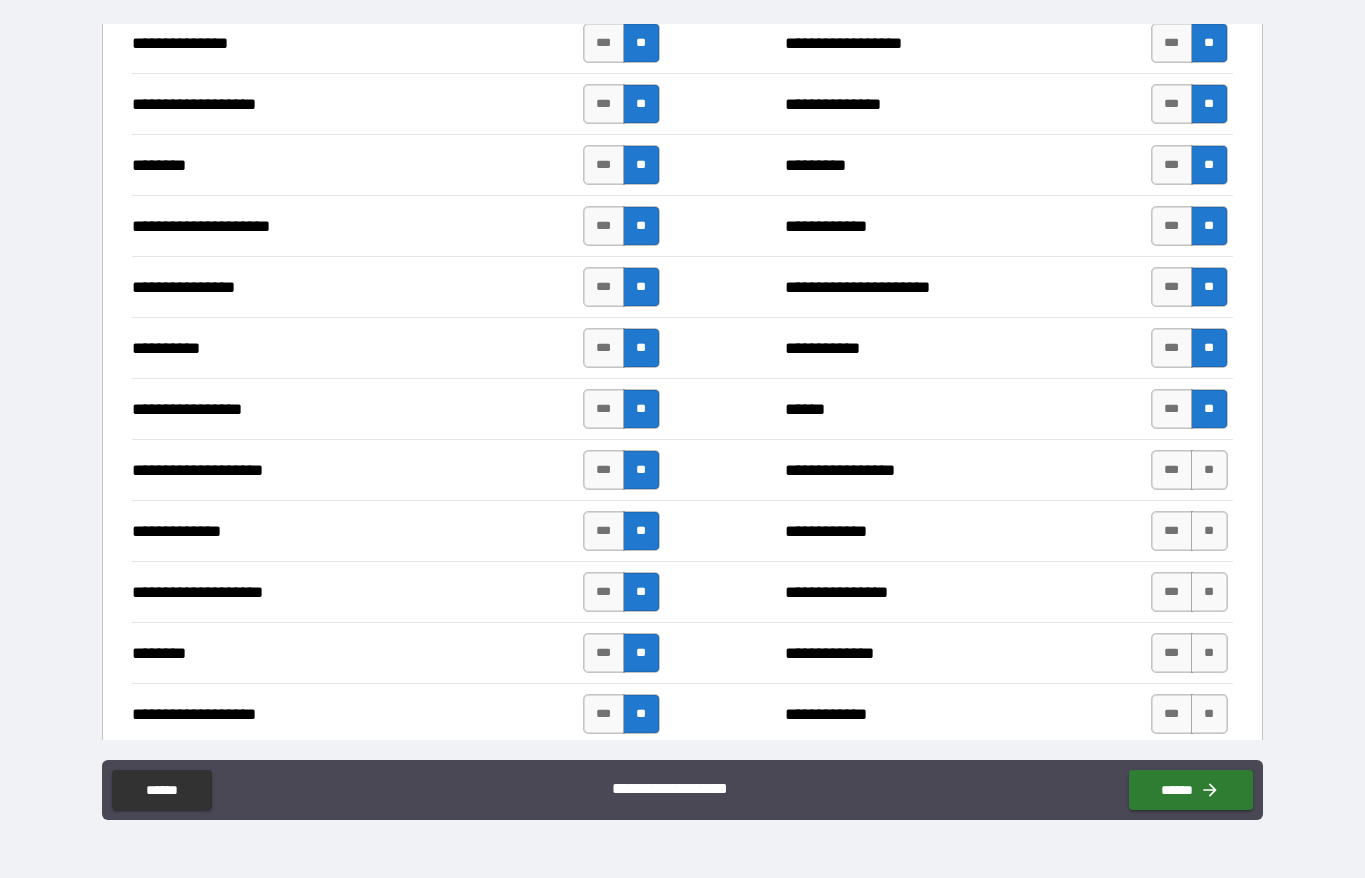 click on "**" at bounding box center [1209, 470] 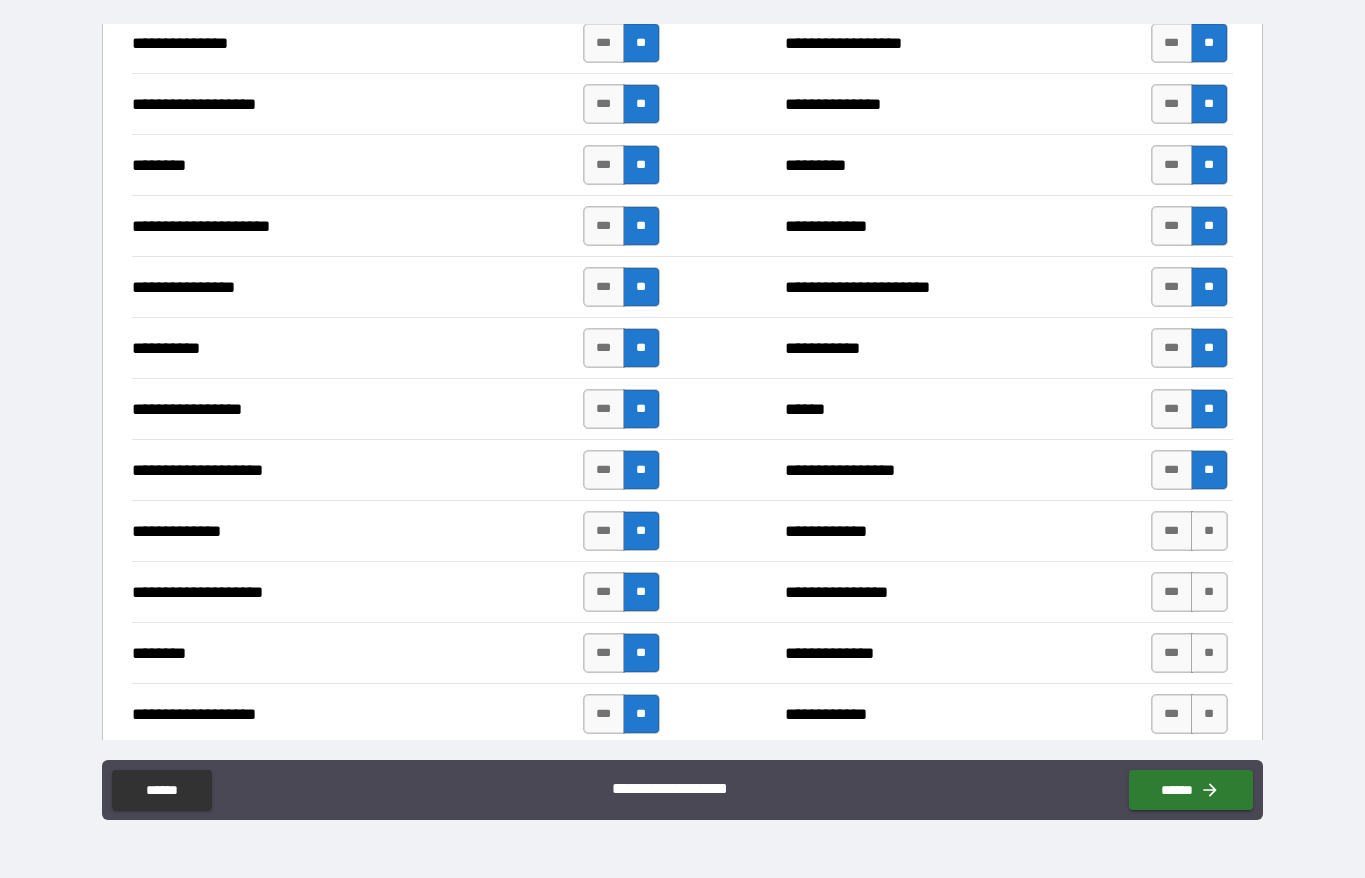 click on "**" at bounding box center [1209, 531] 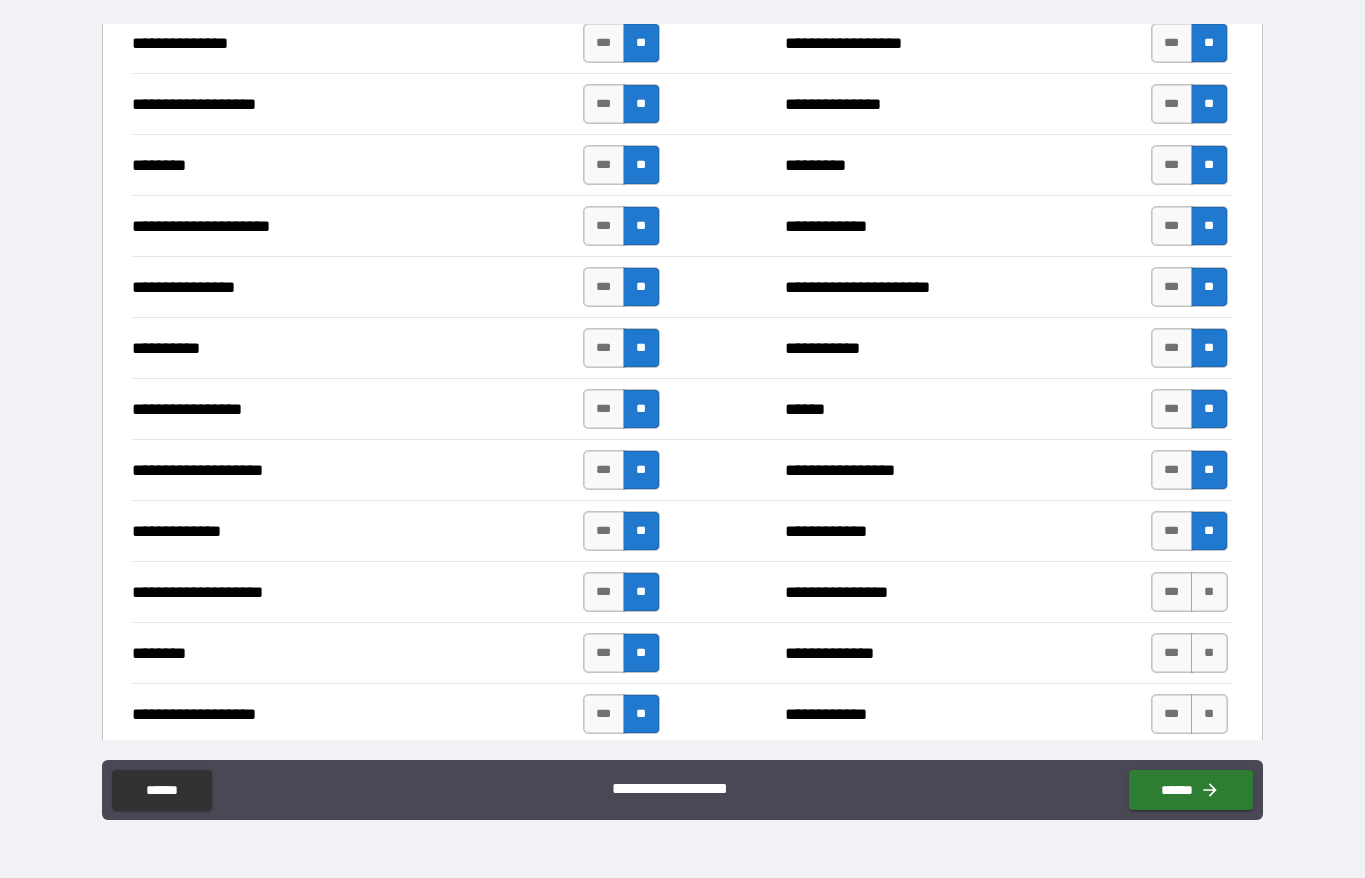 click on "**" at bounding box center (1209, 592) 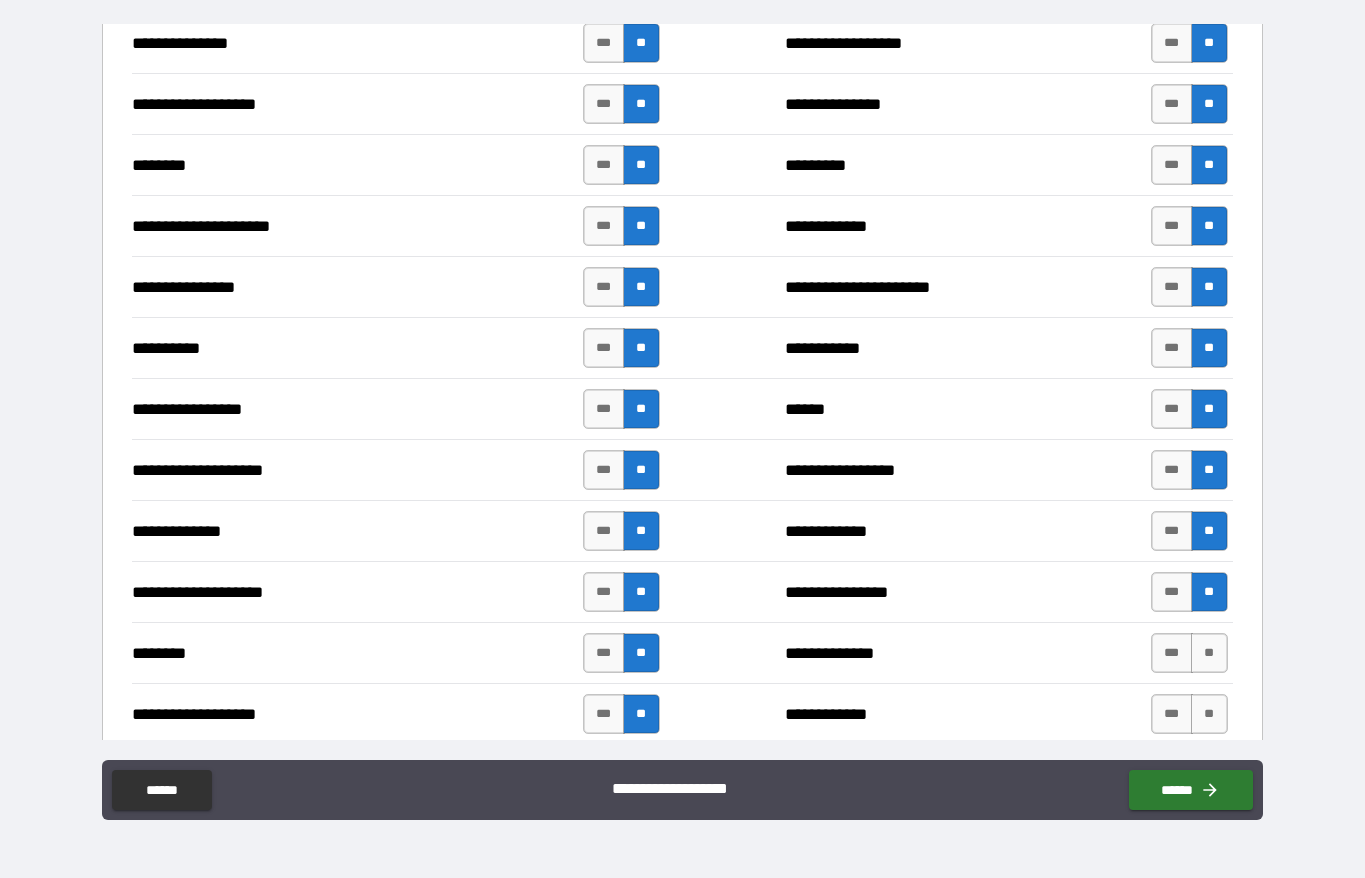 click on "**" at bounding box center [1209, 653] 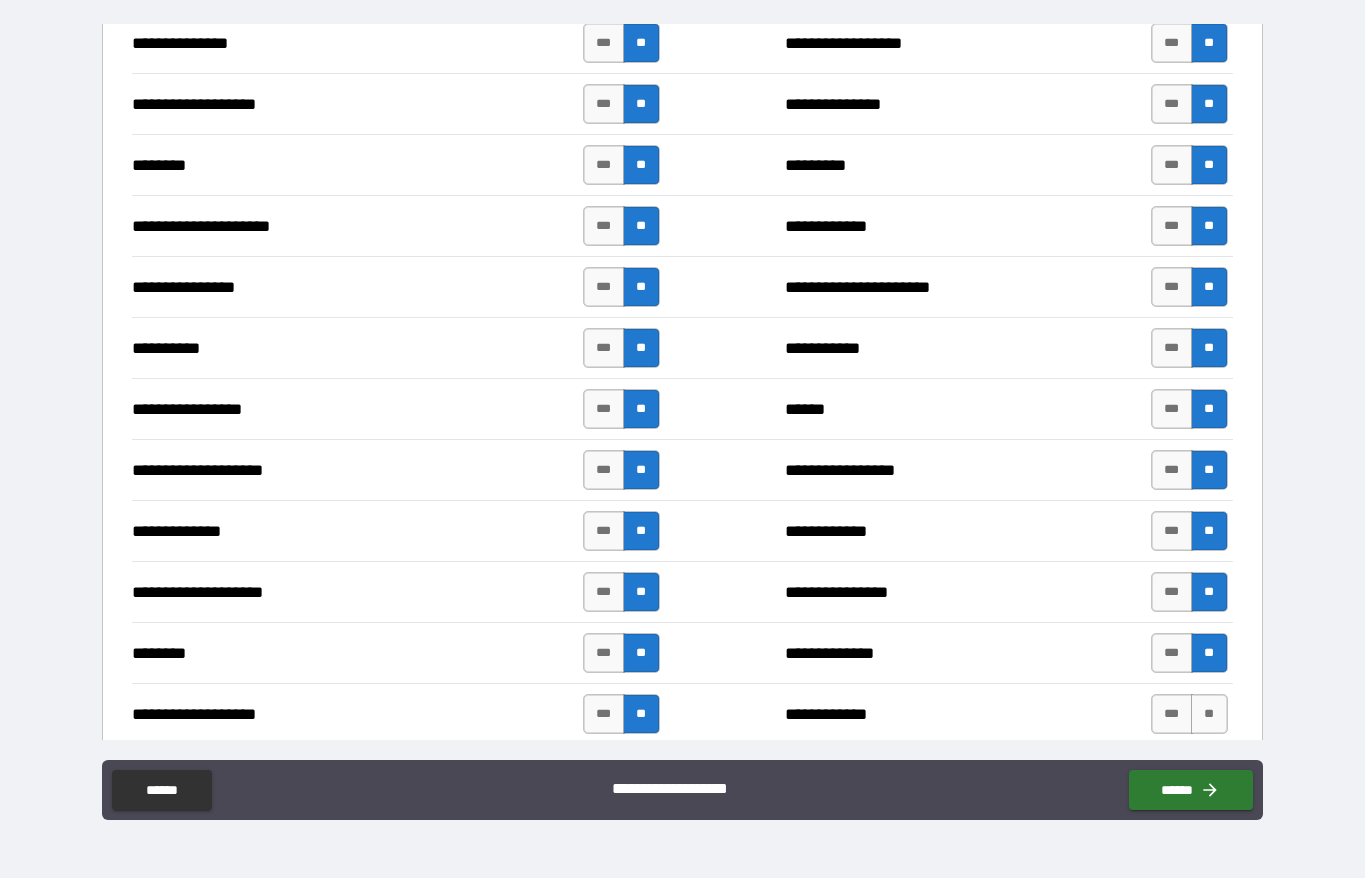 click on "**" at bounding box center [1209, 714] 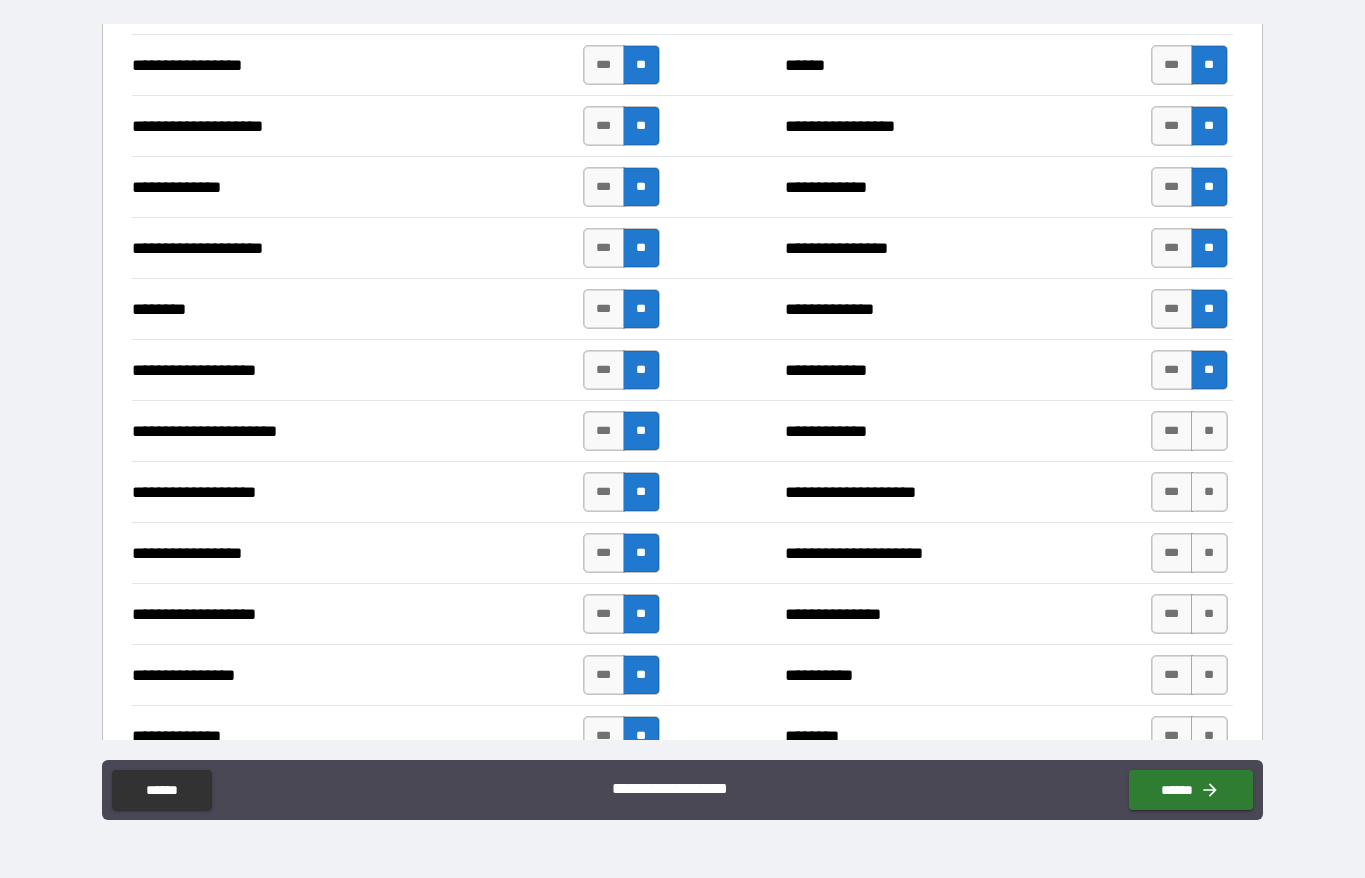 scroll, scrollTop: 2772, scrollLeft: 0, axis: vertical 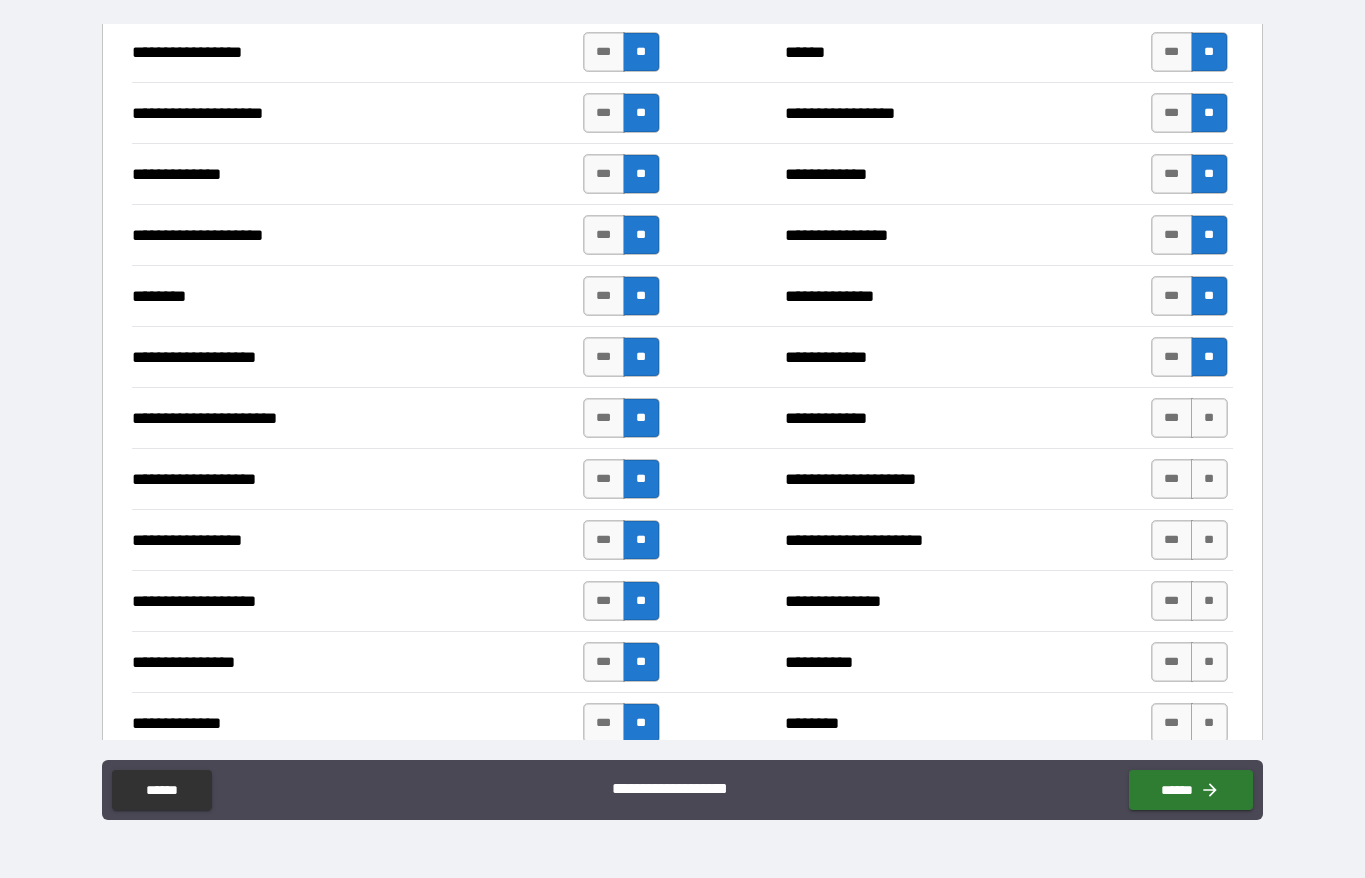 click on "**" at bounding box center [1209, 418] 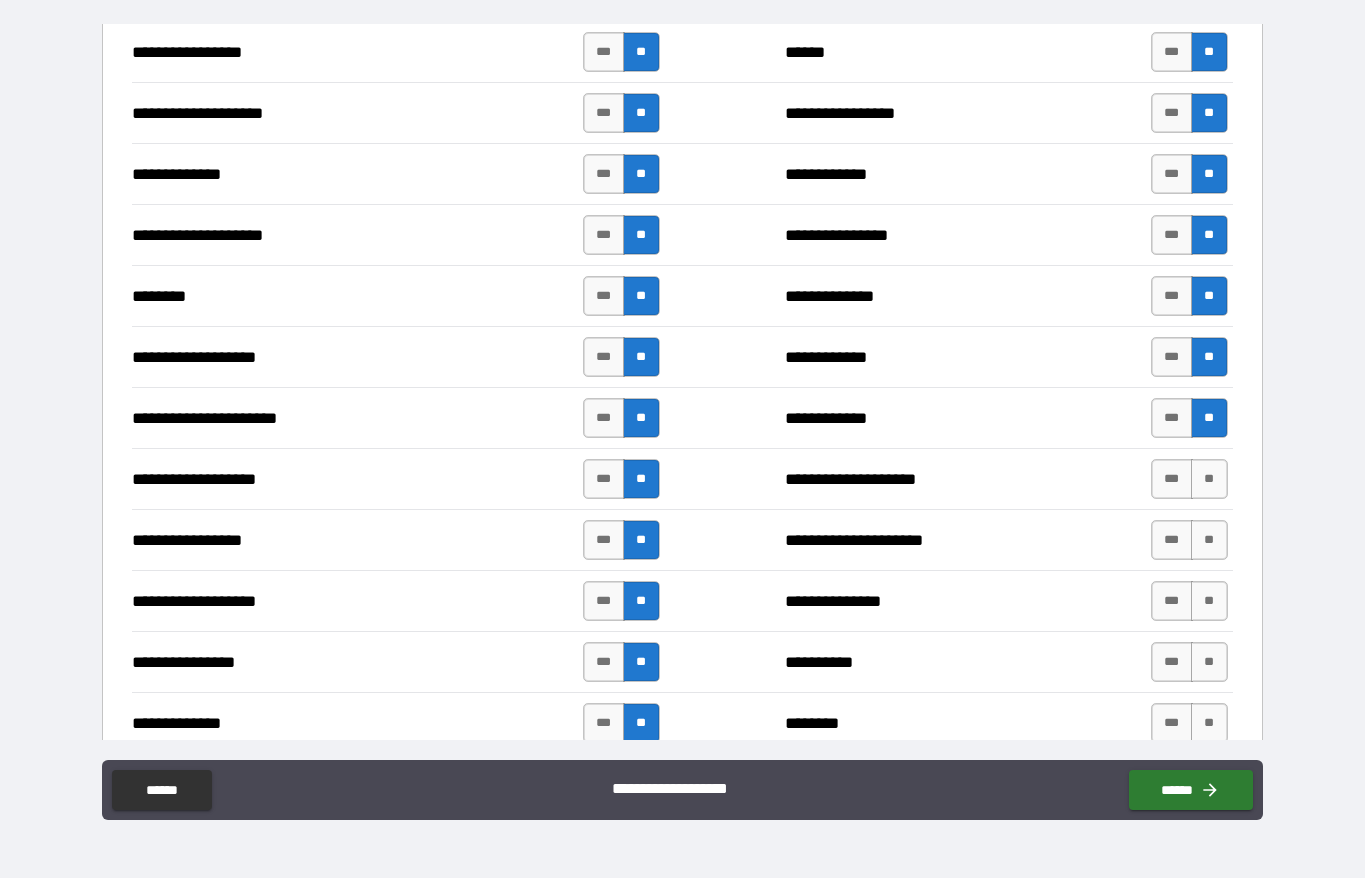 click on "**" at bounding box center [1209, 479] 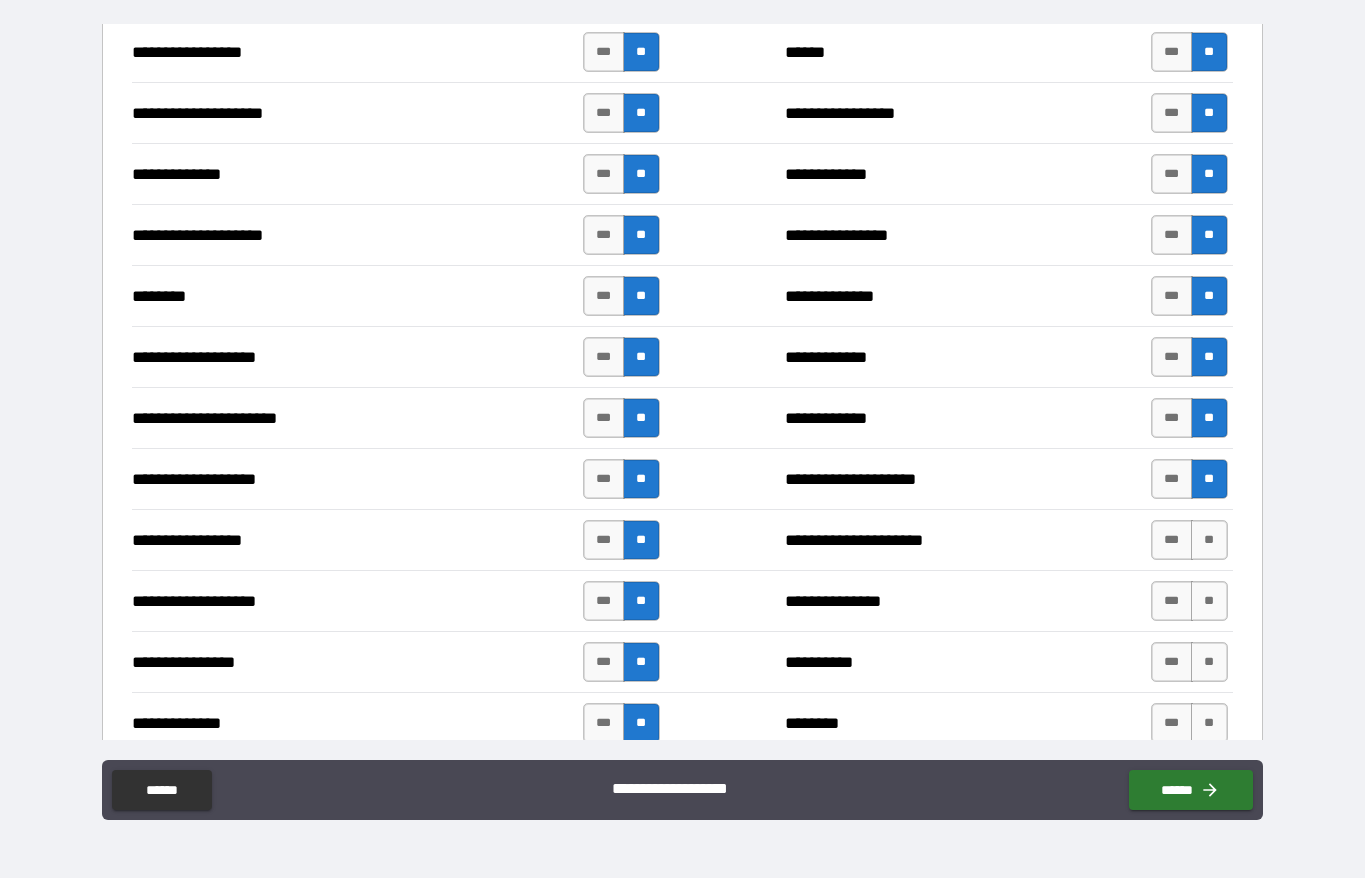 click on "**" at bounding box center (1209, 540) 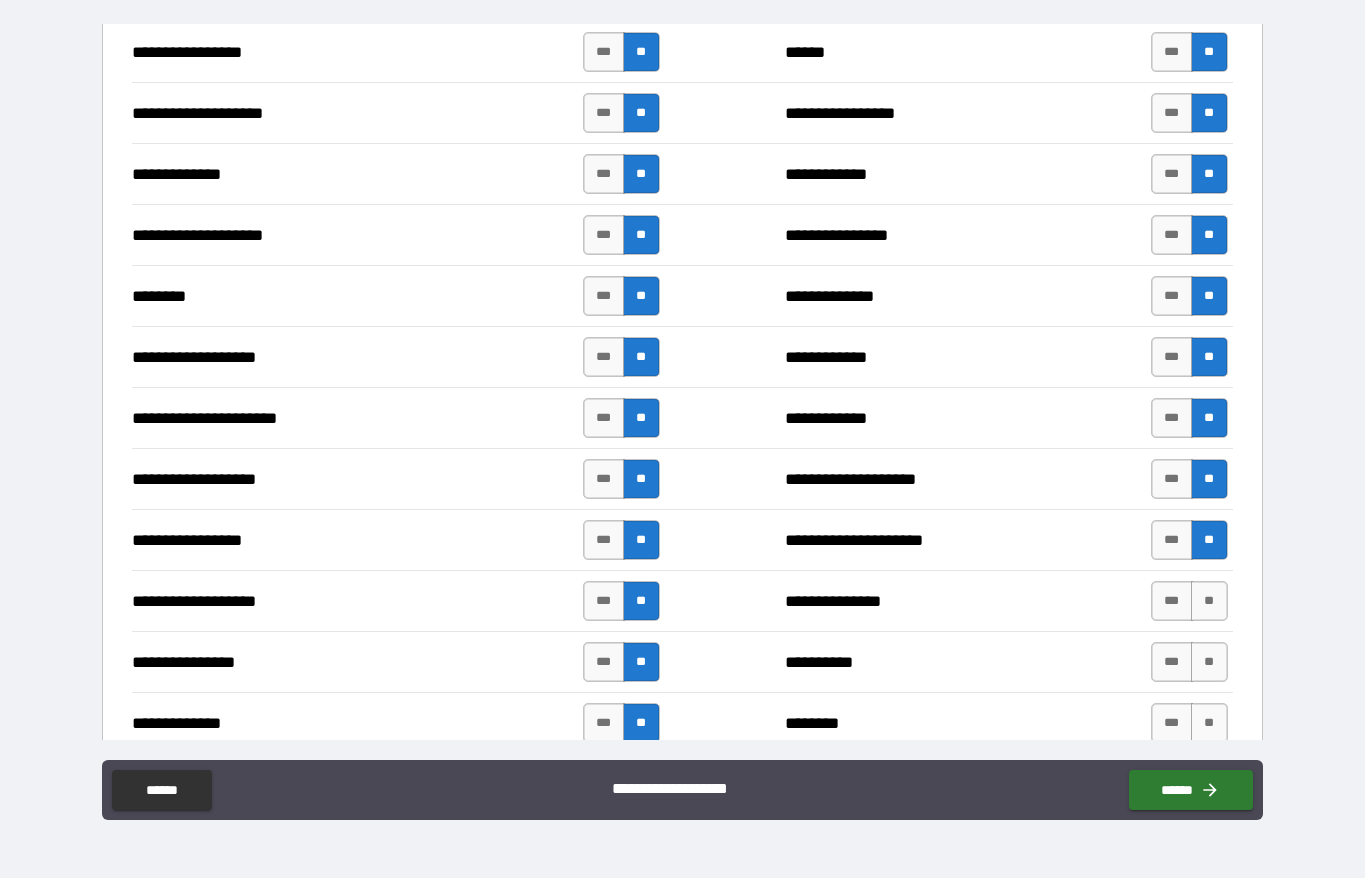 click on "**" at bounding box center [1209, 601] 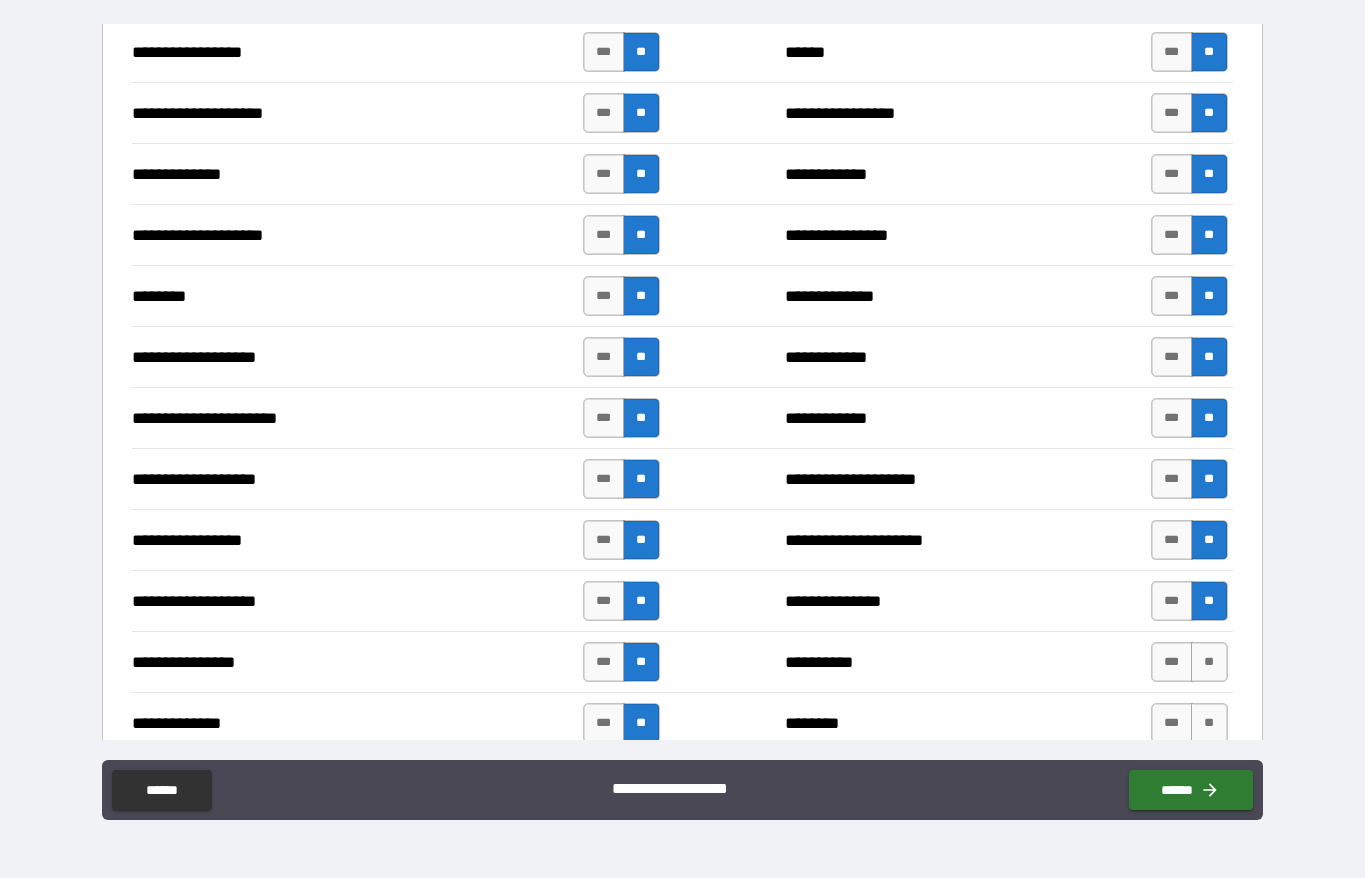 click on "**" at bounding box center (1209, 662) 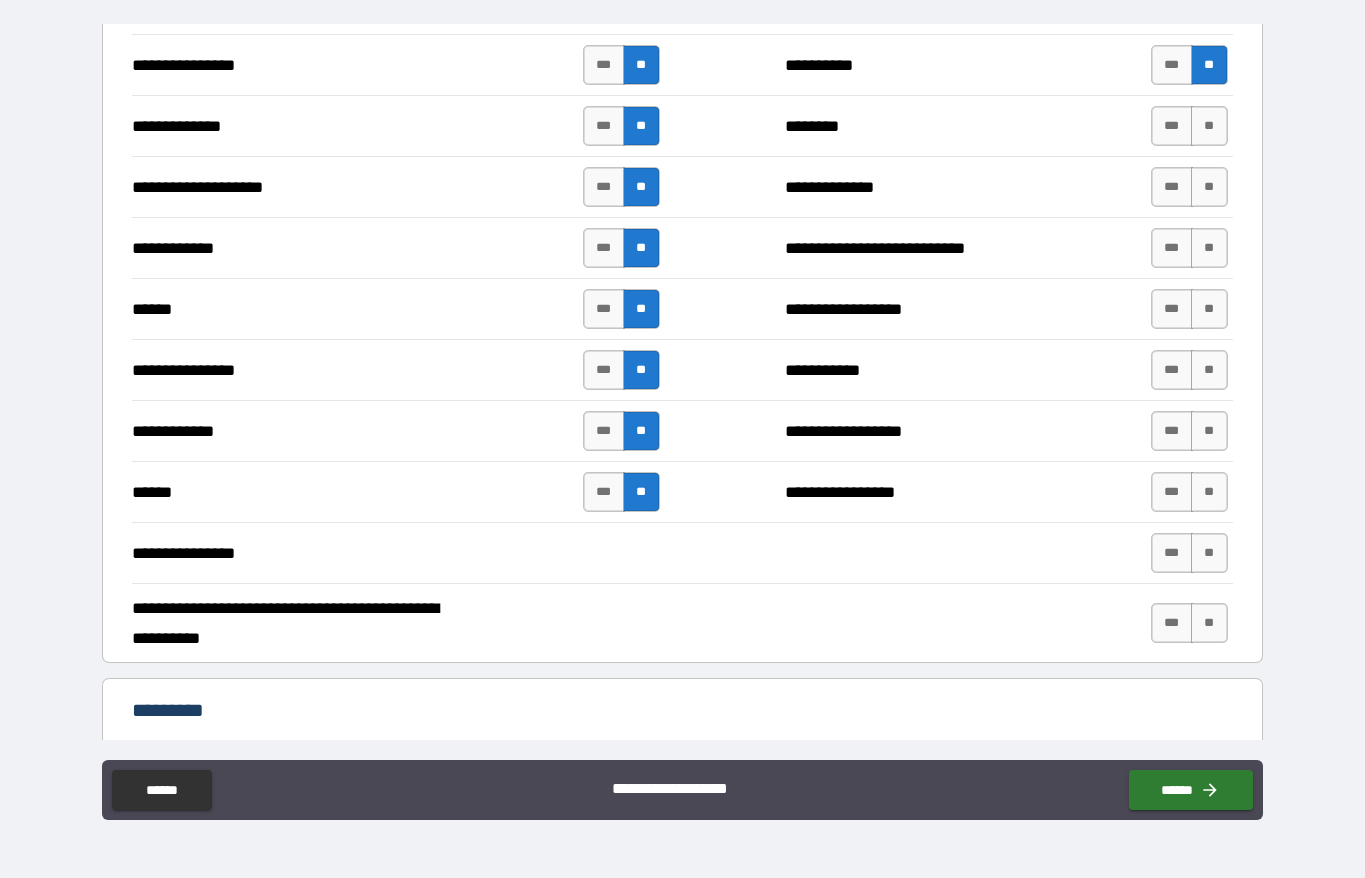 scroll, scrollTop: 3369, scrollLeft: 0, axis: vertical 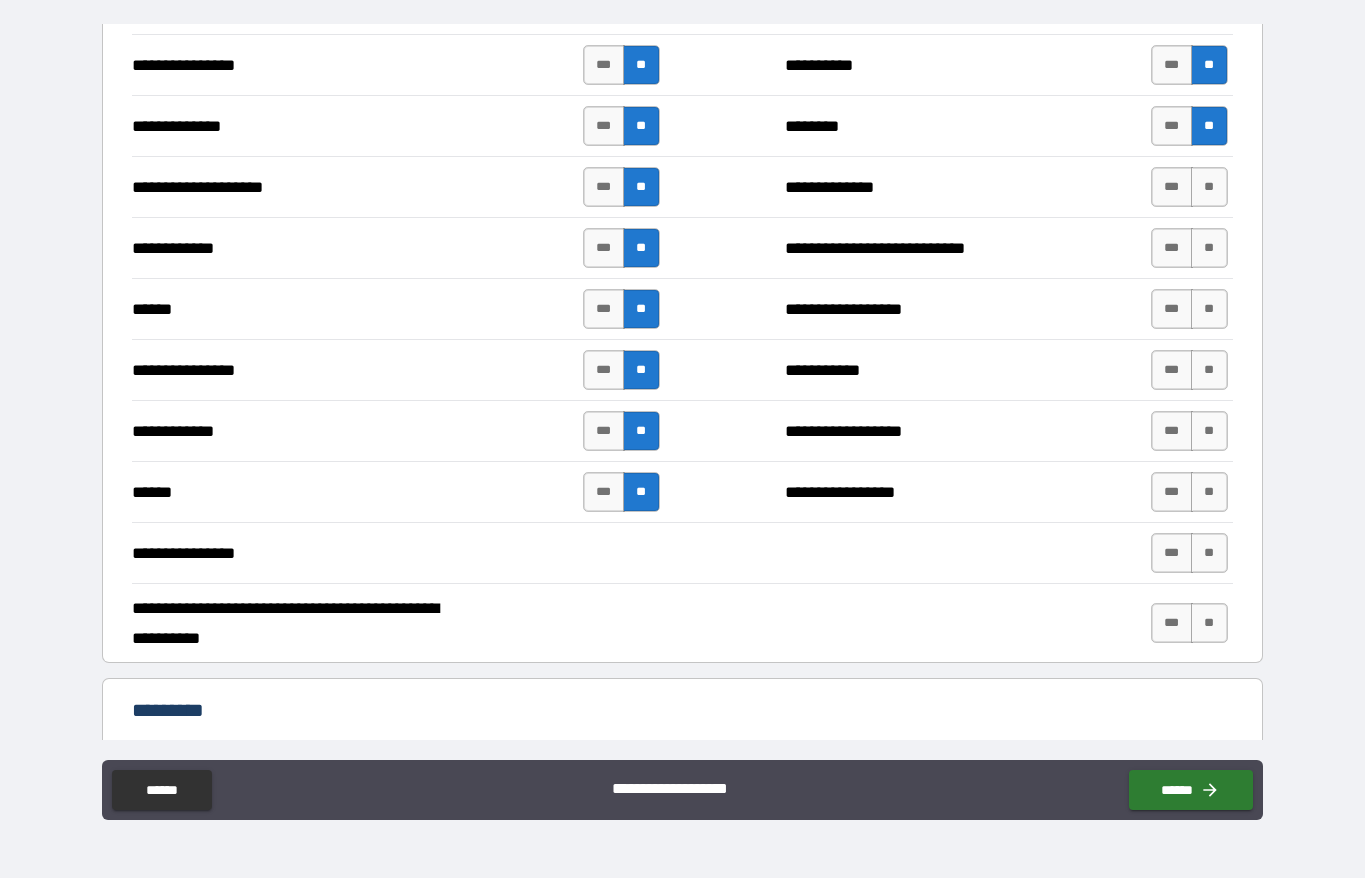 click on "**" at bounding box center (1209, 187) 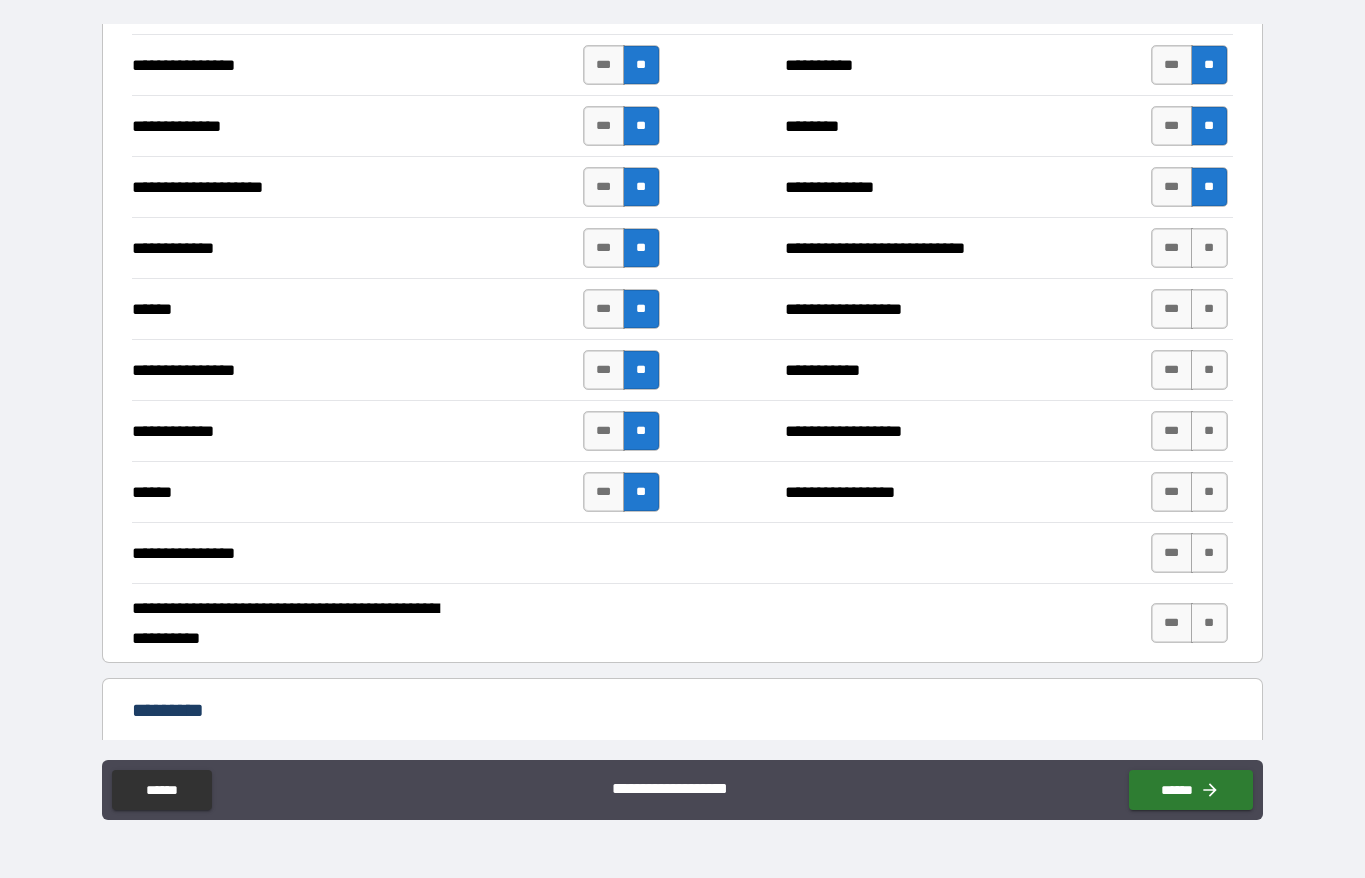 click on "**" at bounding box center (1209, 248) 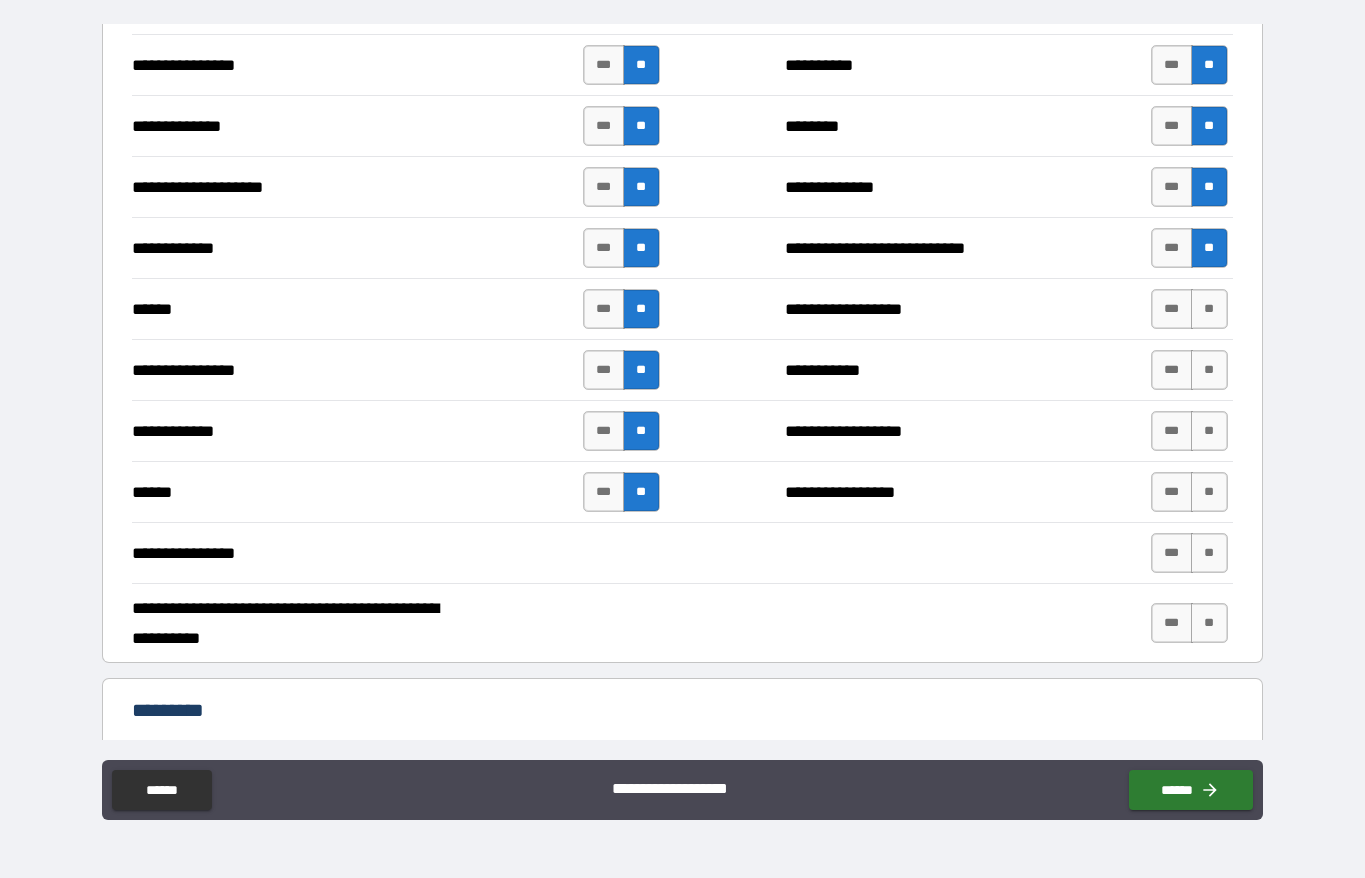 click on "**" at bounding box center (1209, 309) 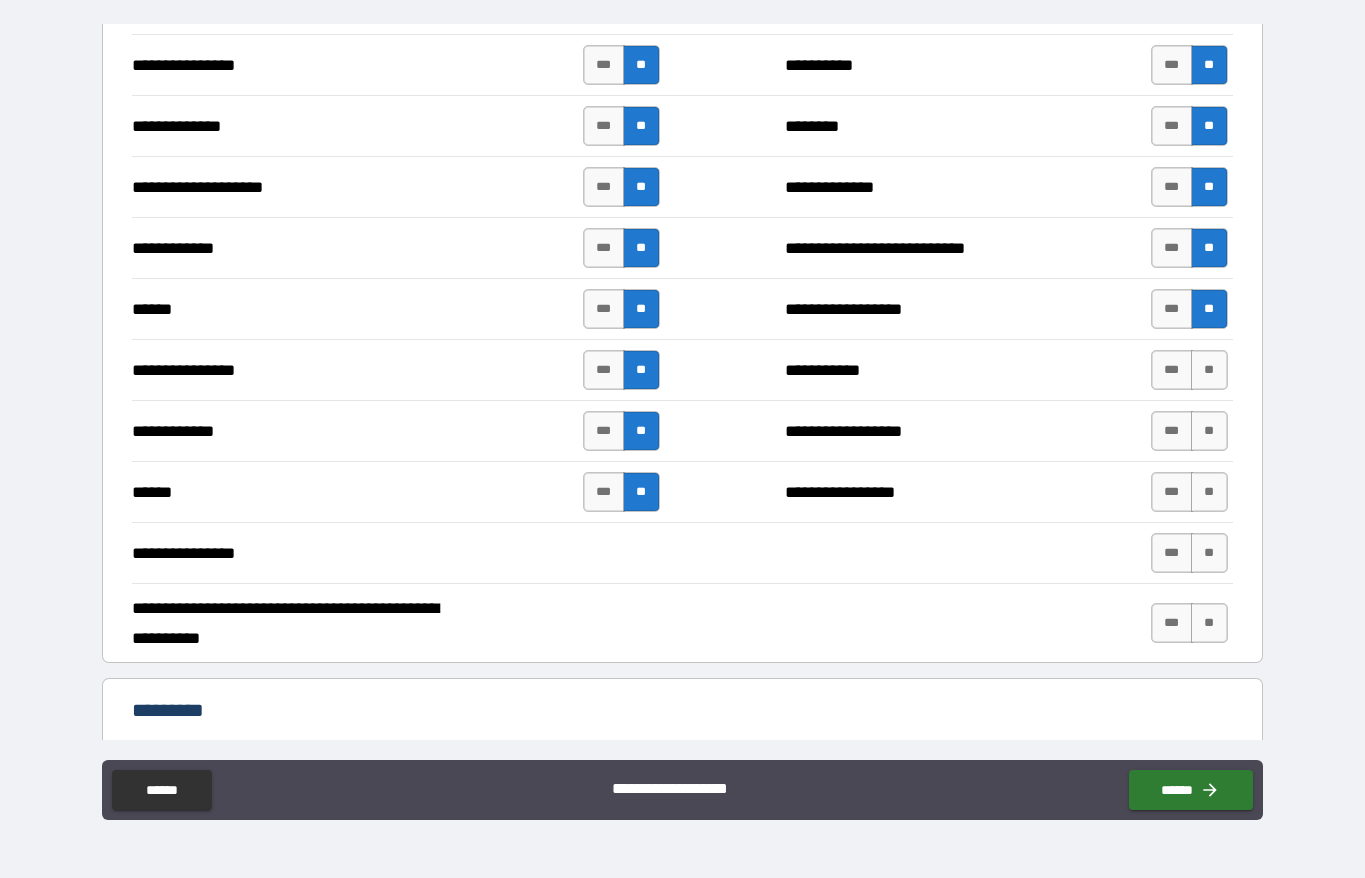 click on "**" at bounding box center (1209, 370) 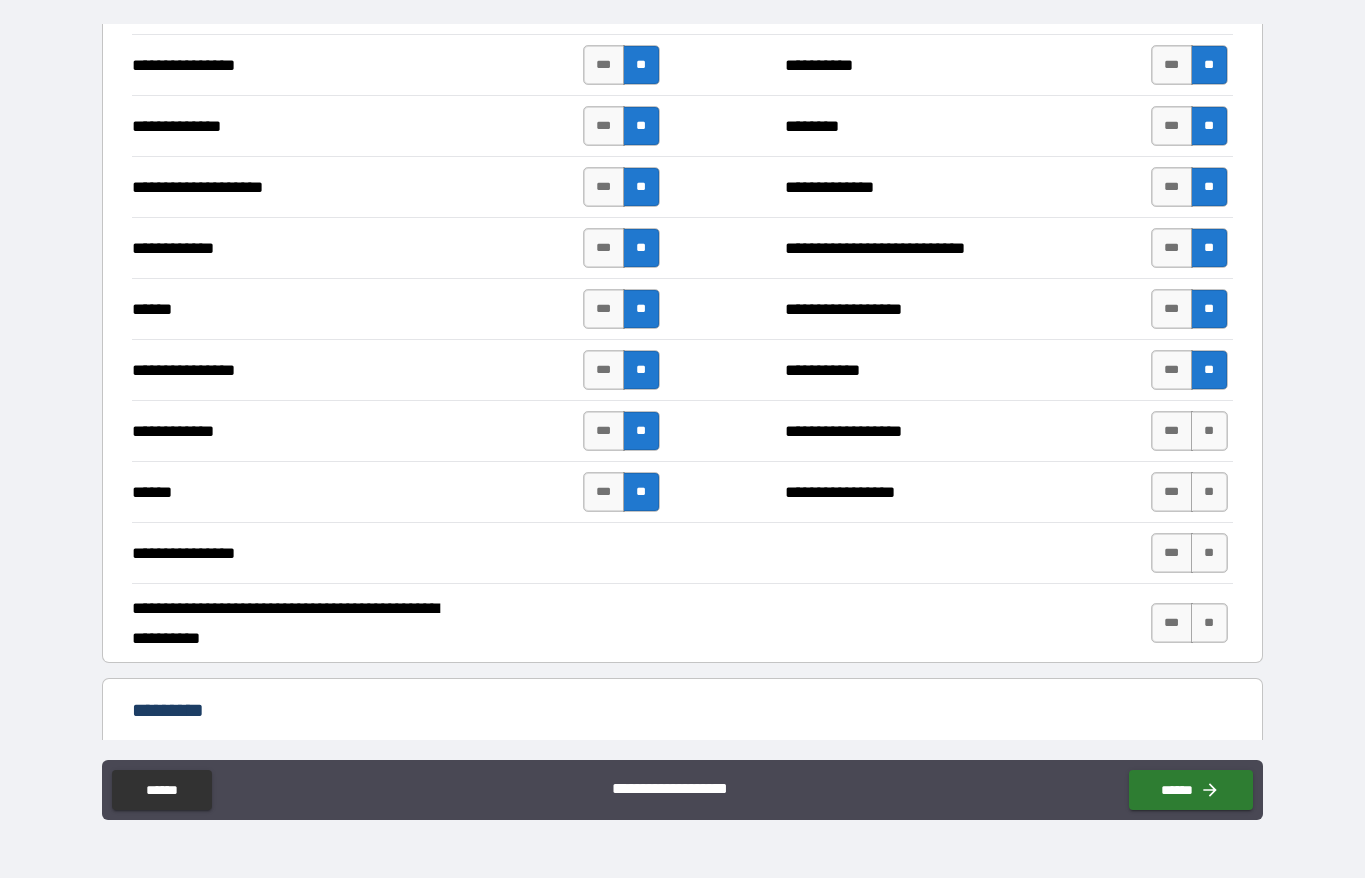 click on "**" at bounding box center (1209, 431) 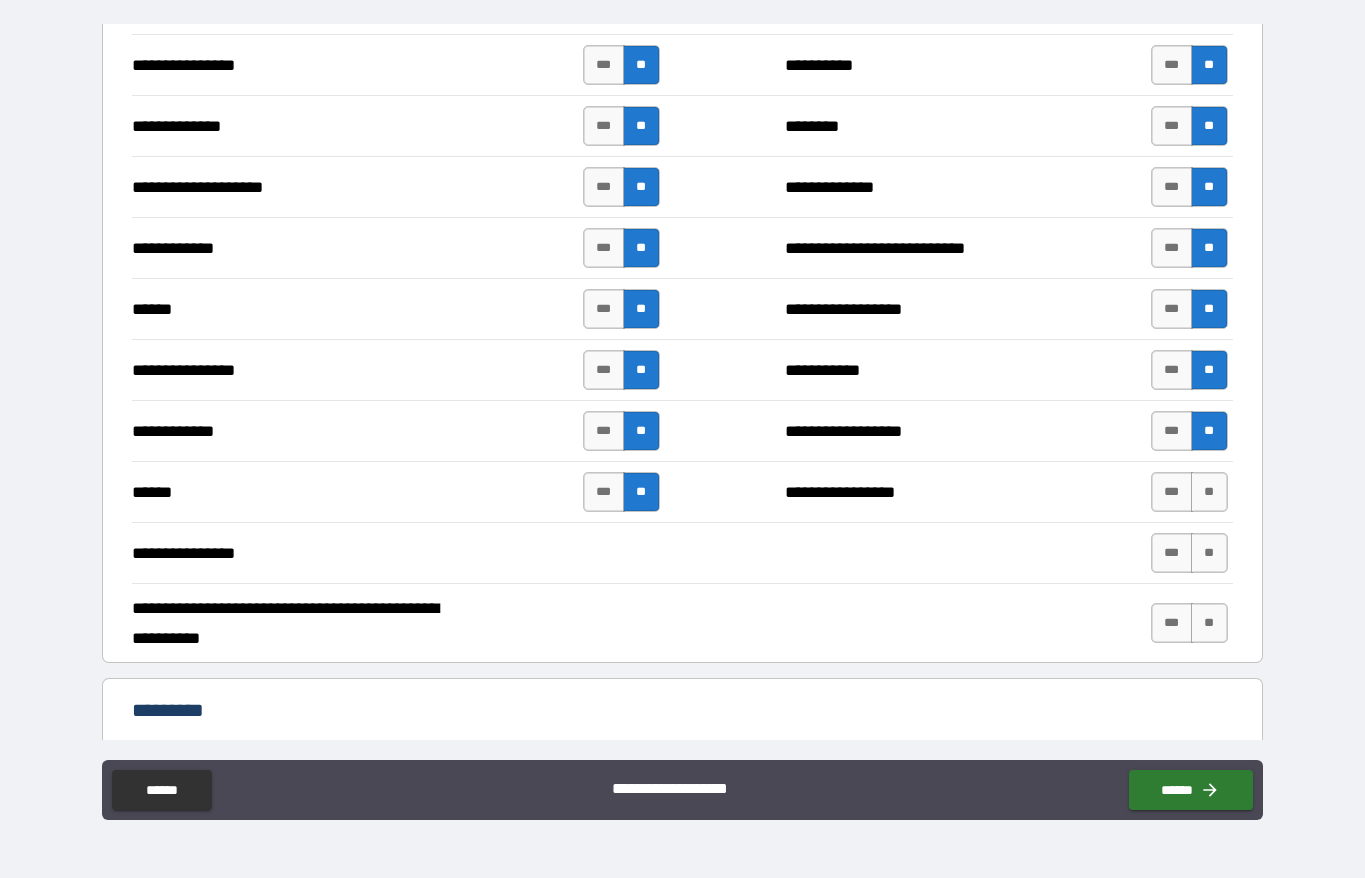 click on "**" at bounding box center (1209, 492) 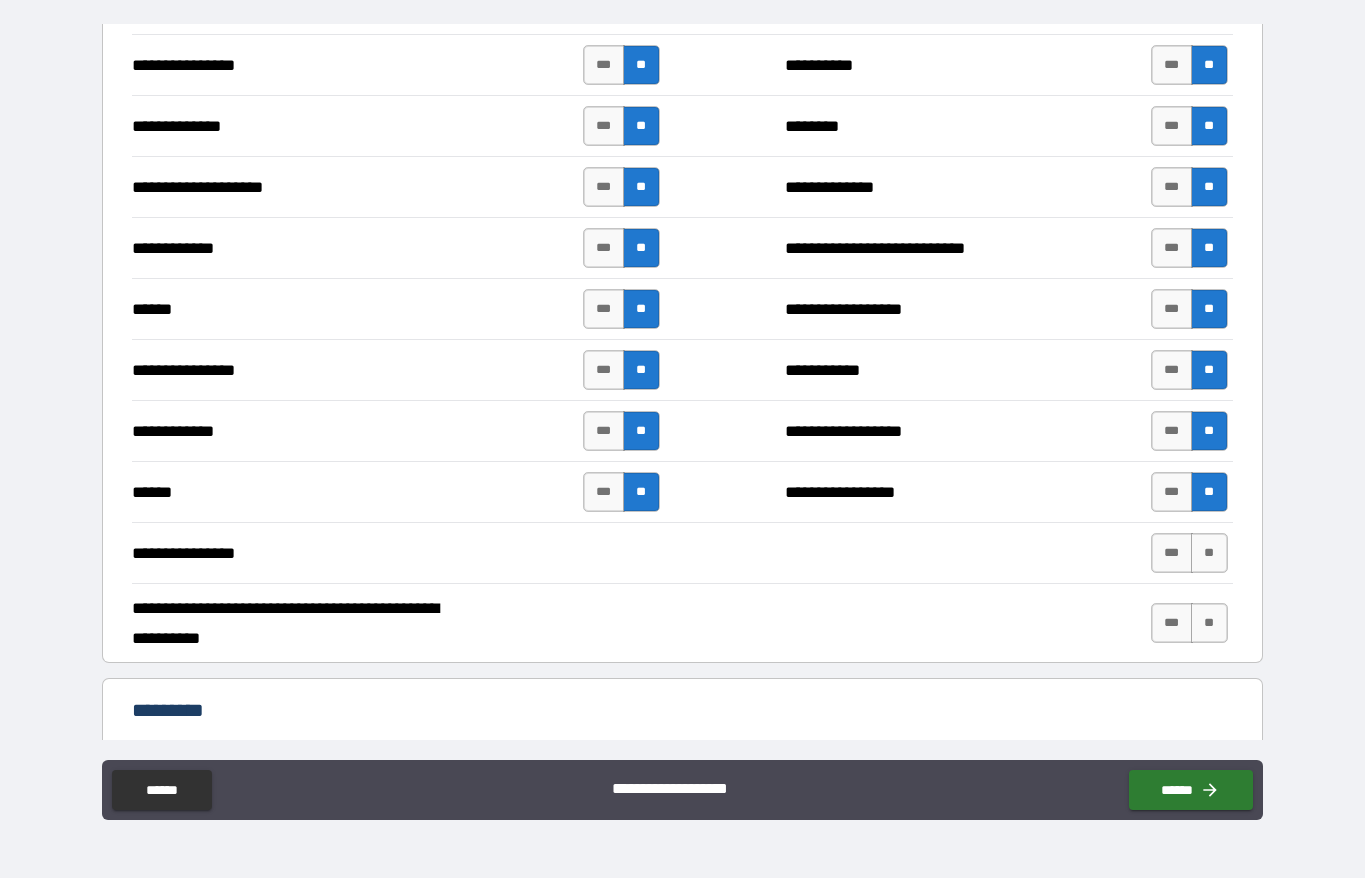 click on "**" at bounding box center [1209, 553] 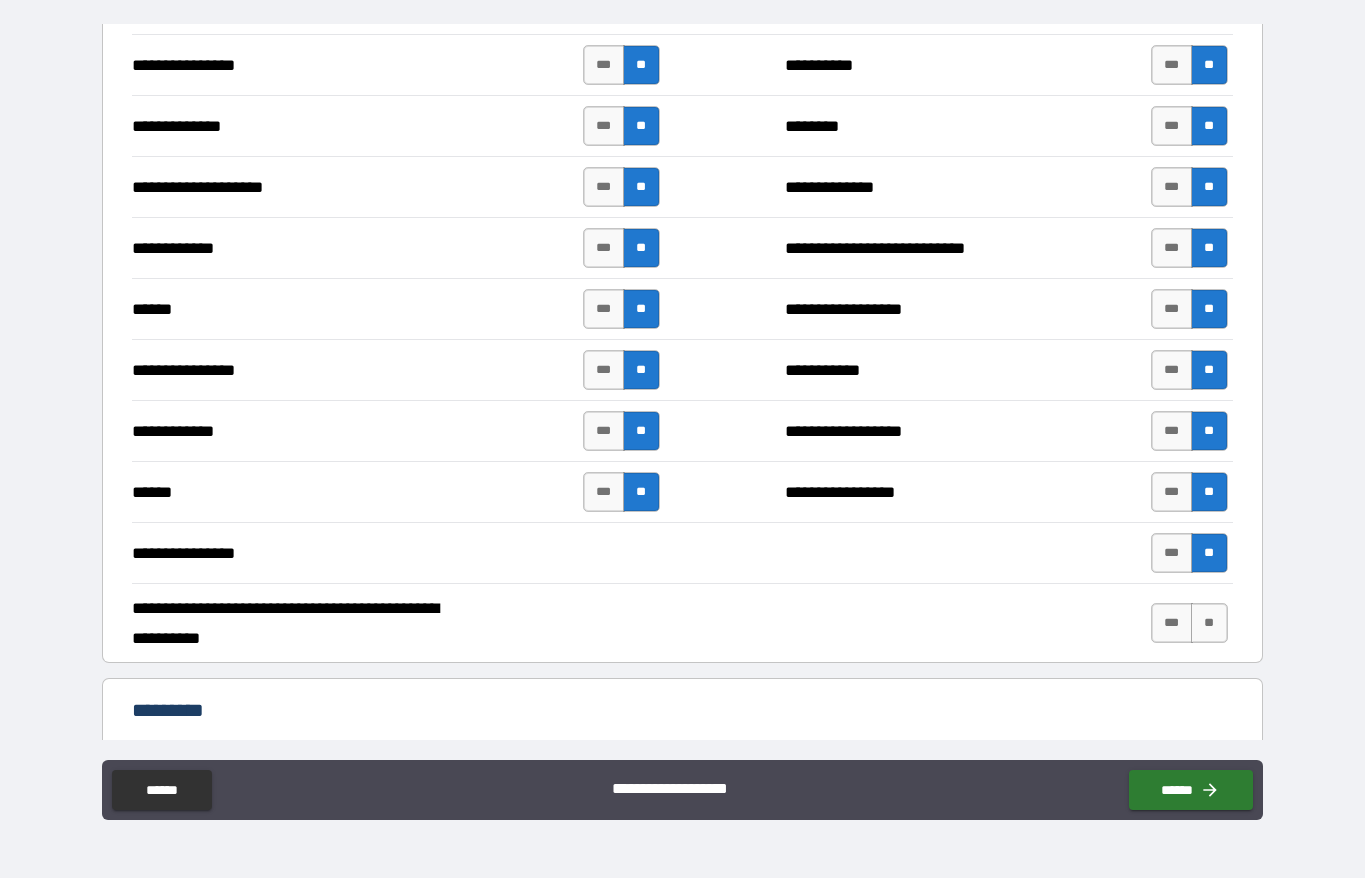 click on "**" at bounding box center (1209, 623) 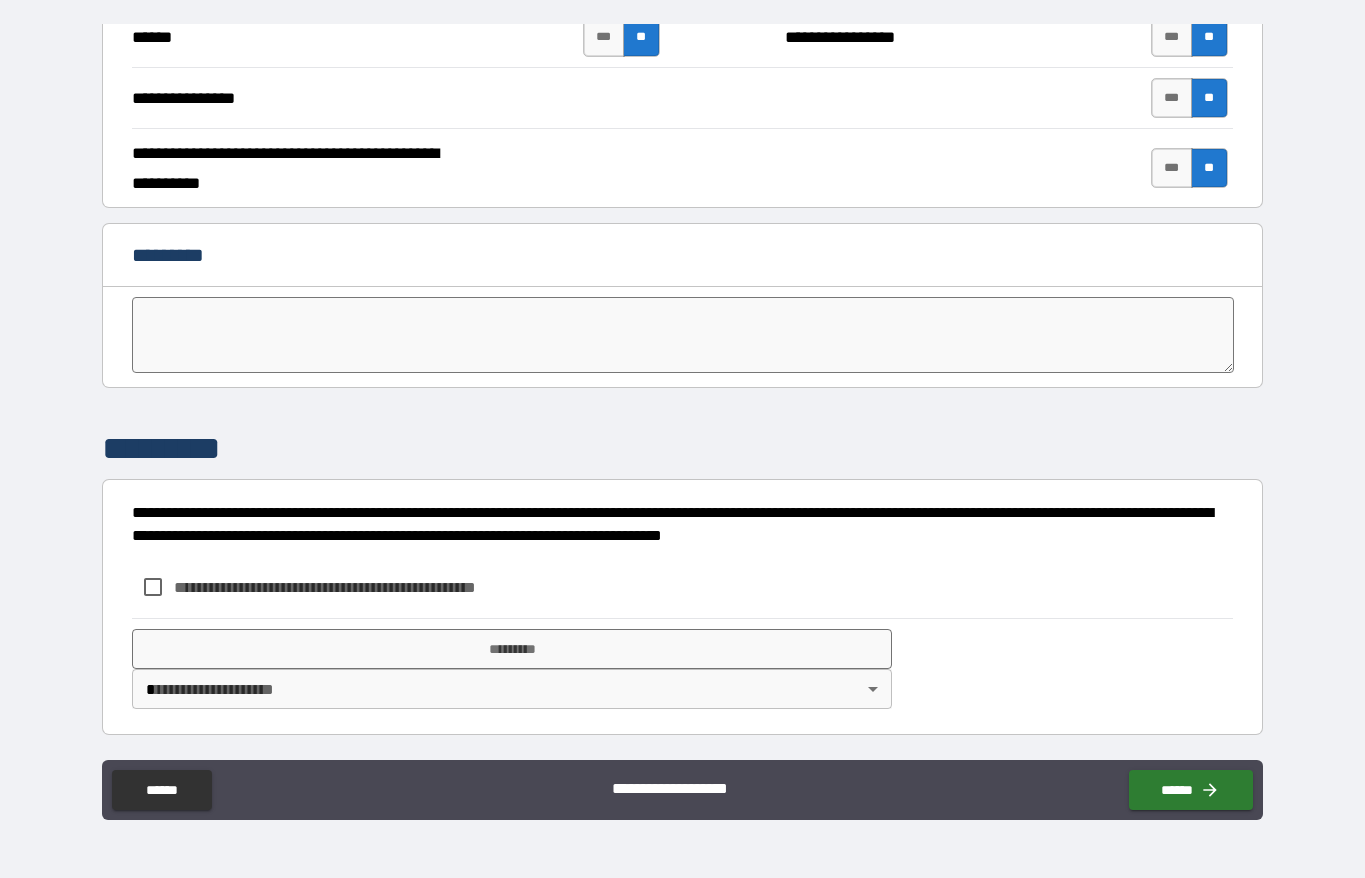 scroll, scrollTop: 3824, scrollLeft: 0, axis: vertical 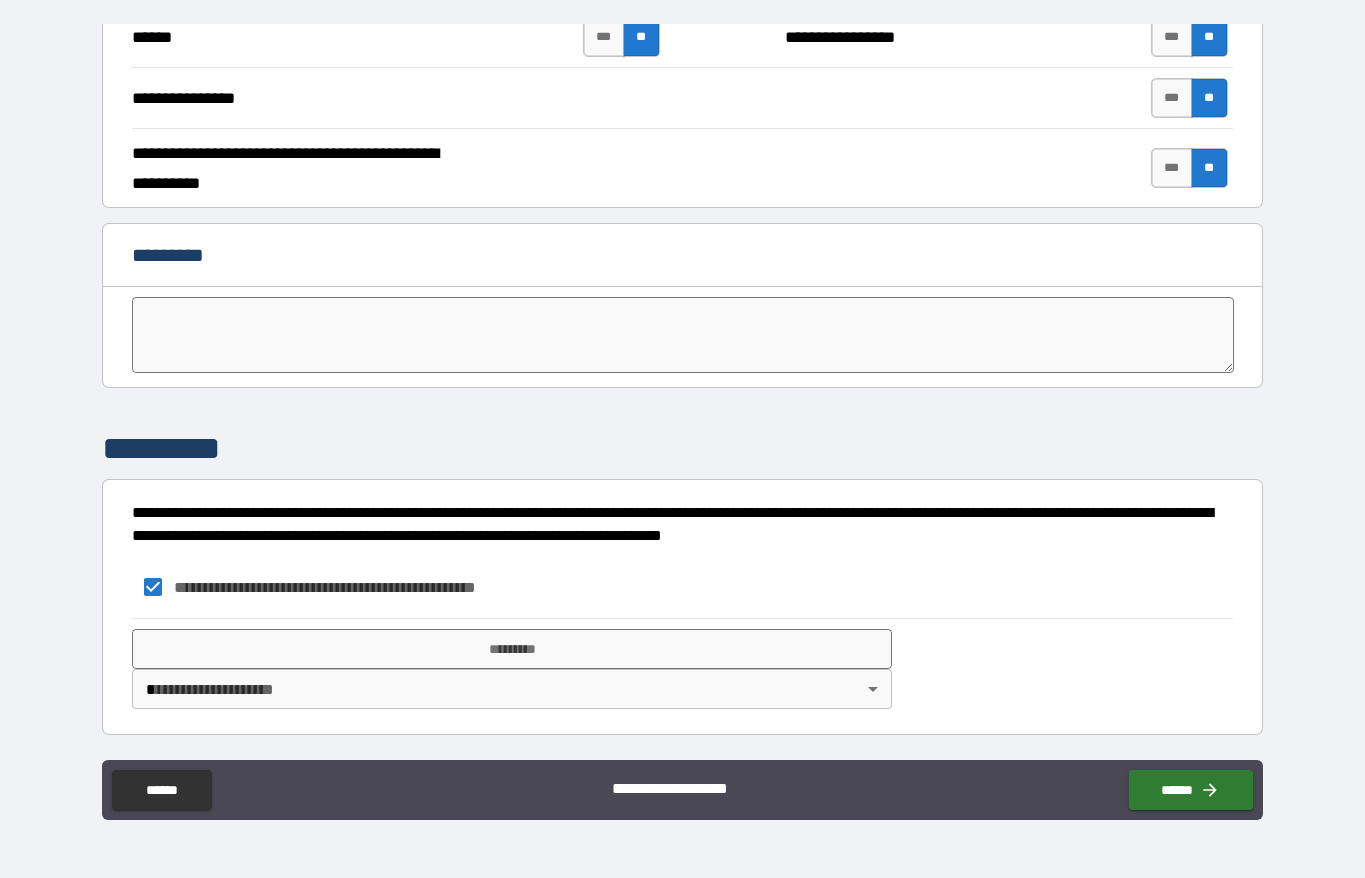 click on "*********" at bounding box center [511, 649] 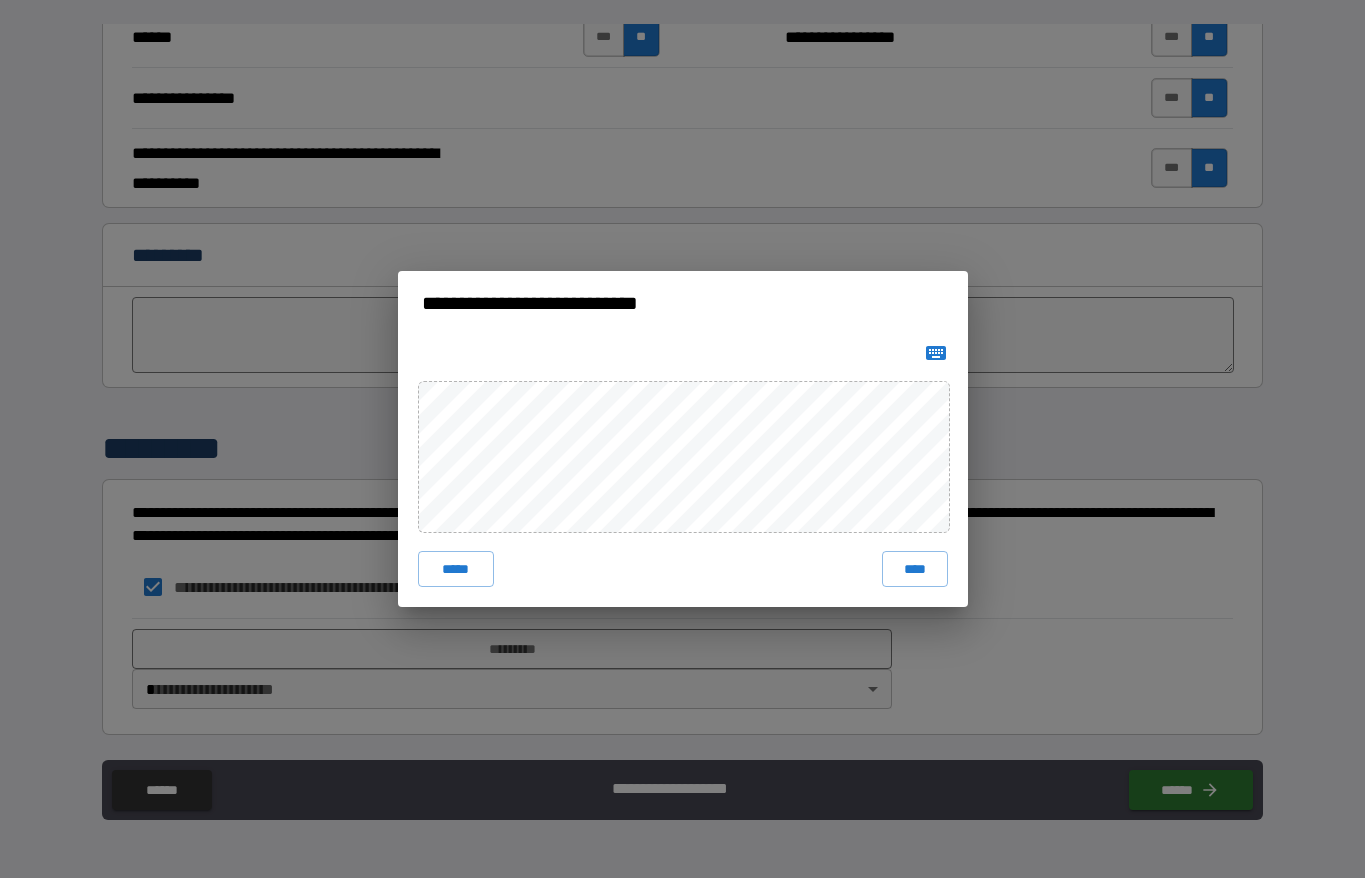 click on "****" at bounding box center (915, 569) 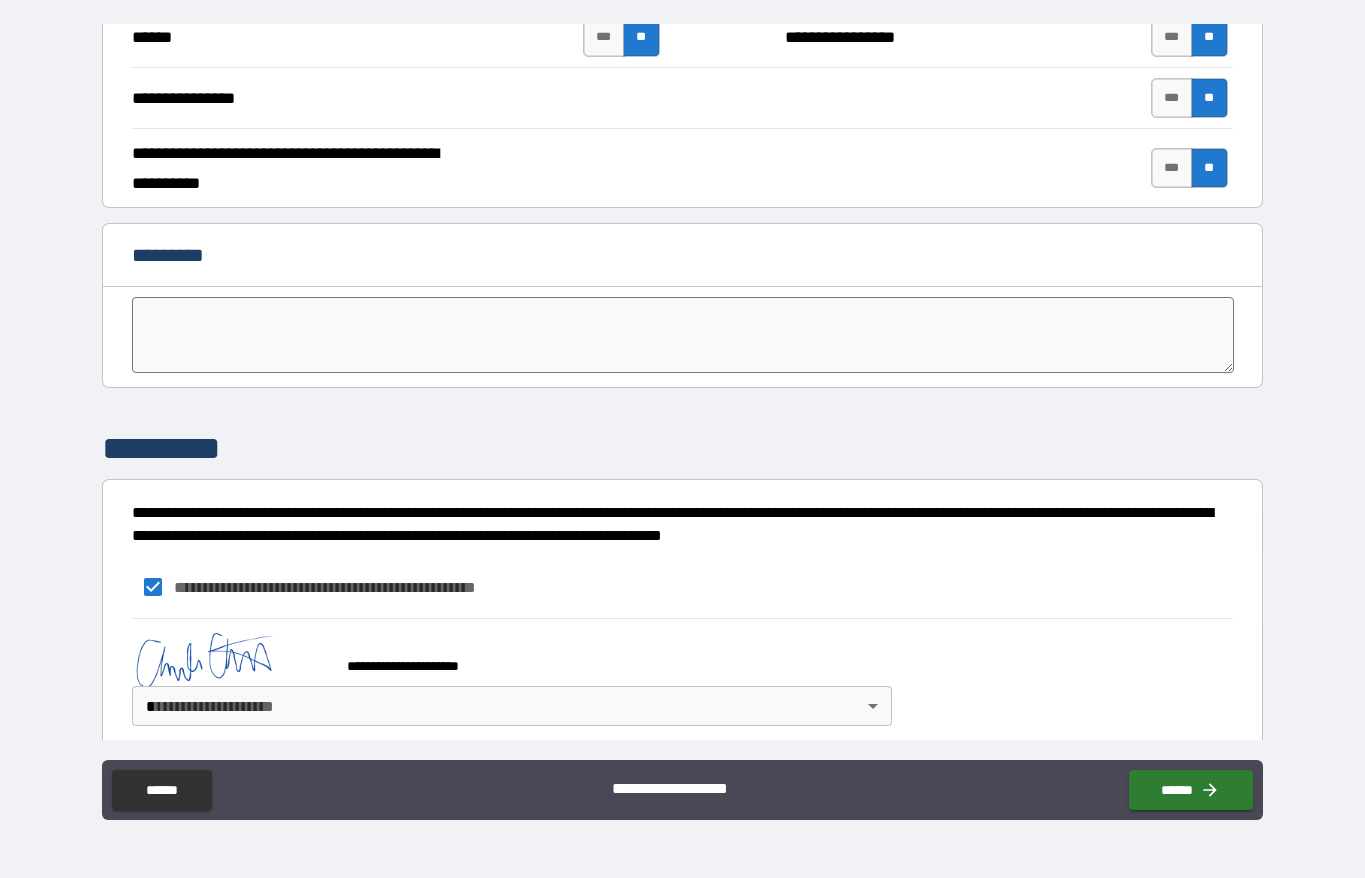 scroll, scrollTop: 3814, scrollLeft: 0, axis: vertical 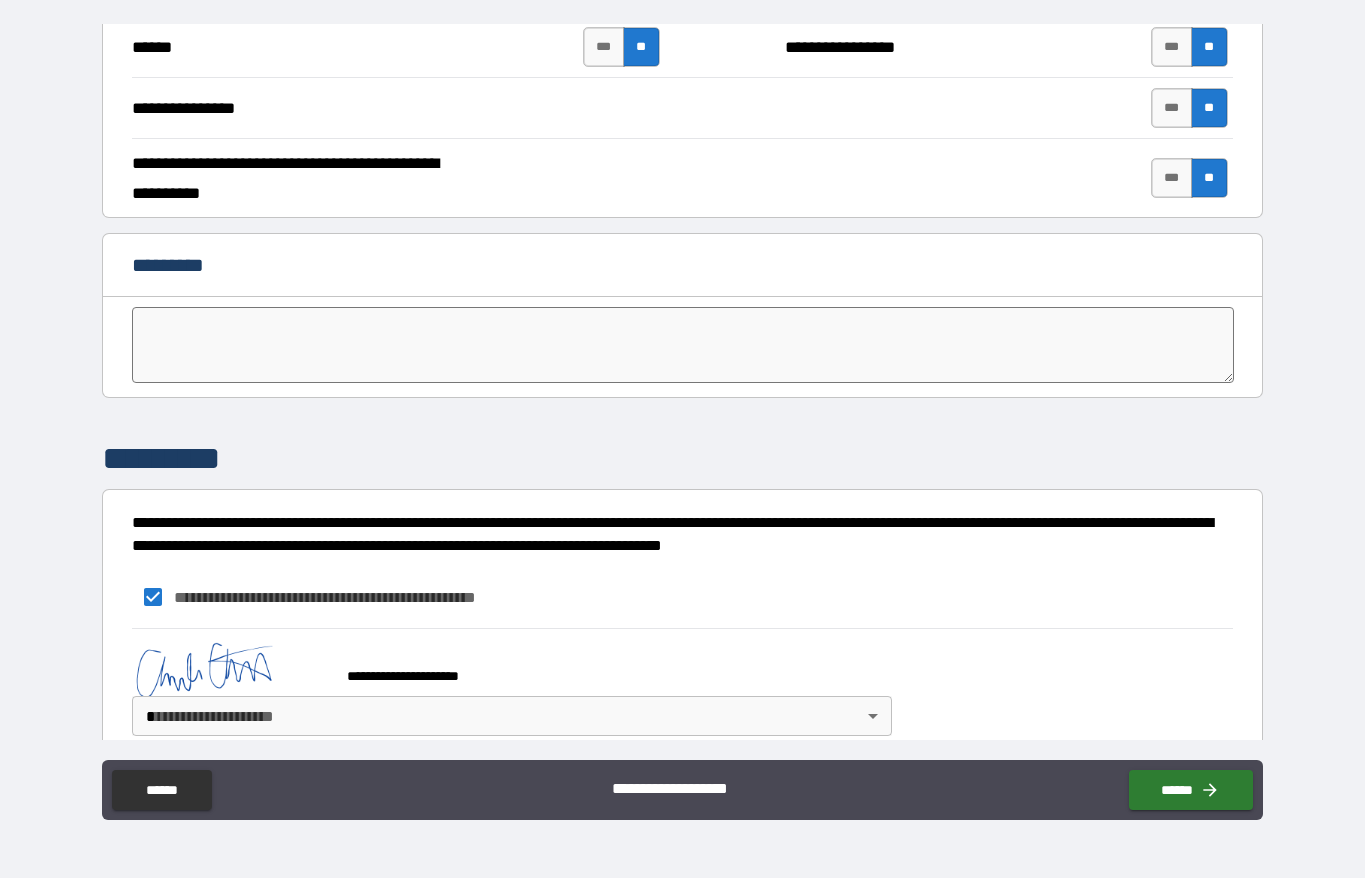 click on "**********" at bounding box center [682, 394] 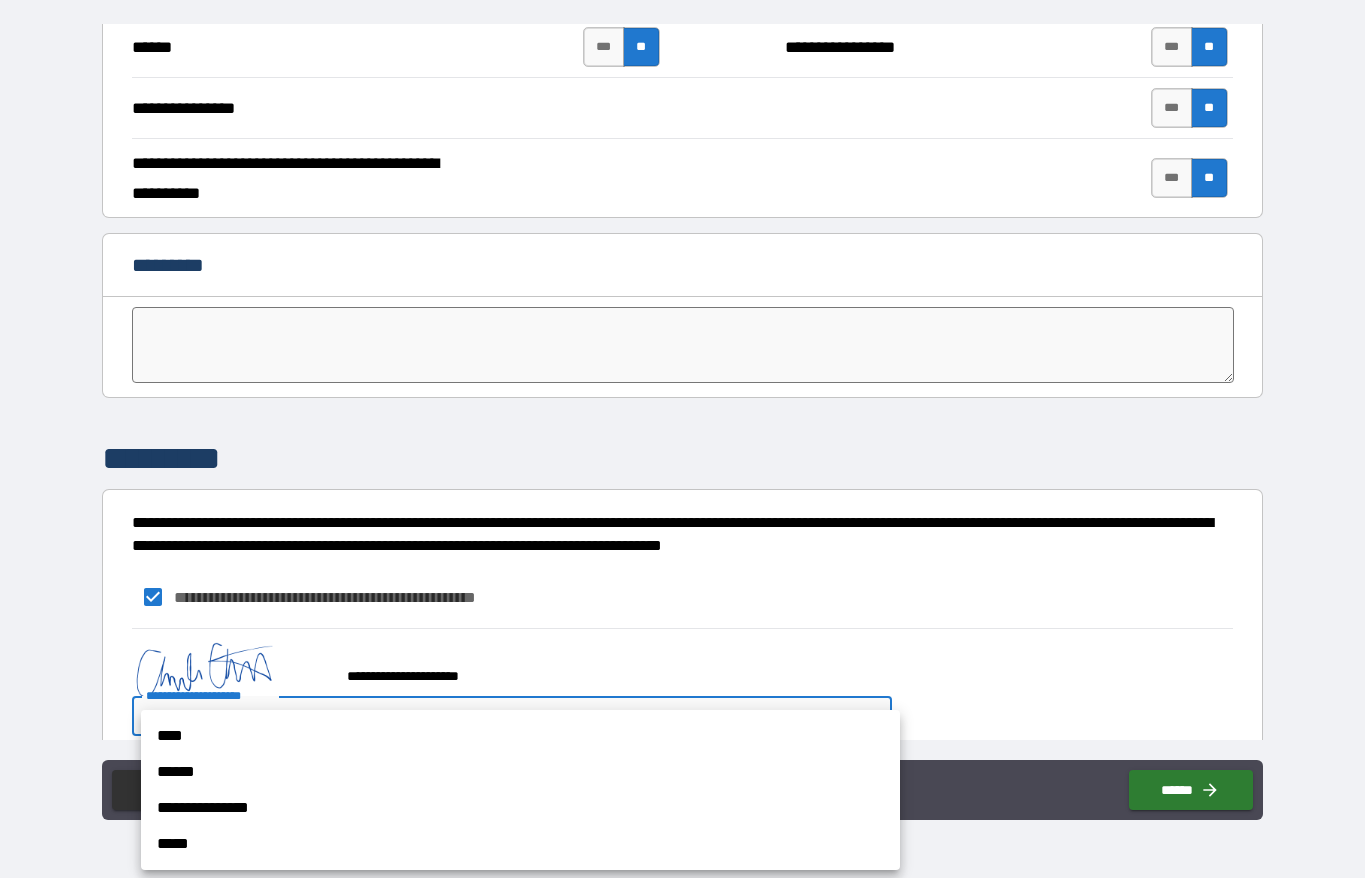 click on "**********" at bounding box center (520, 808) 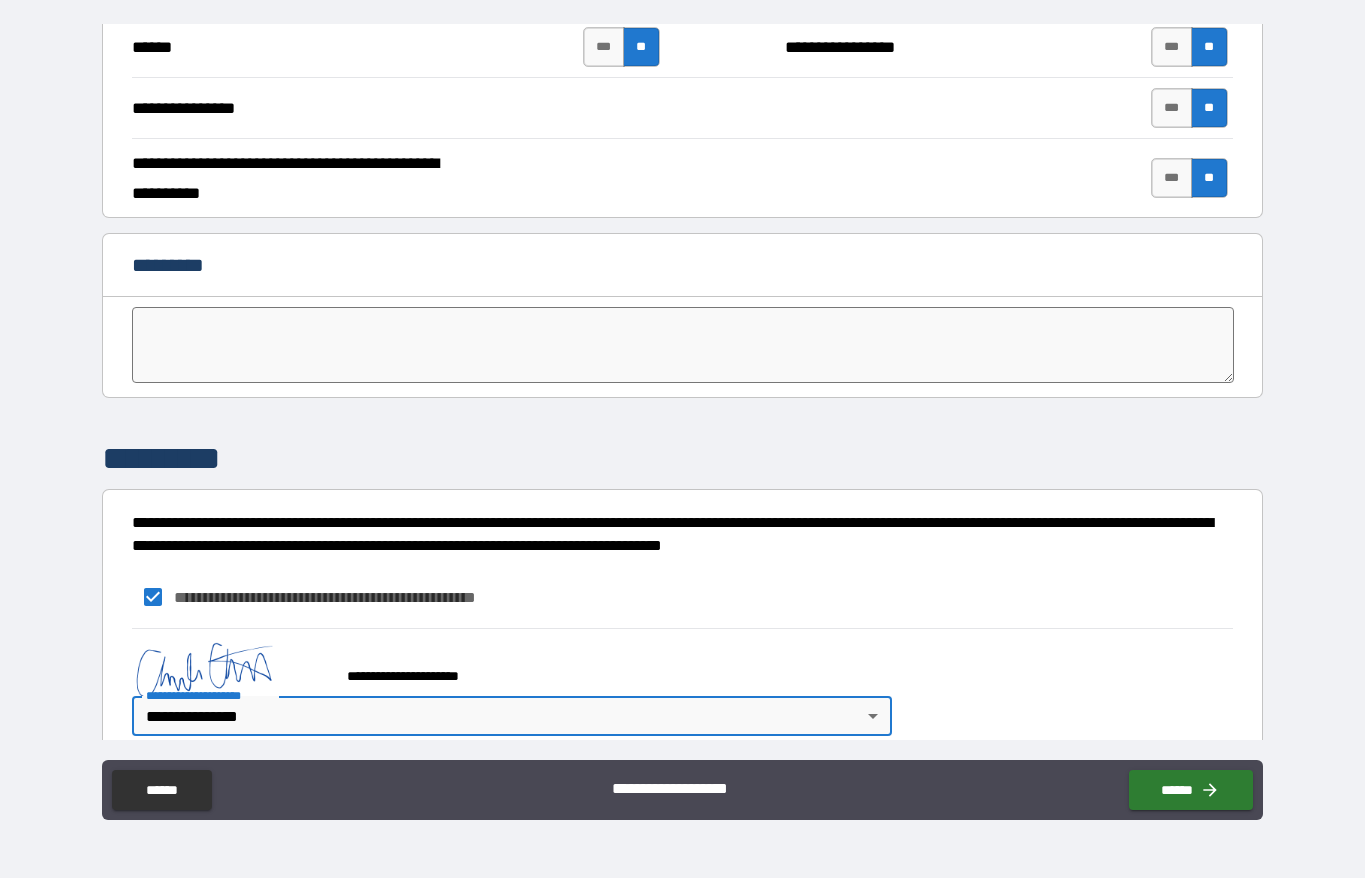 click 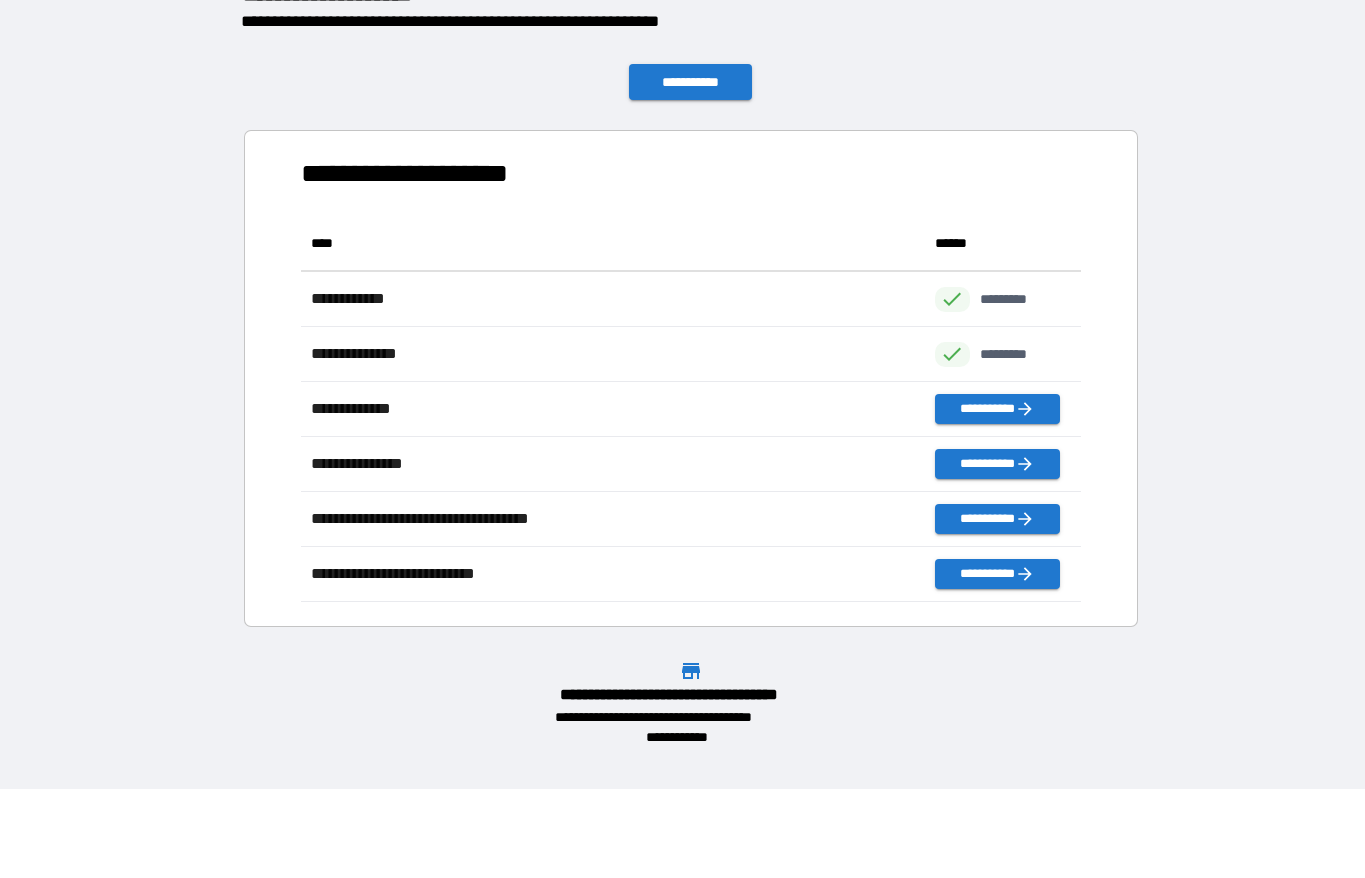 scroll, scrollTop: 1, scrollLeft: 1, axis: both 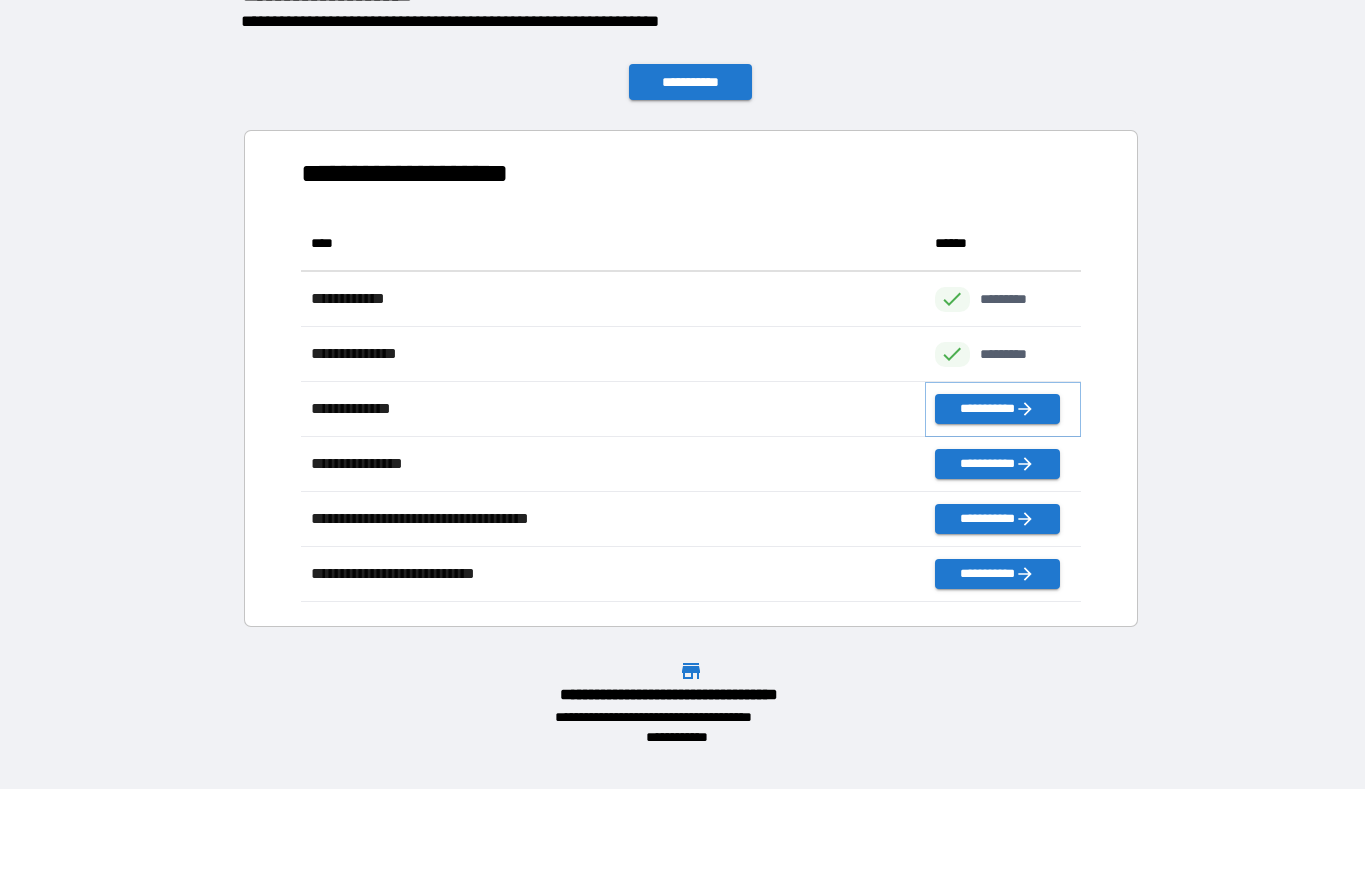 click on "**********" at bounding box center [997, 409] 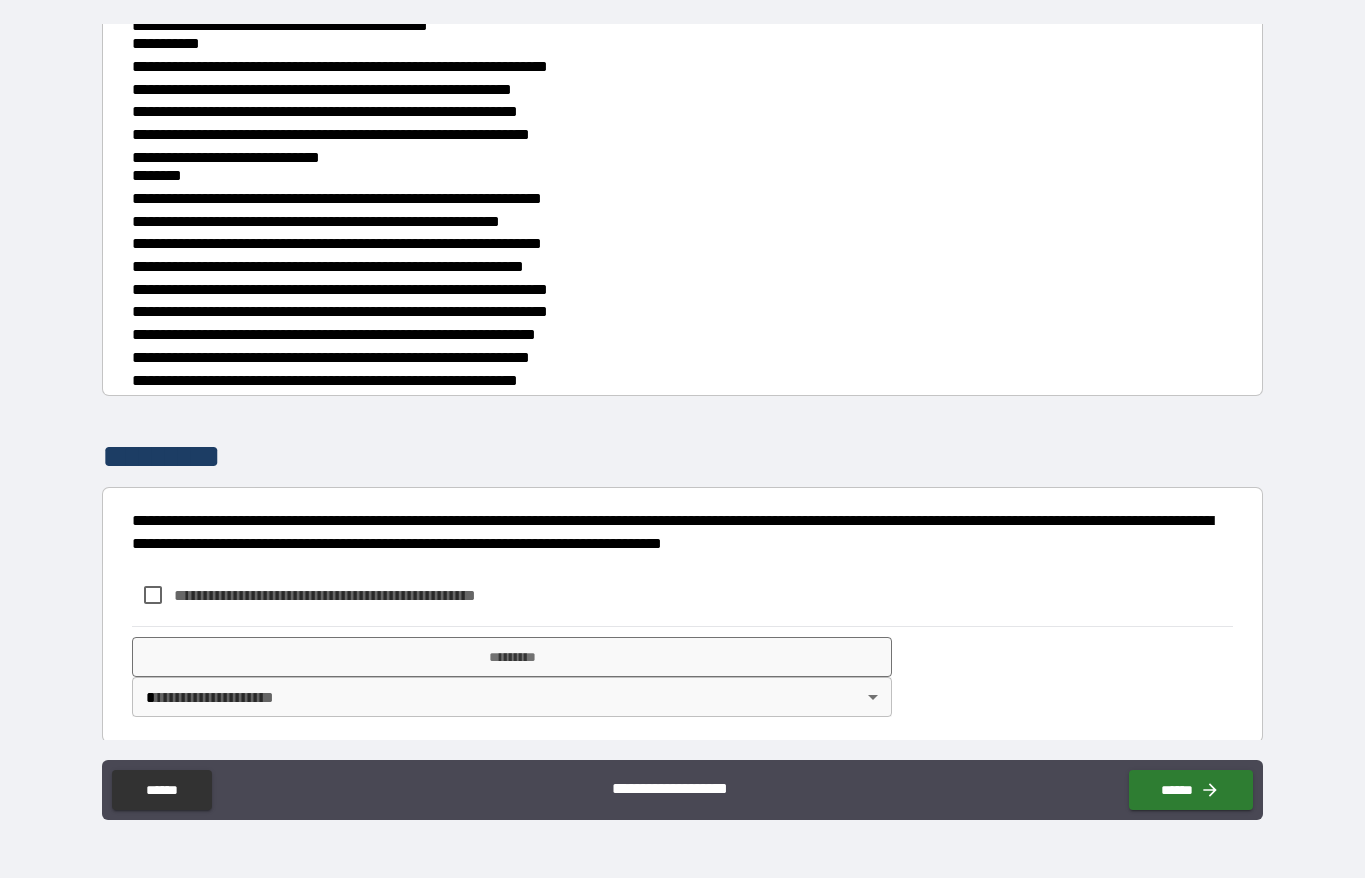 scroll, scrollTop: 888, scrollLeft: 0, axis: vertical 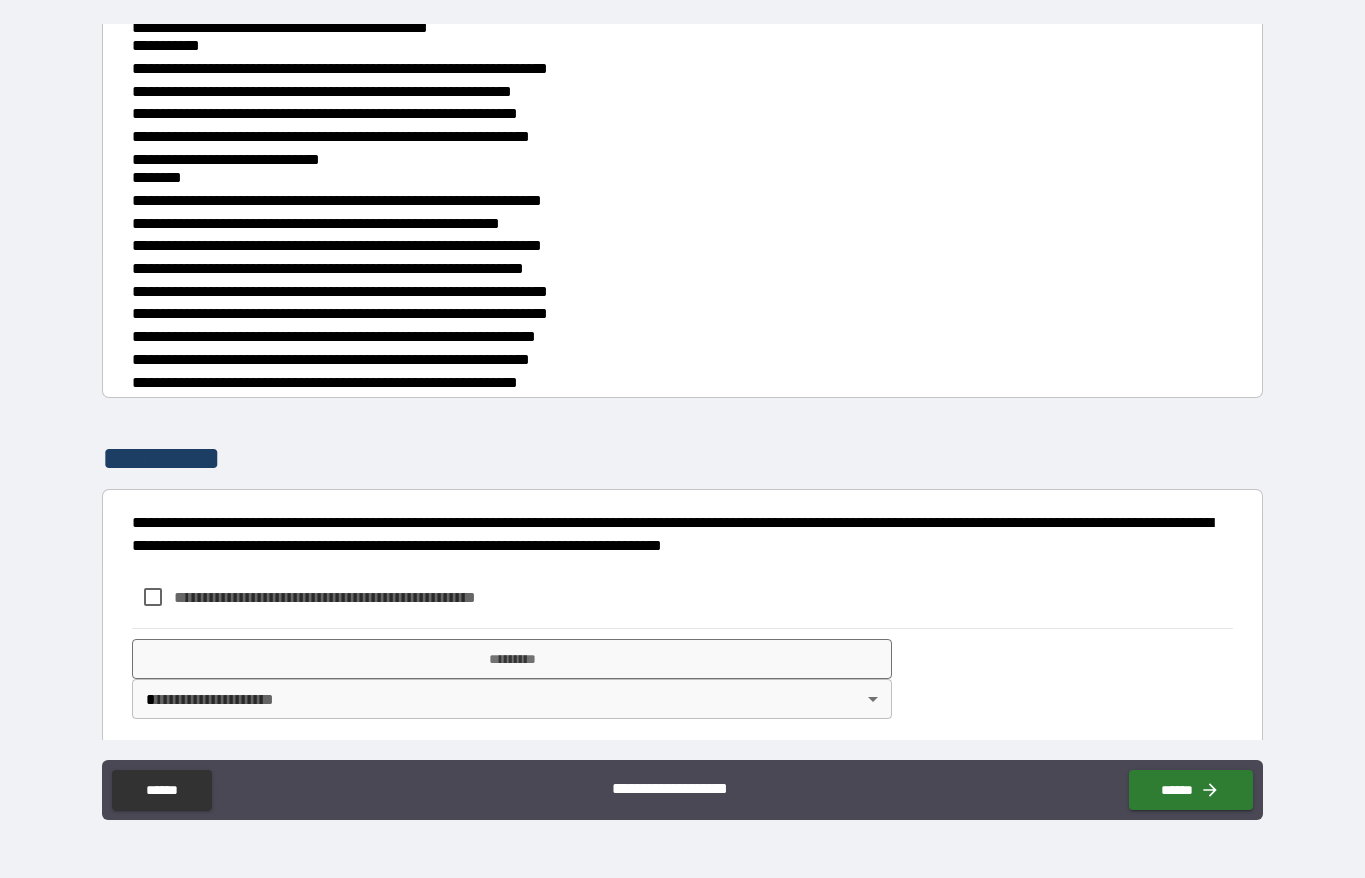 click on "**********" at bounding box center [337, 597] 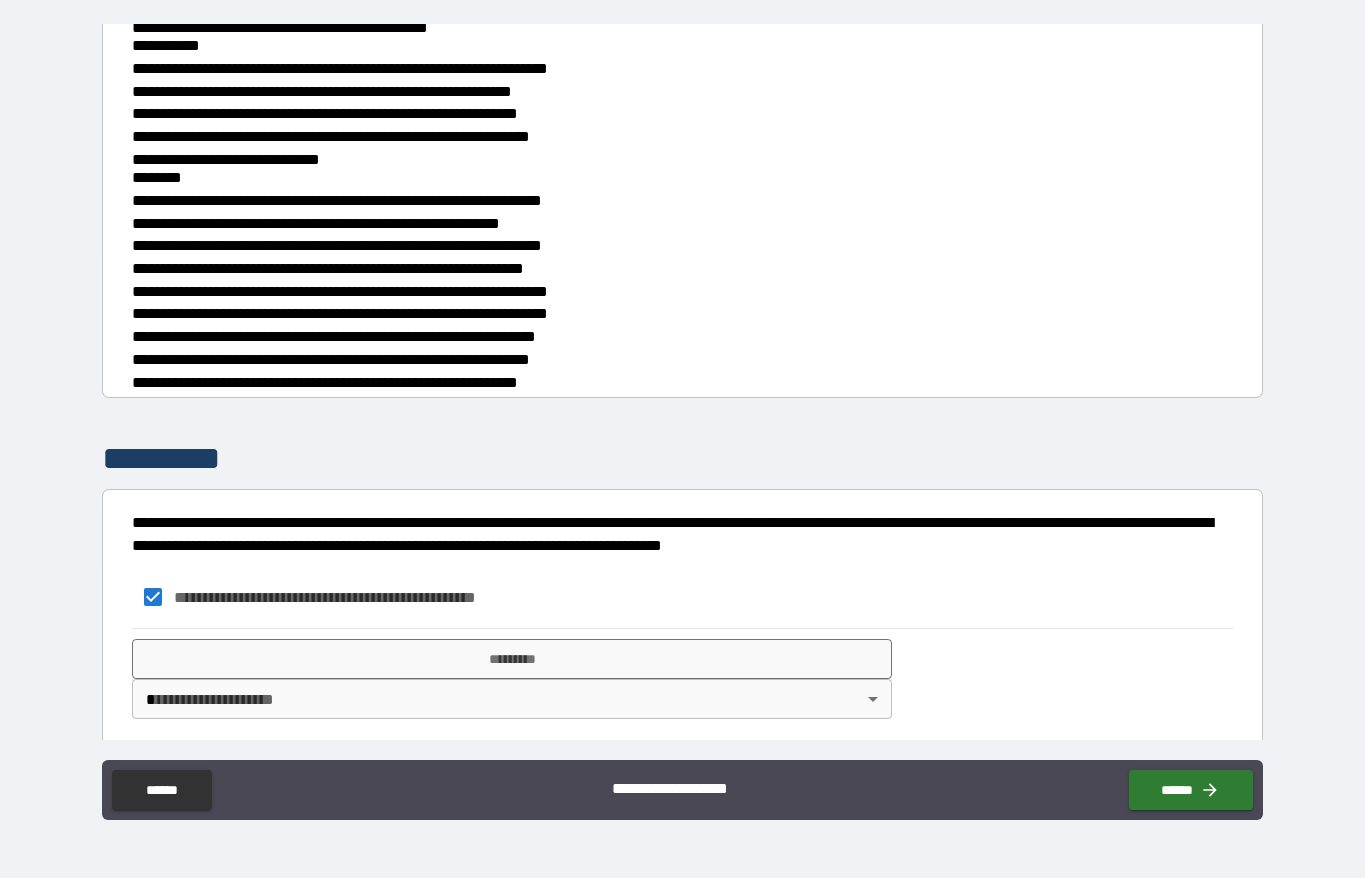 click on "*********" at bounding box center (511, 659) 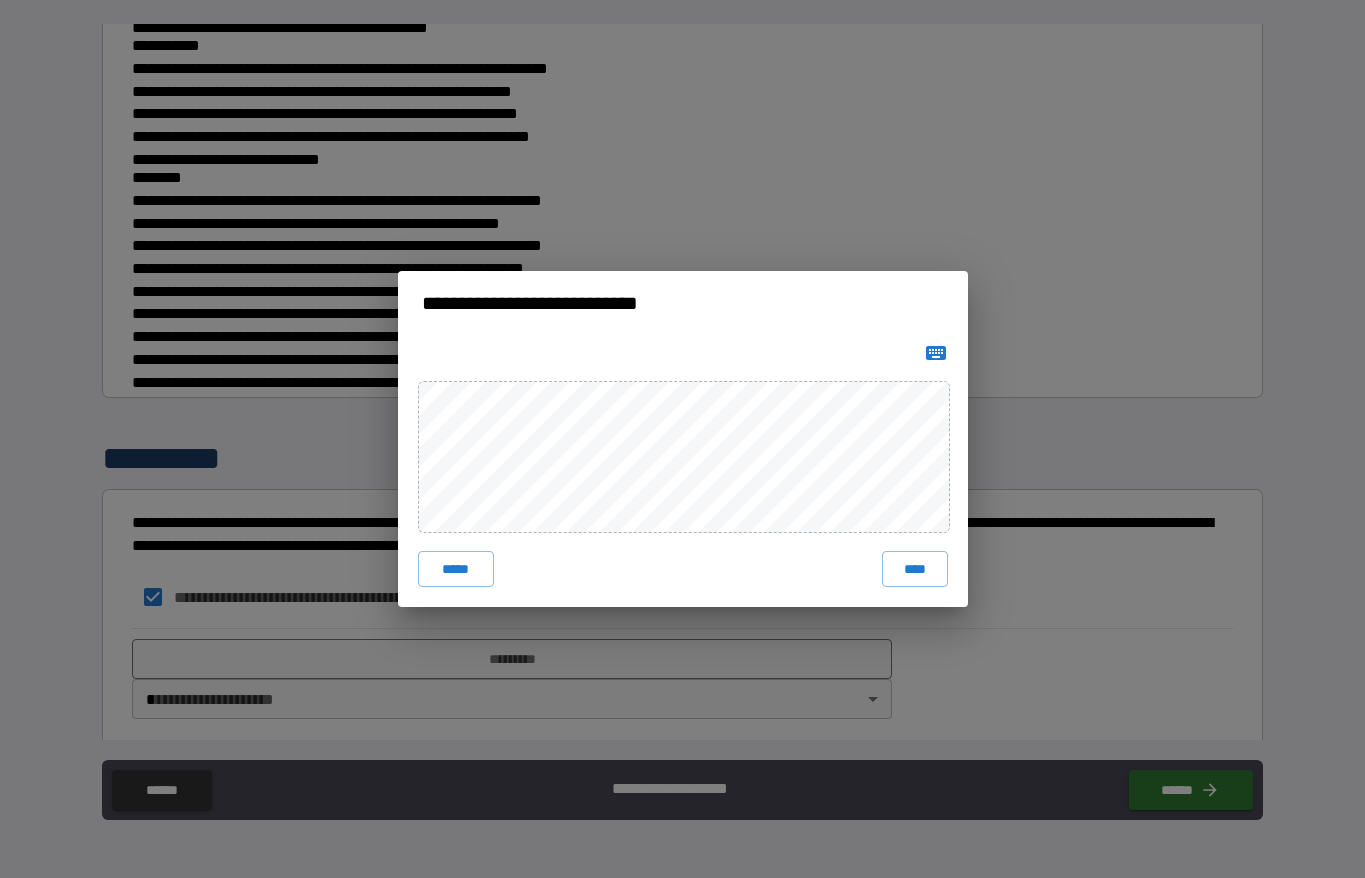 click on "****" at bounding box center [915, 569] 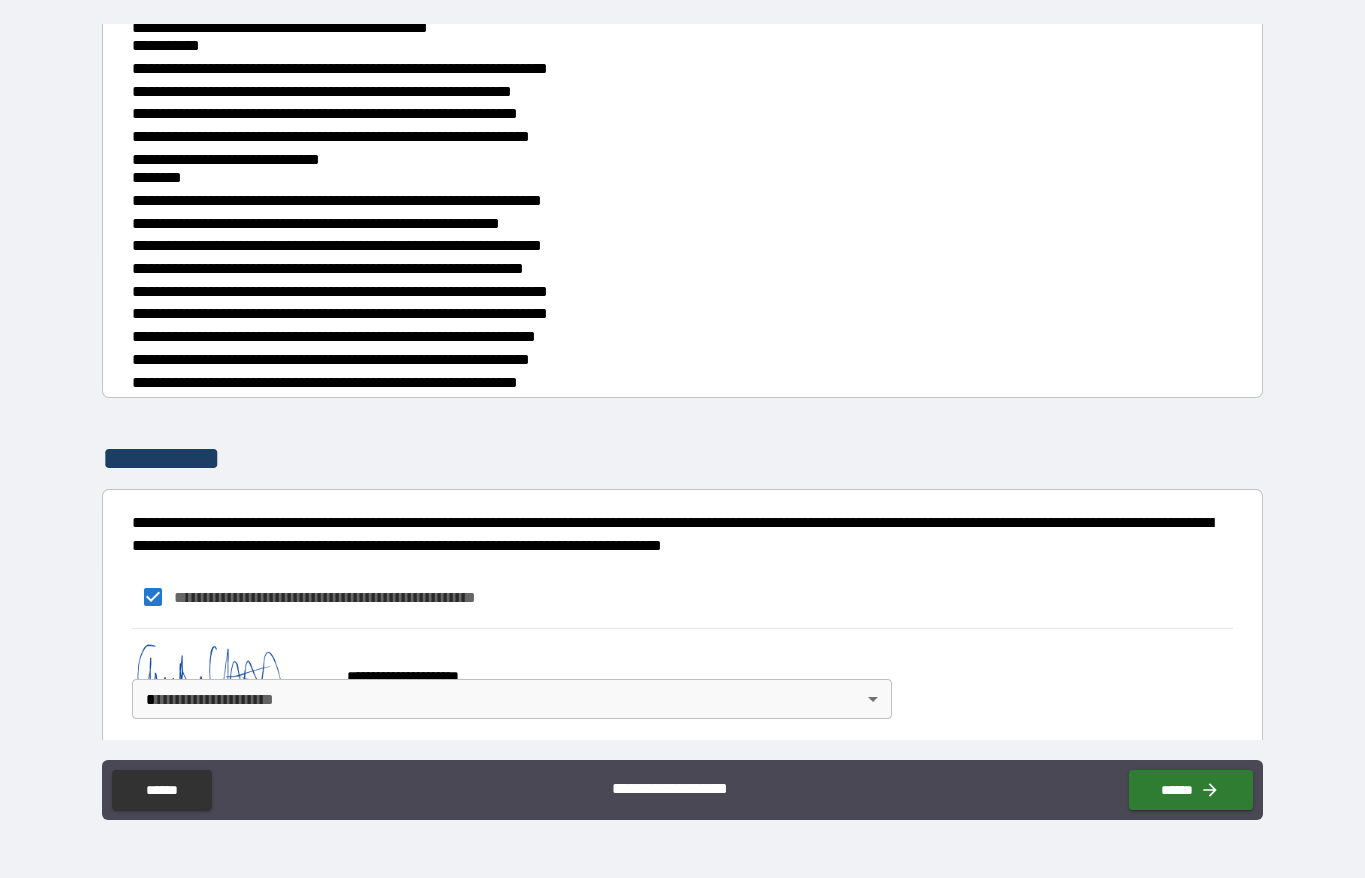 scroll, scrollTop: 878, scrollLeft: 0, axis: vertical 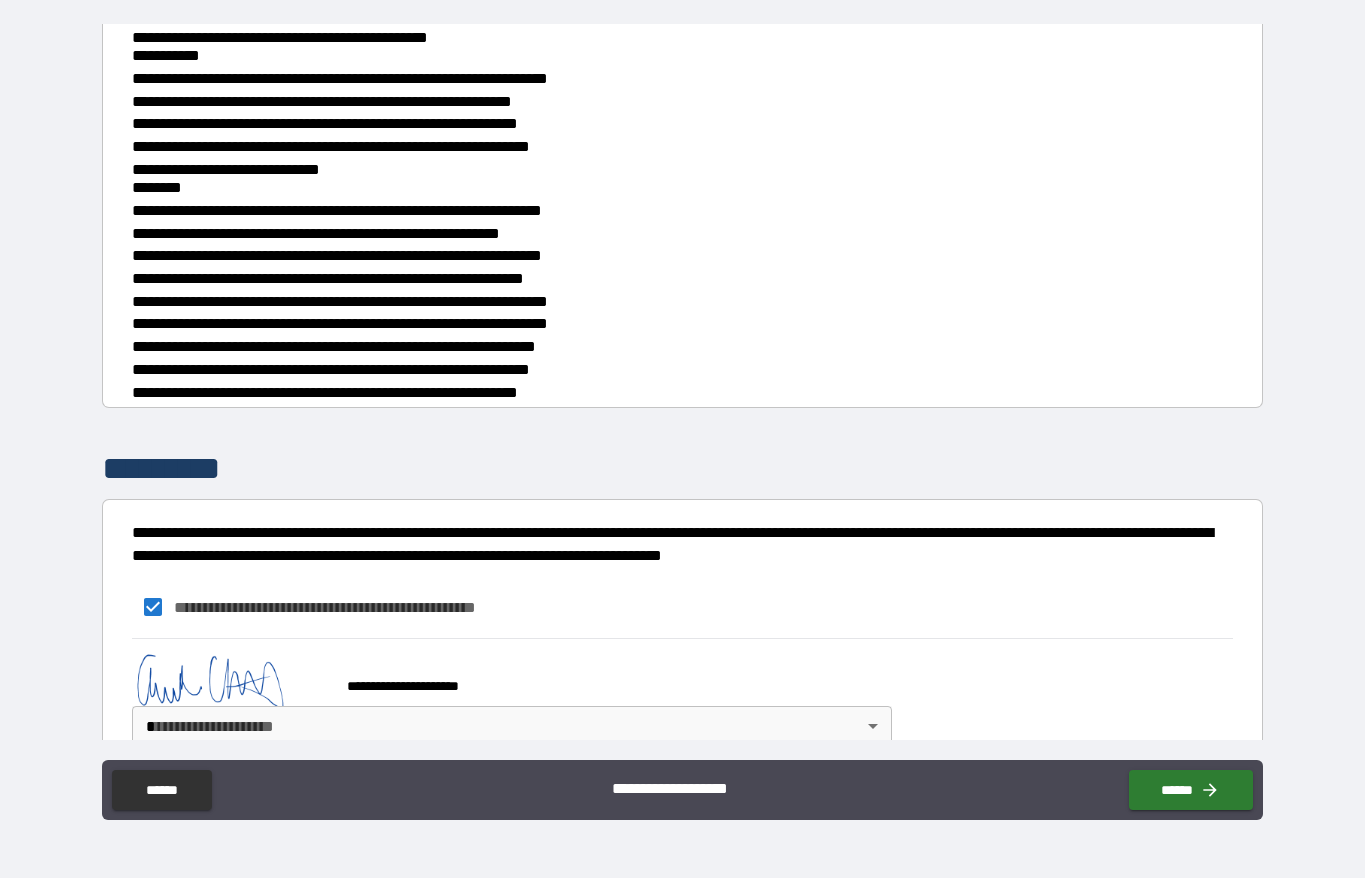 click on "**********" at bounding box center [682, 394] 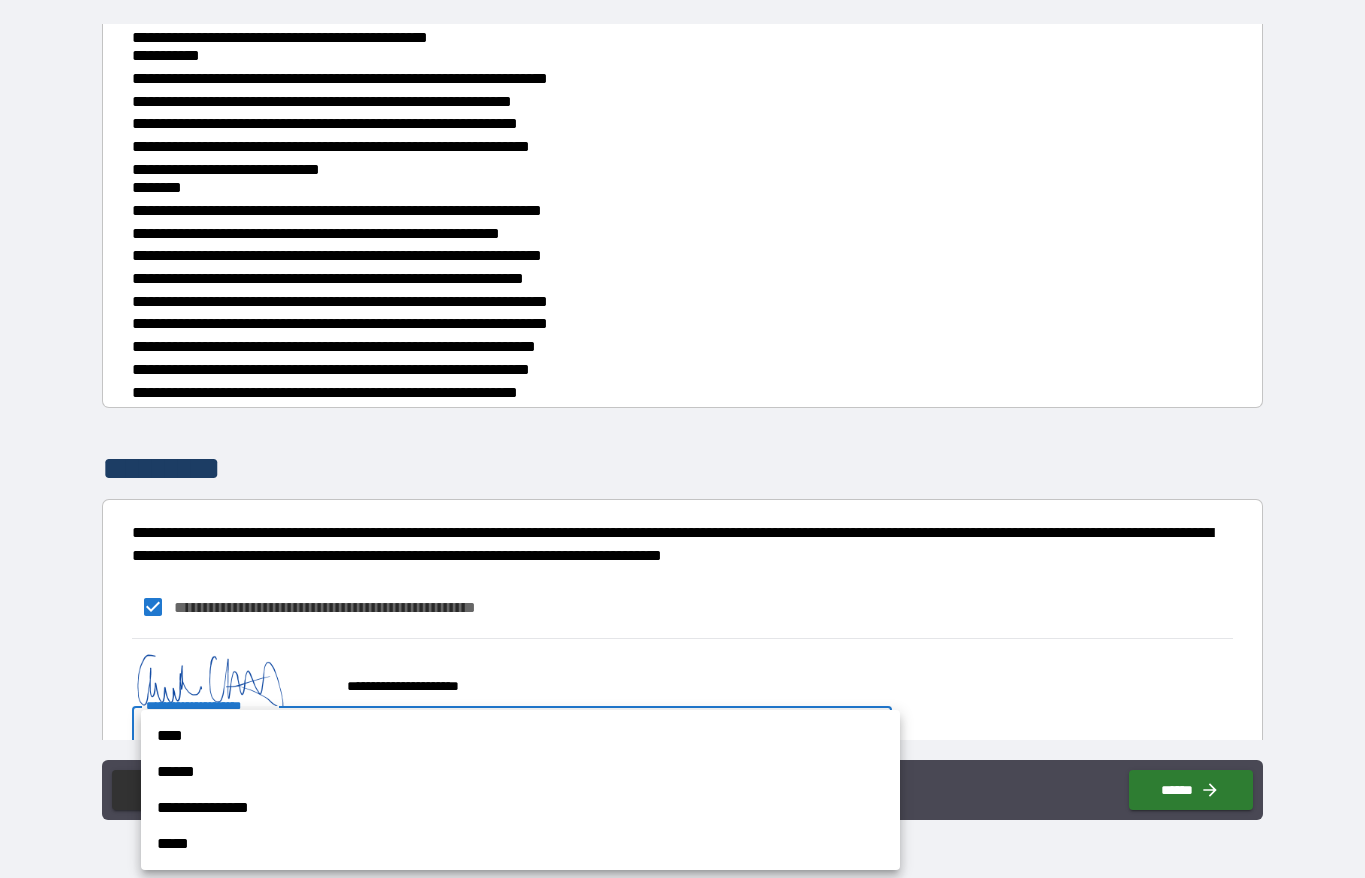 click on "**********" at bounding box center (520, 808) 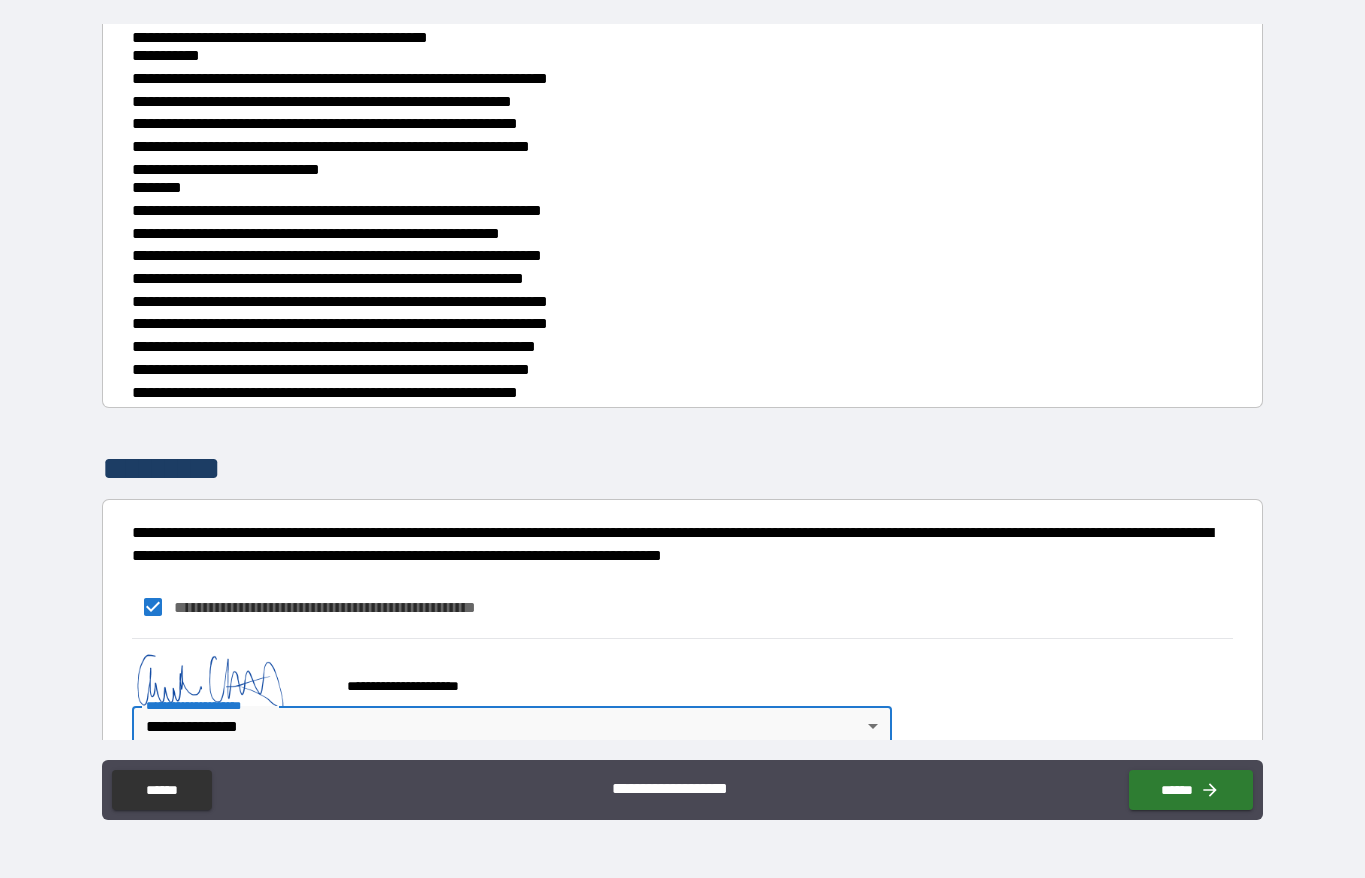 click on "******" at bounding box center (1191, 790) 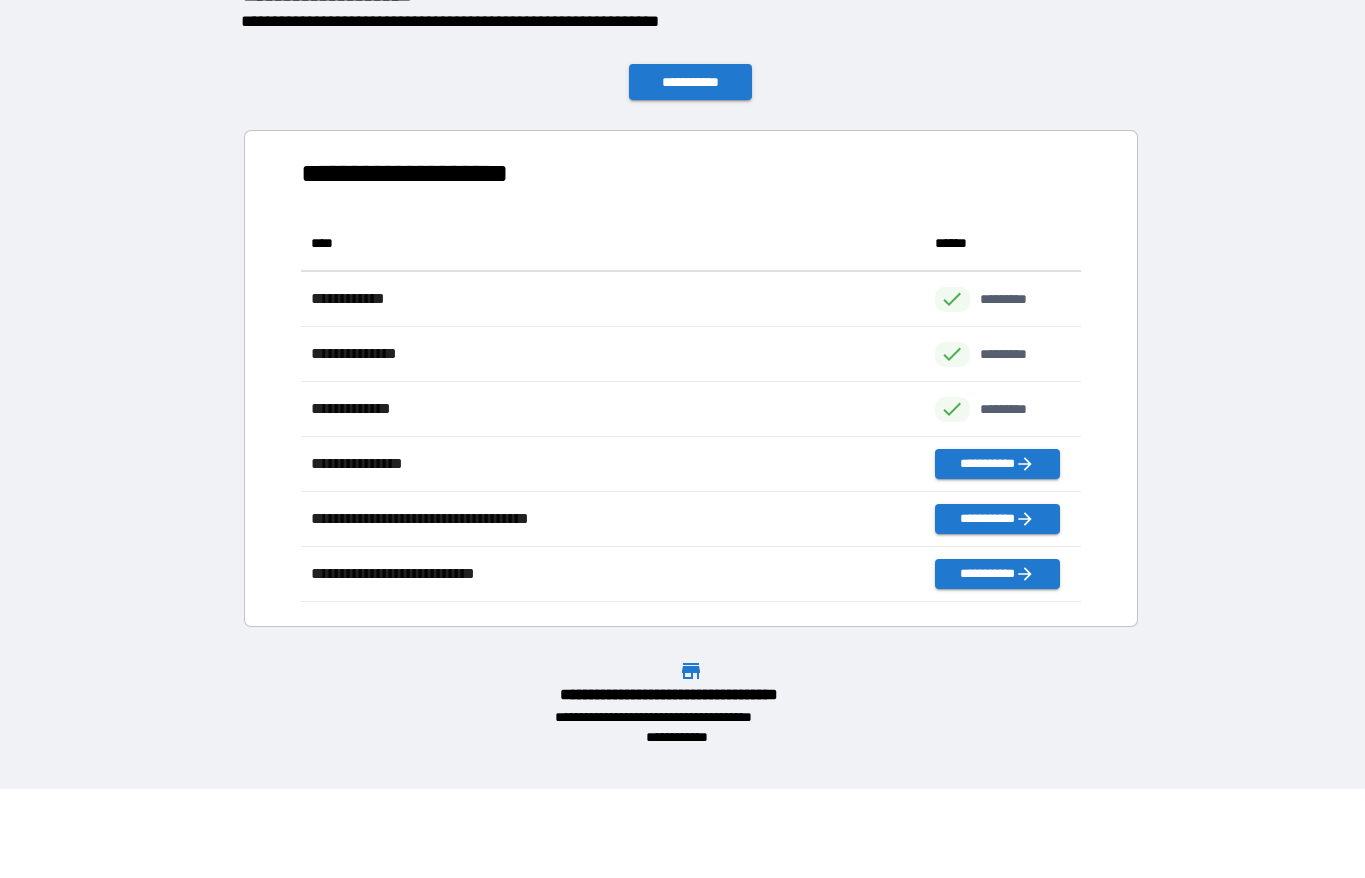 scroll, scrollTop: 386, scrollLeft: 780, axis: both 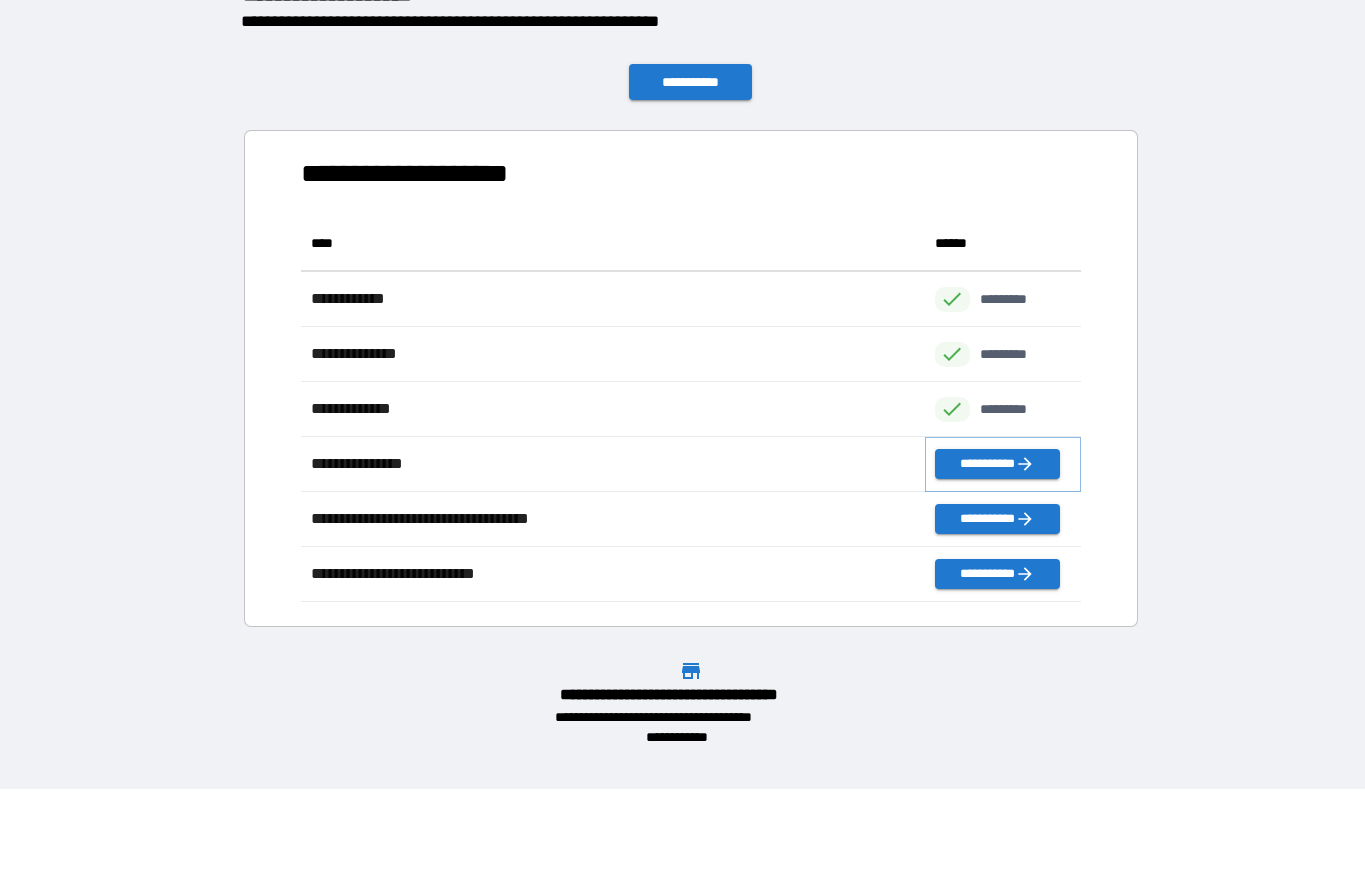 click on "**********" at bounding box center (997, 464) 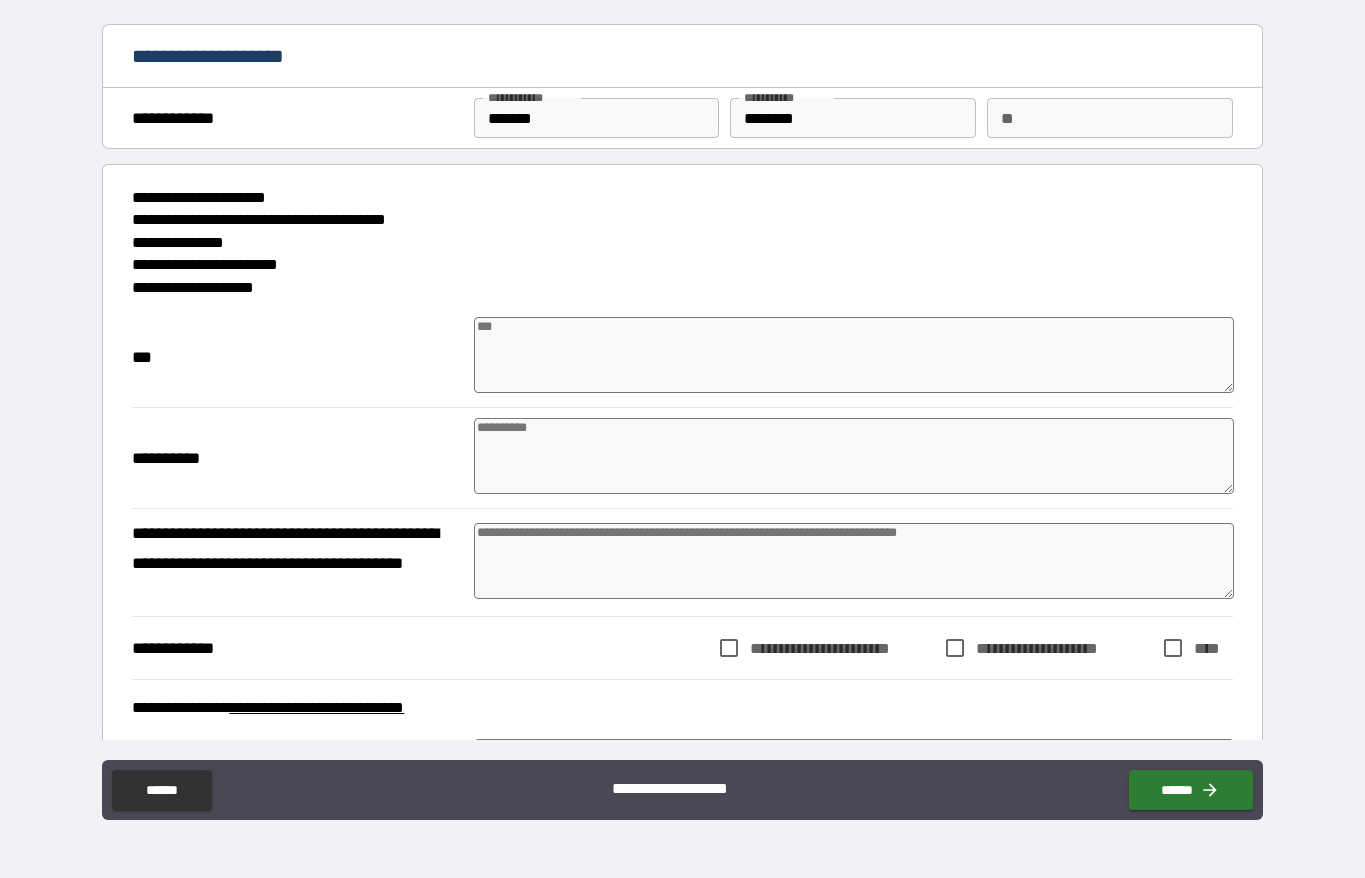 type on "*" 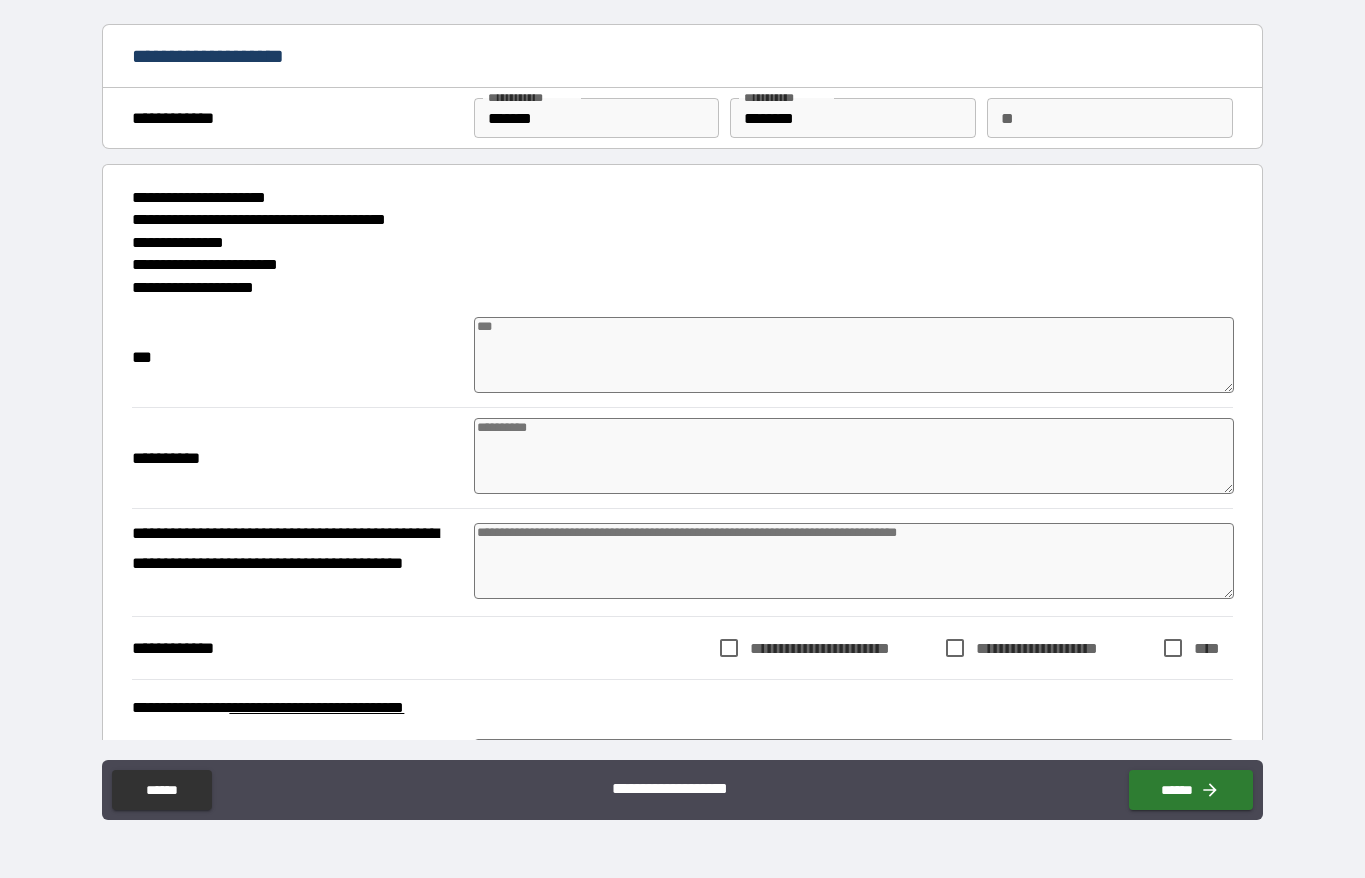 type on "*" 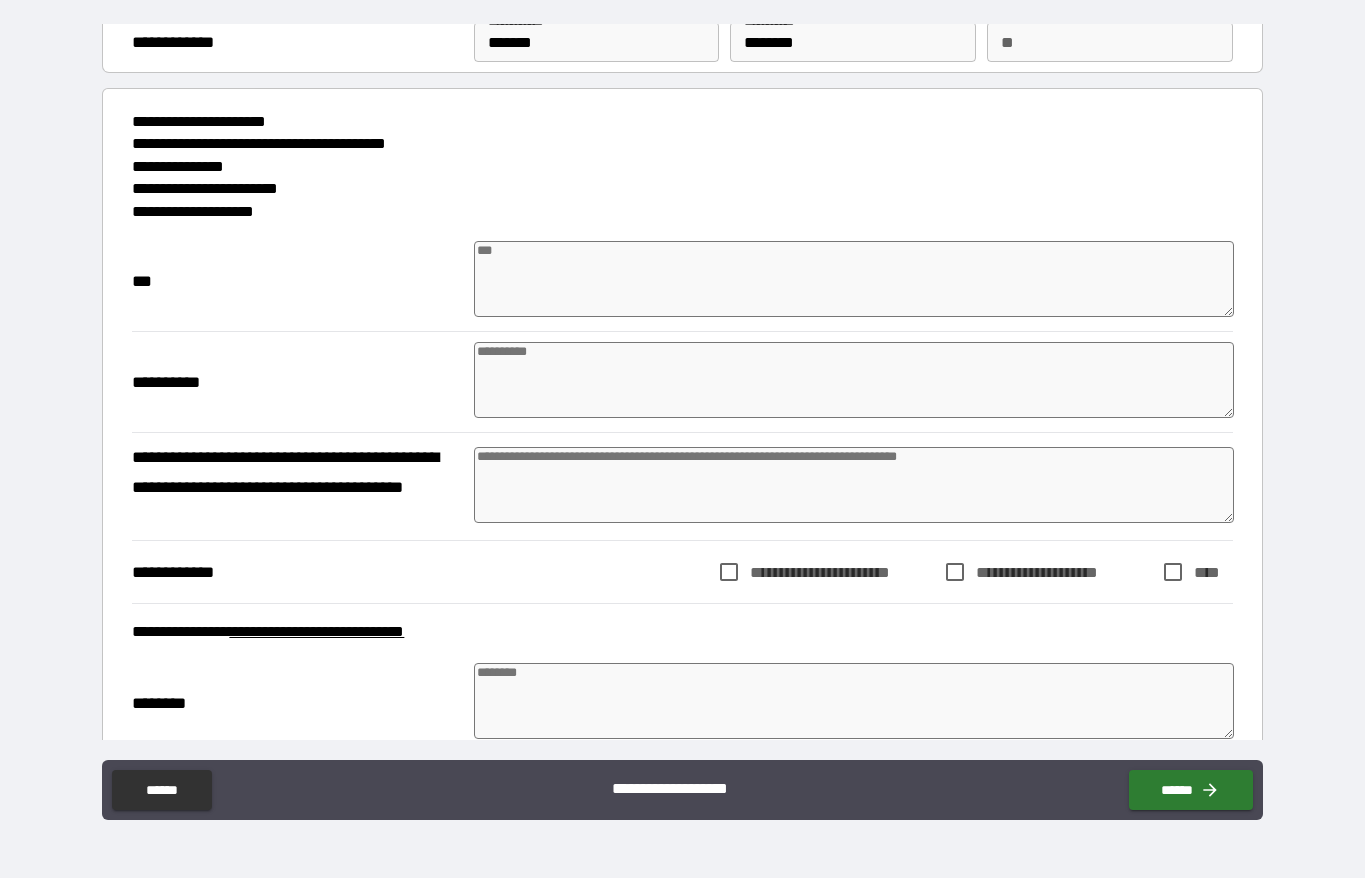 scroll, scrollTop: 77, scrollLeft: 0, axis: vertical 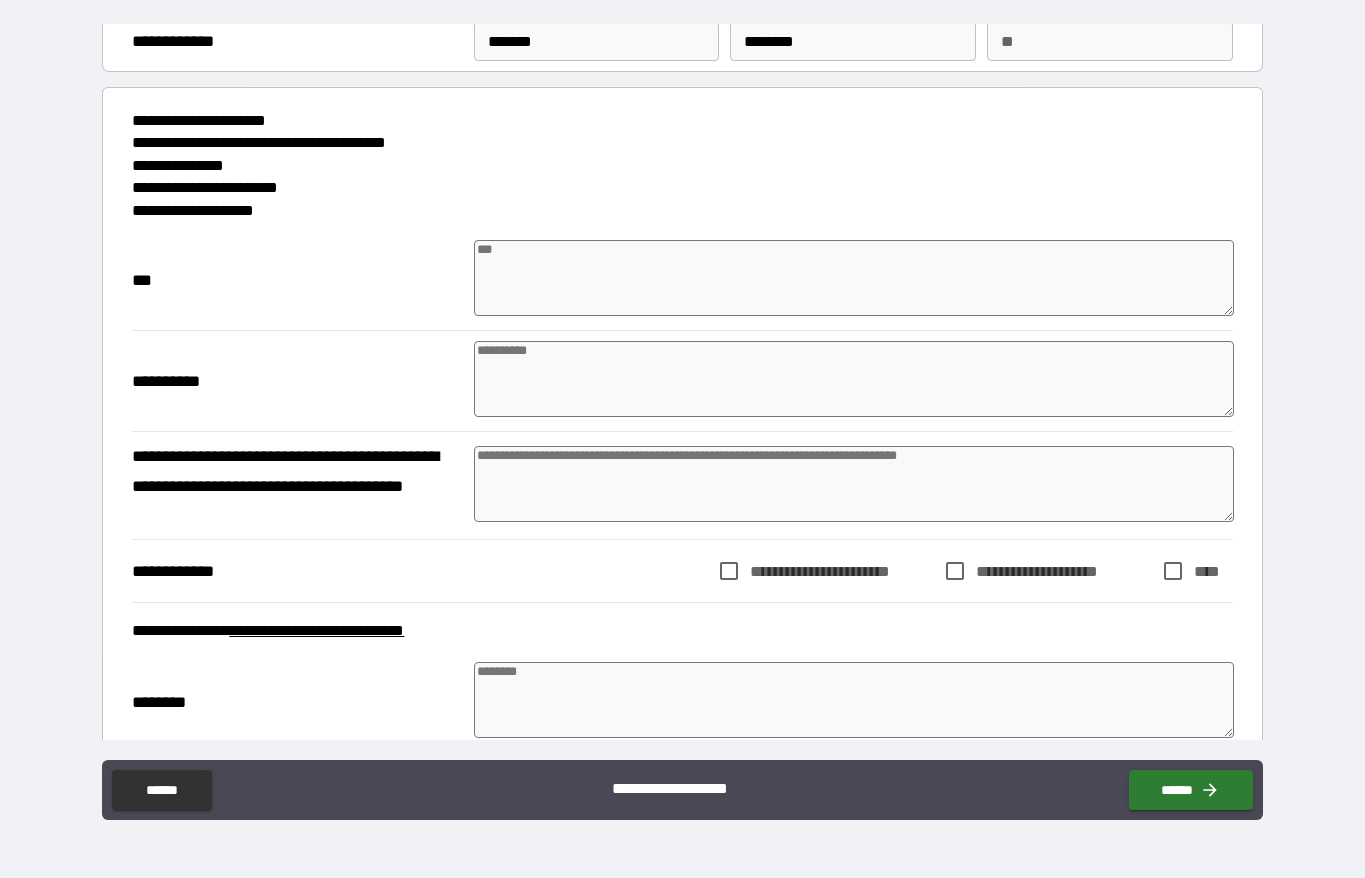 click at bounding box center [854, 278] 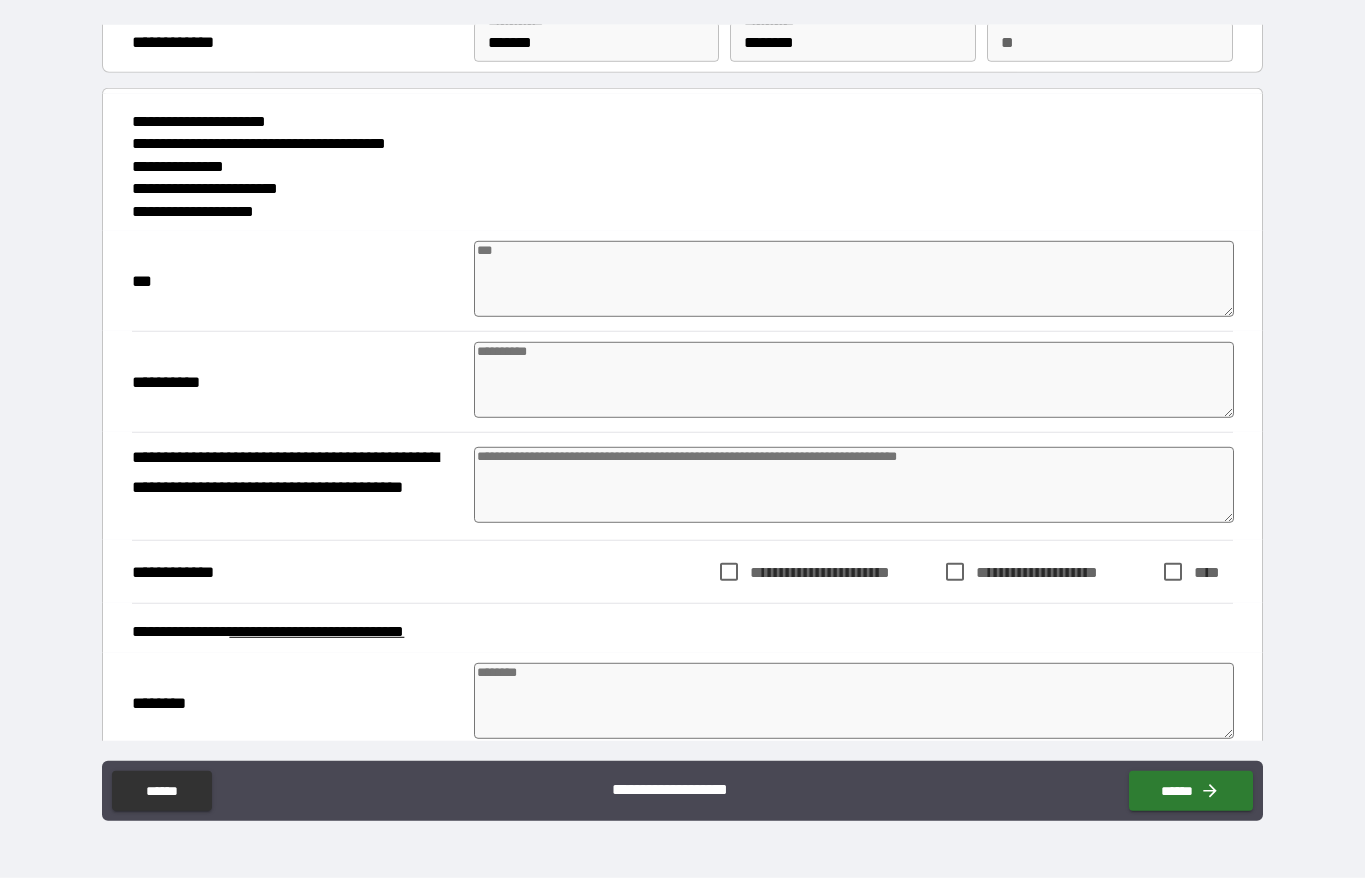 type on "*" 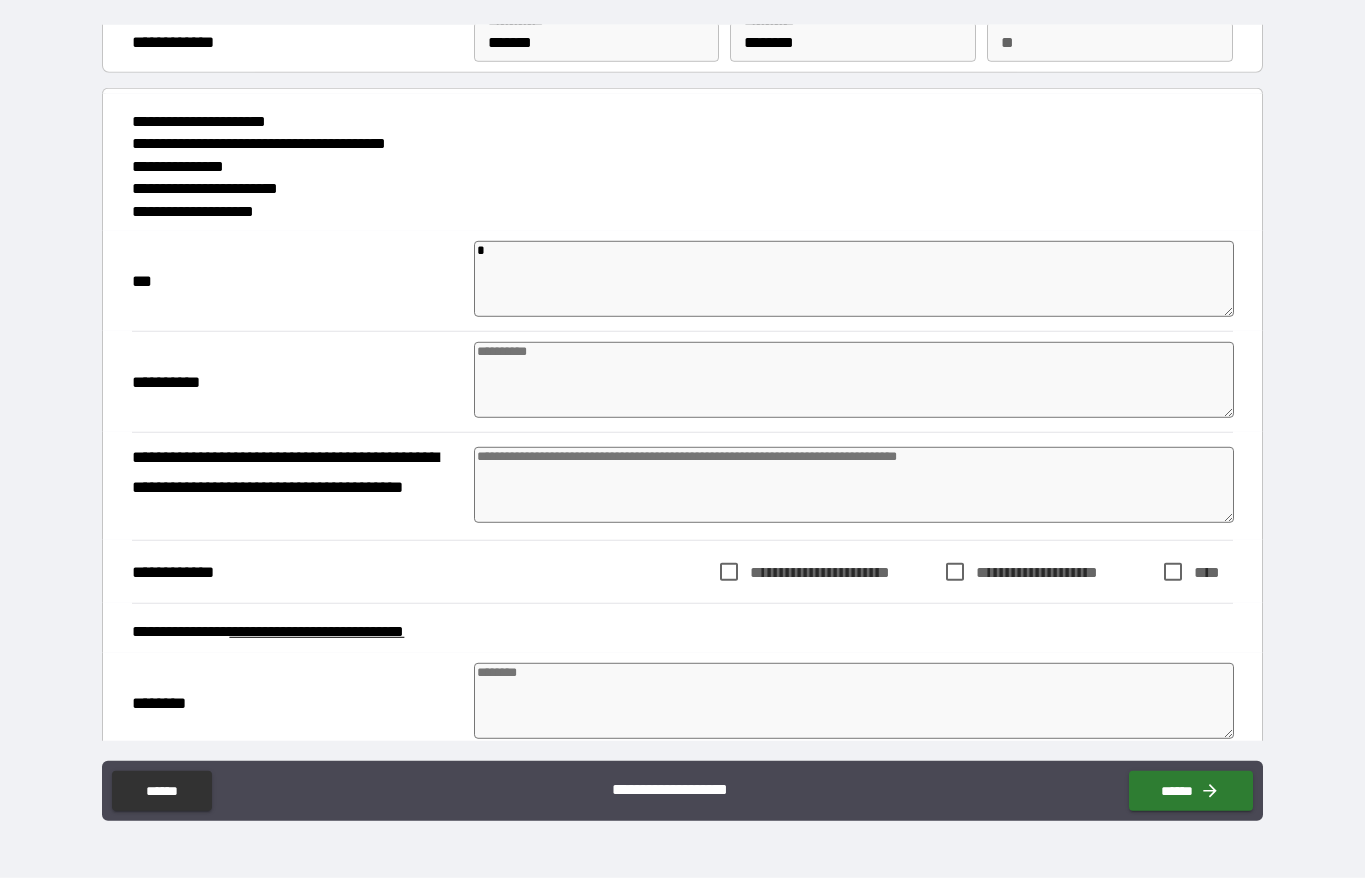 type on "*" 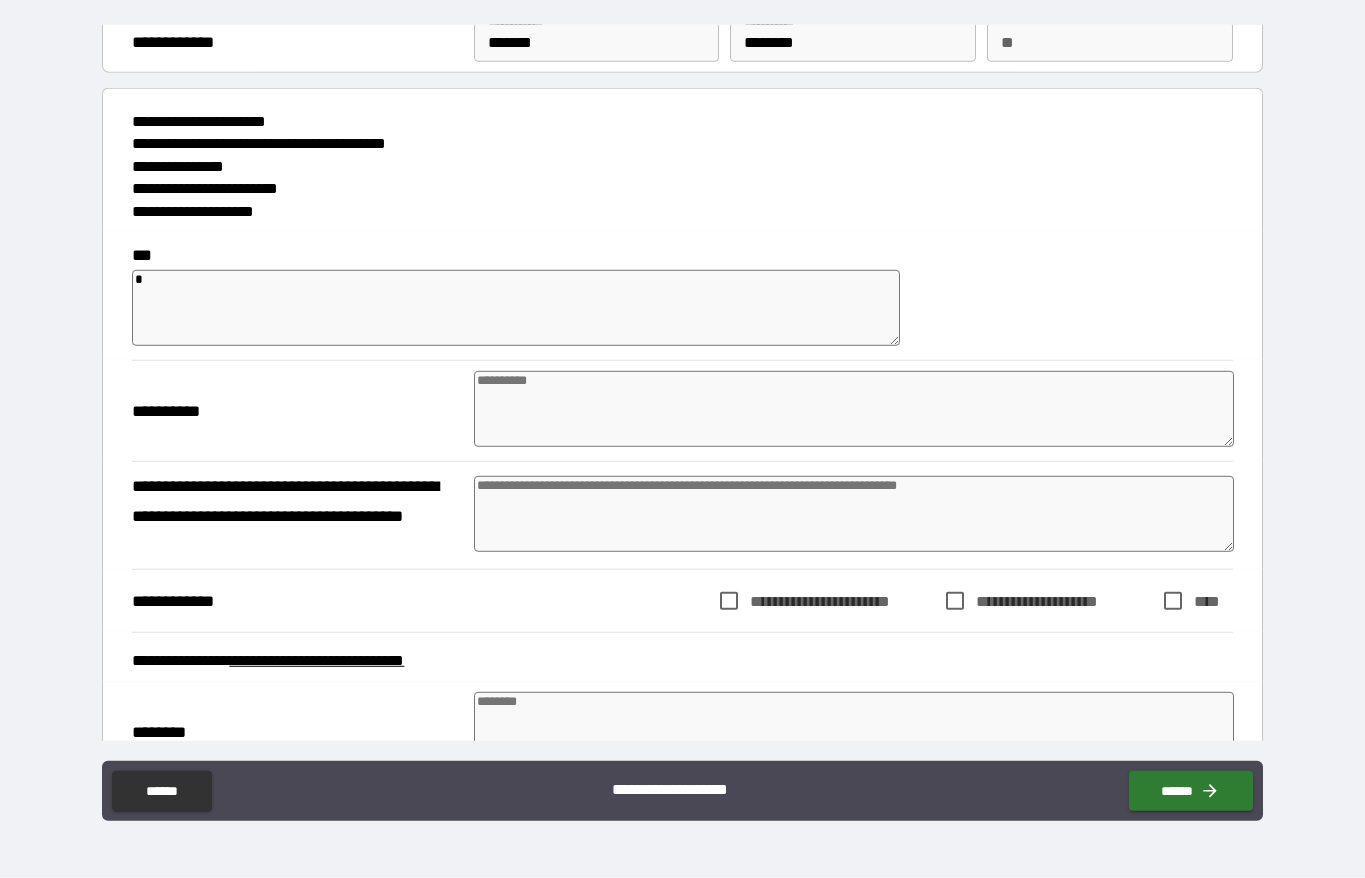 type on "*" 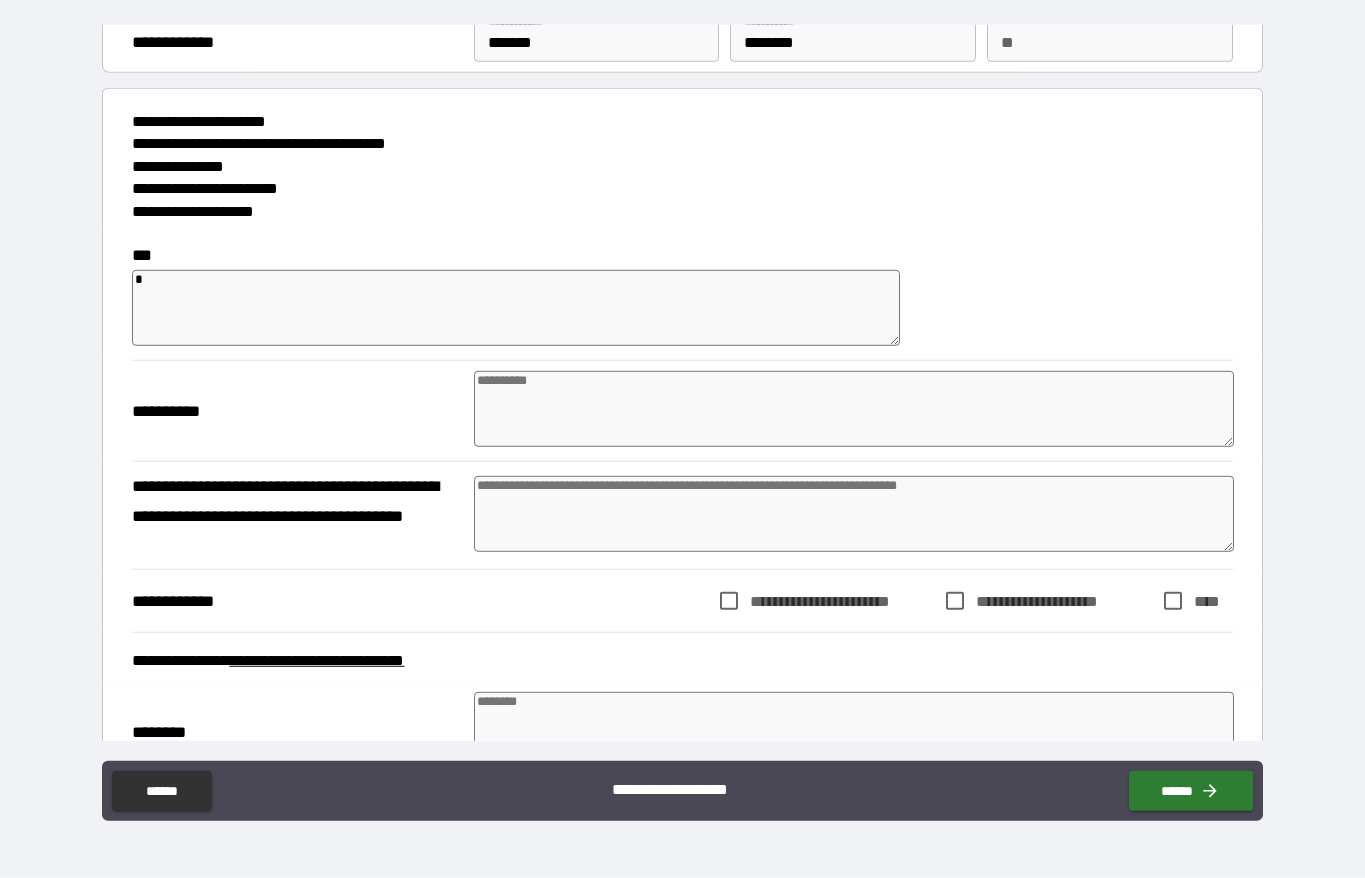 type on "*" 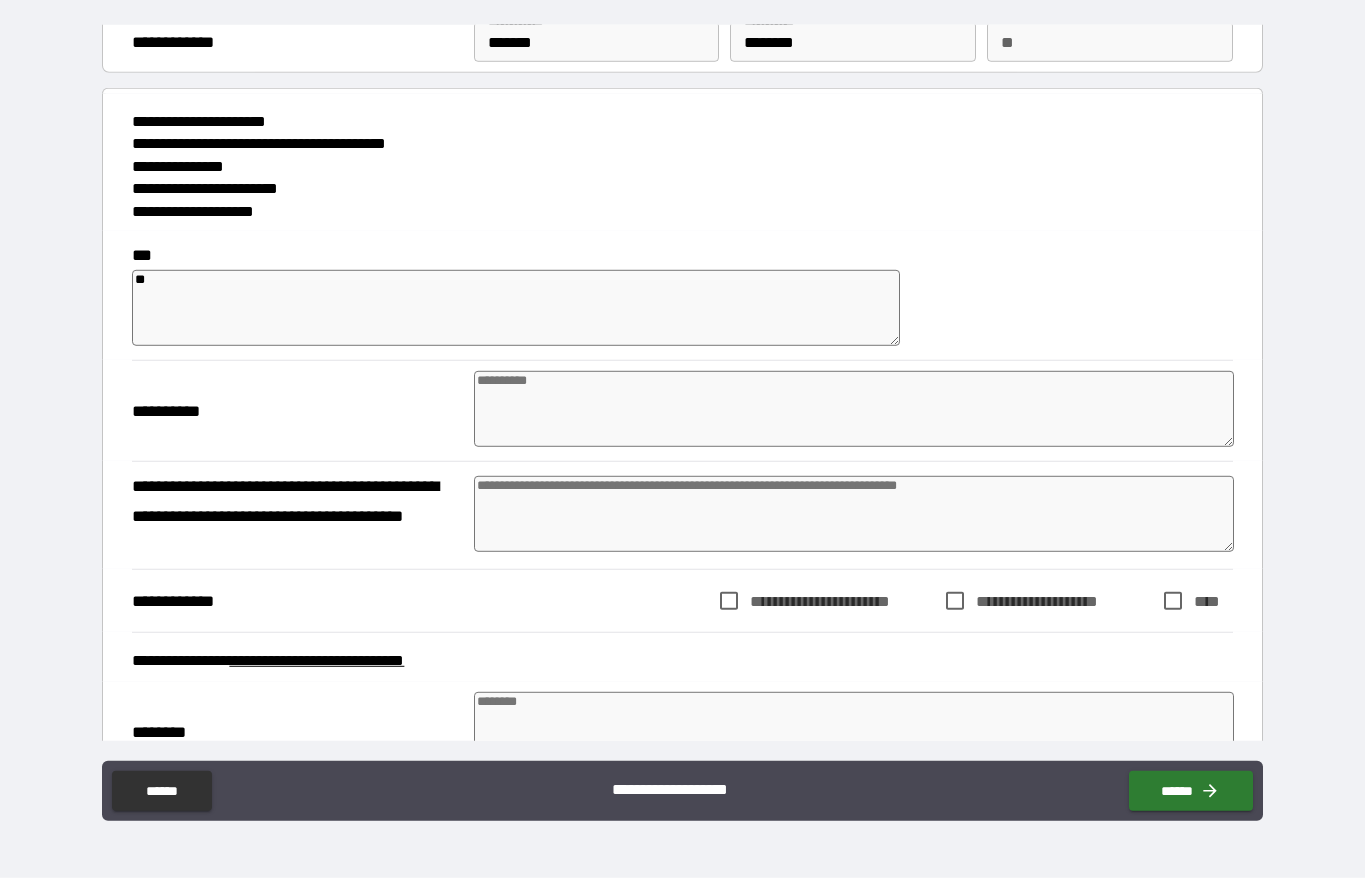 type on "*" 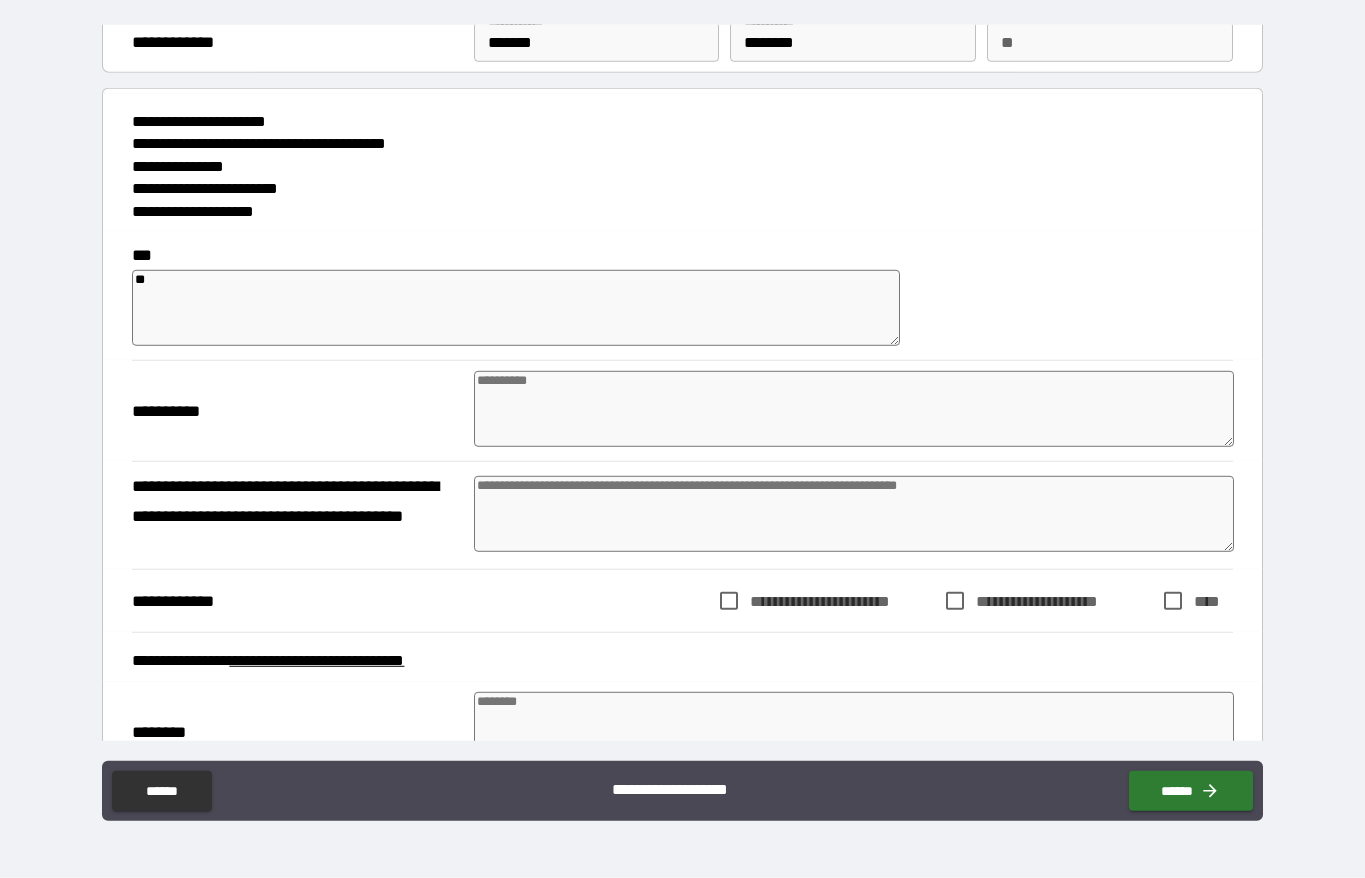 type on "*" 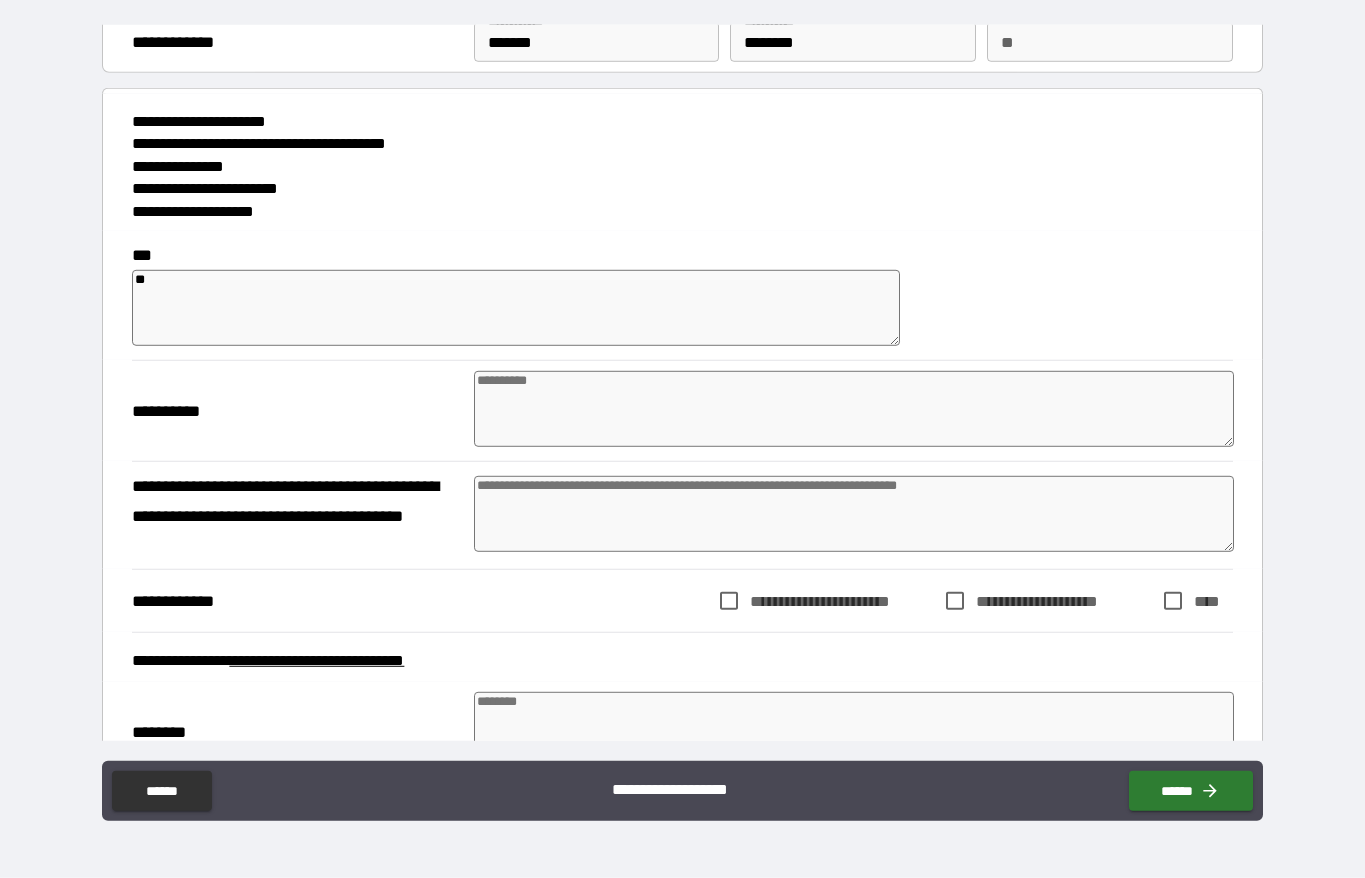 type on "*" 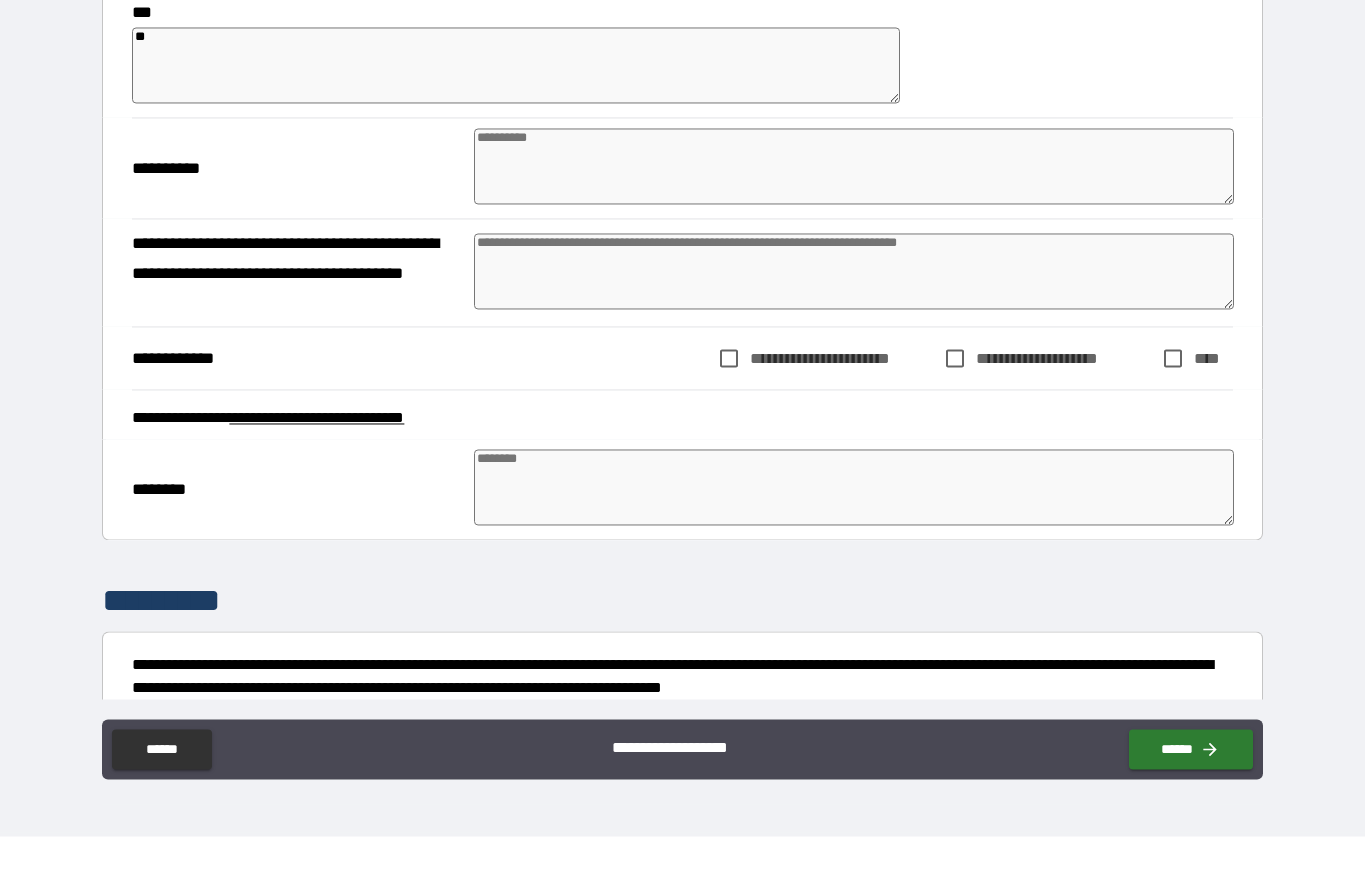 scroll, scrollTop: 295, scrollLeft: 0, axis: vertical 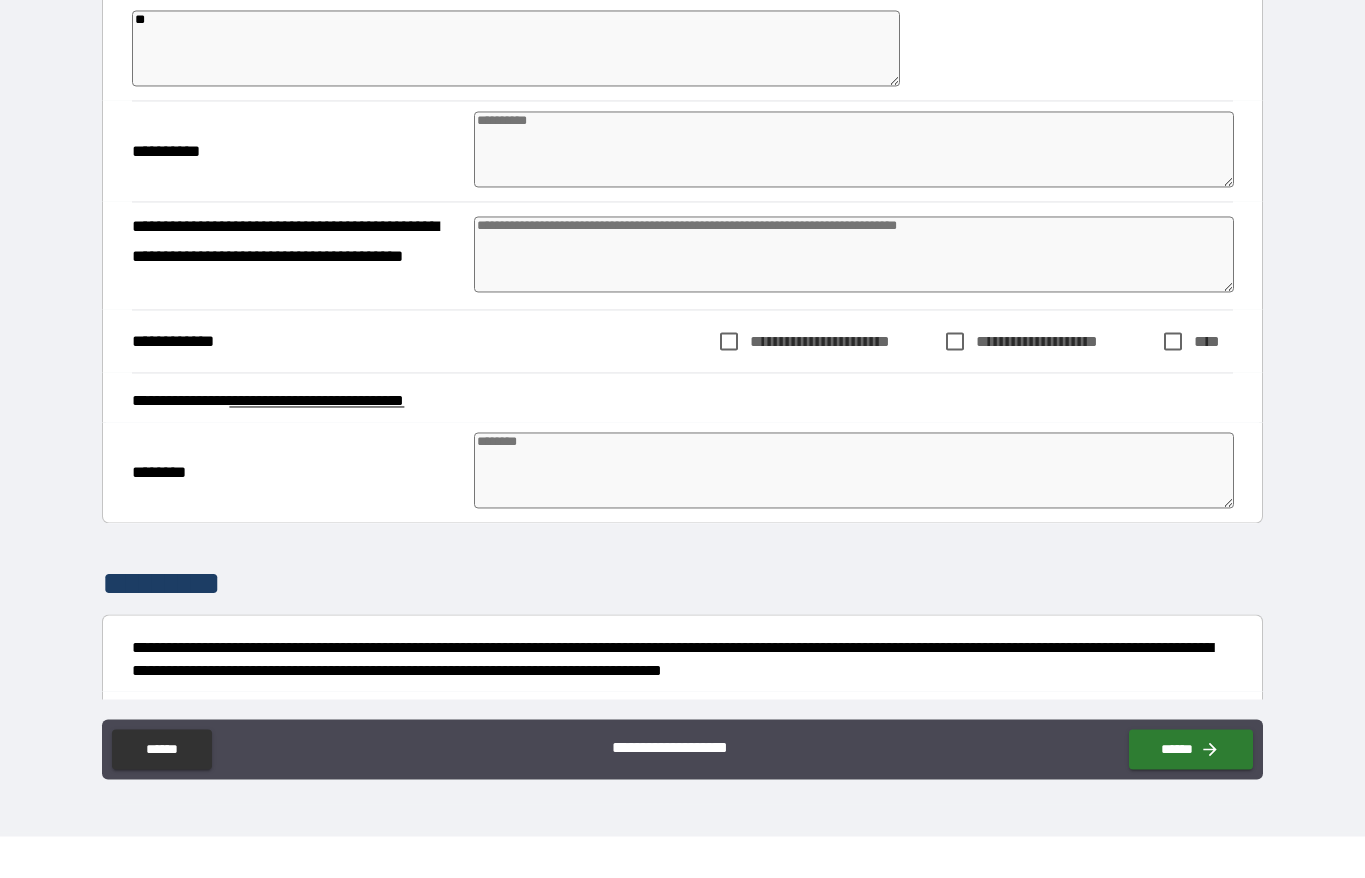 type on "*" 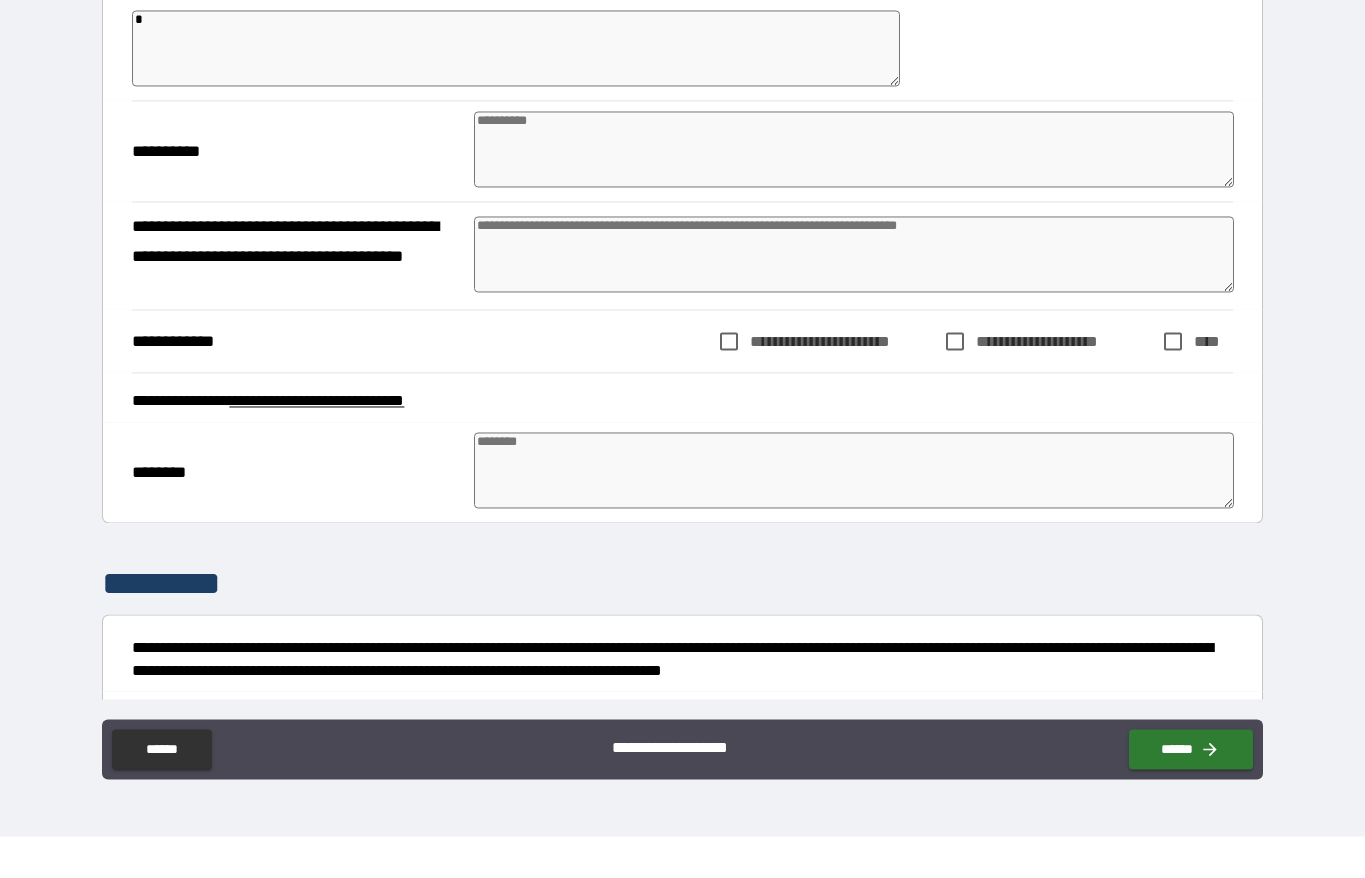 type on "*" 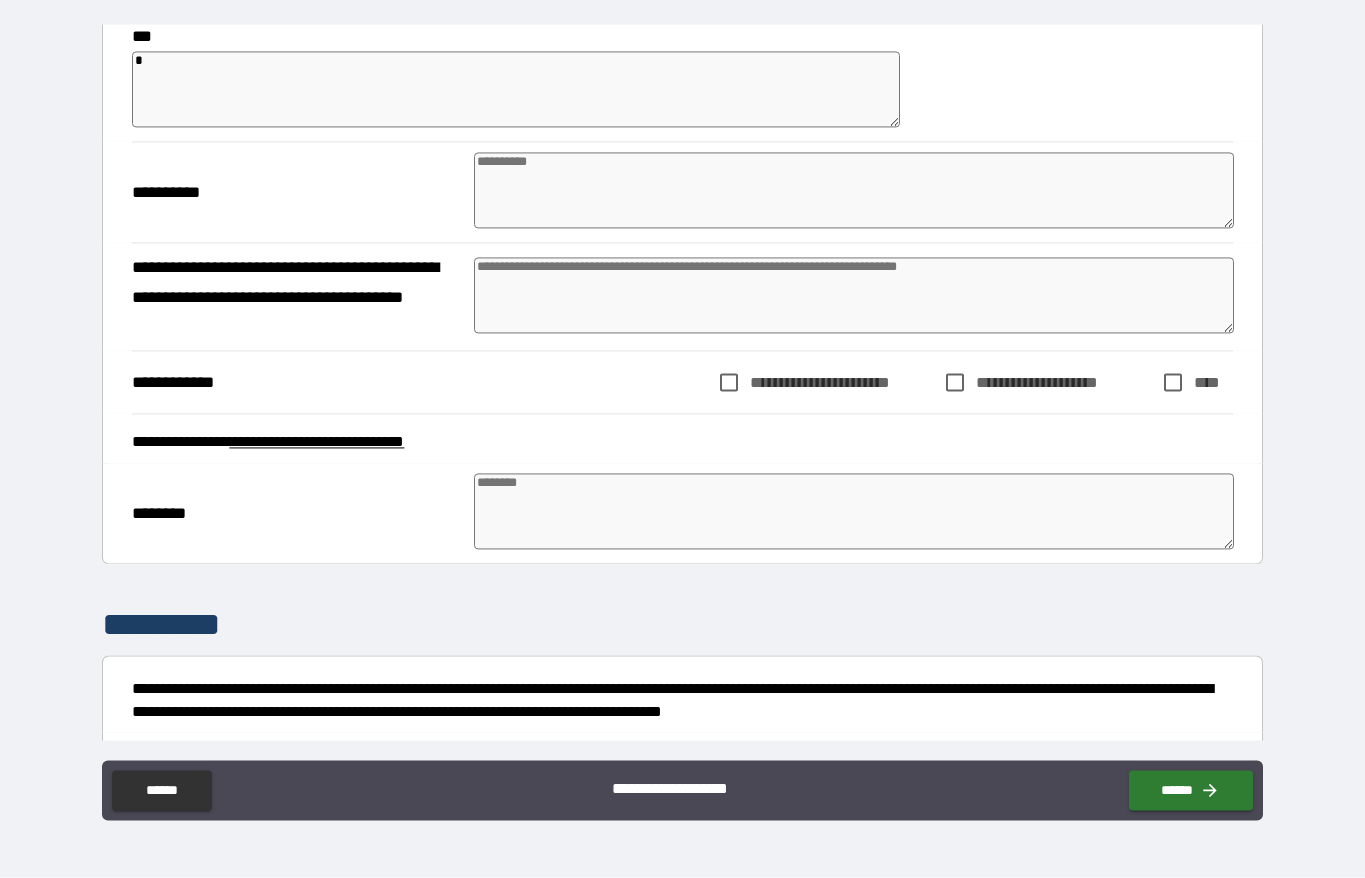 scroll, scrollTop: 89, scrollLeft: 0, axis: vertical 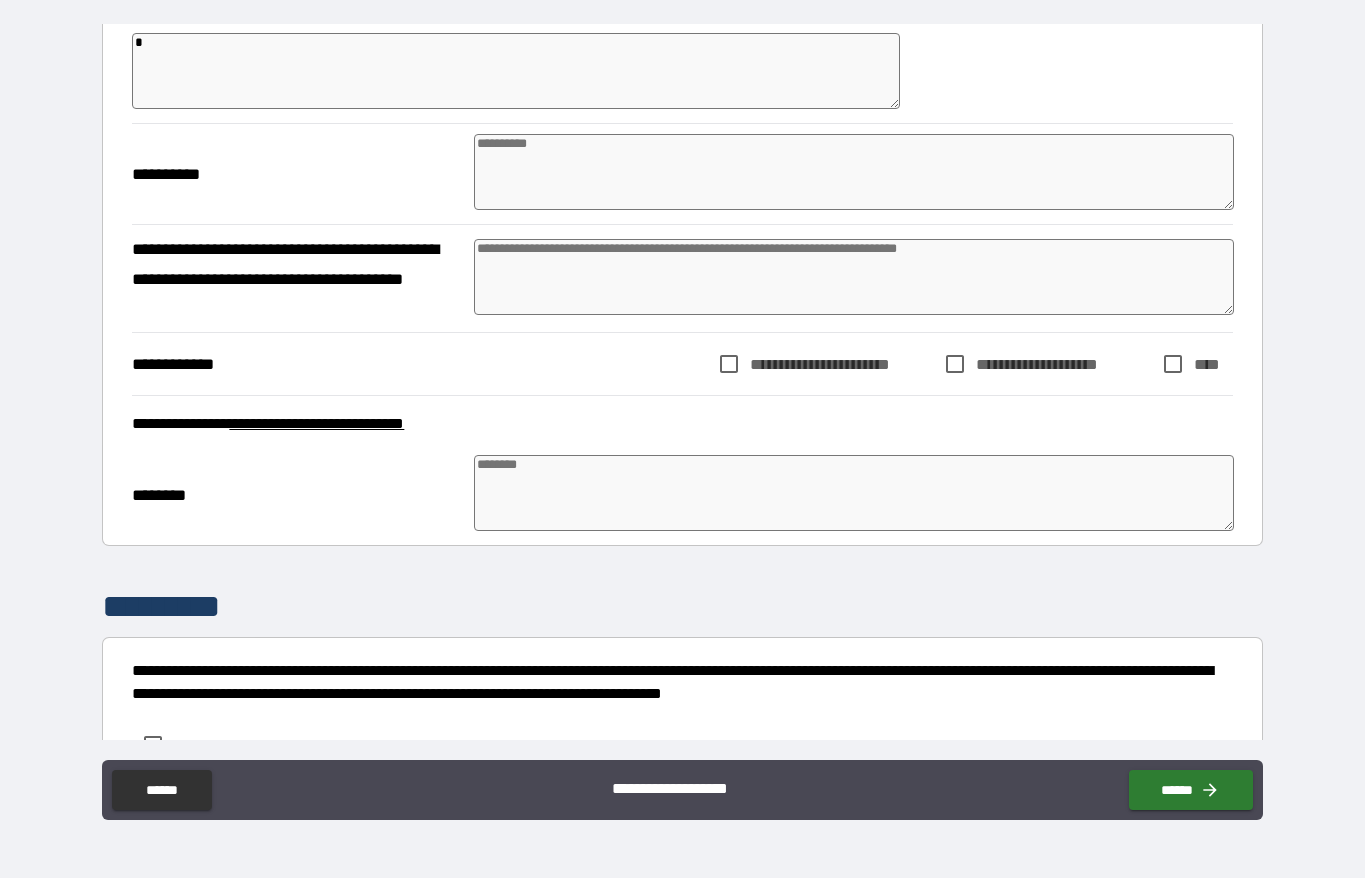type on "*" 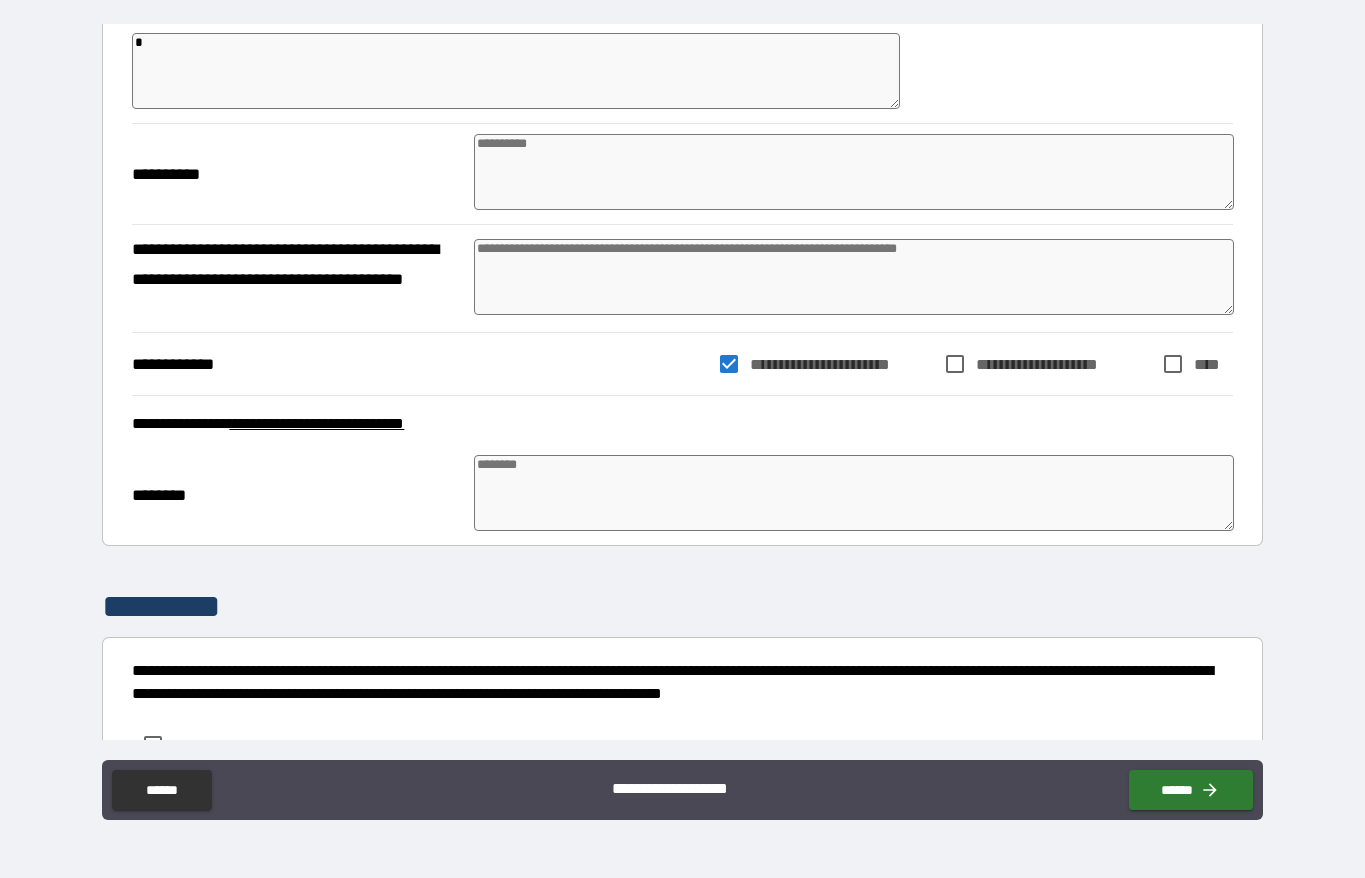 type on "*" 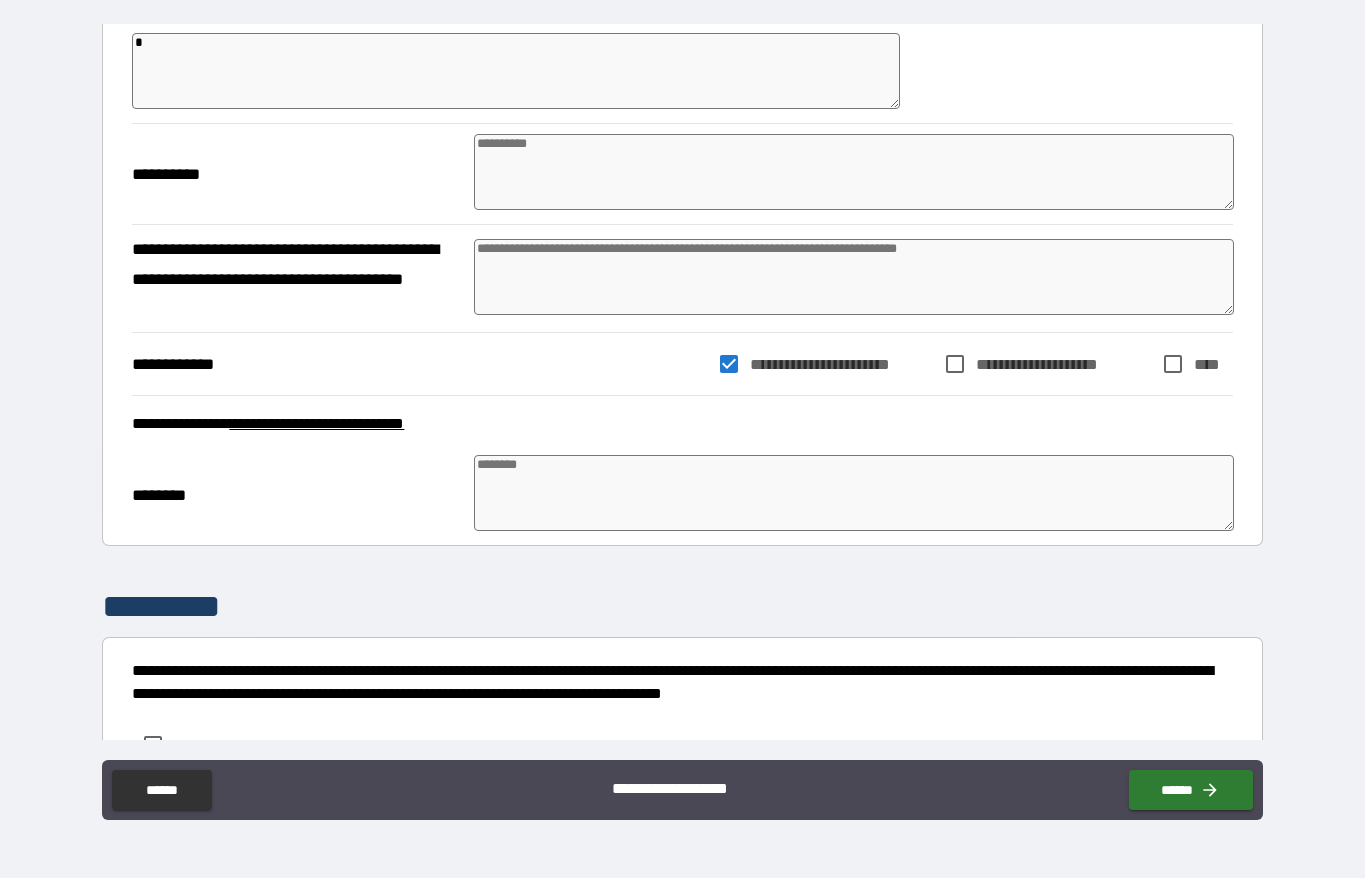 type on "*" 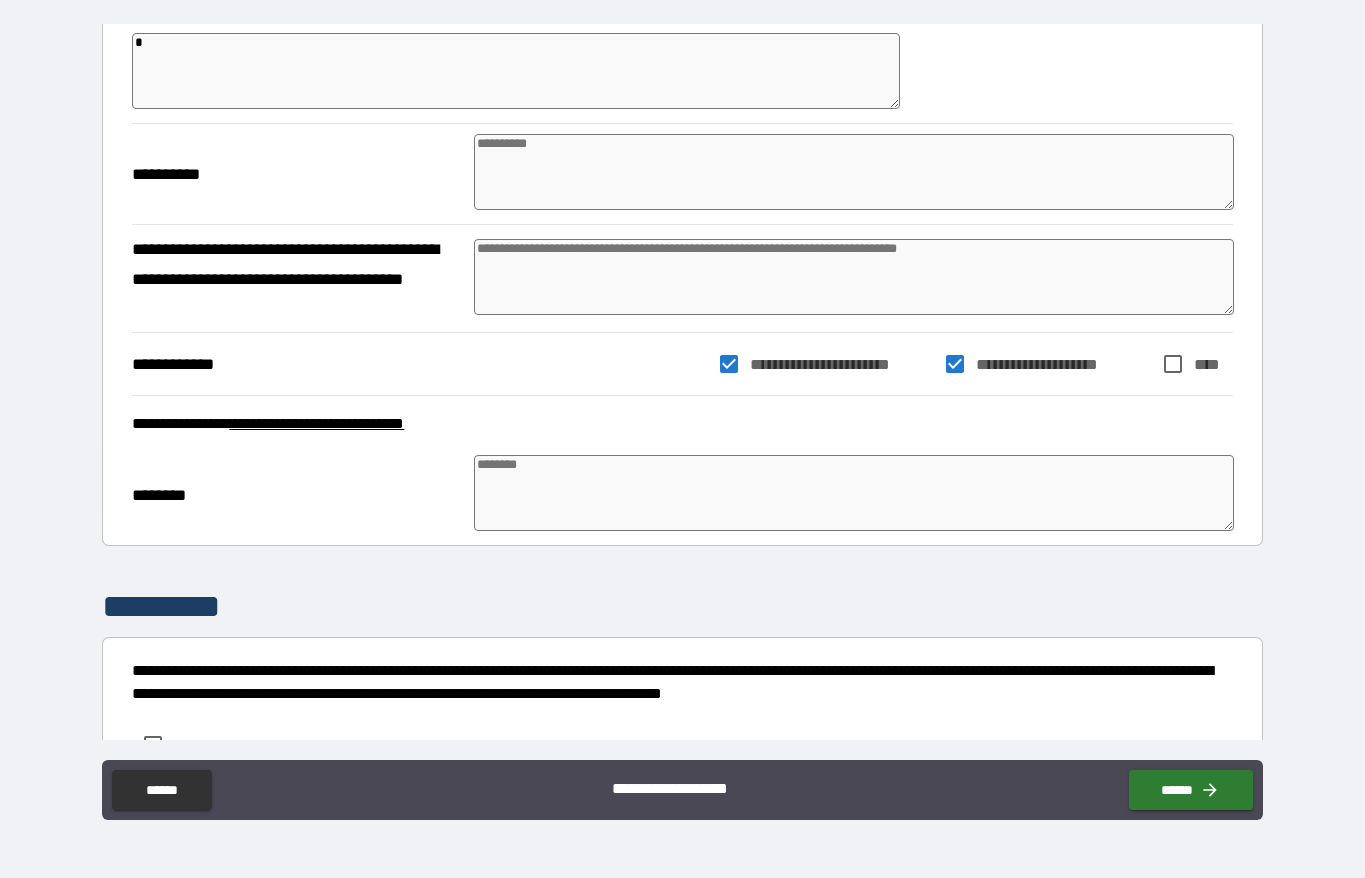 type on "*" 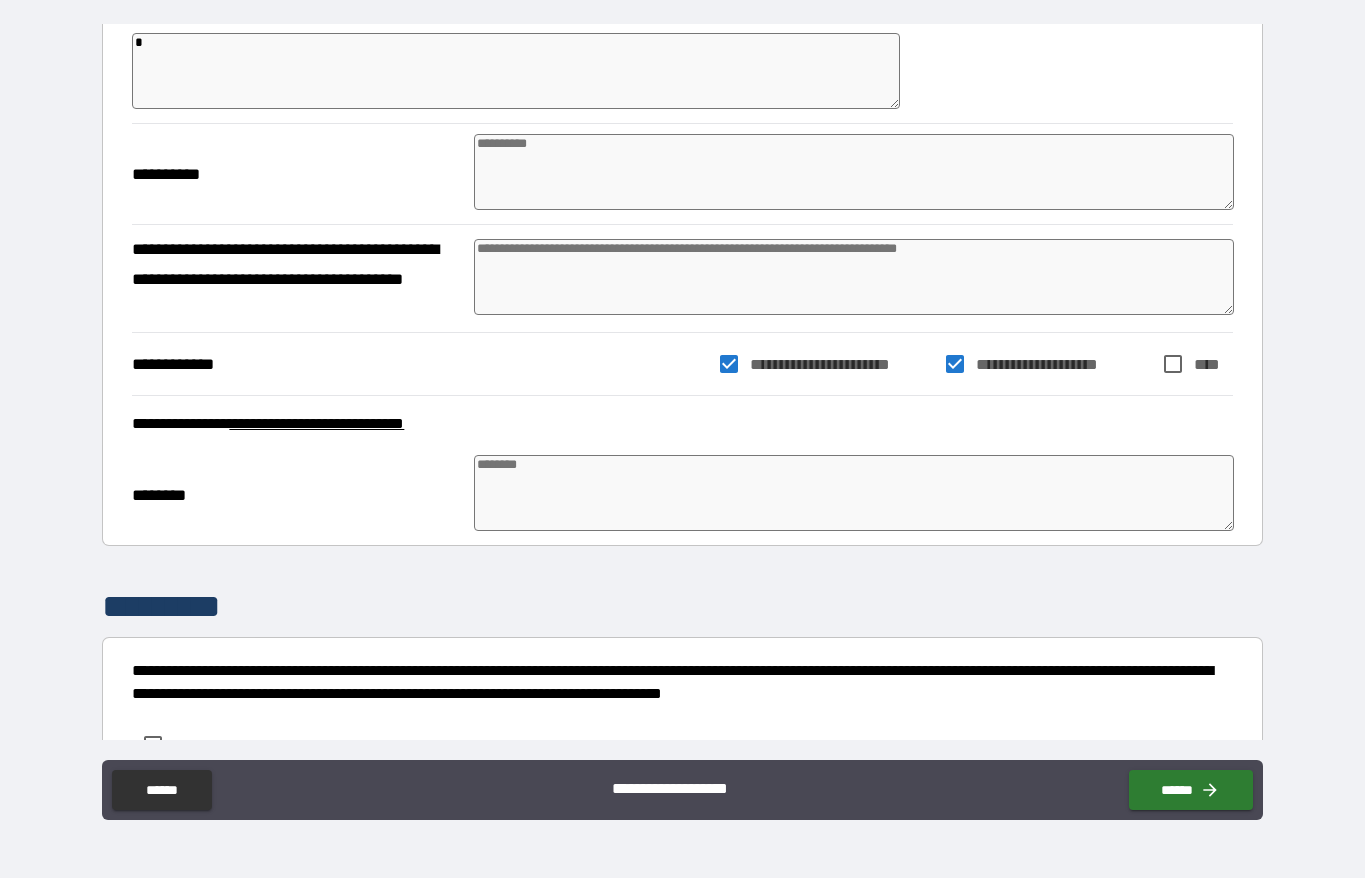 type on "*" 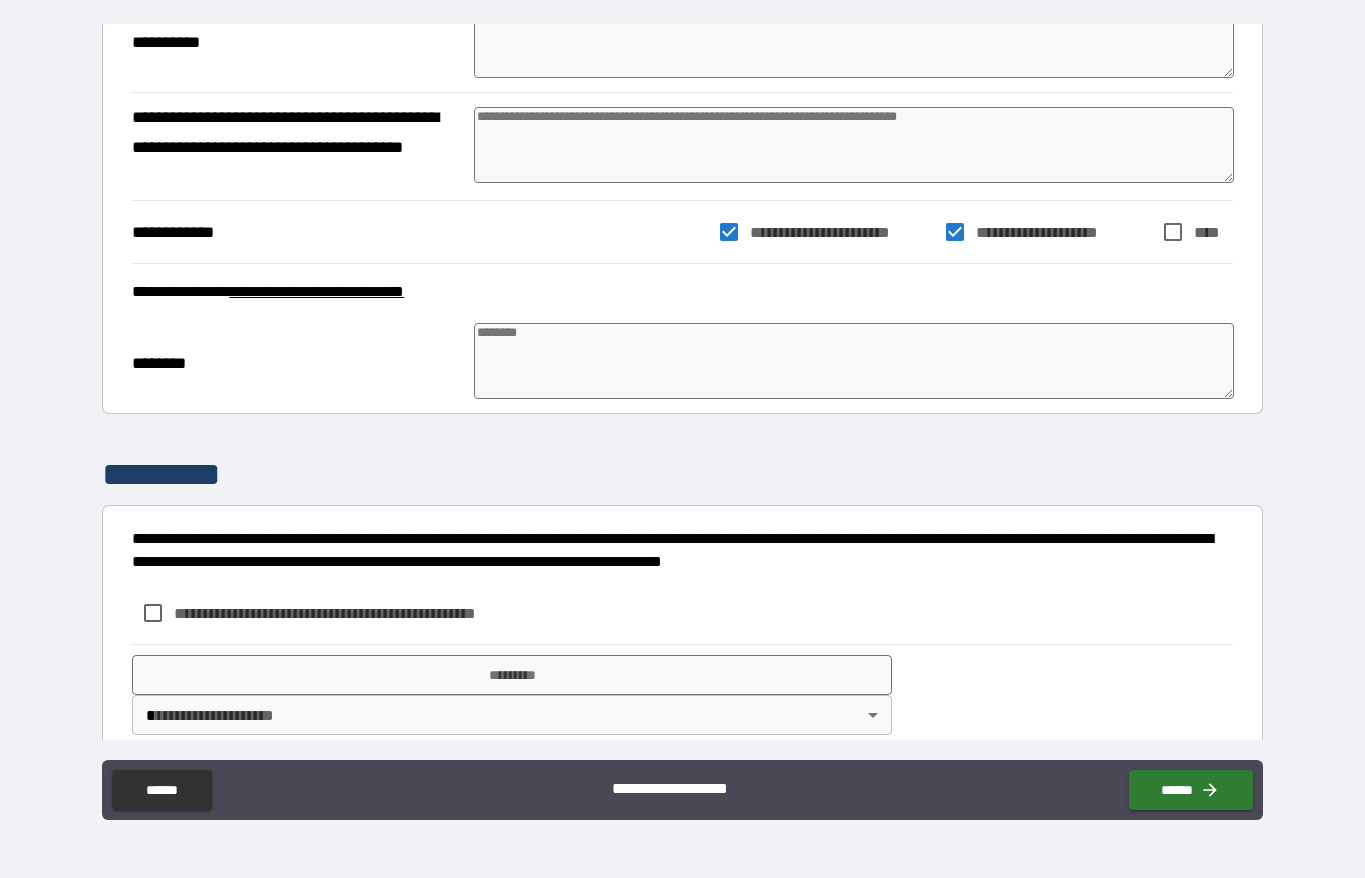 scroll, scrollTop: 442, scrollLeft: 0, axis: vertical 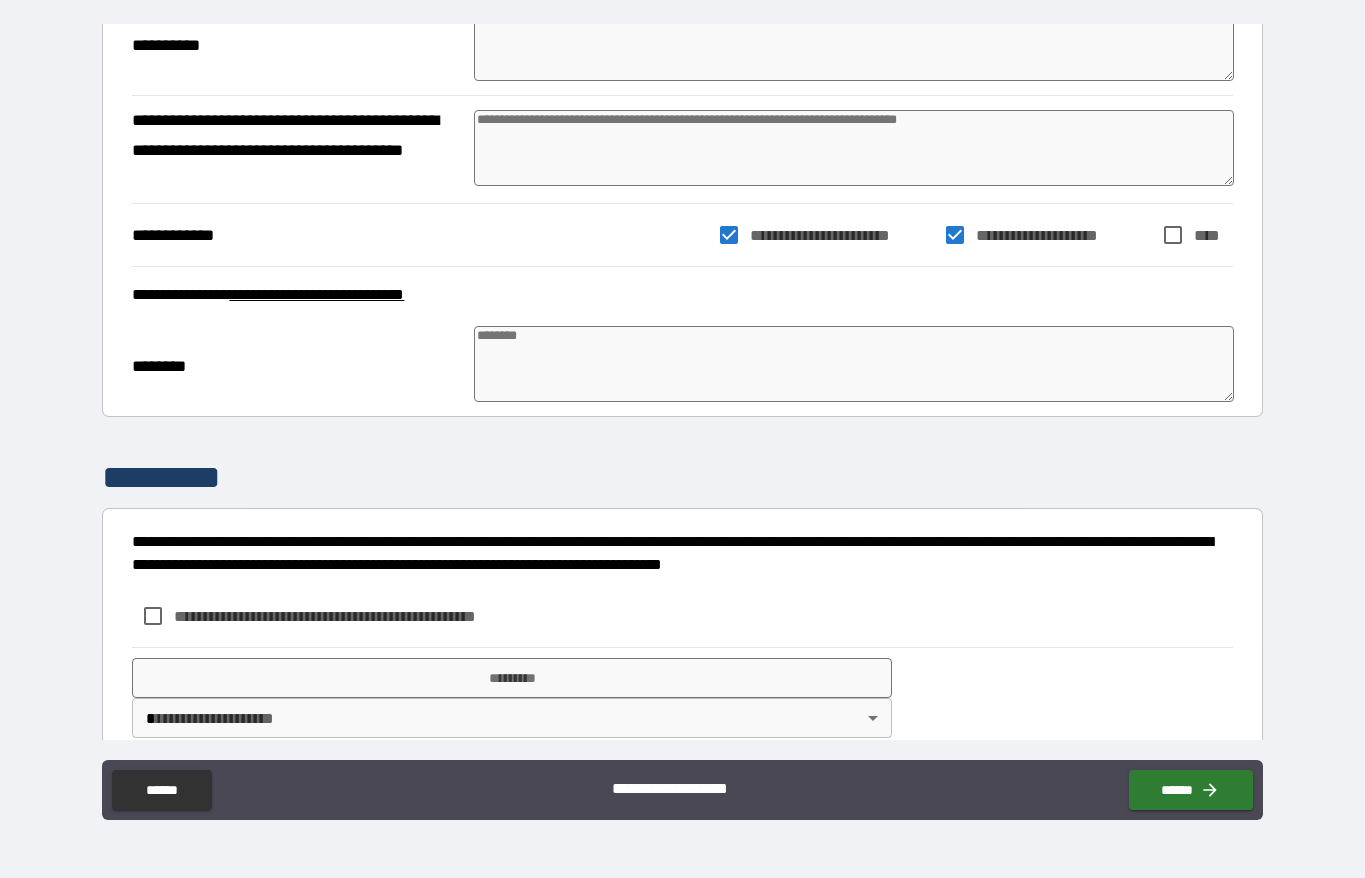 click on "**********" at bounding box center [358, 616] 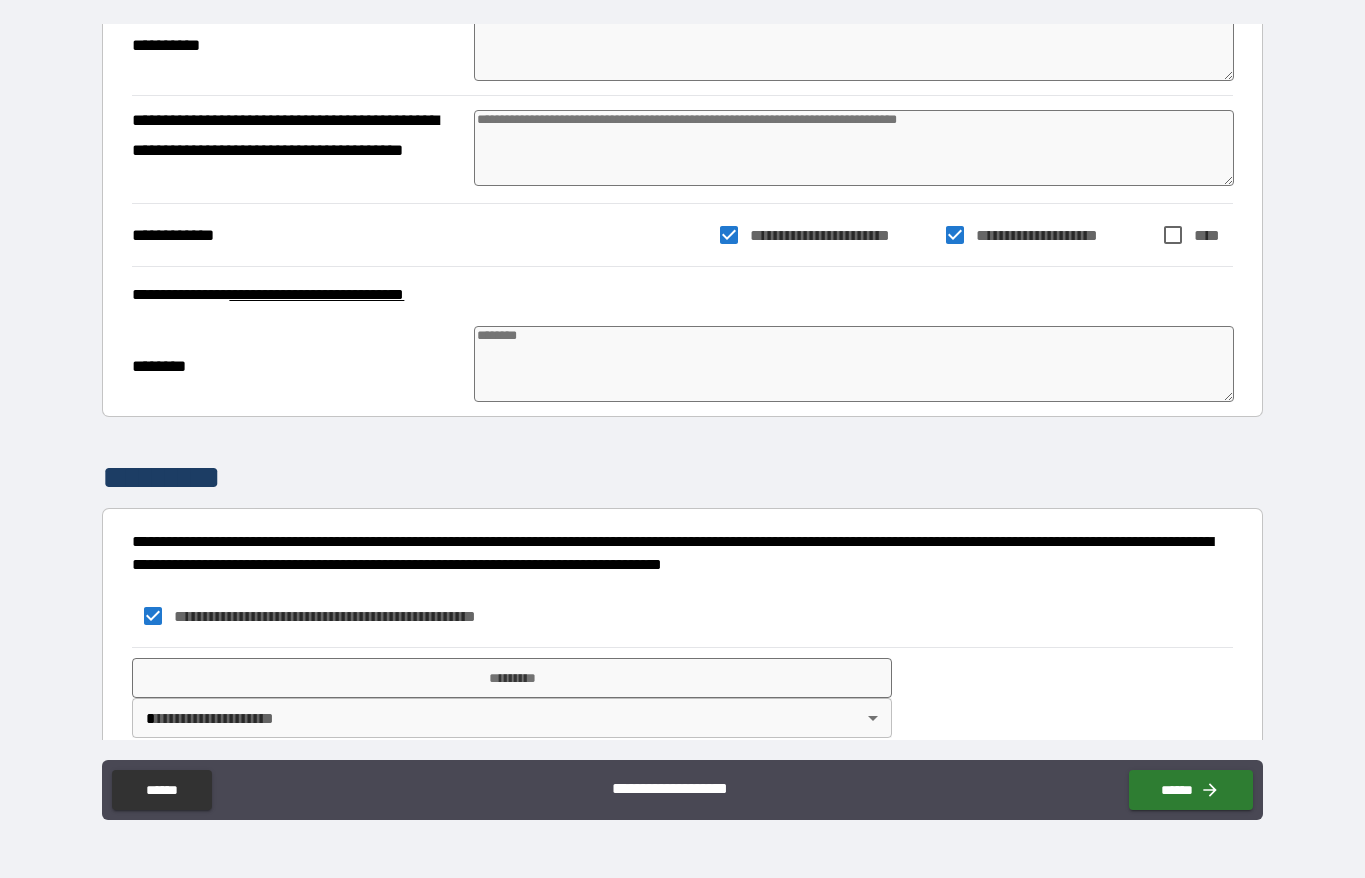 type on "*" 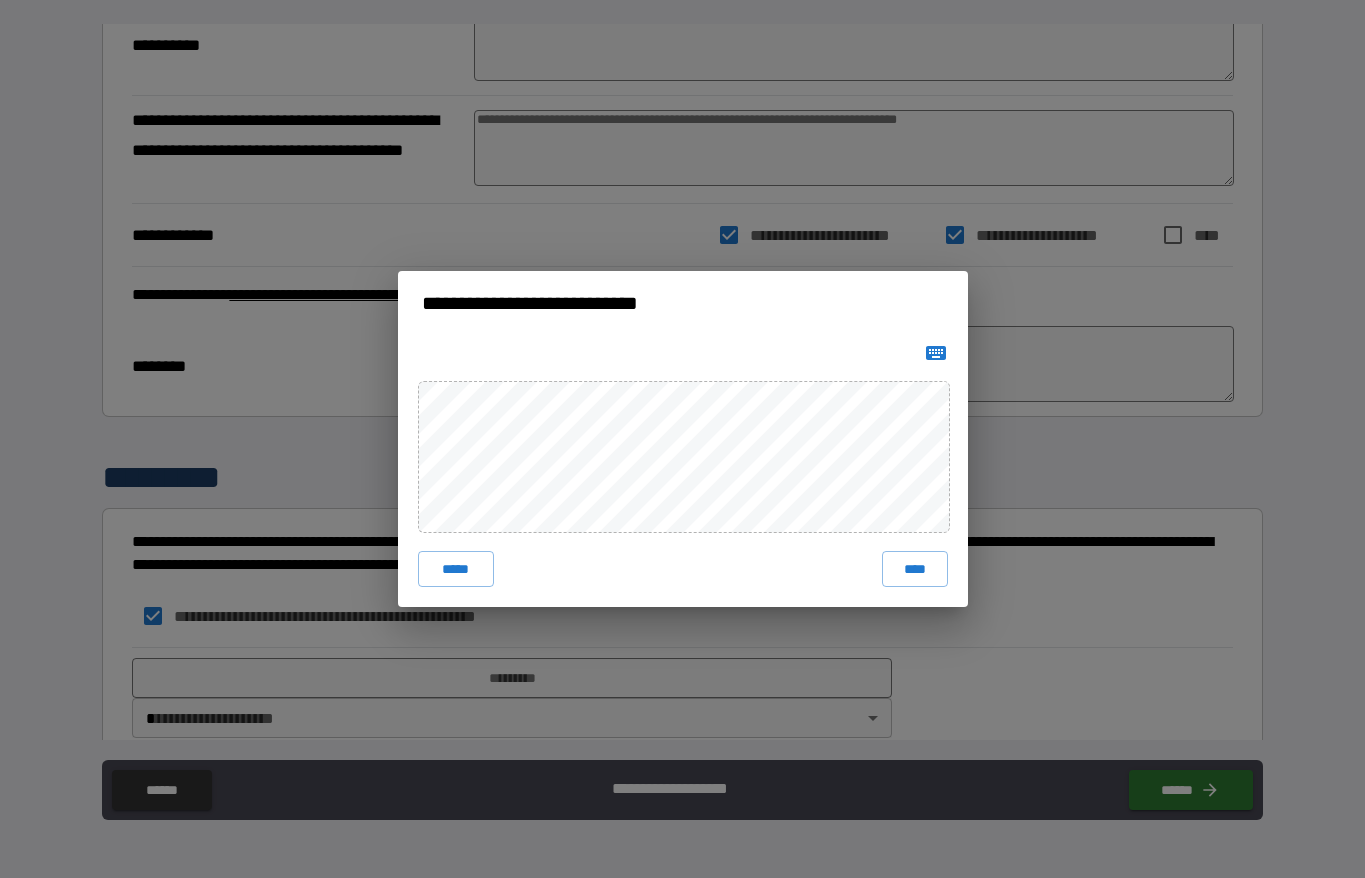 click on "****" at bounding box center (915, 569) 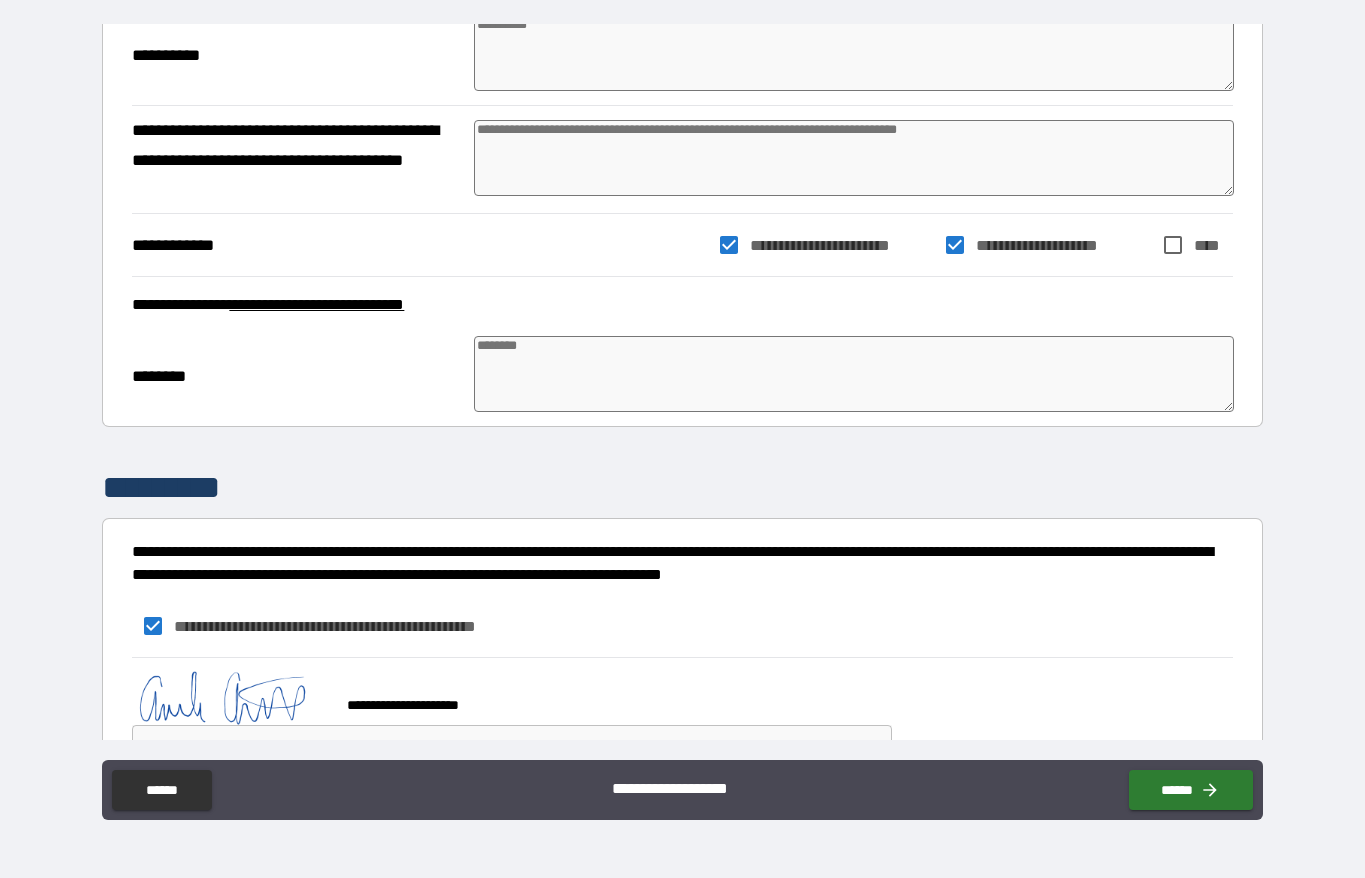 type on "*" 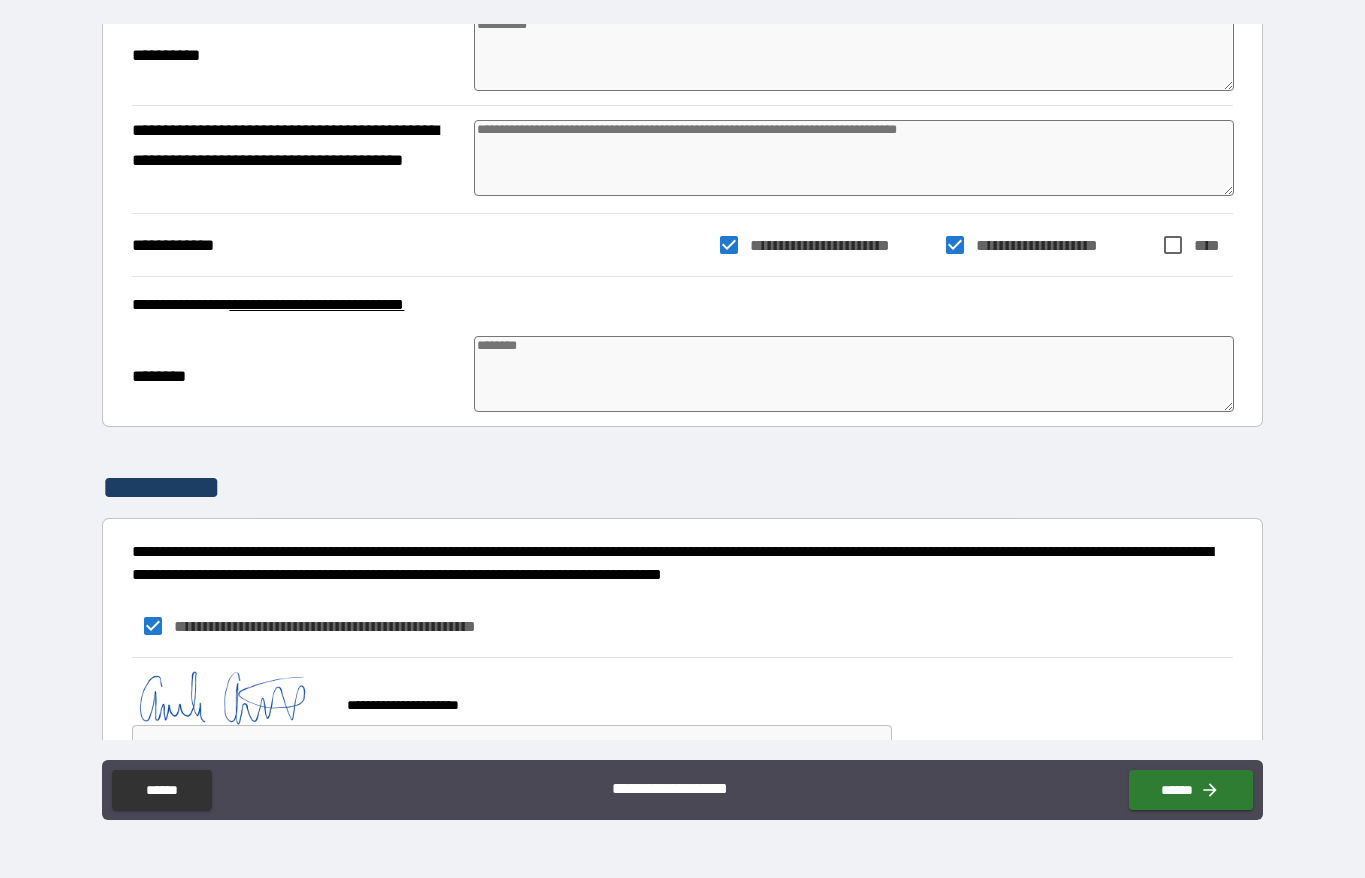 type on "*" 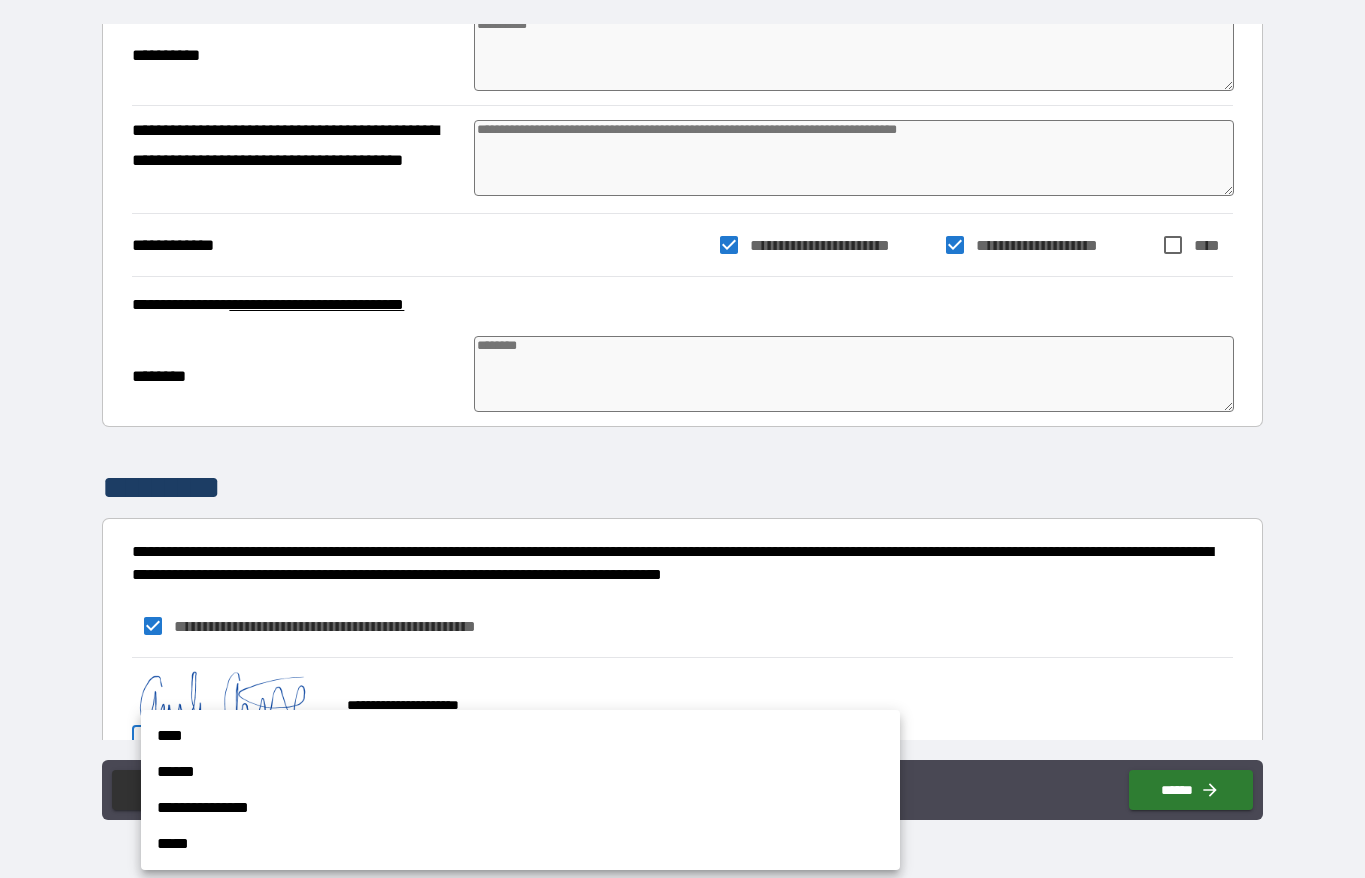 click on "**********" at bounding box center (520, 808) 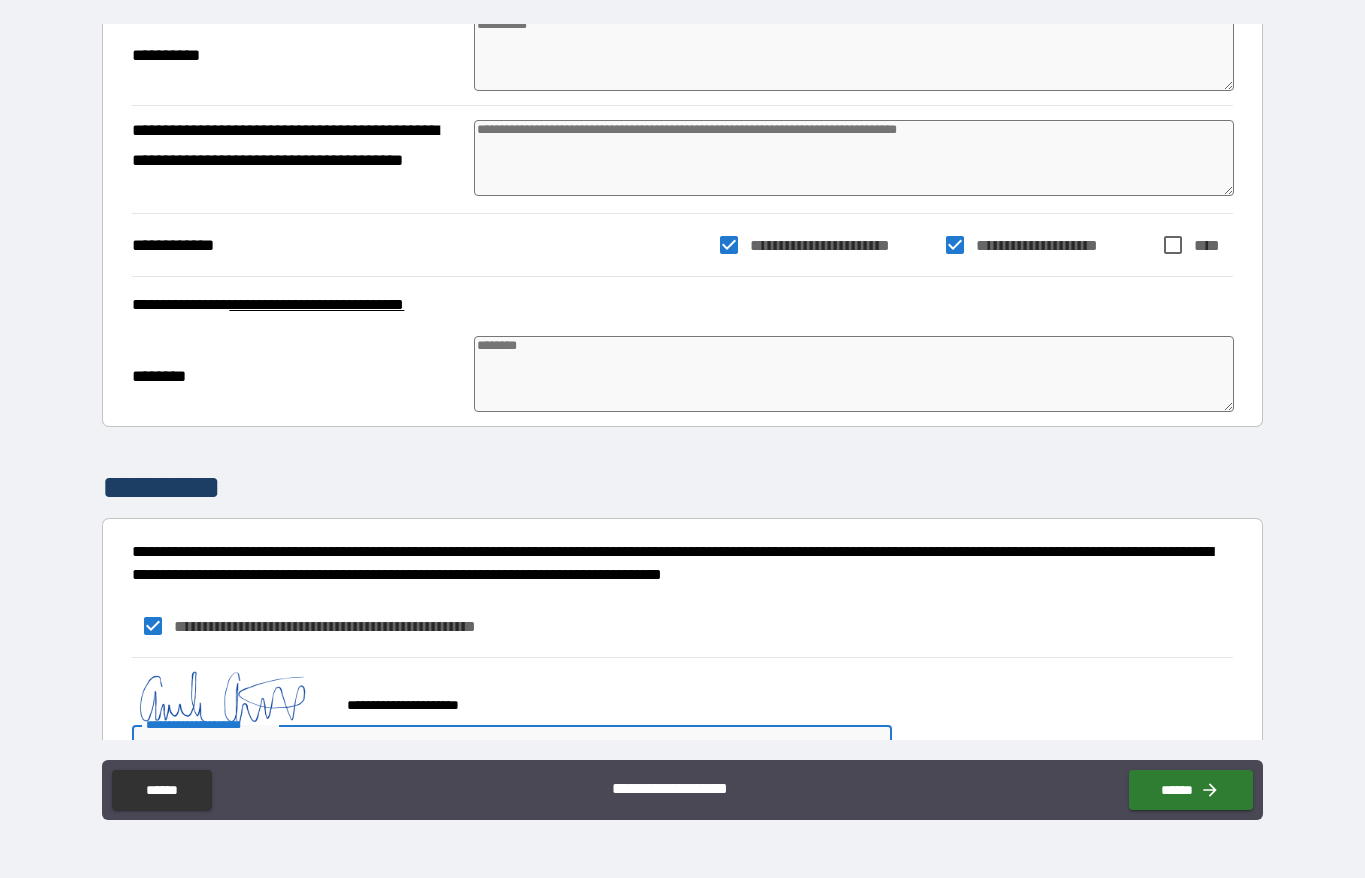 type on "*" 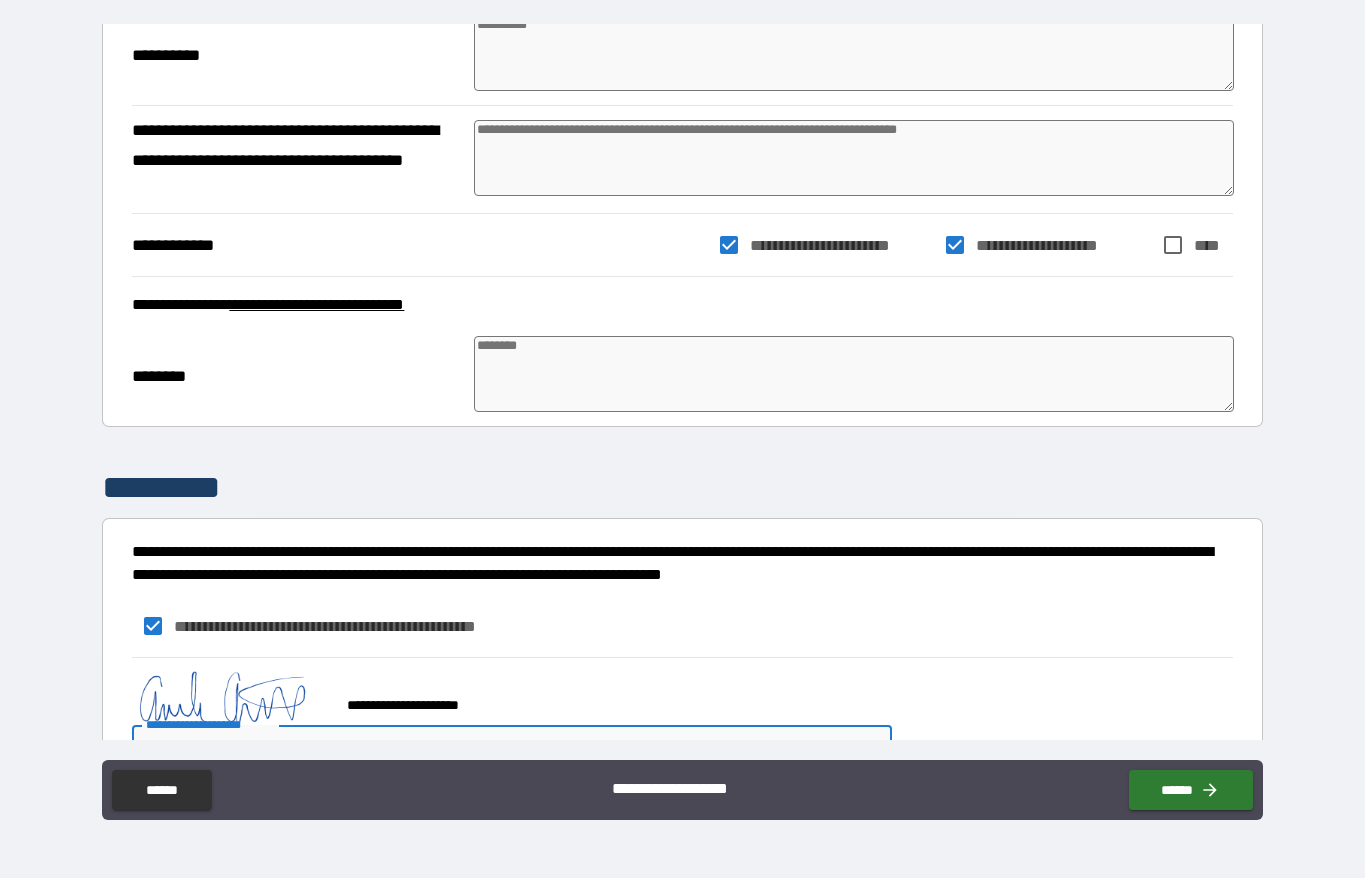 type on "*" 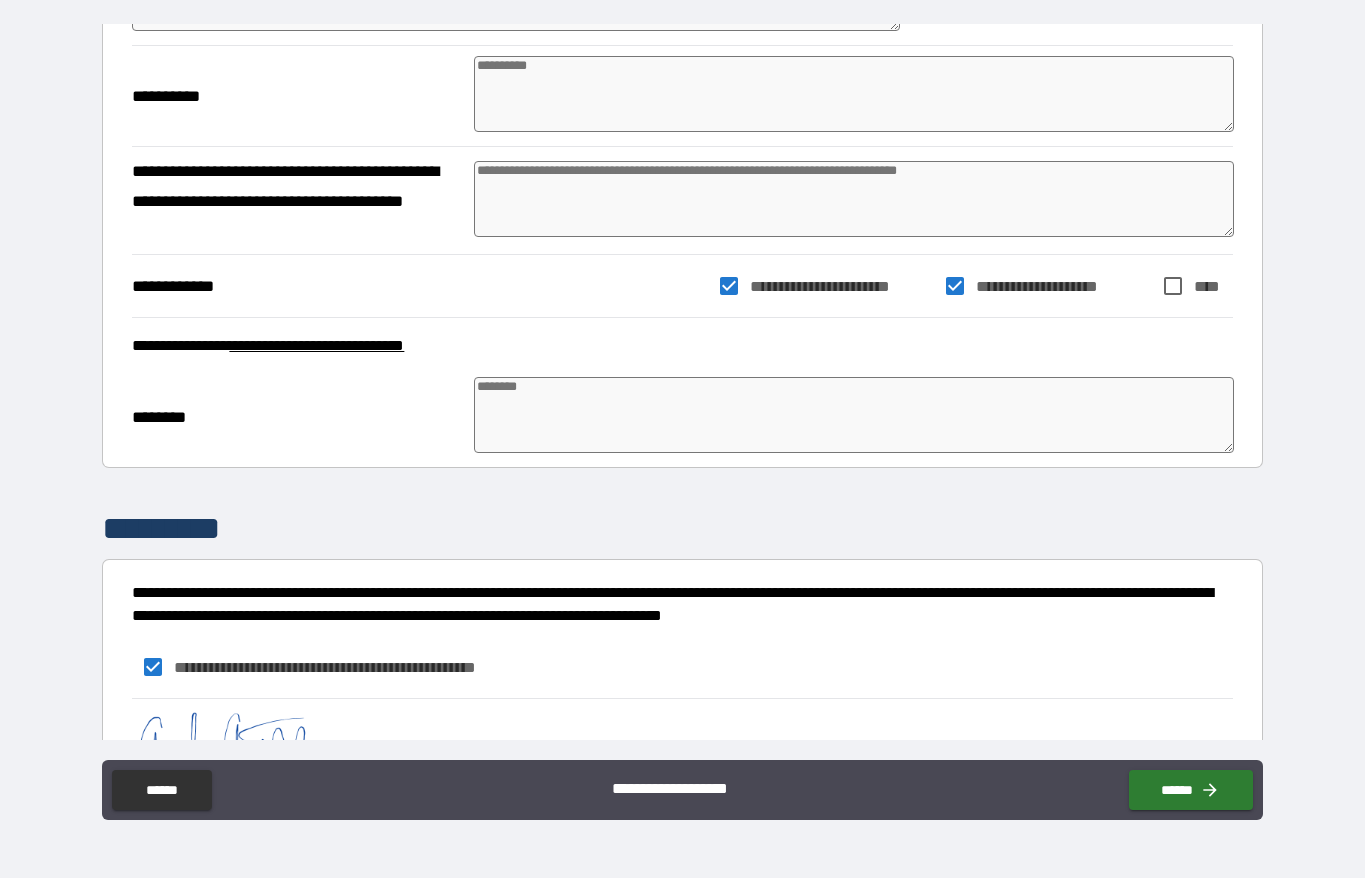 scroll, scrollTop: 396, scrollLeft: 0, axis: vertical 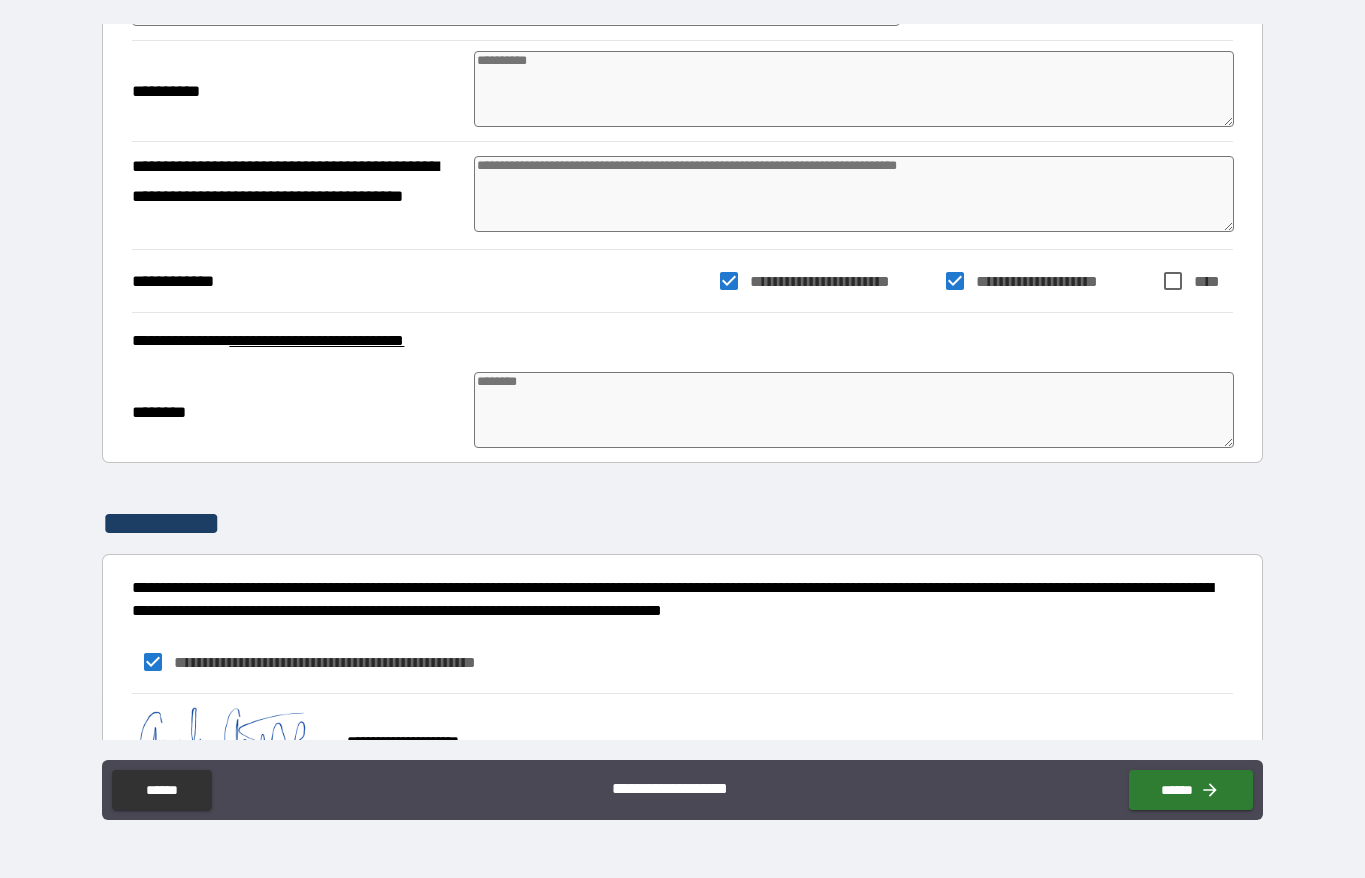 click on "******" at bounding box center (1191, 790) 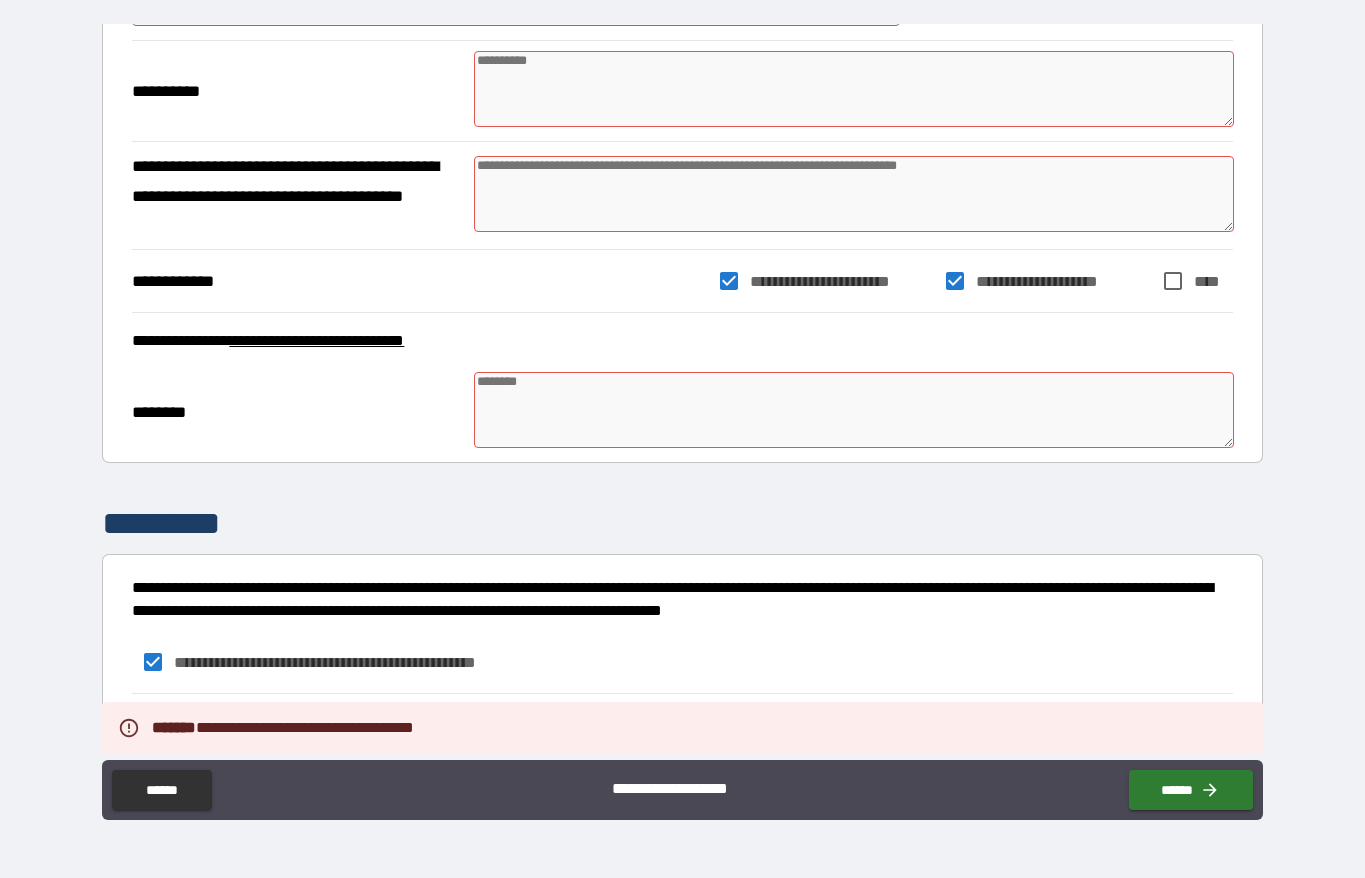type on "*" 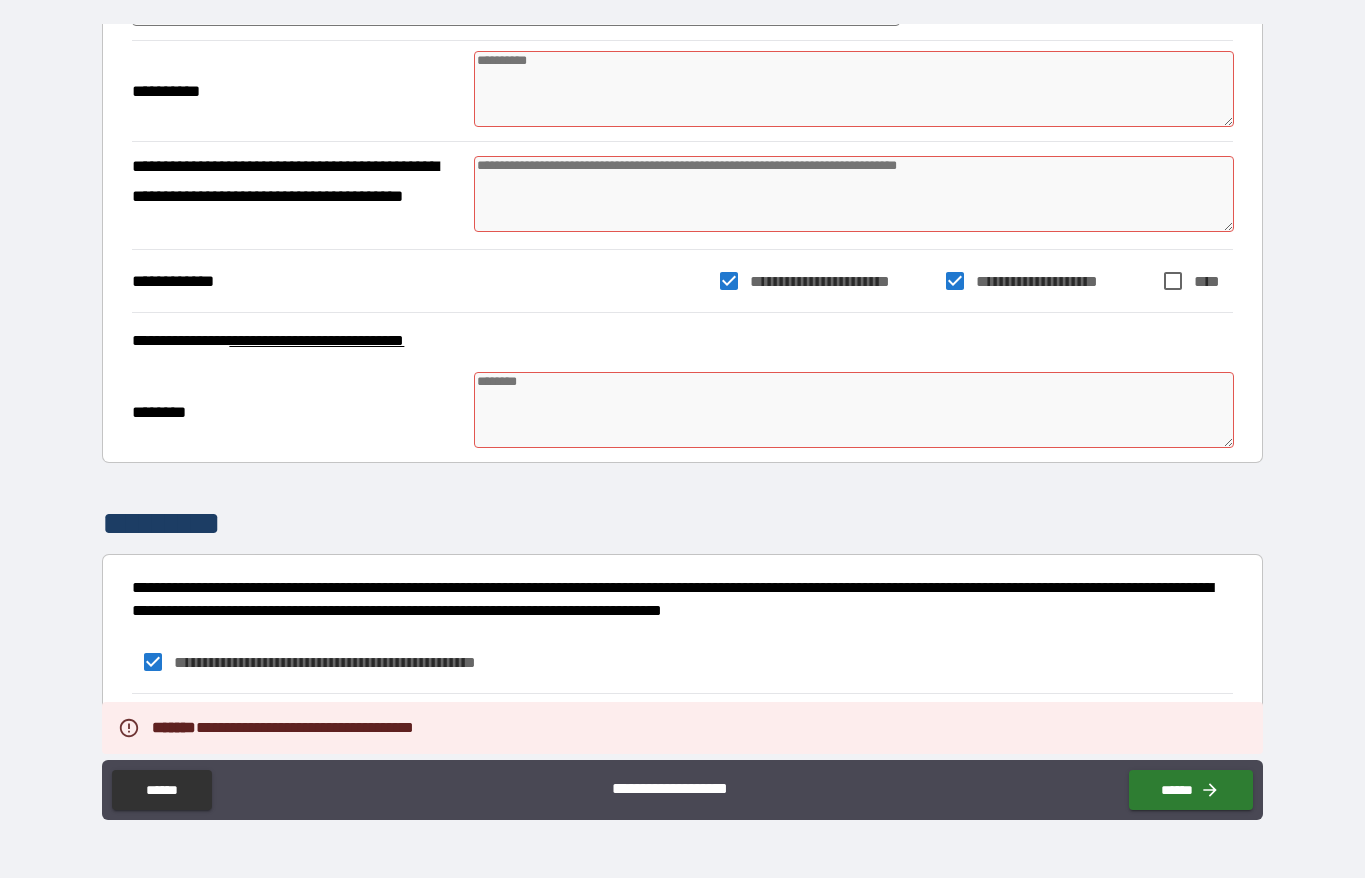 type on "*" 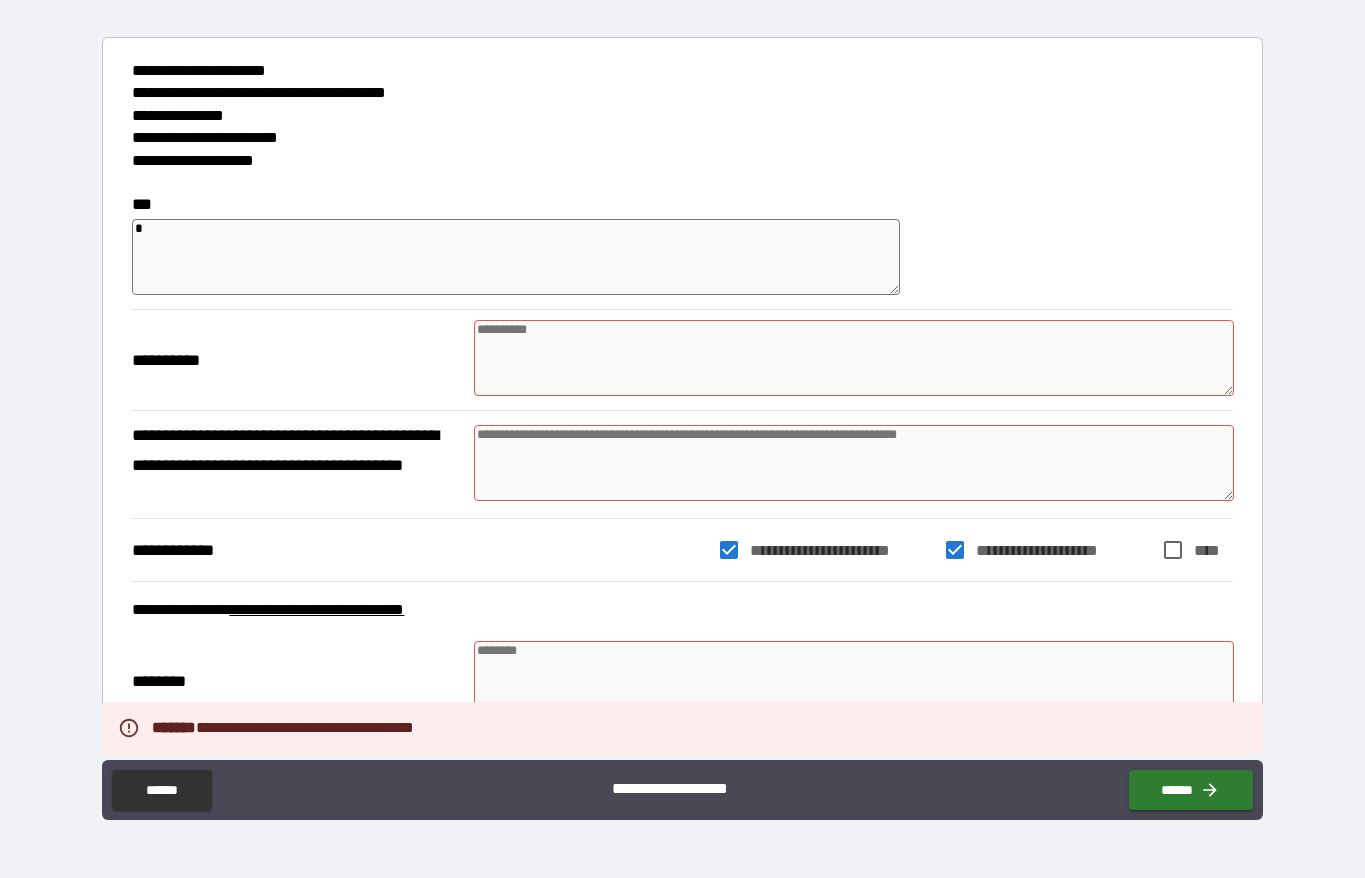 scroll, scrollTop: 130, scrollLeft: 0, axis: vertical 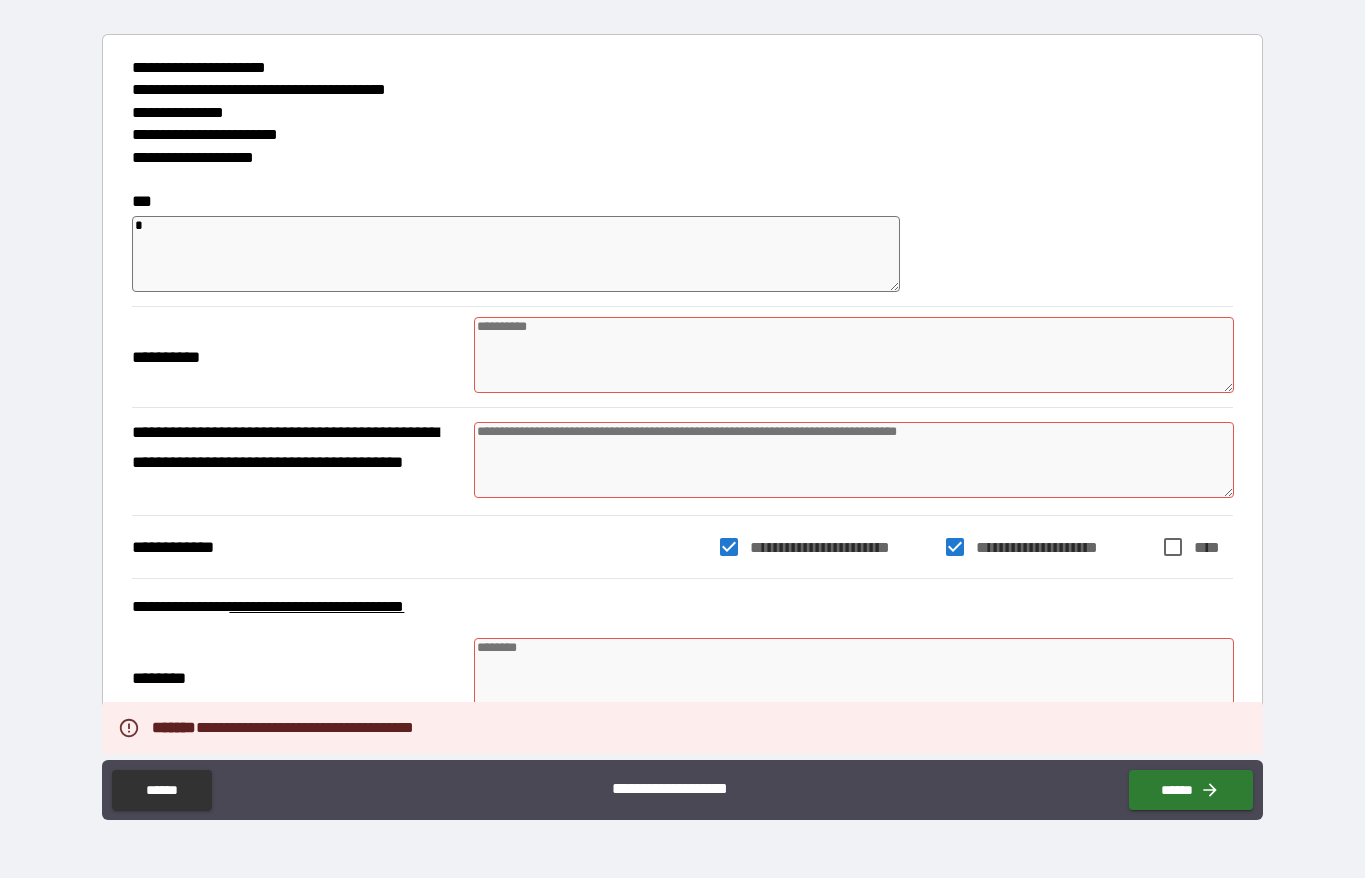 click on "*" at bounding box center (515, 254) 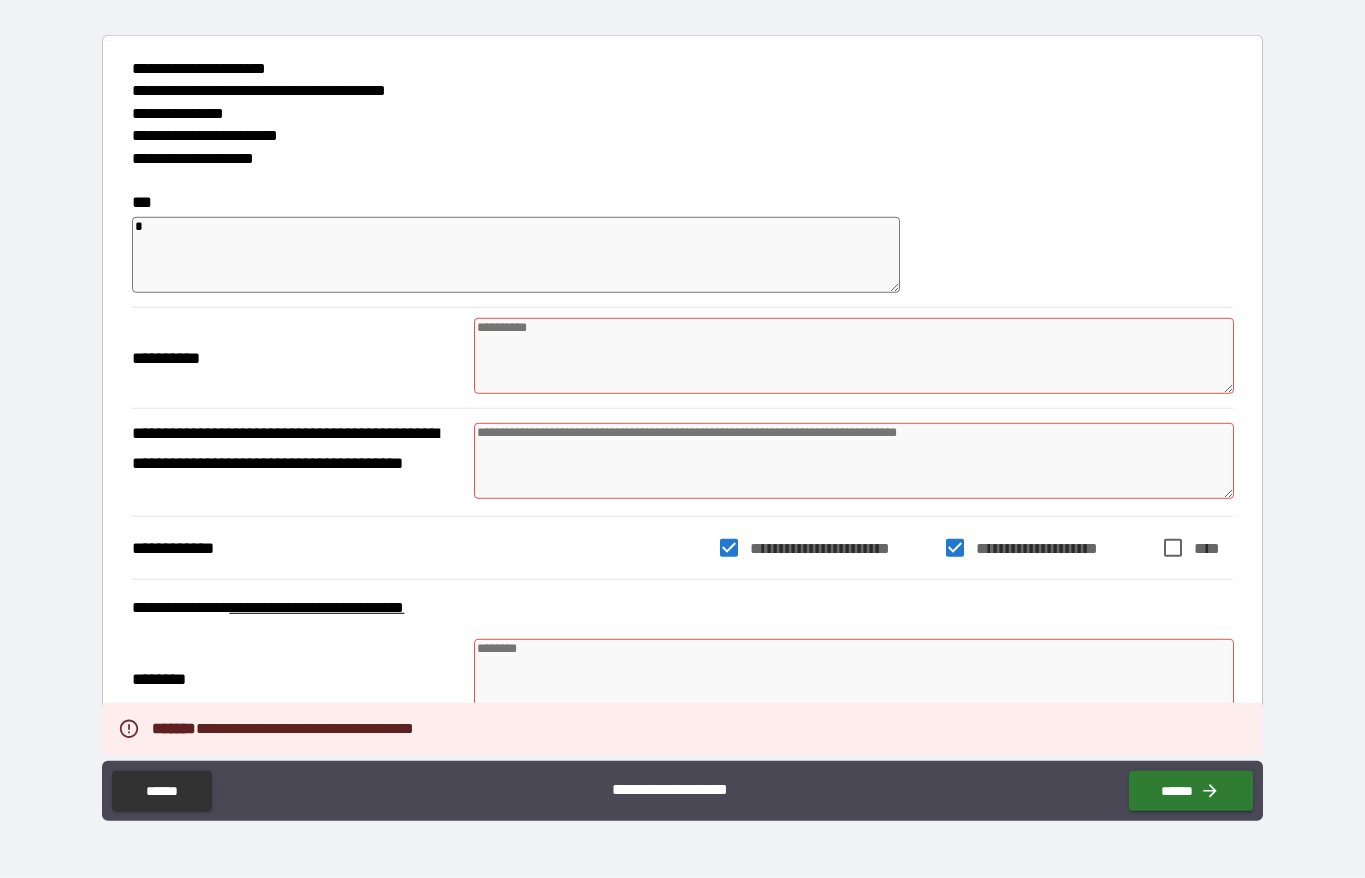 type 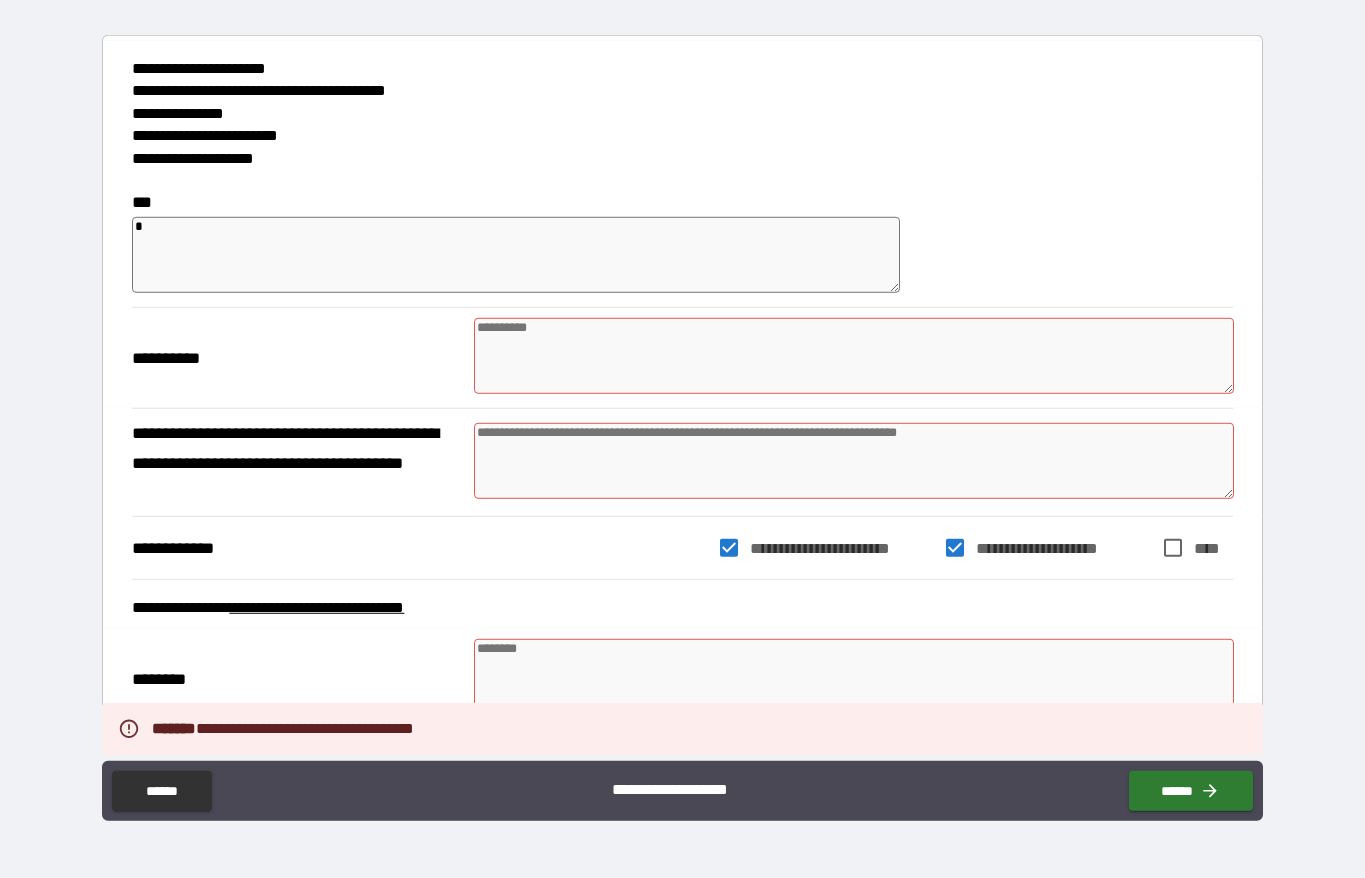 type on "*" 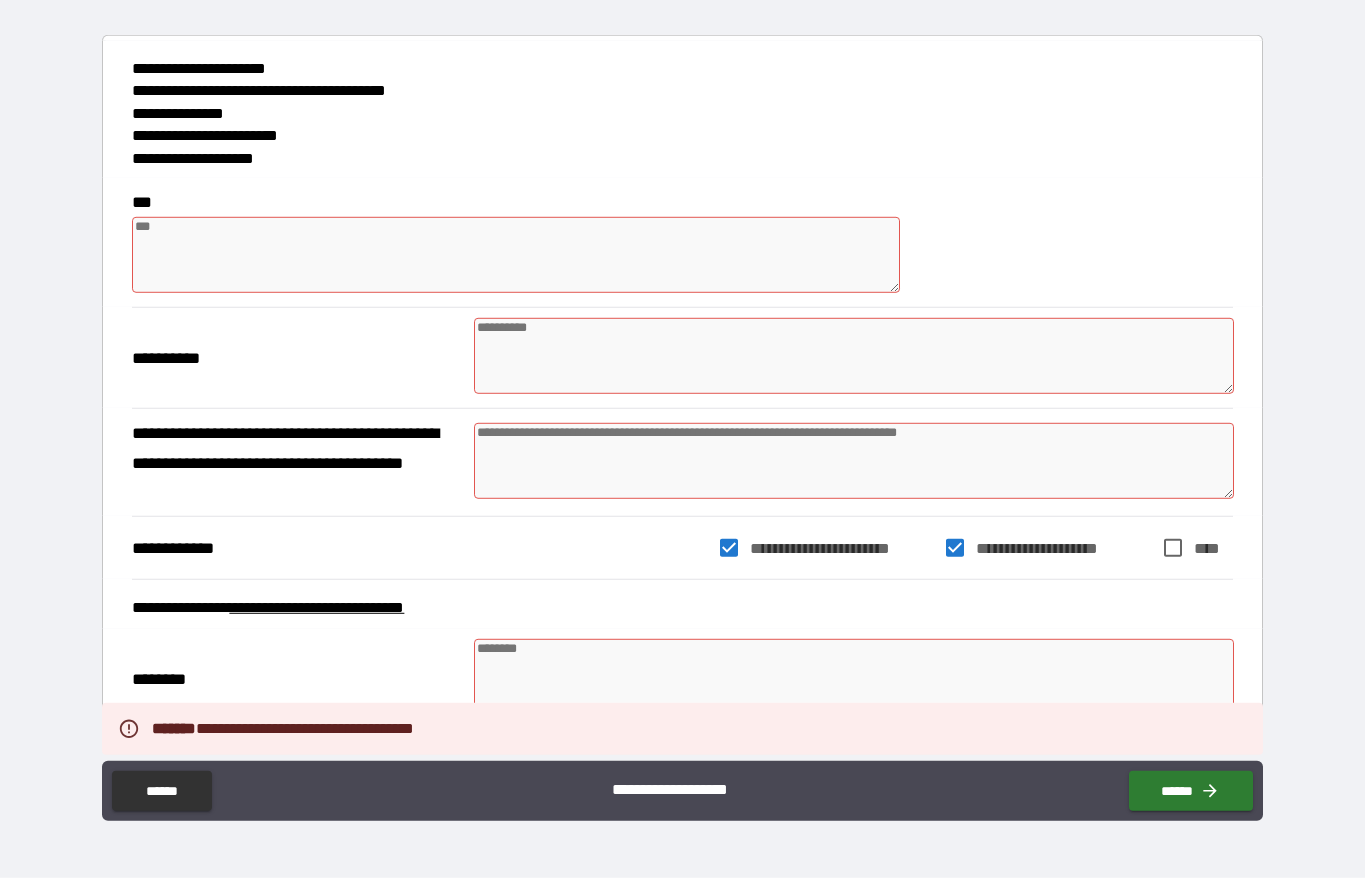 type on "*" 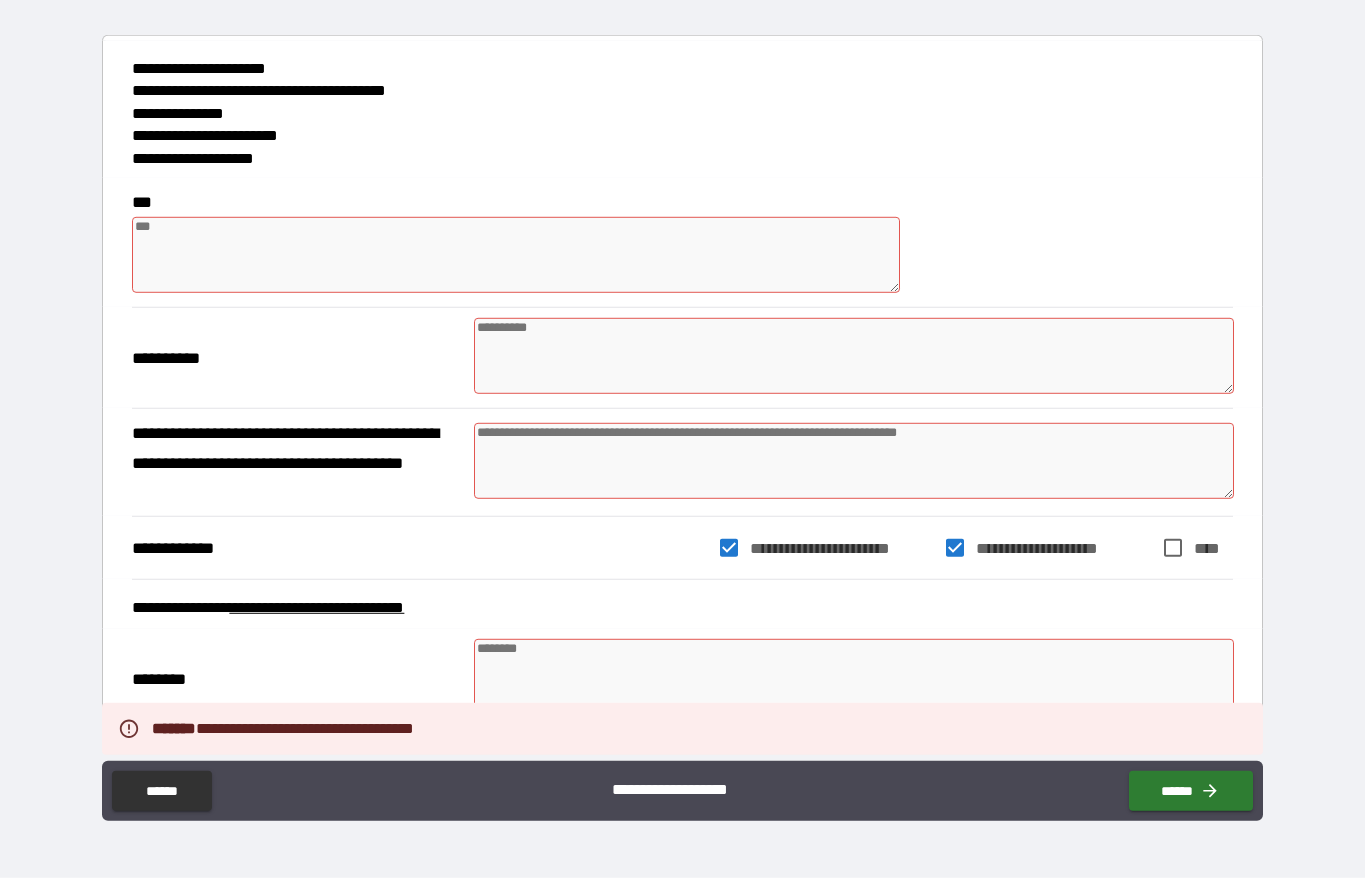 type on "*" 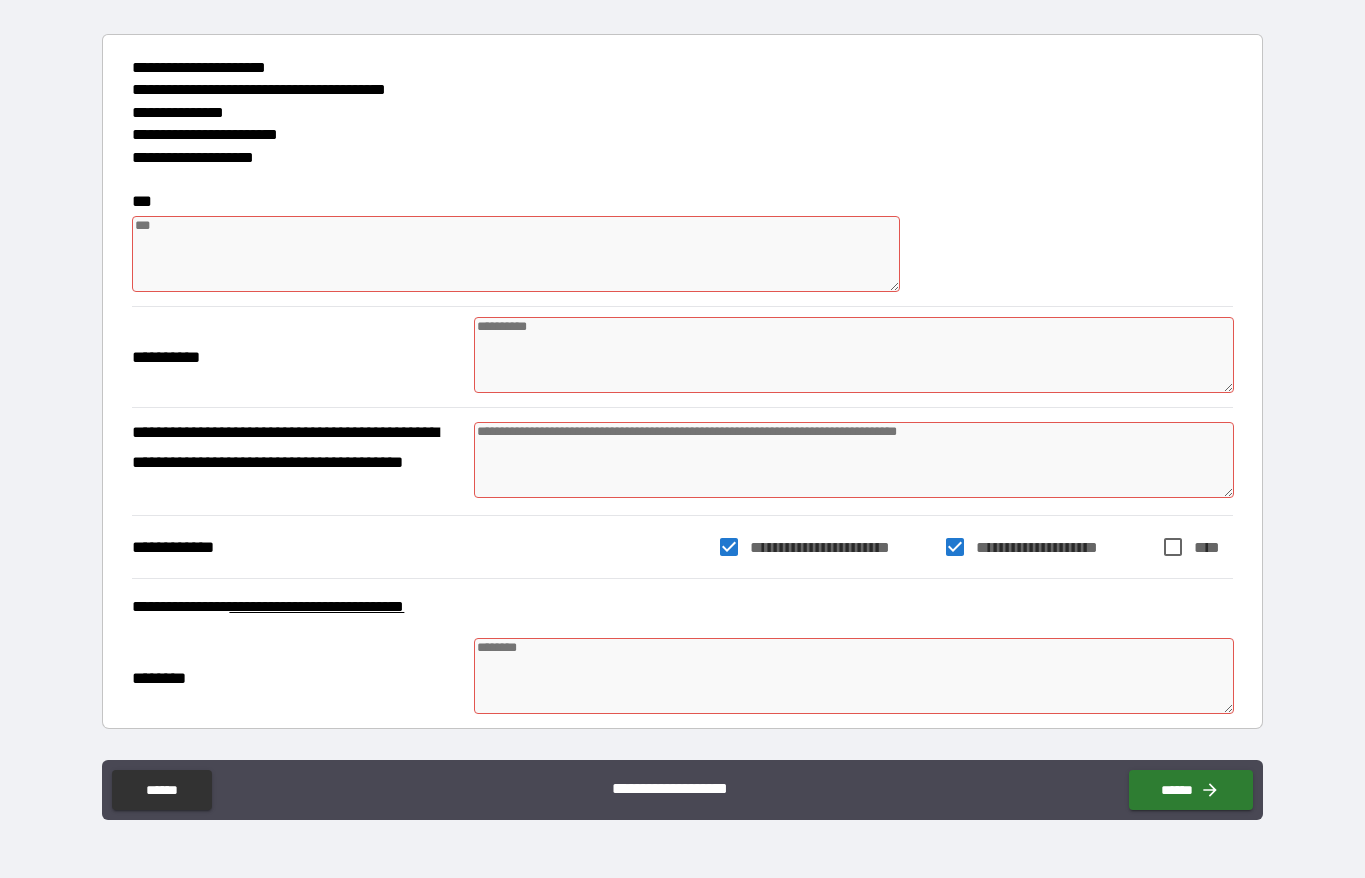 type 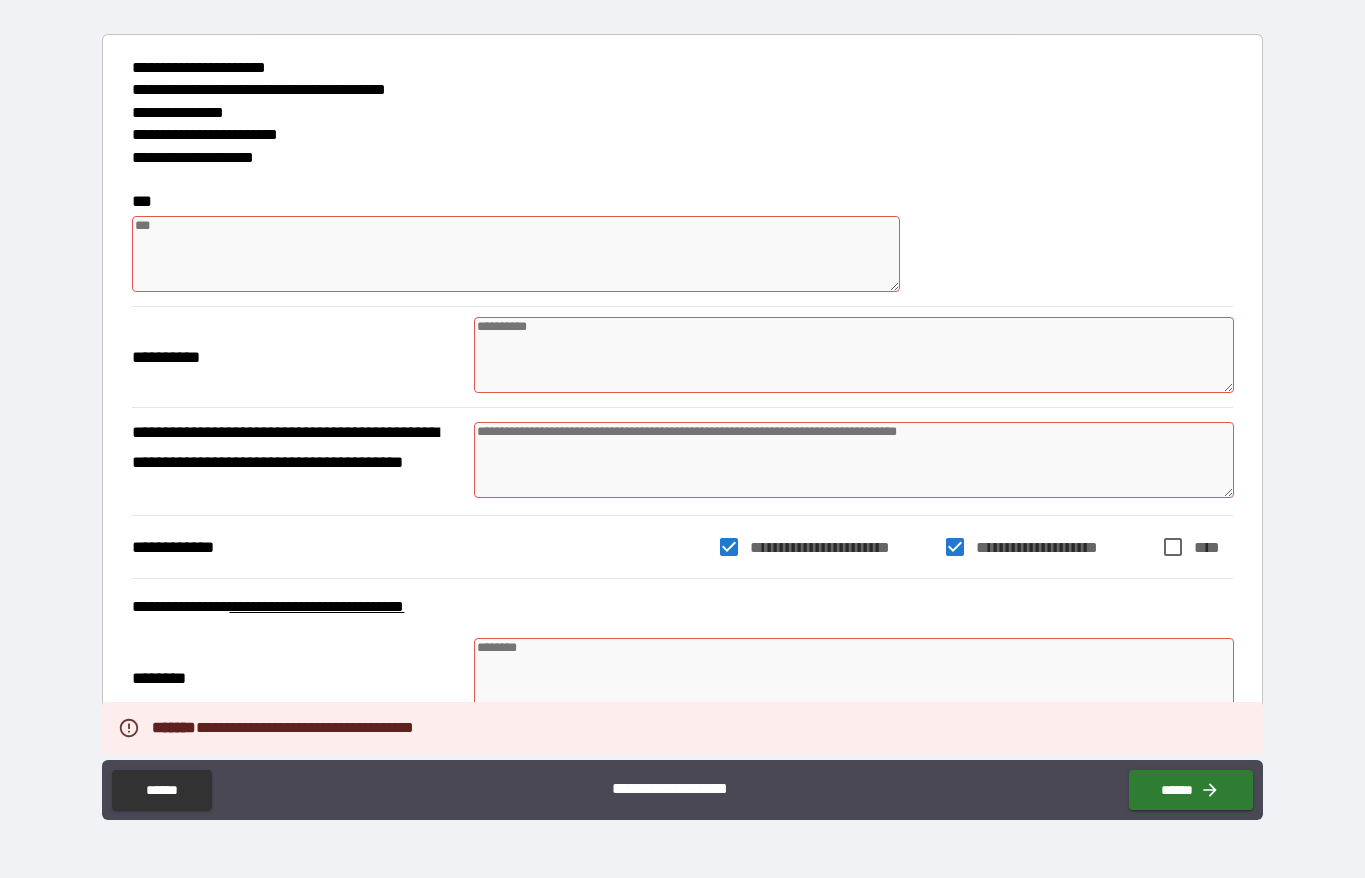 type on "*" 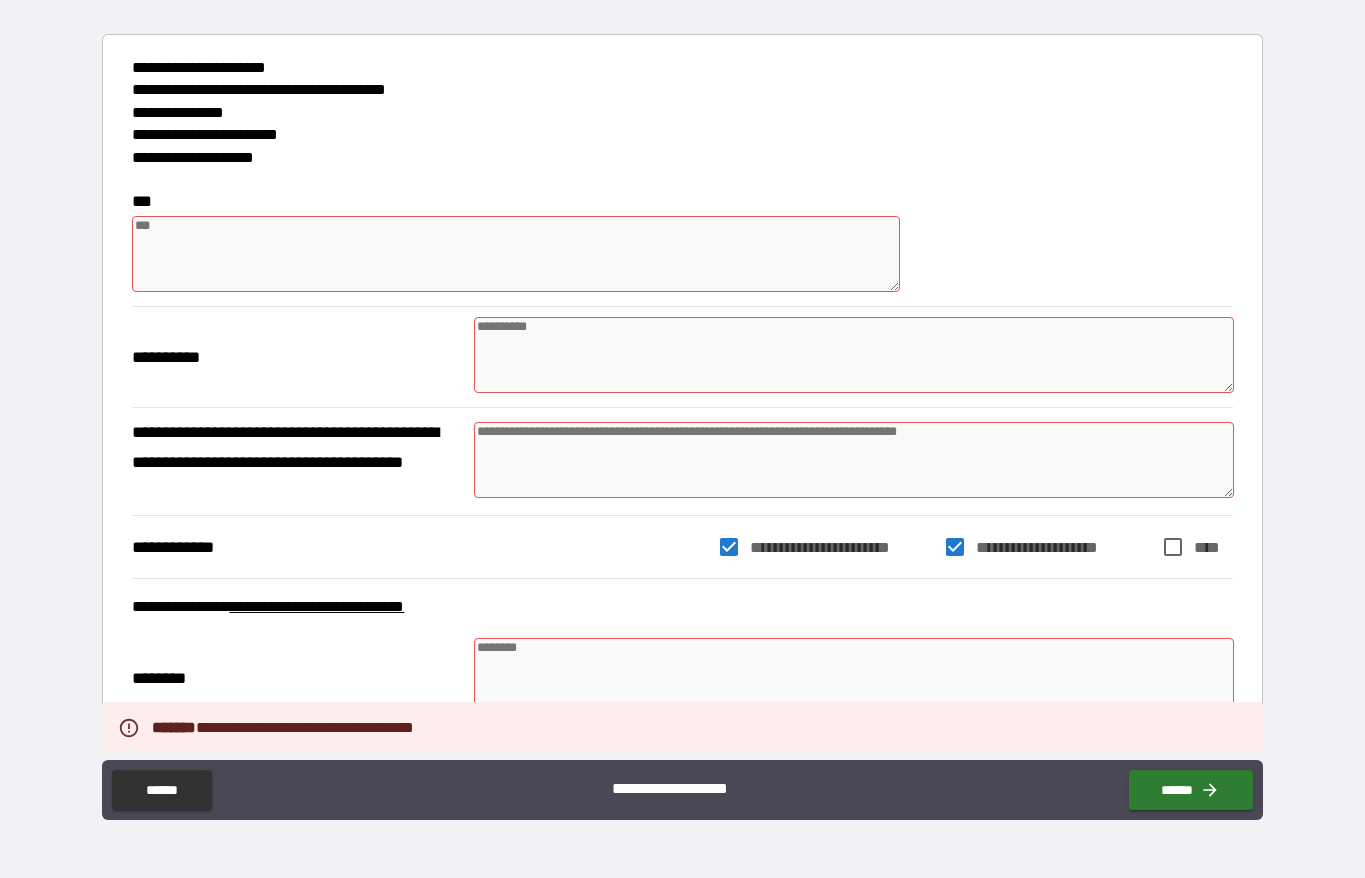 type on "*" 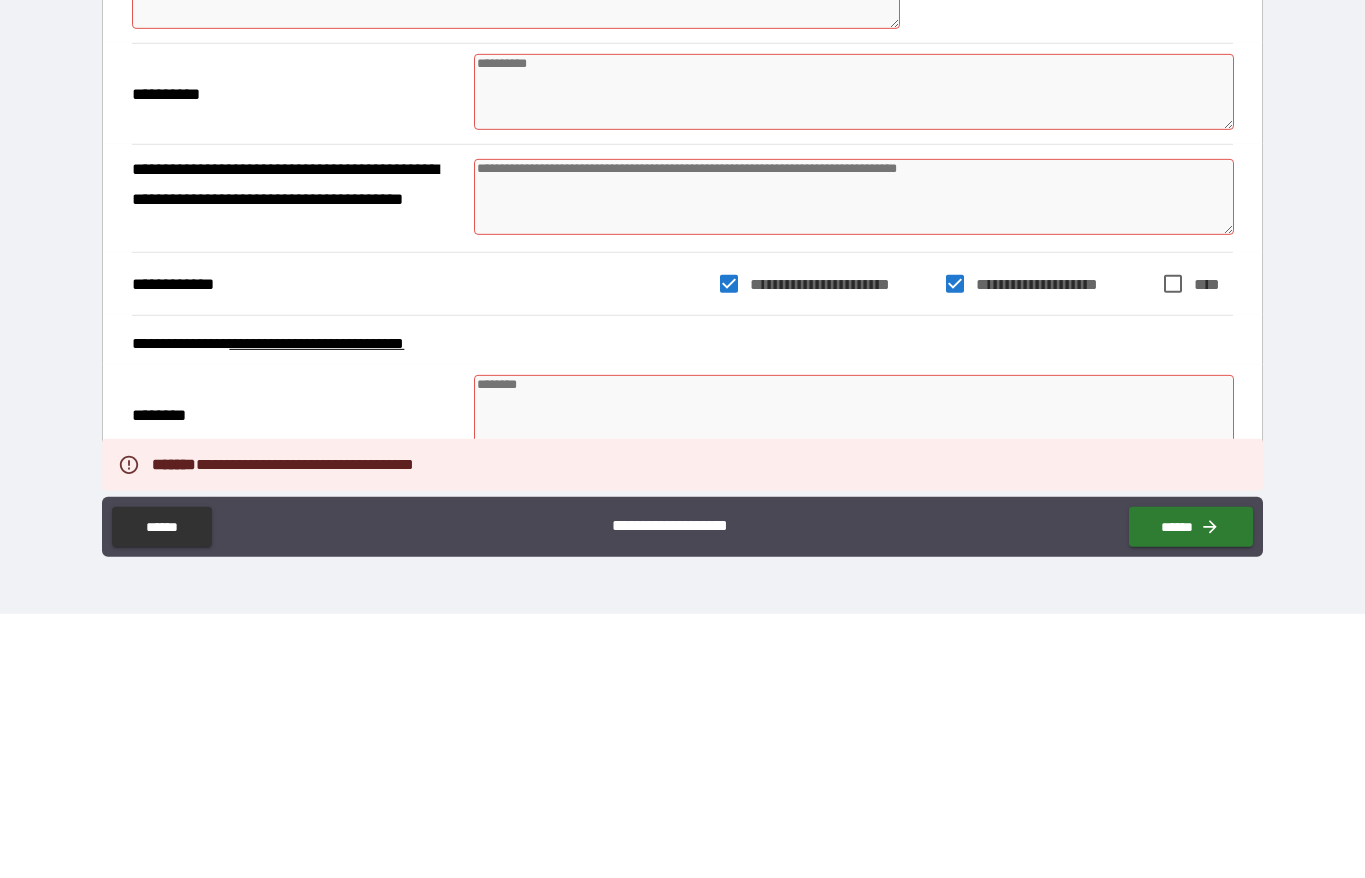 type on "*" 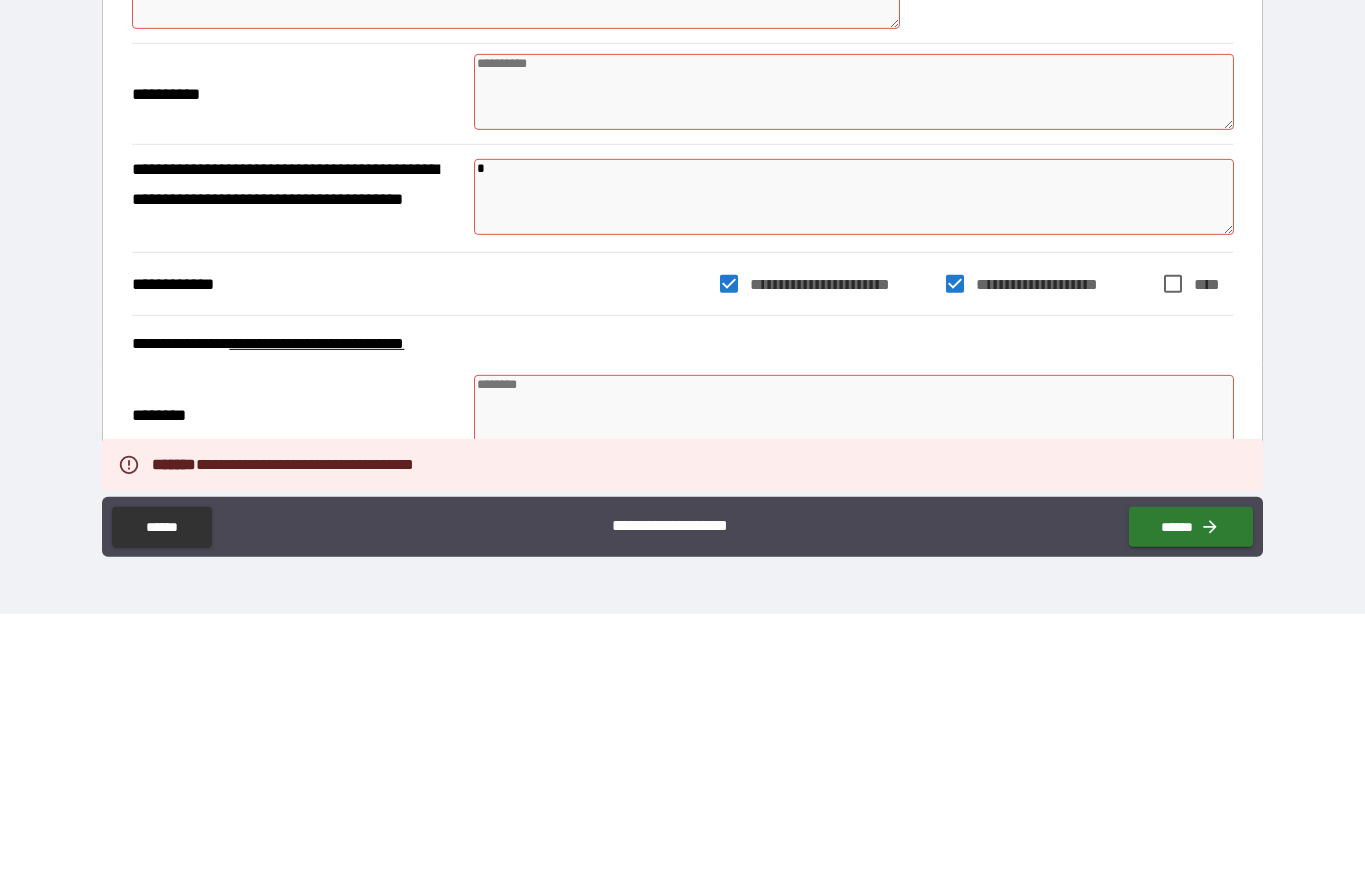 type on "*" 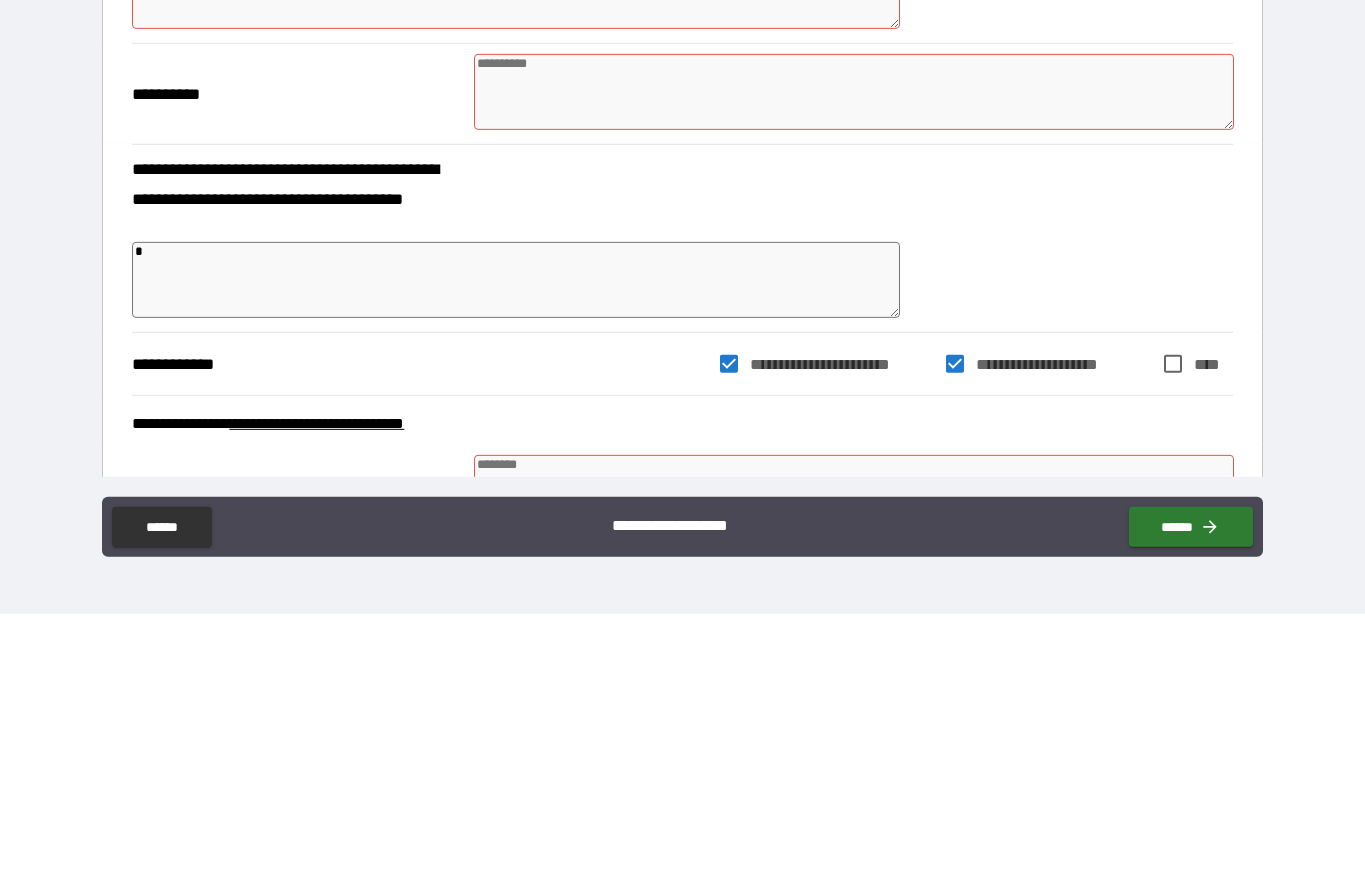 type on "*" 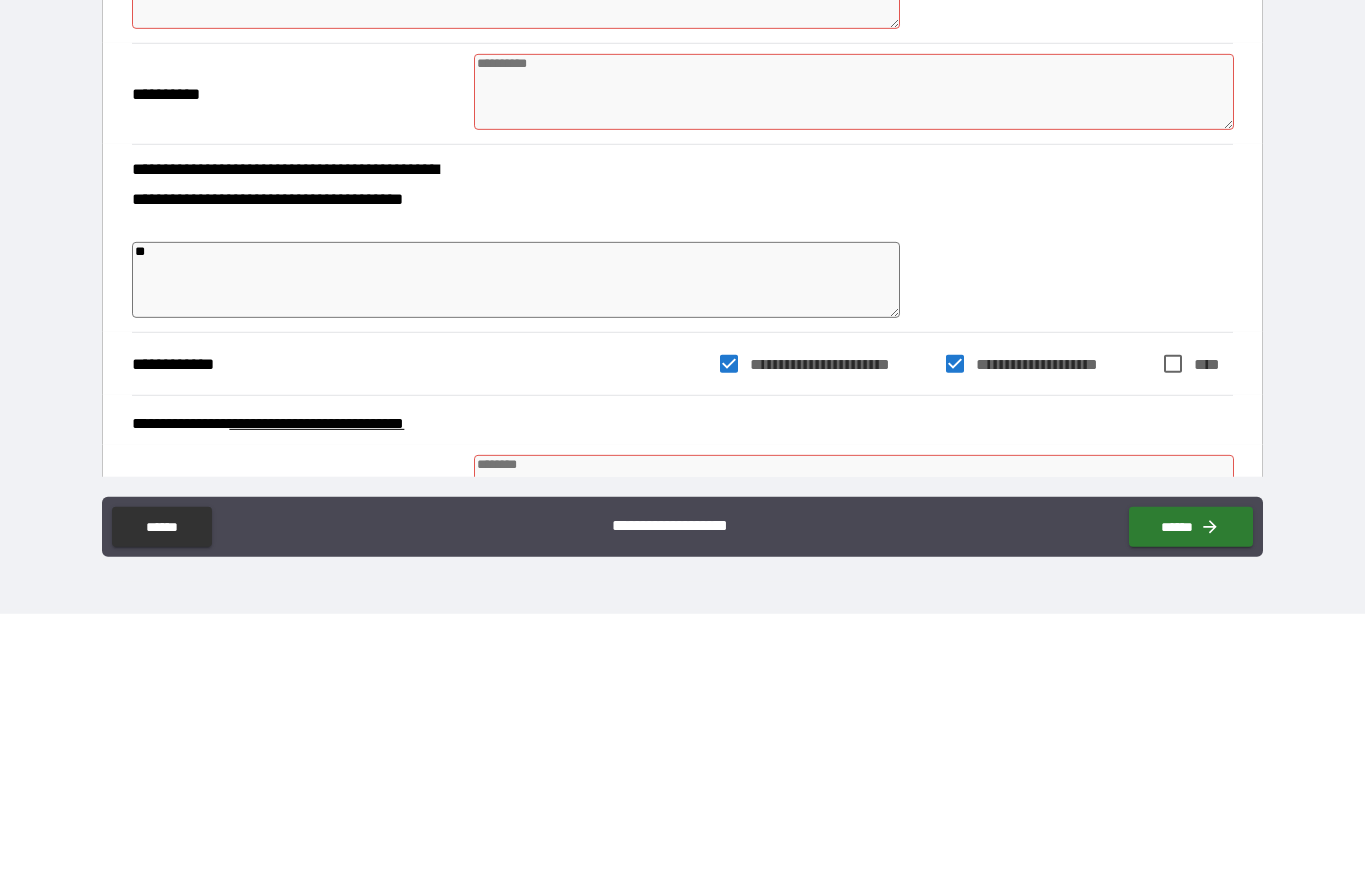 type on "*" 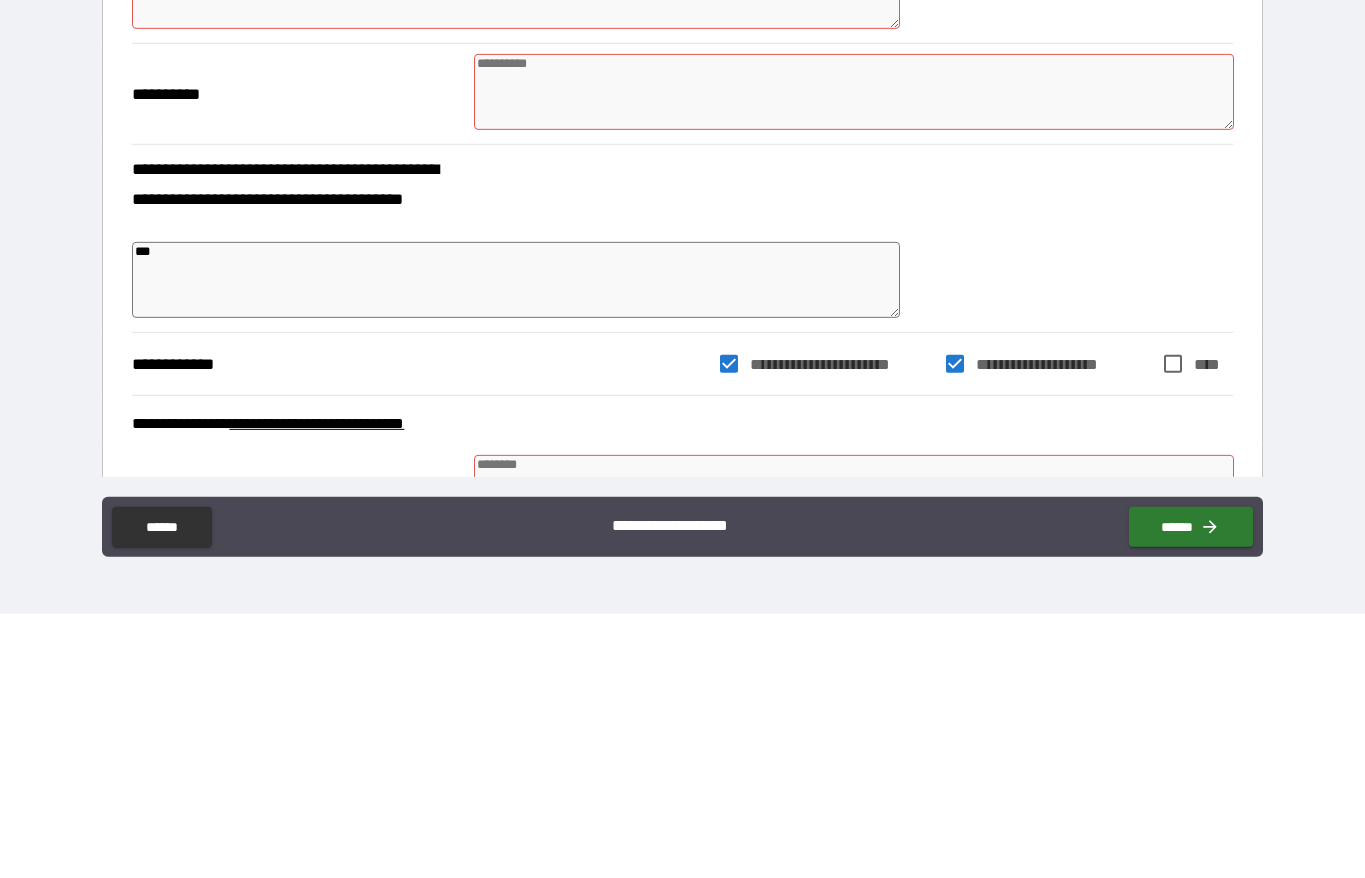 type on "*" 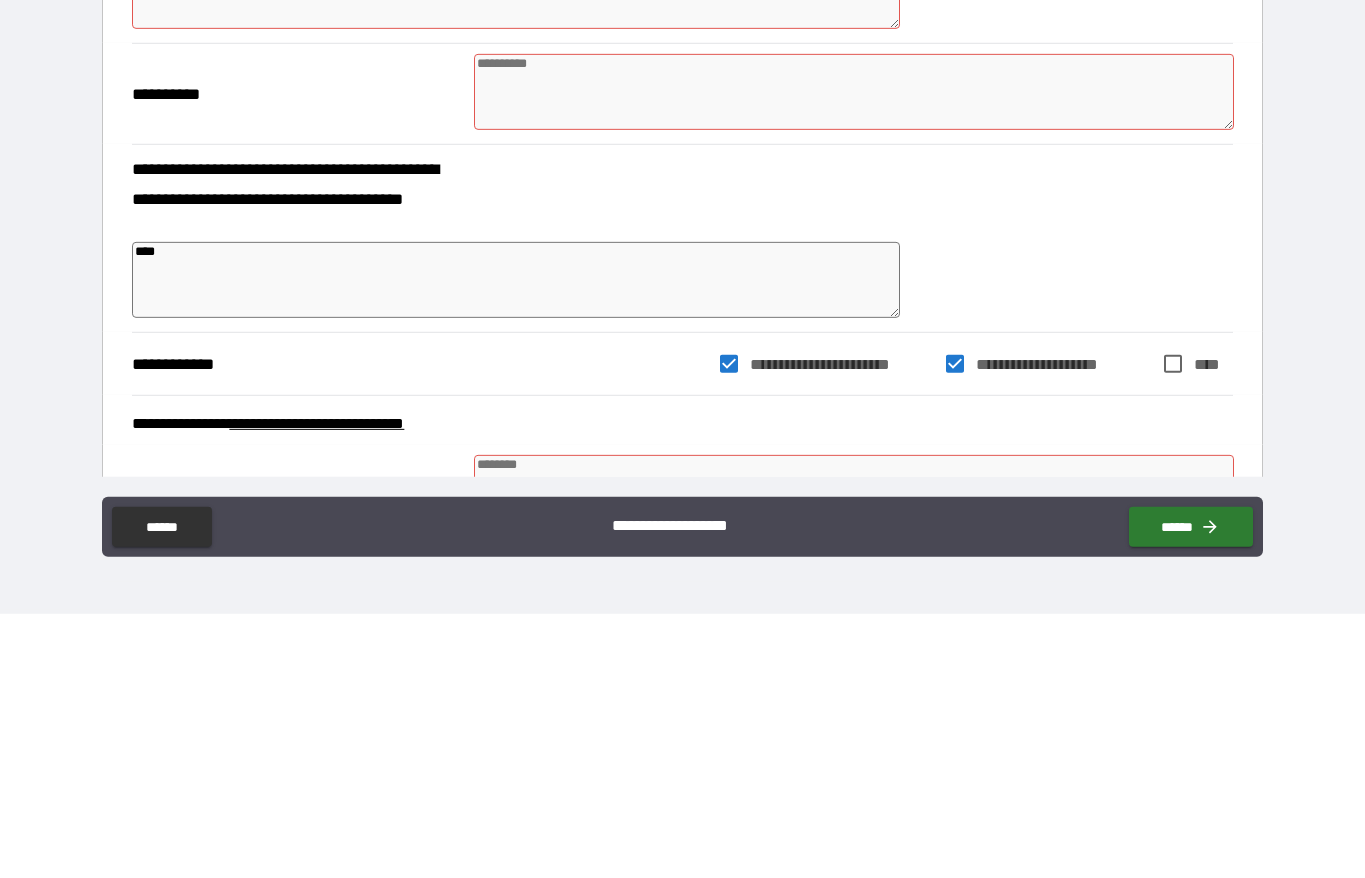 type on "*" 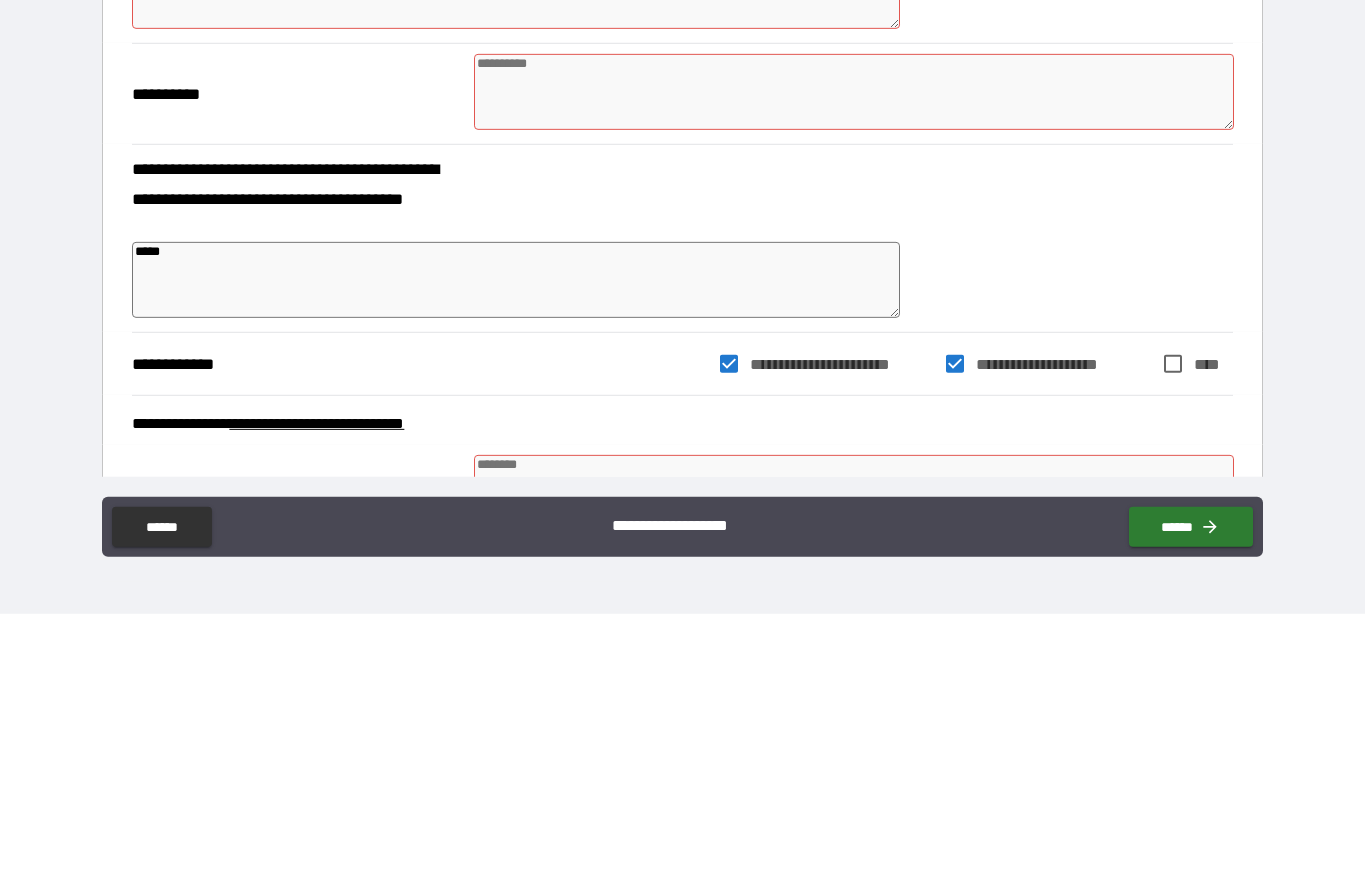 type on "******" 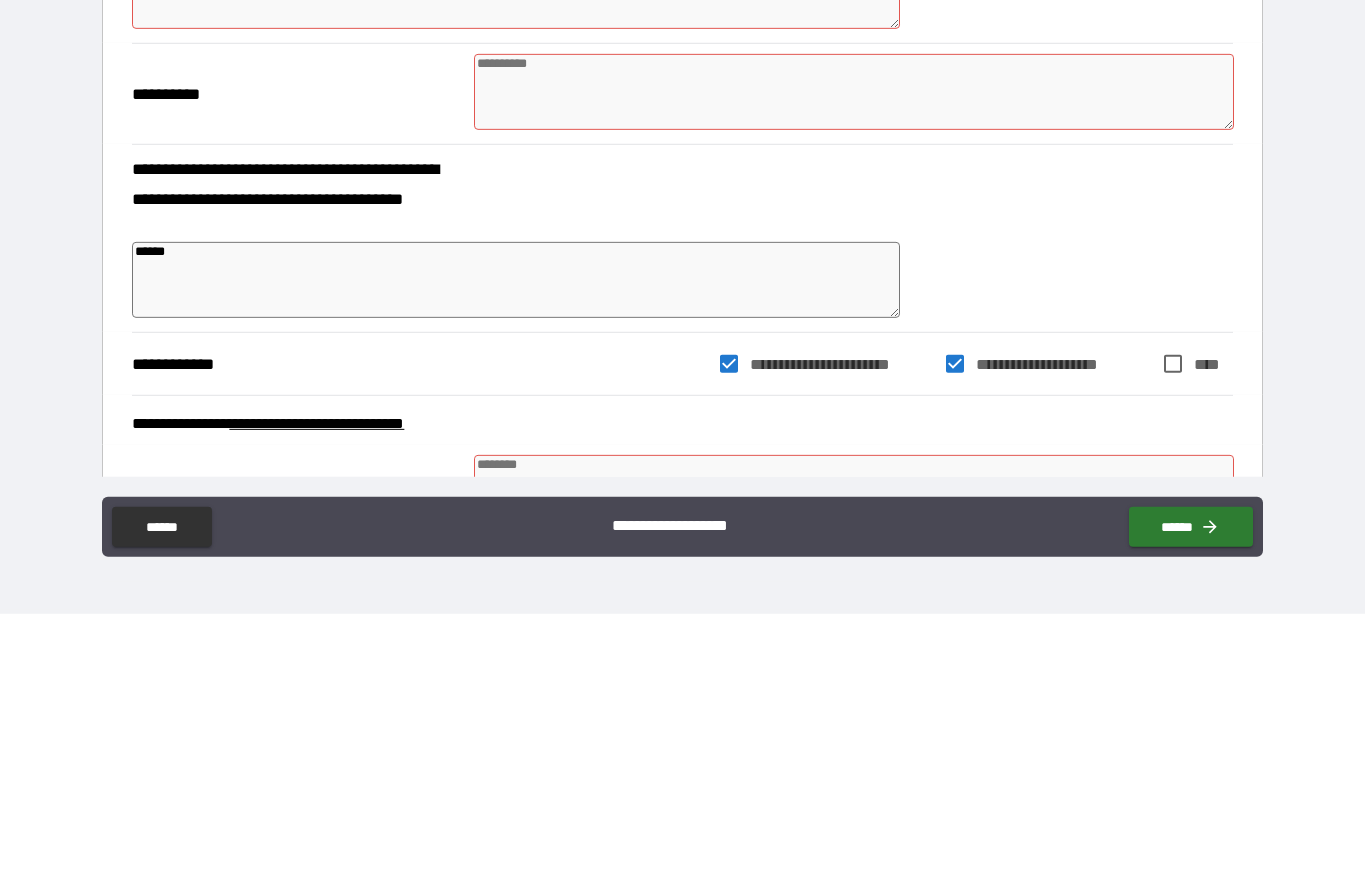 type on "*" 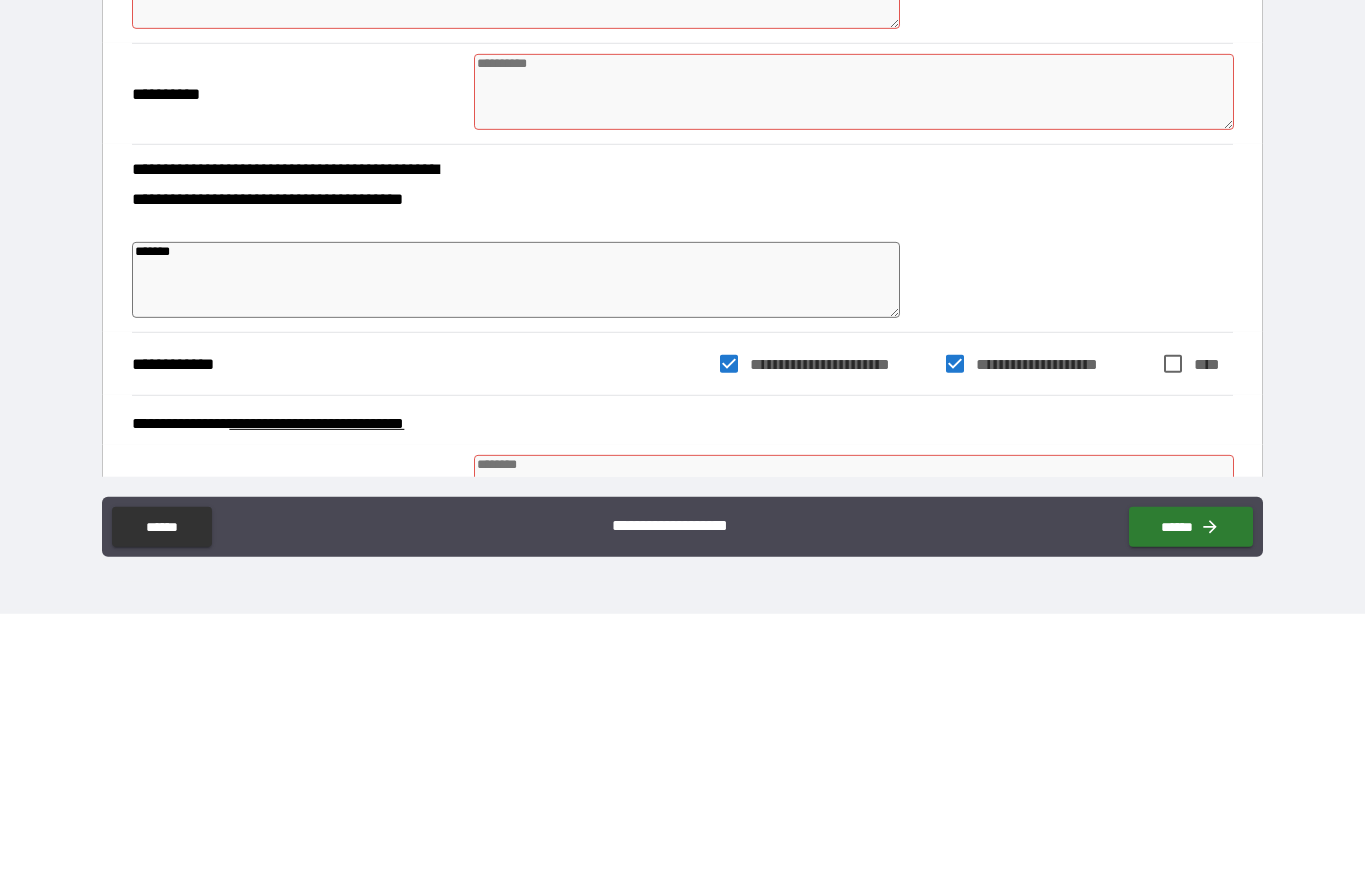 type on "*" 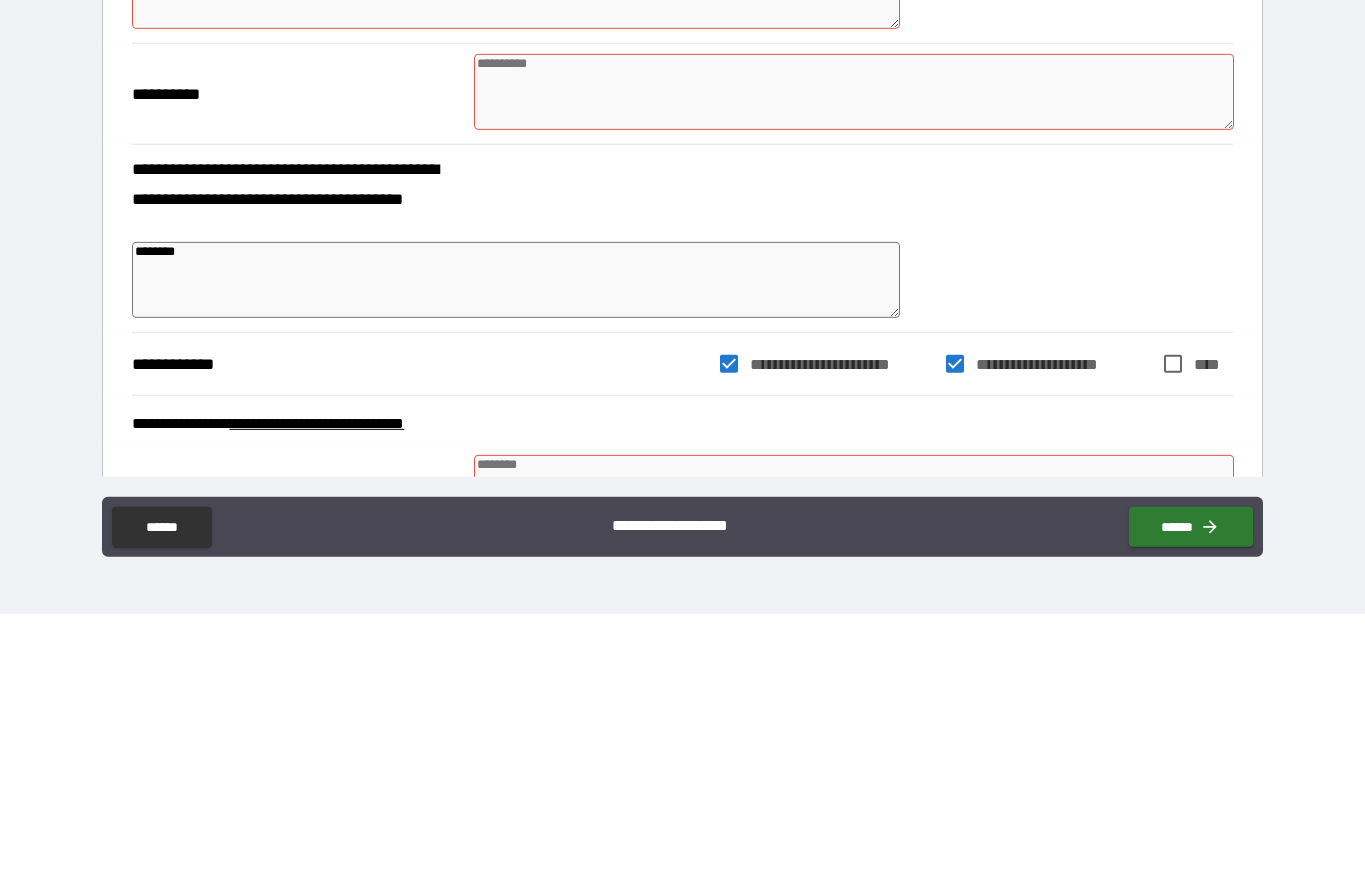 type on "*" 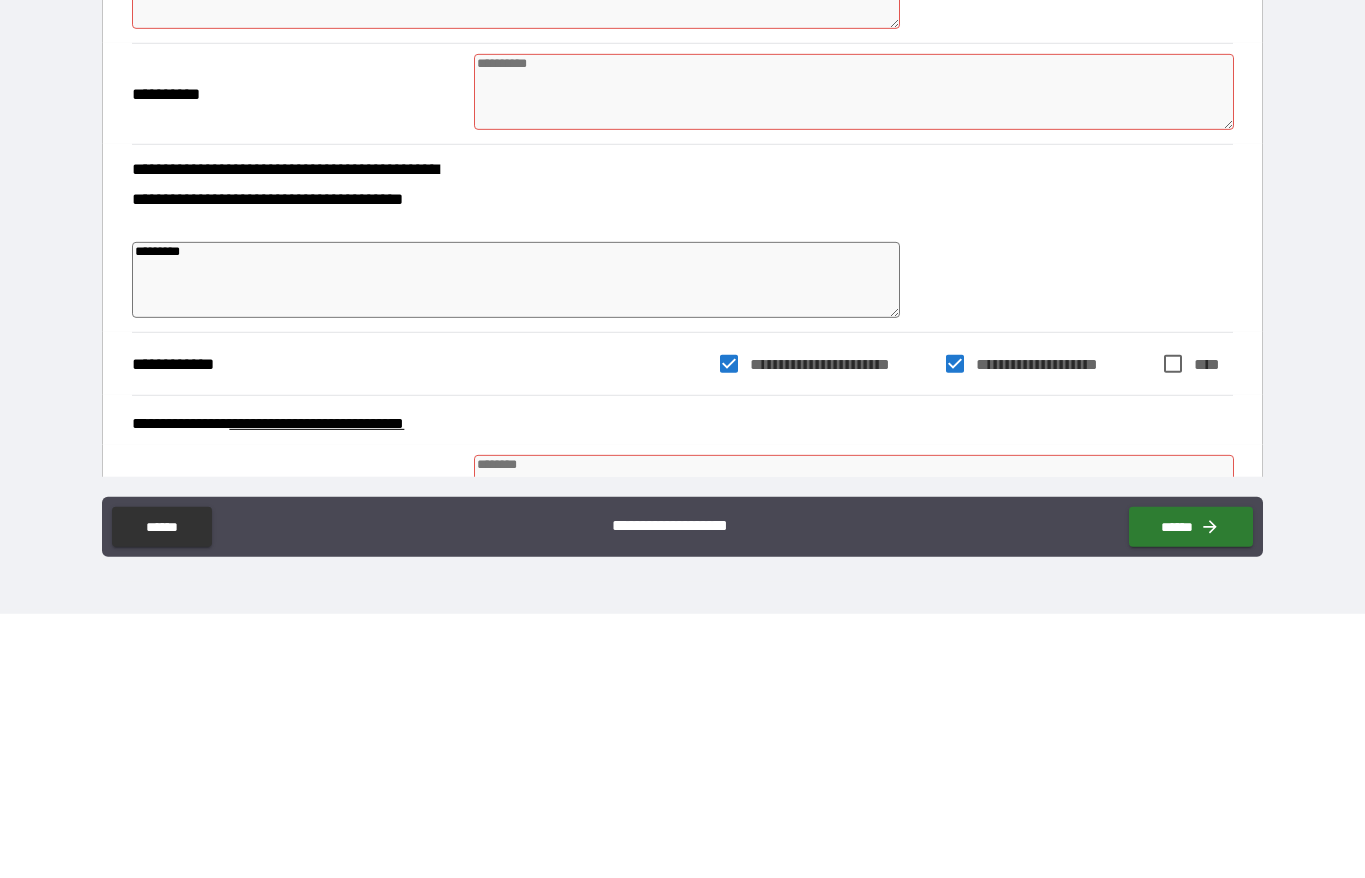 type on "*" 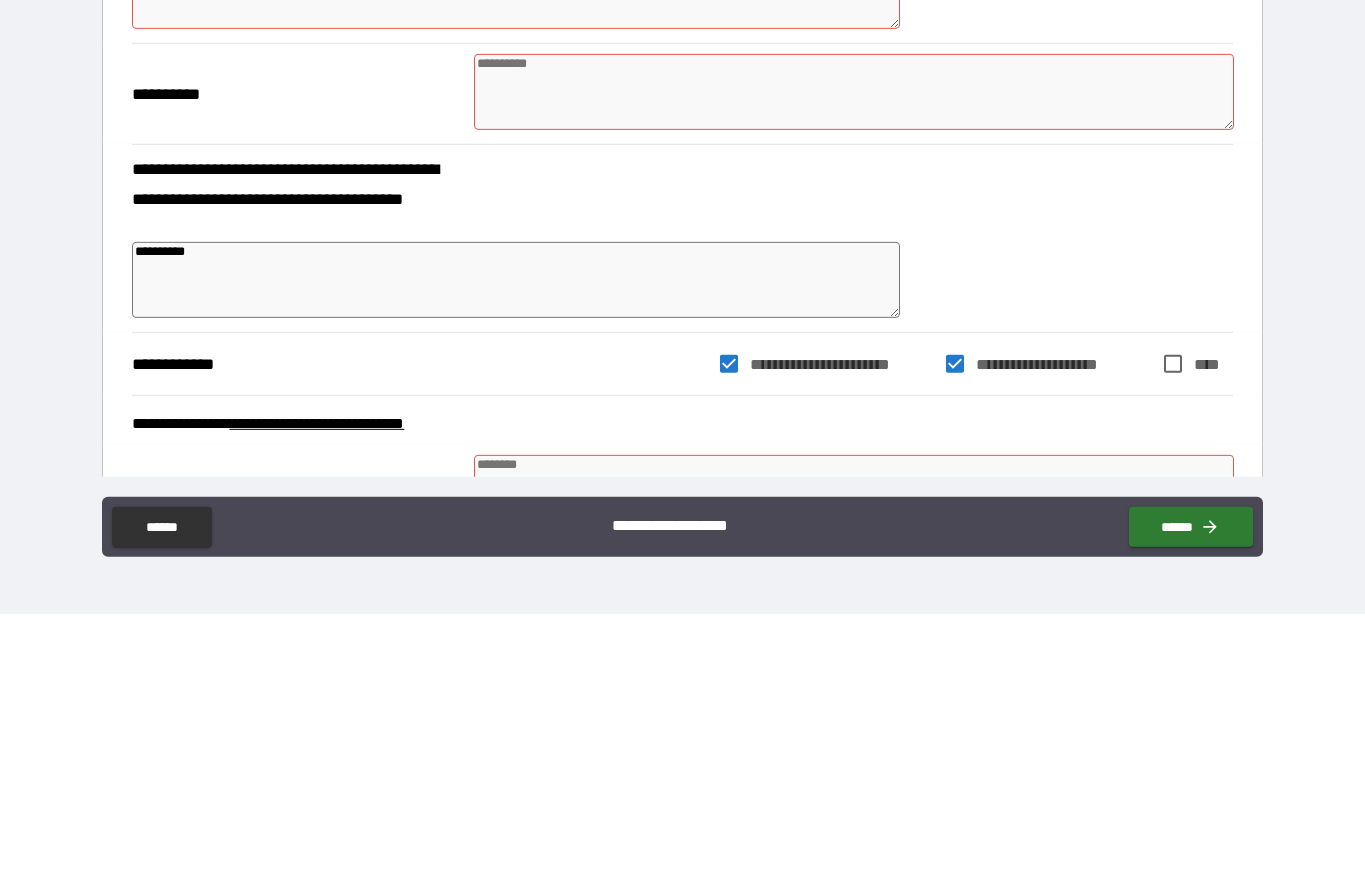 type on "*" 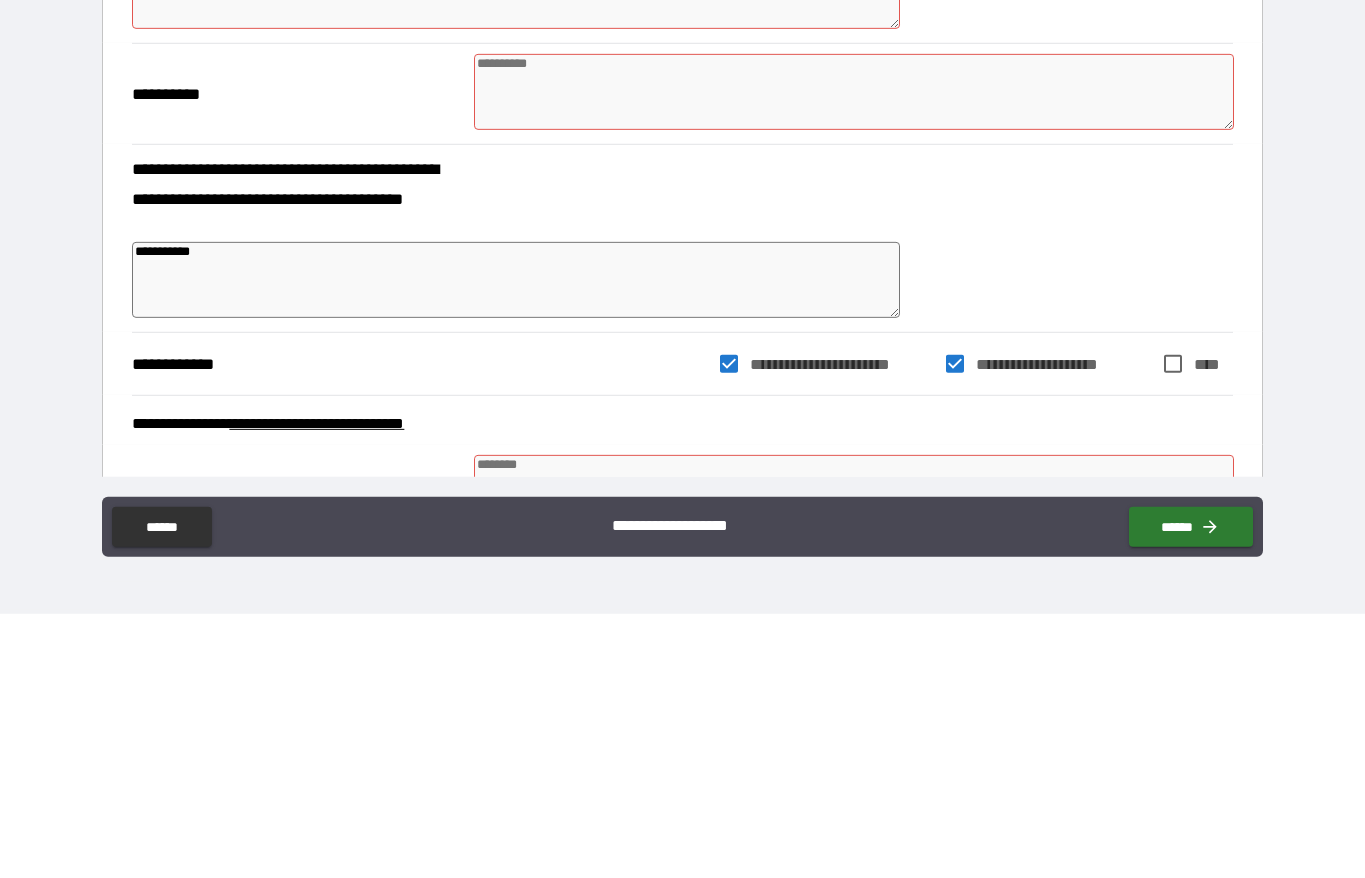 type on "**********" 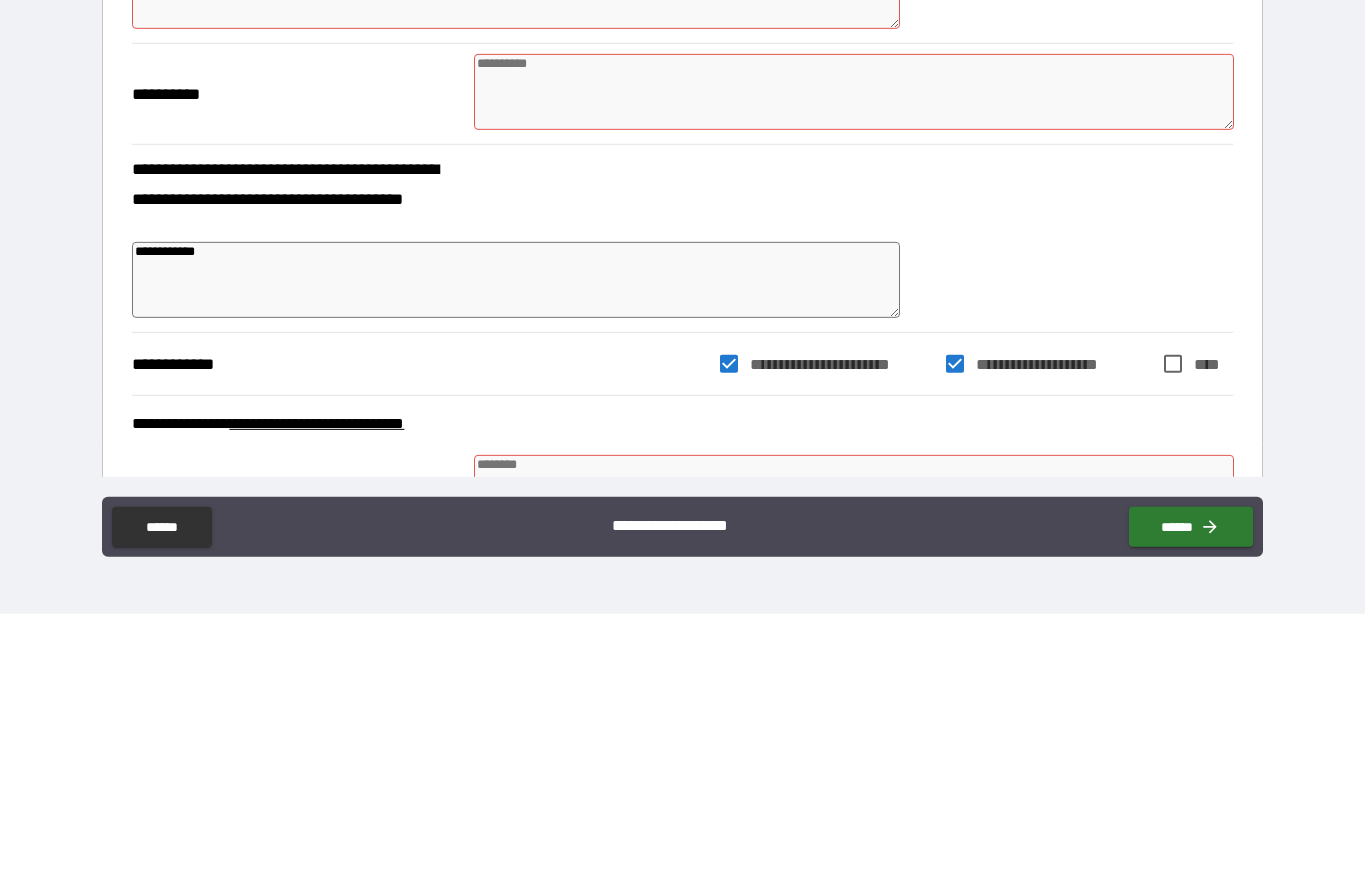 type on "*" 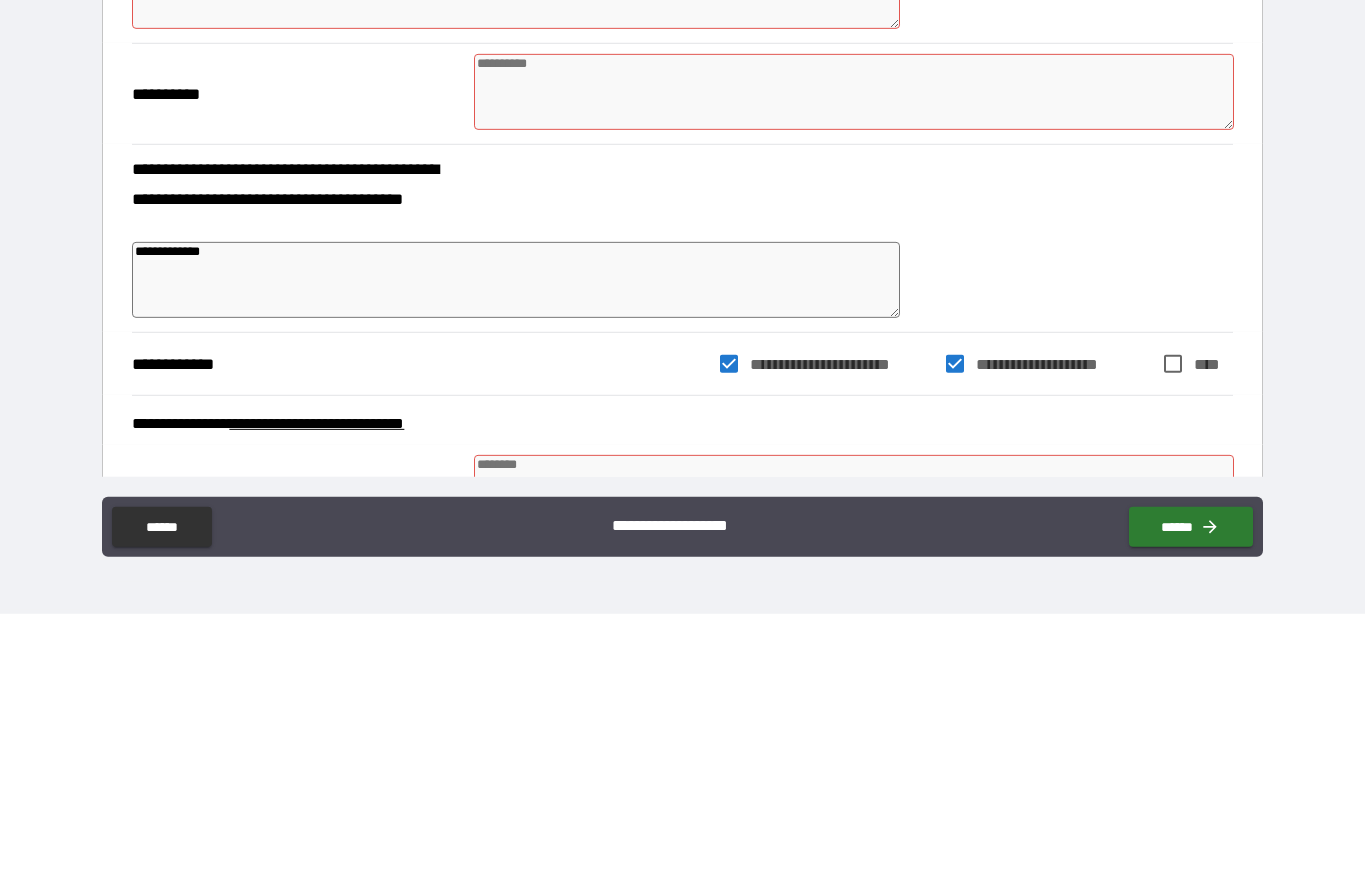 type on "*" 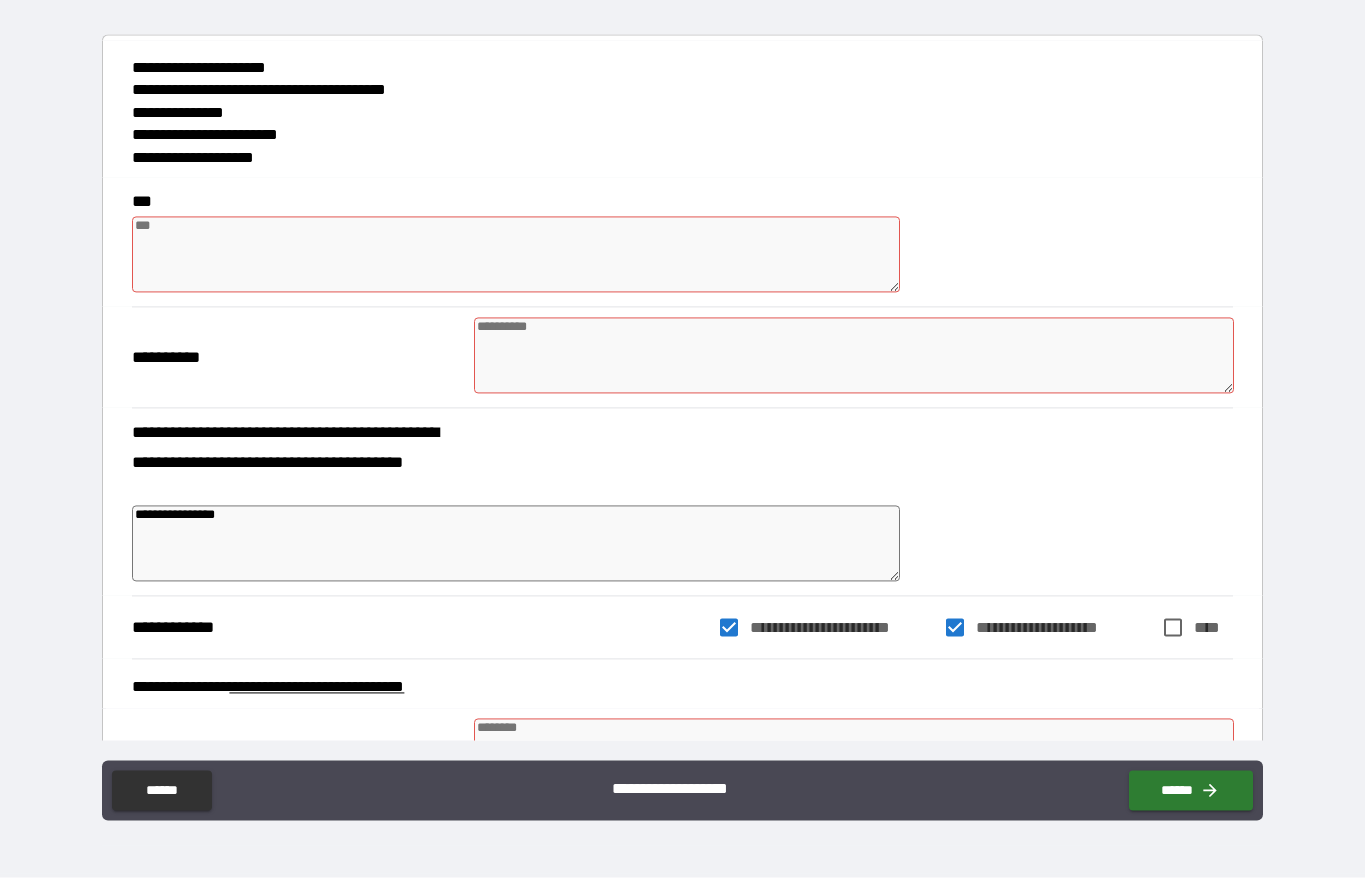 click 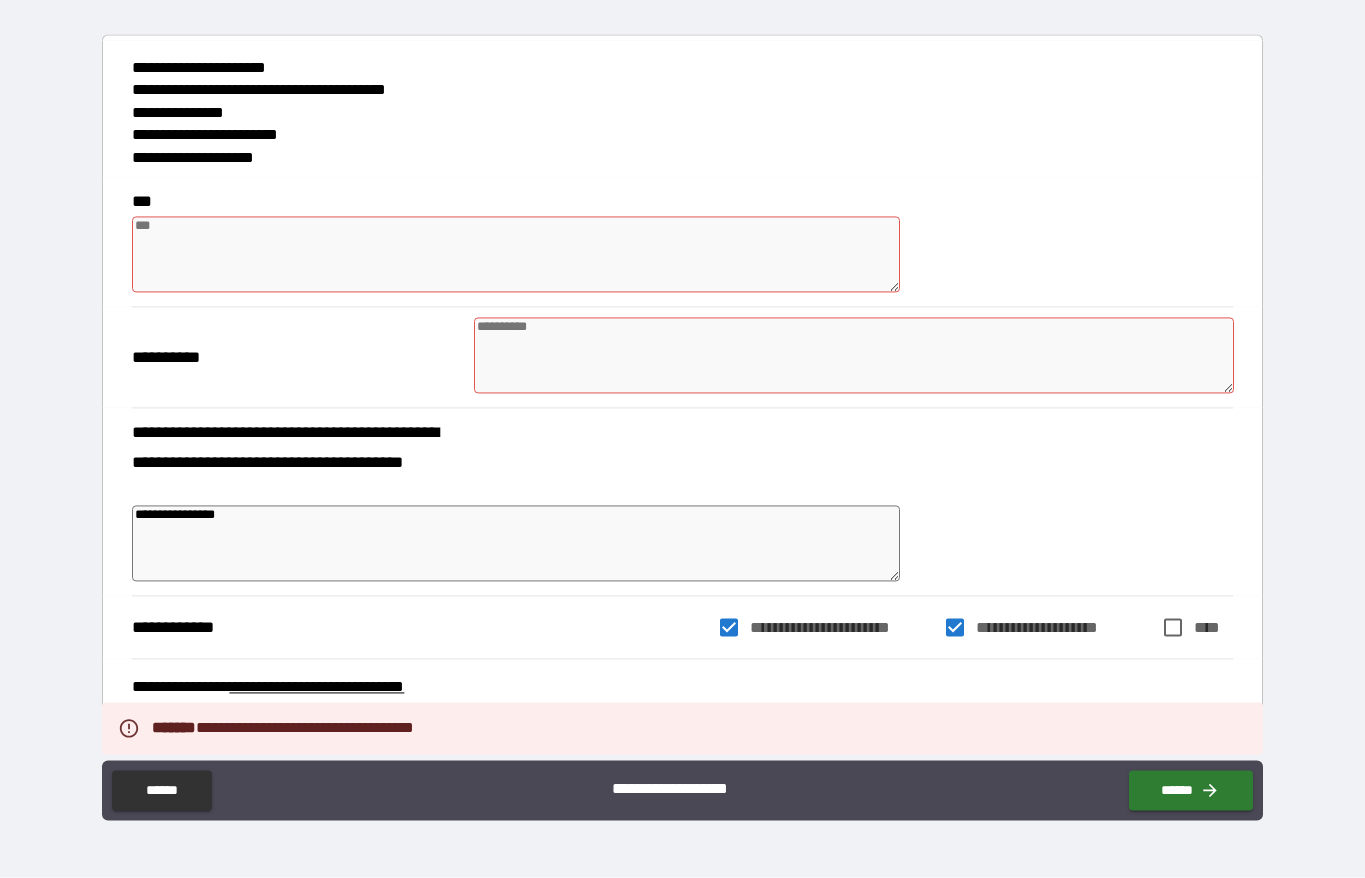 scroll, scrollTop: 89, scrollLeft: 0, axis: vertical 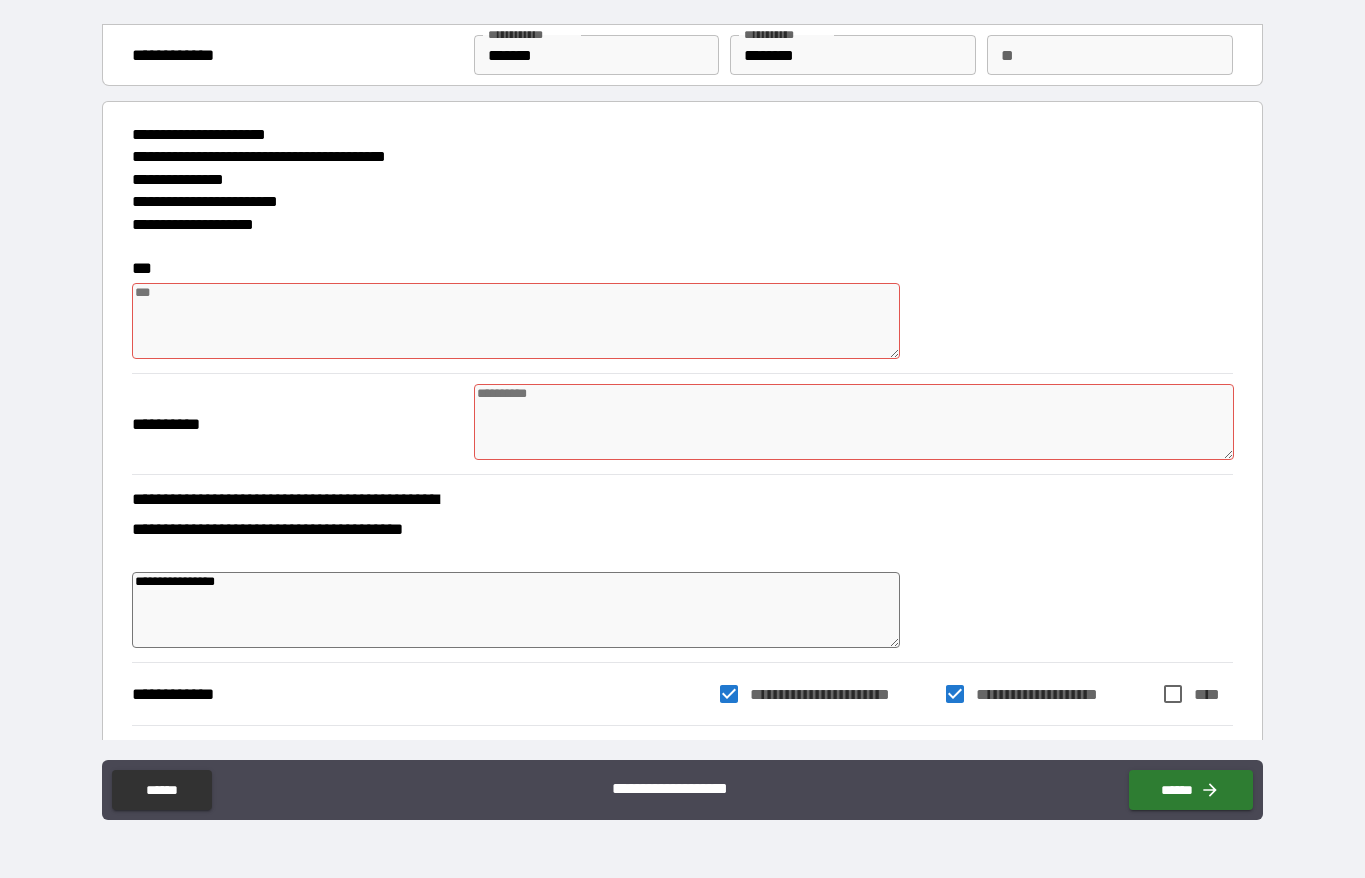 click at bounding box center (515, 321) 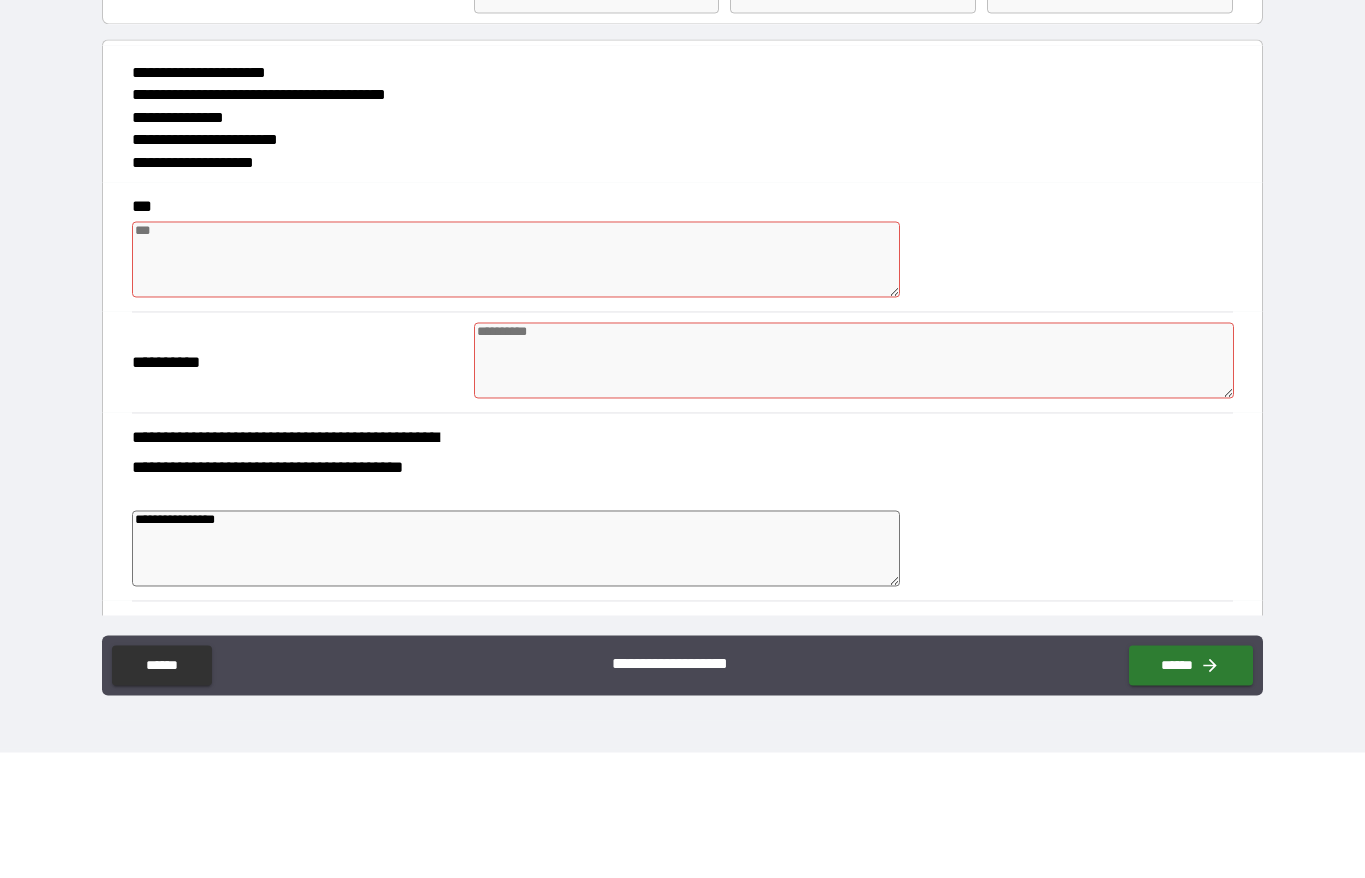 scroll, scrollTop: 0, scrollLeft: 0, axis: both 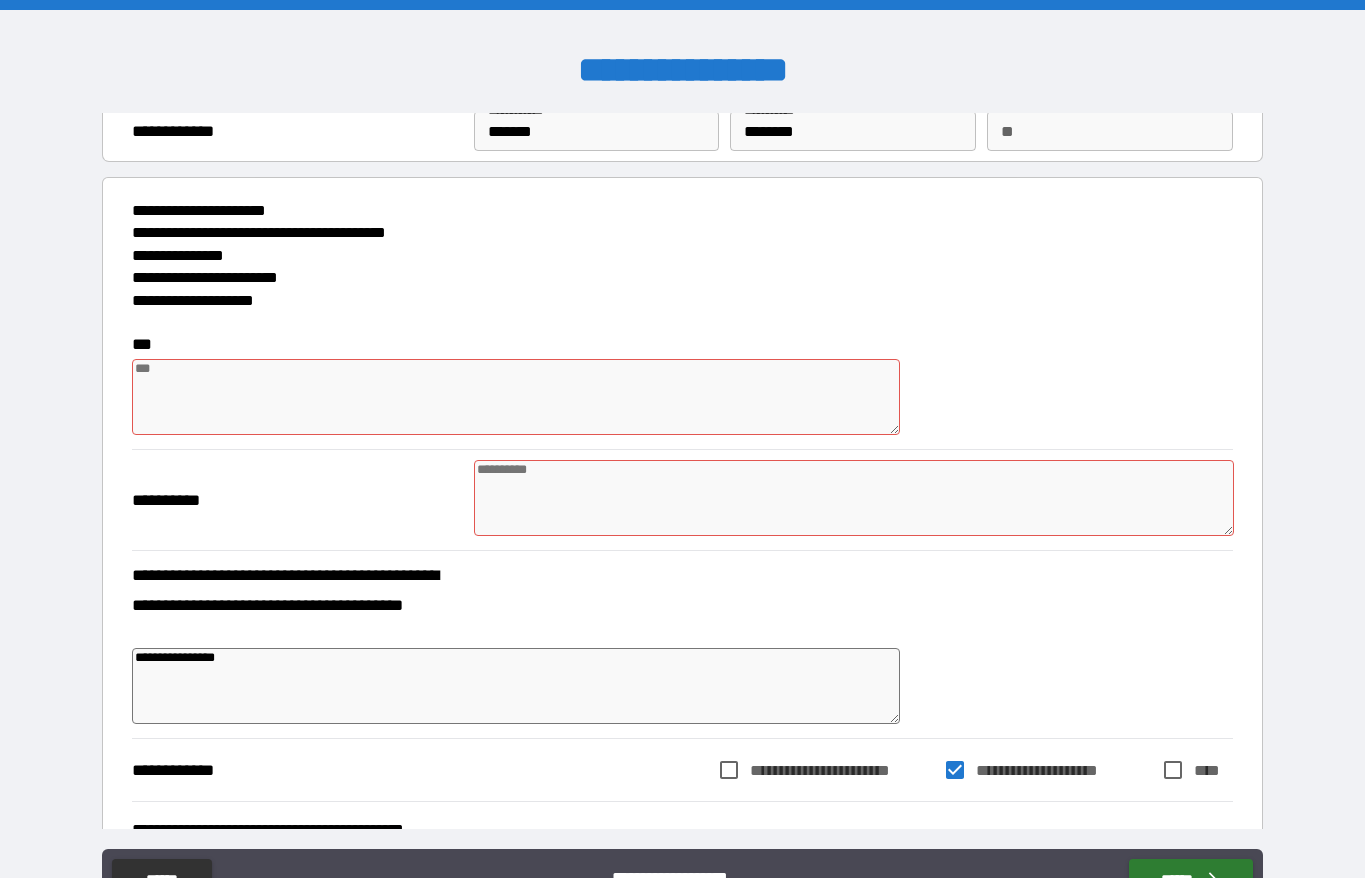 click at bounding box center (515, 397) 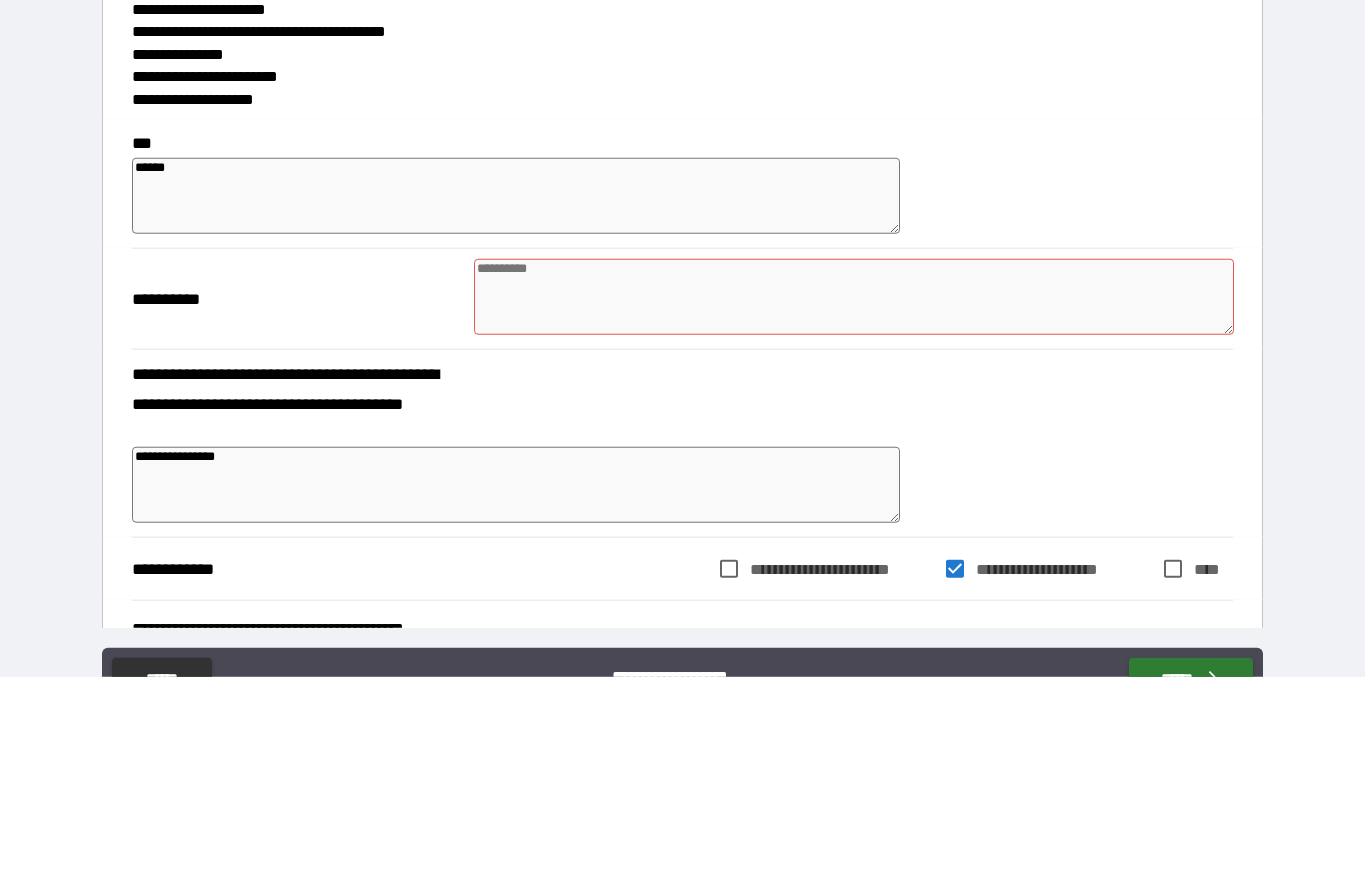 click at bounding box center [854, 498] 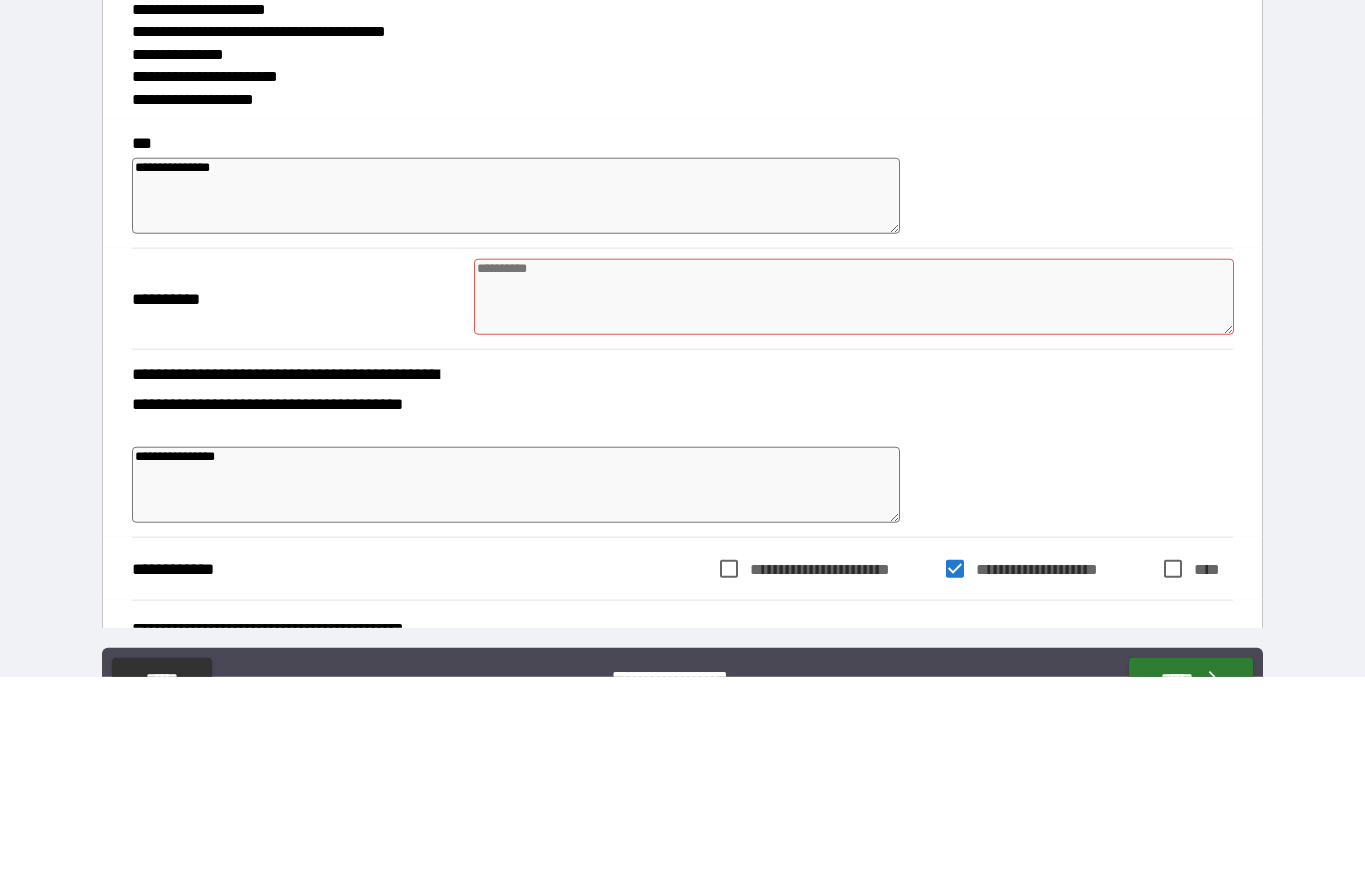 click at bounding box center (854, 498) 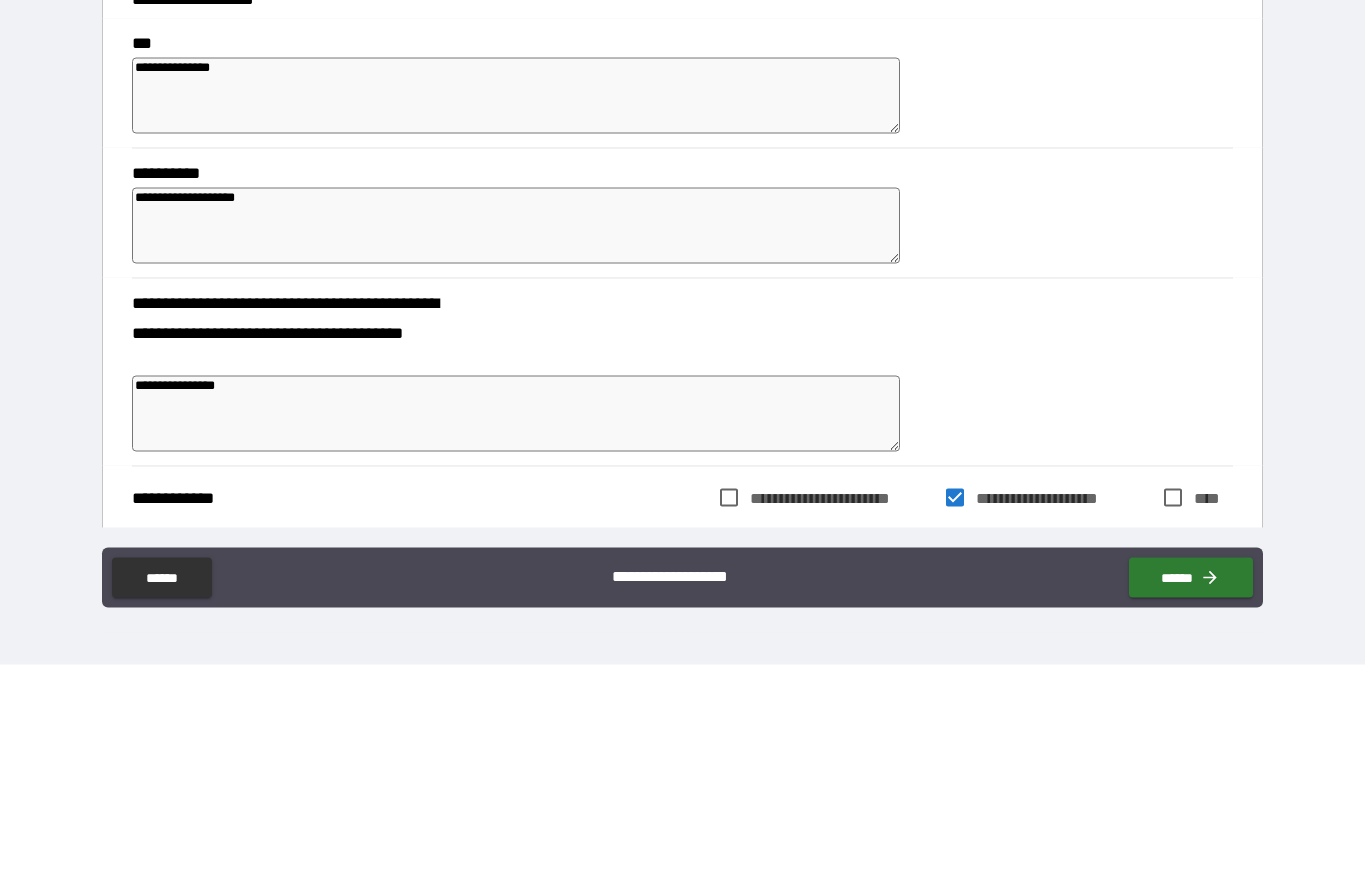 click on "**********" at bounding box center (682, 398) 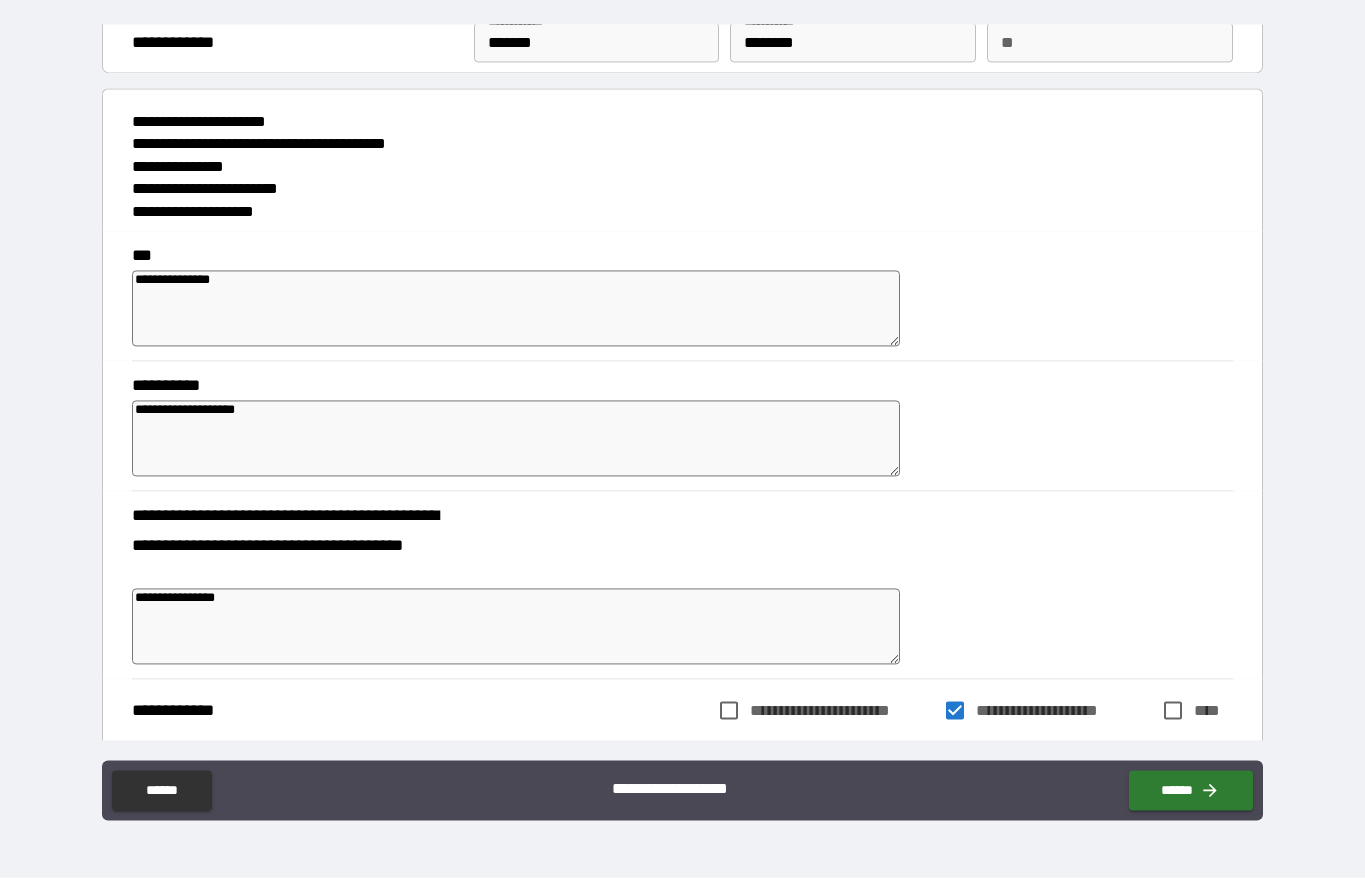 click at bounding box center (854, 840) 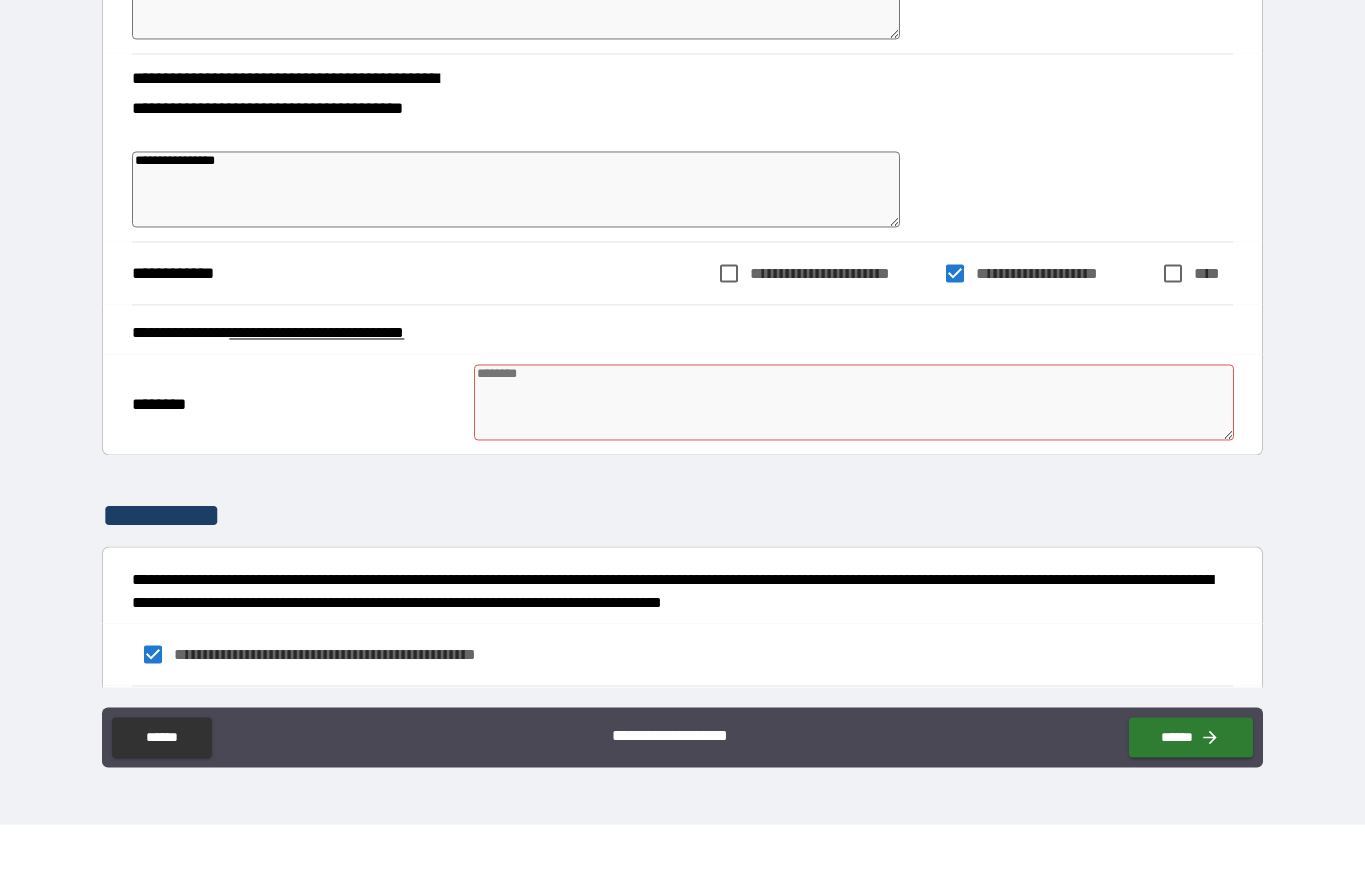 scroll, scrollTop: 459, scrollLeft: 0, axis: vertical 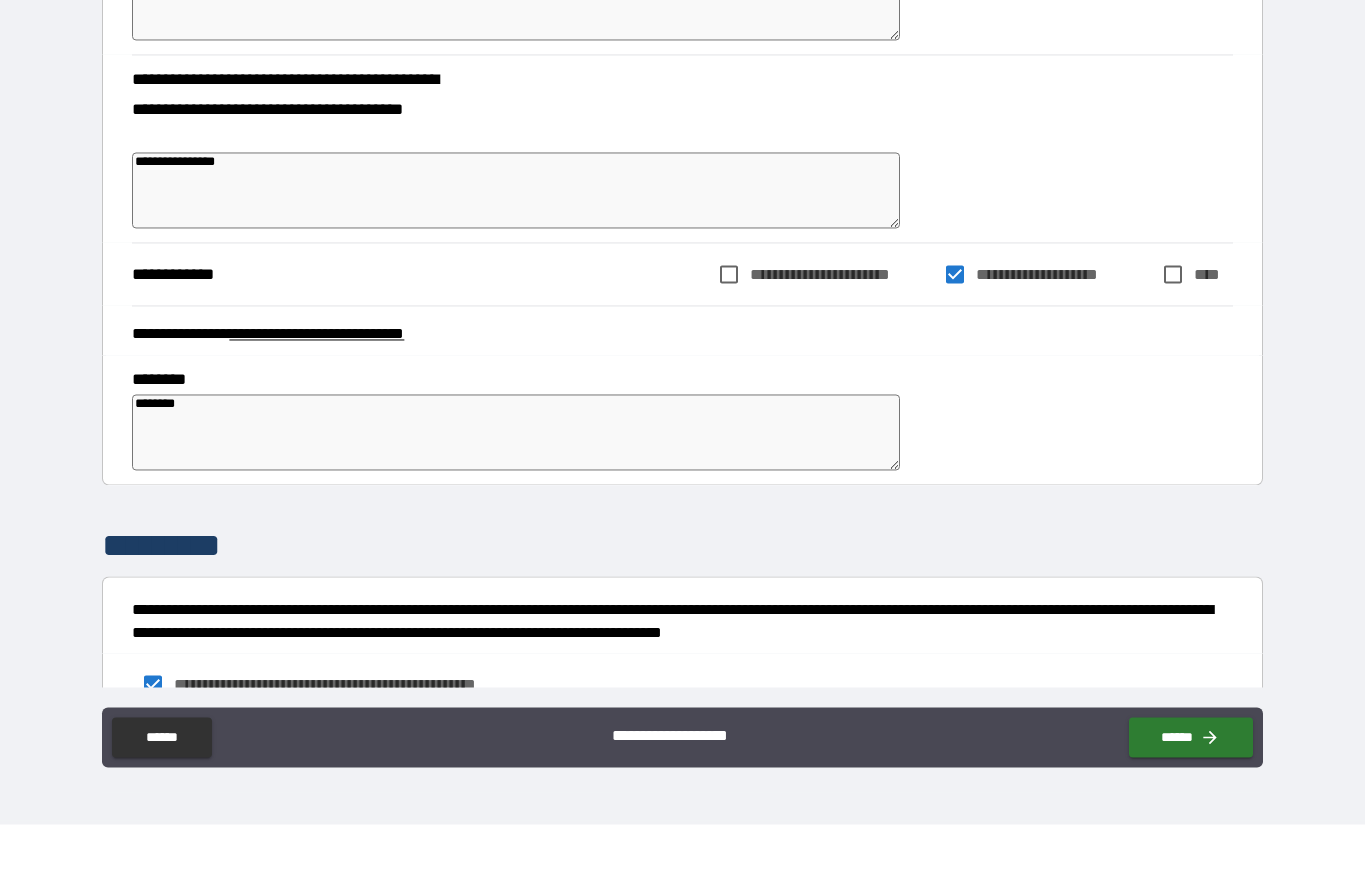 click on "********" at bounding box center (515, 486) 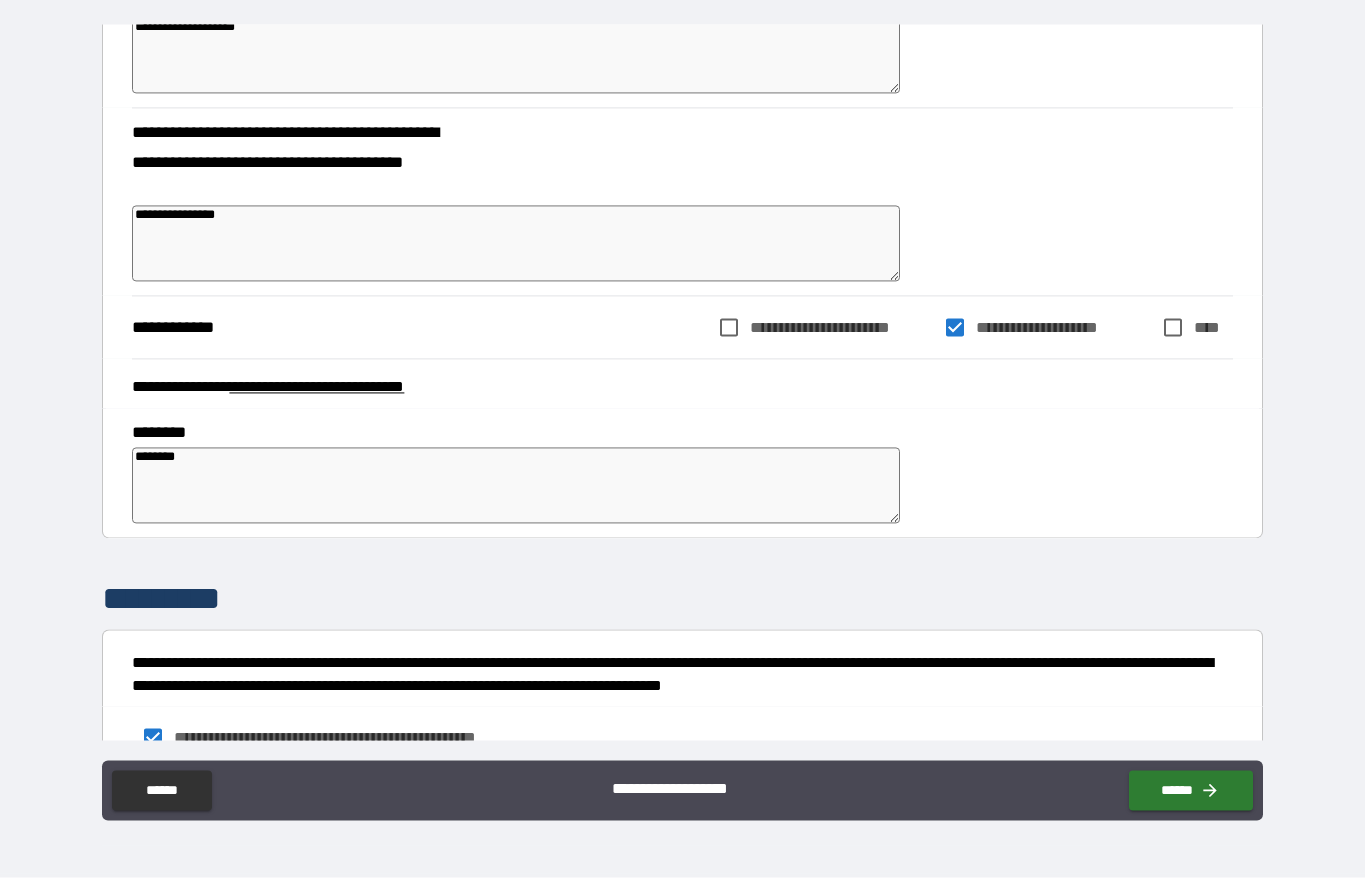click on "******" at bounding box center [1191, 791] 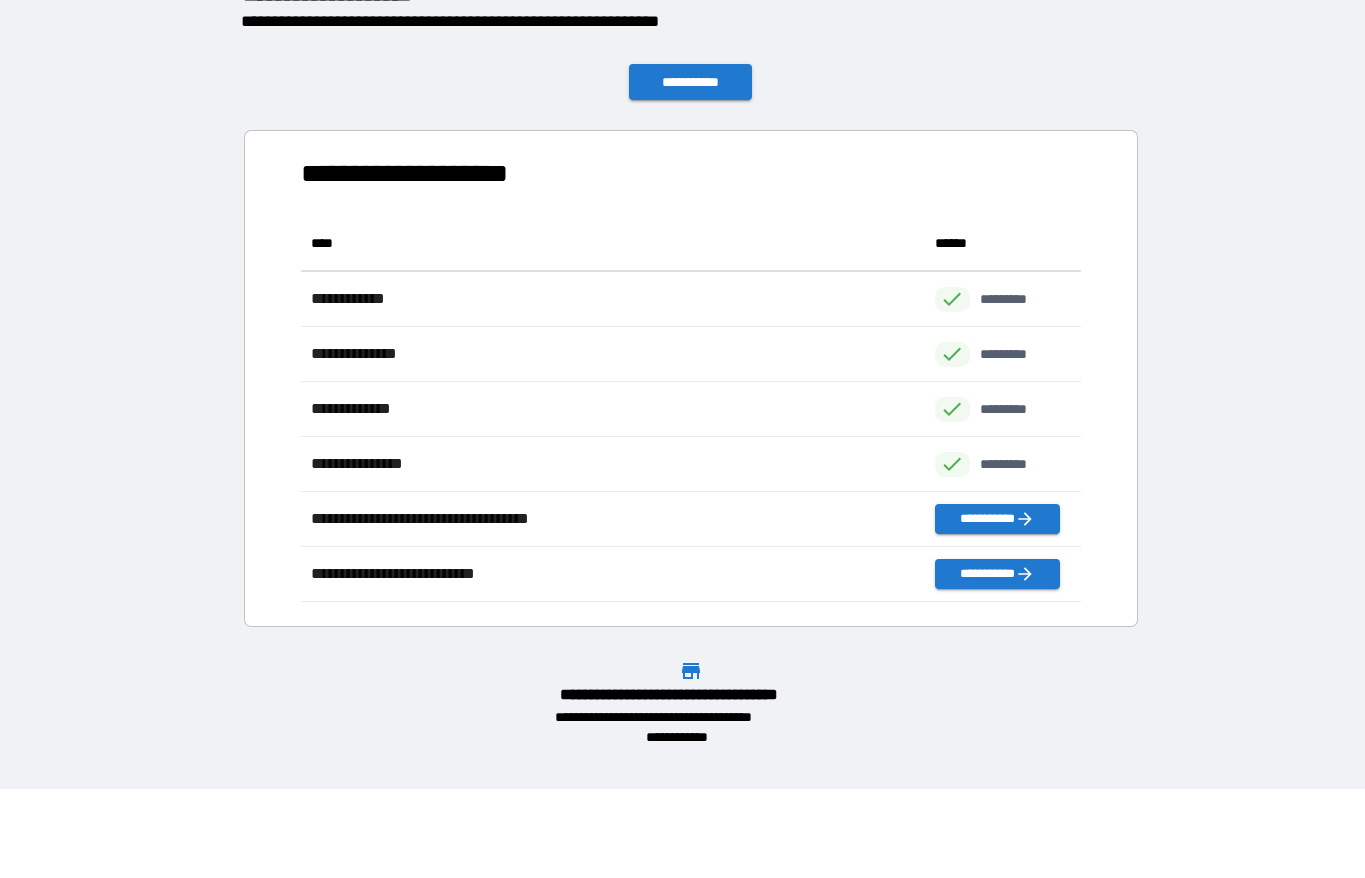 scroll, scrollTop: 1, scrollLeft: 1, axis: both 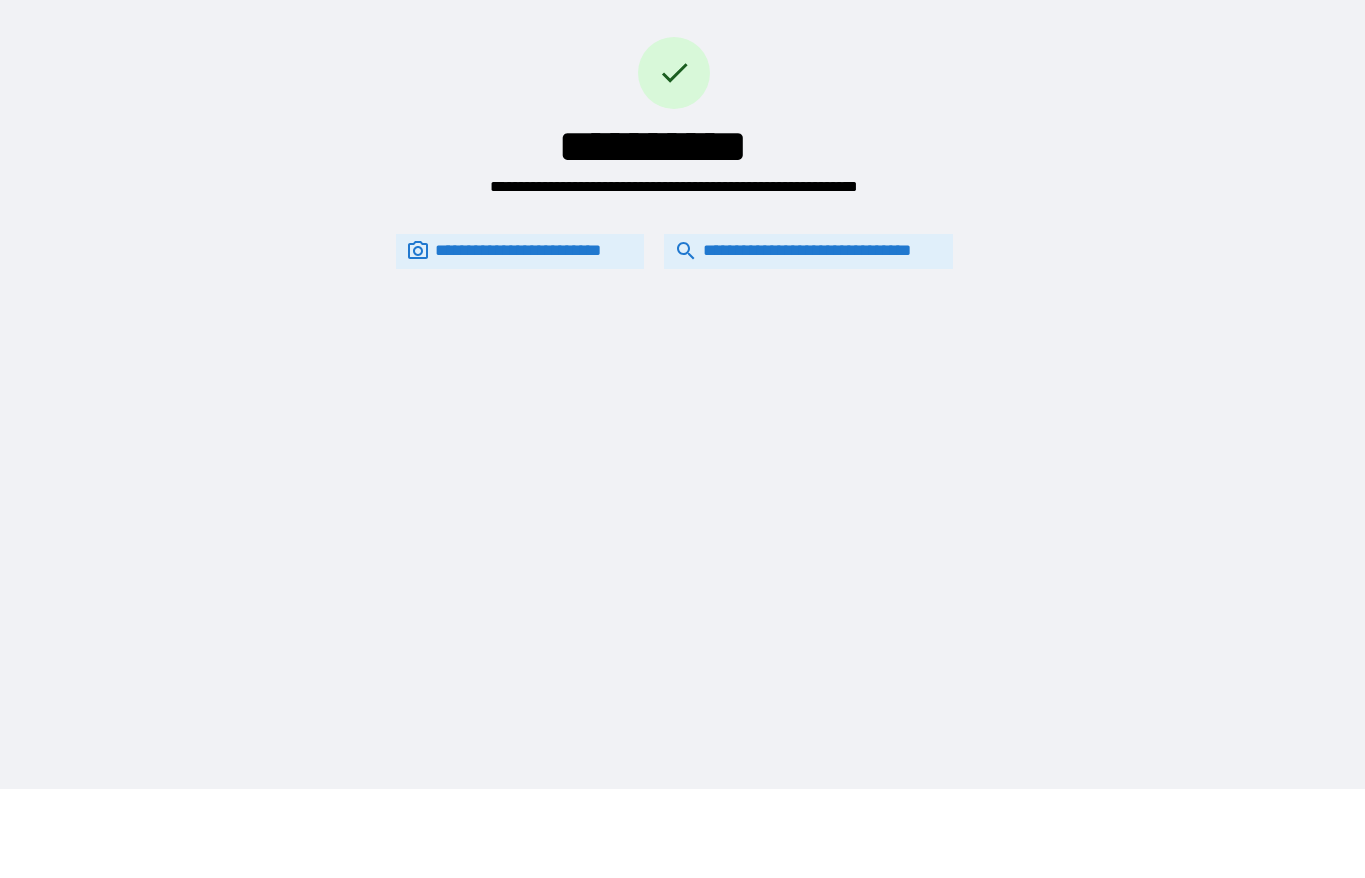 click on "**********" at bounding box center [682, 350] 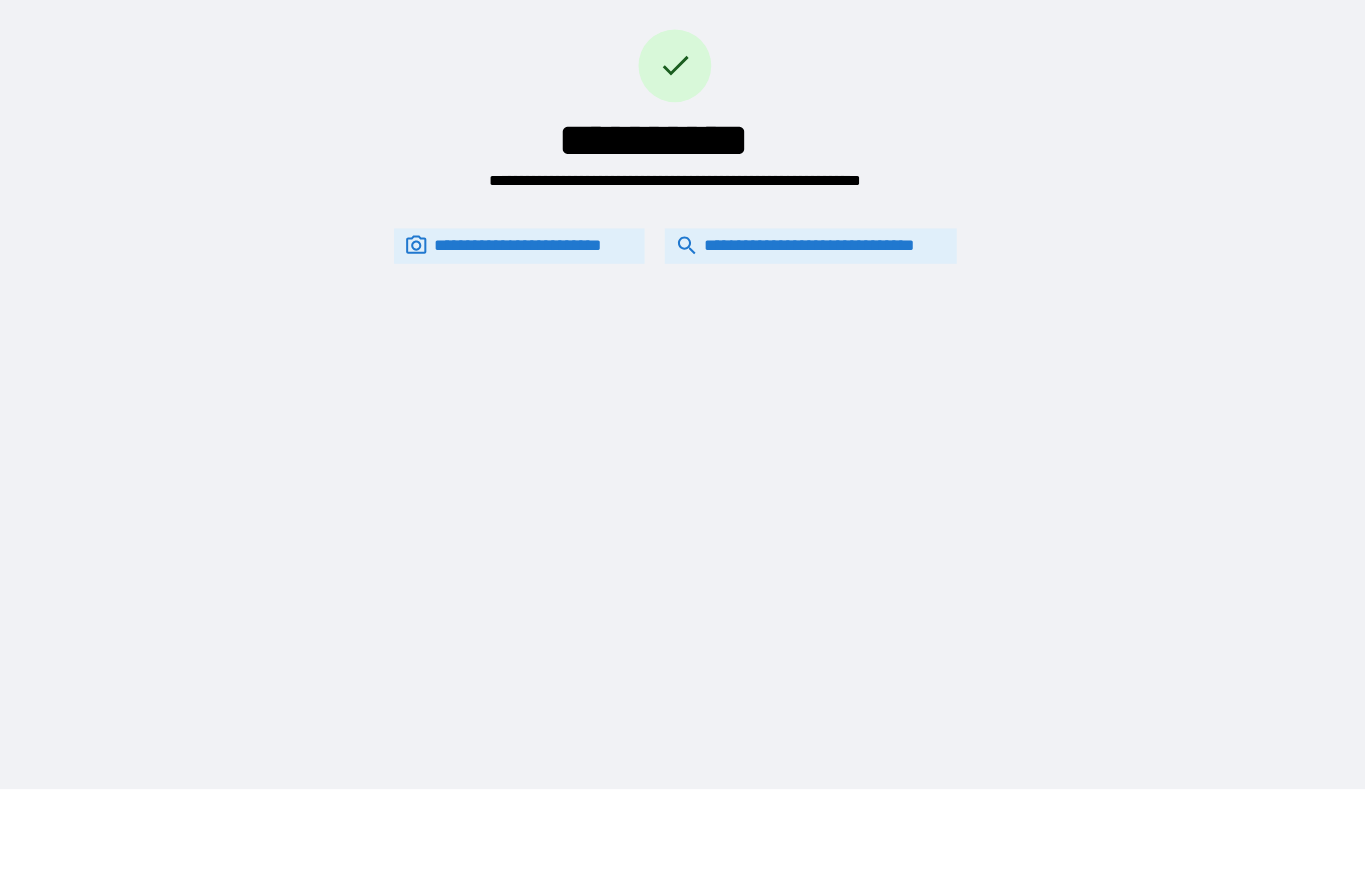 scroll, scrollTop: 89, scrollLeft: 0, axis: vertical 